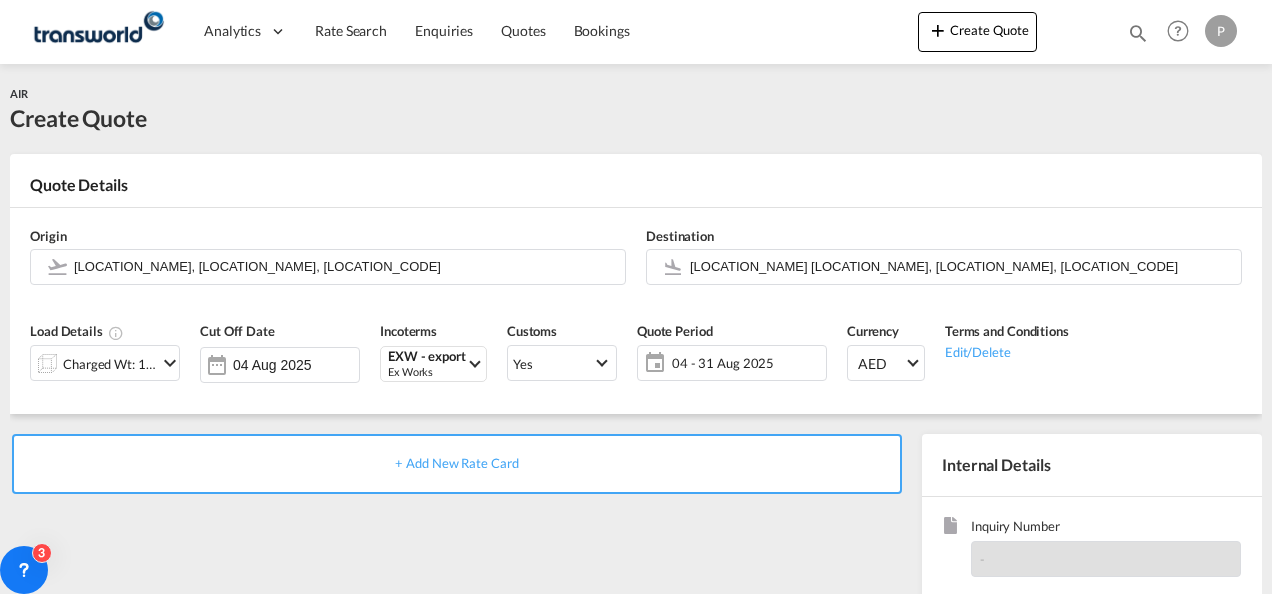scroll, scrollTop: 0, scrollLeft: 0, axis: both 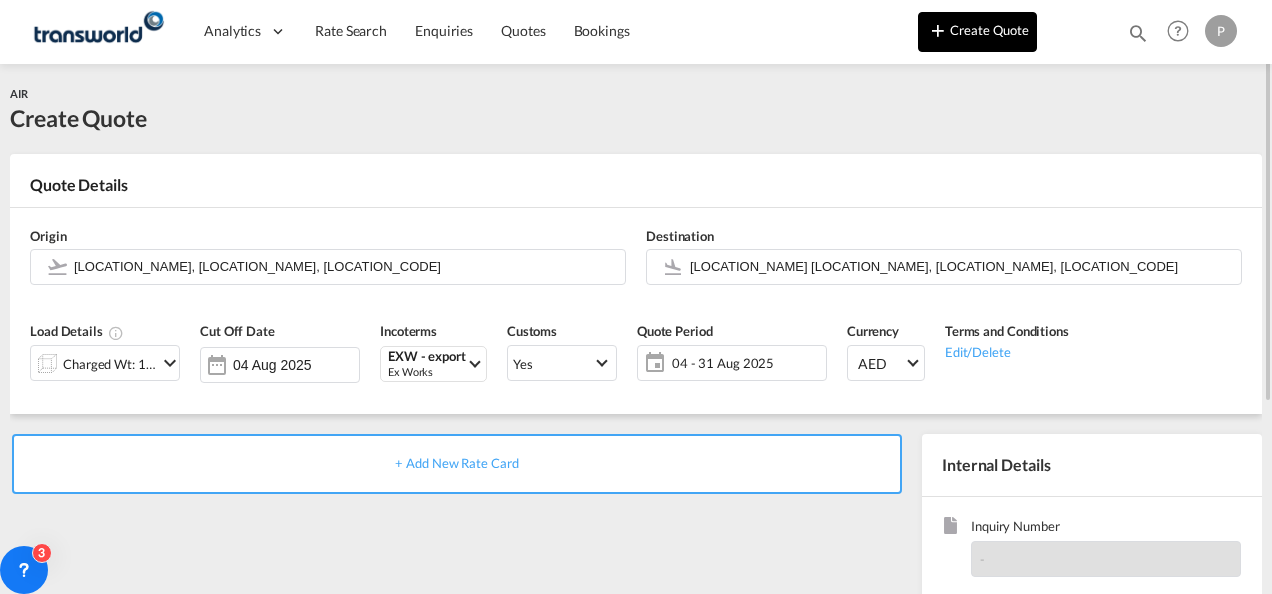 click on "Create Quote" at bounding box center [977, 32] 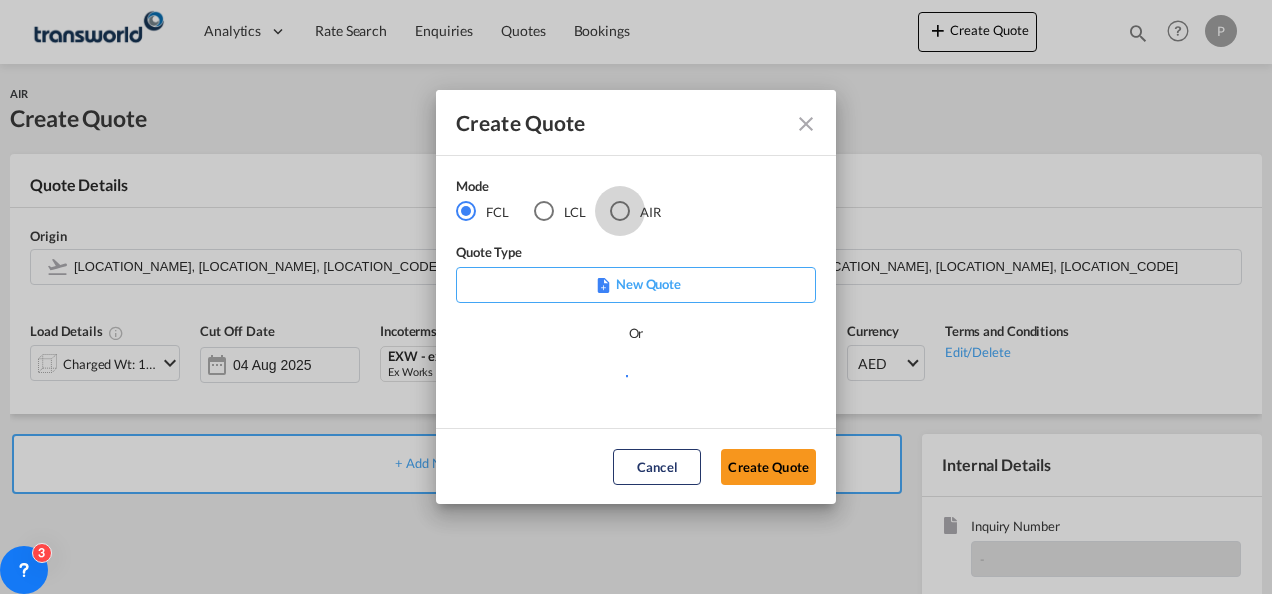 click at bounding box center (620, 211) 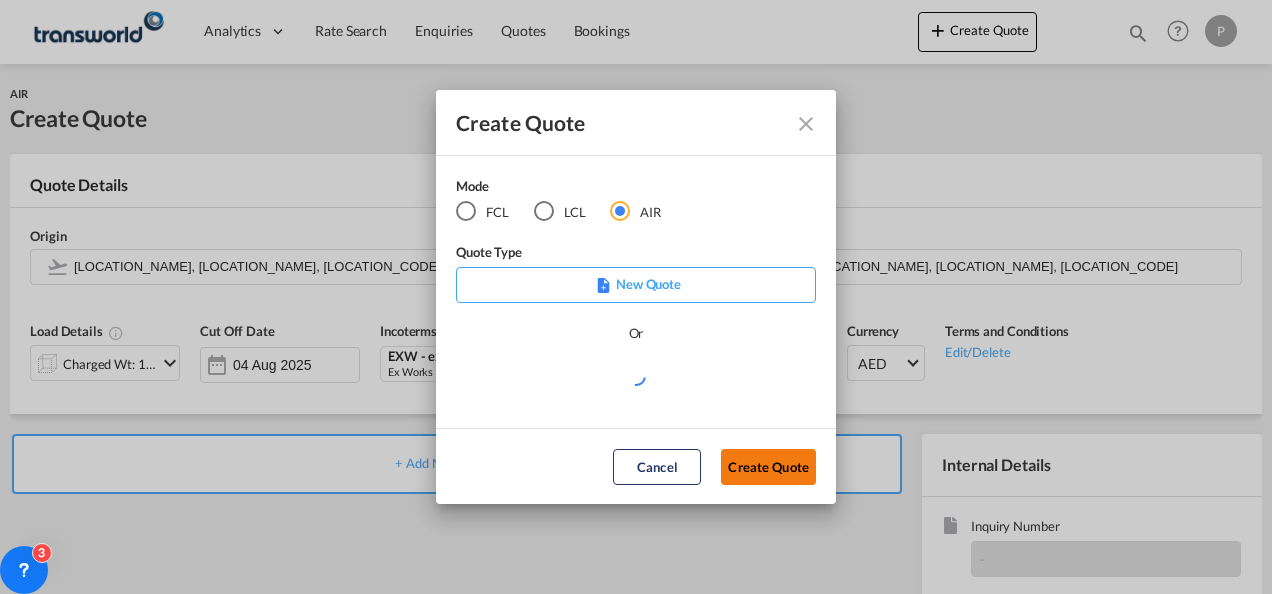 click on "Create Quote" 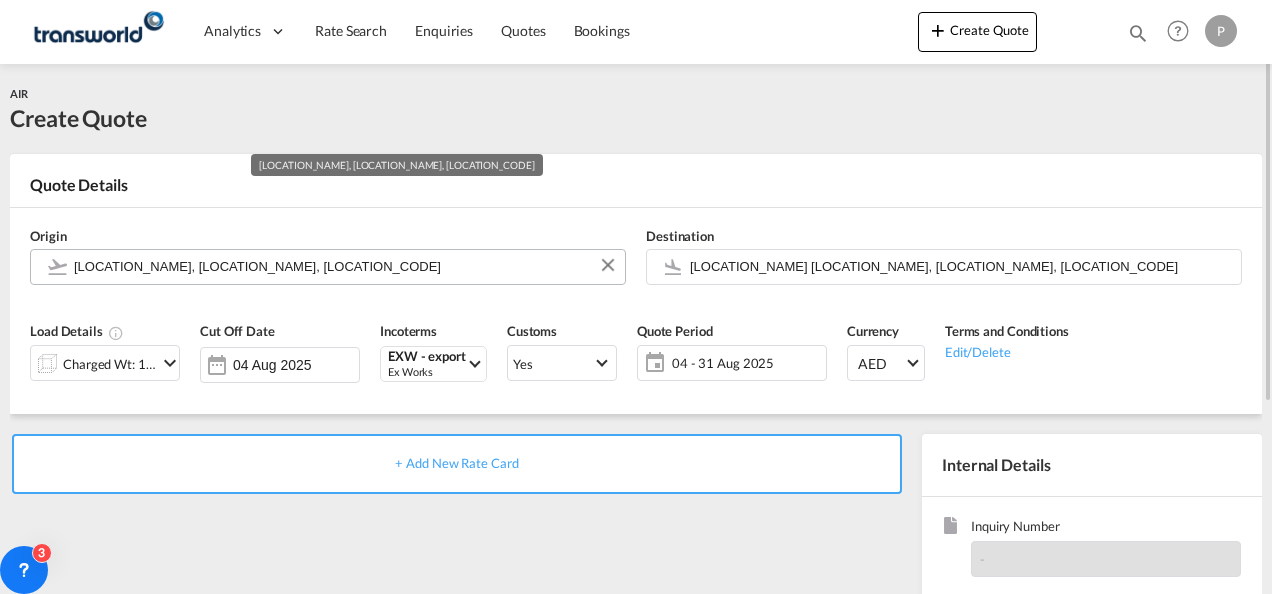 click on "[LOCATION_NAME], [LOCATION_NAME], [LOCATION_CODE]" at bounding box center [344, 266] 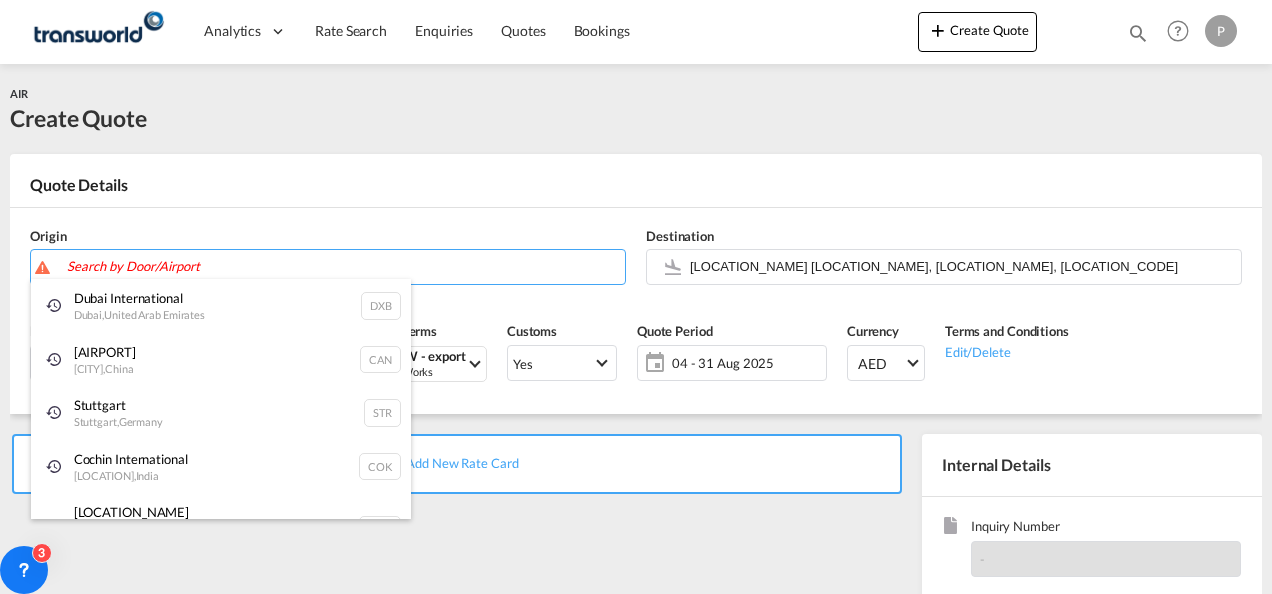 type 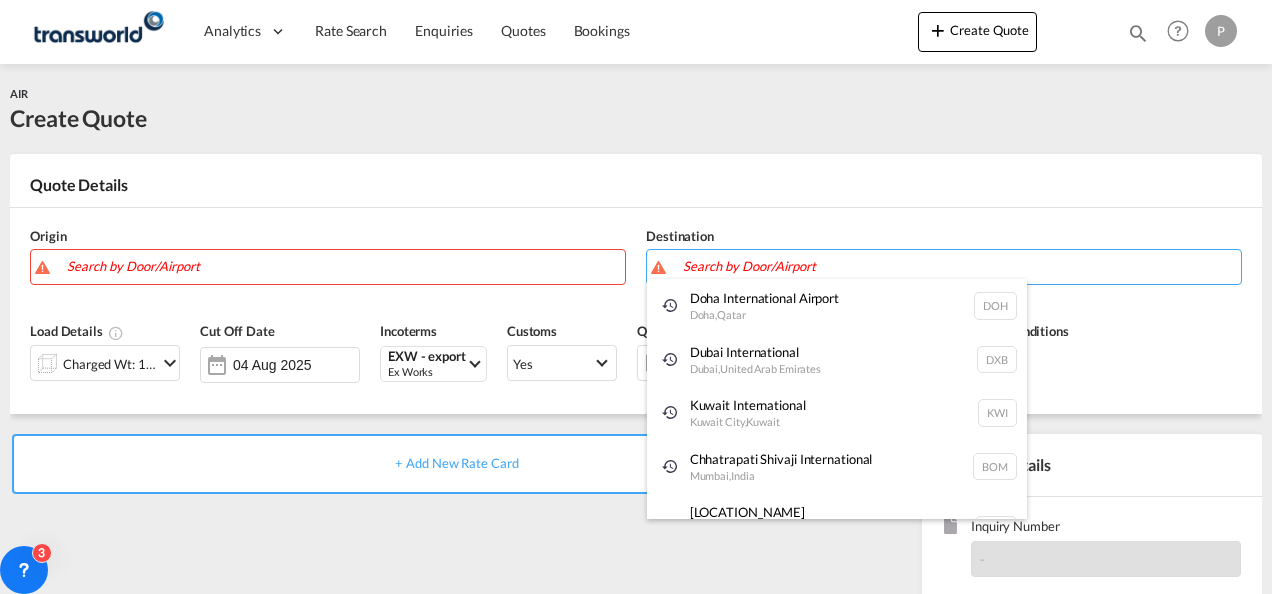type 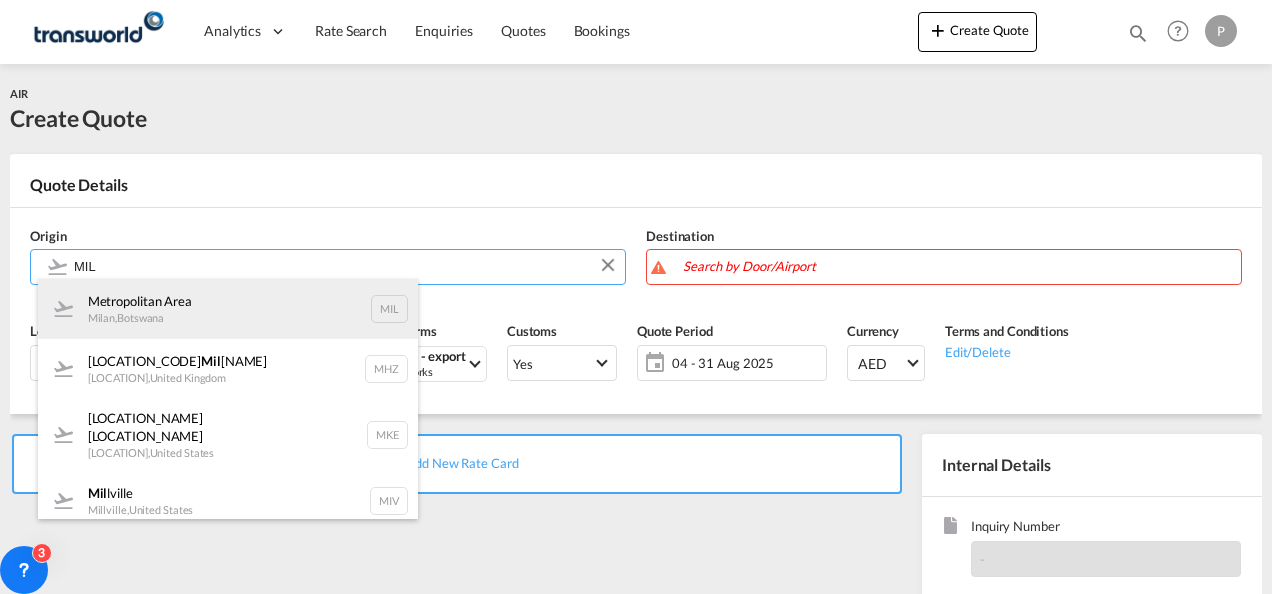 click on "[REGION] [COUNTRY]" at bounding box center (228, 309) 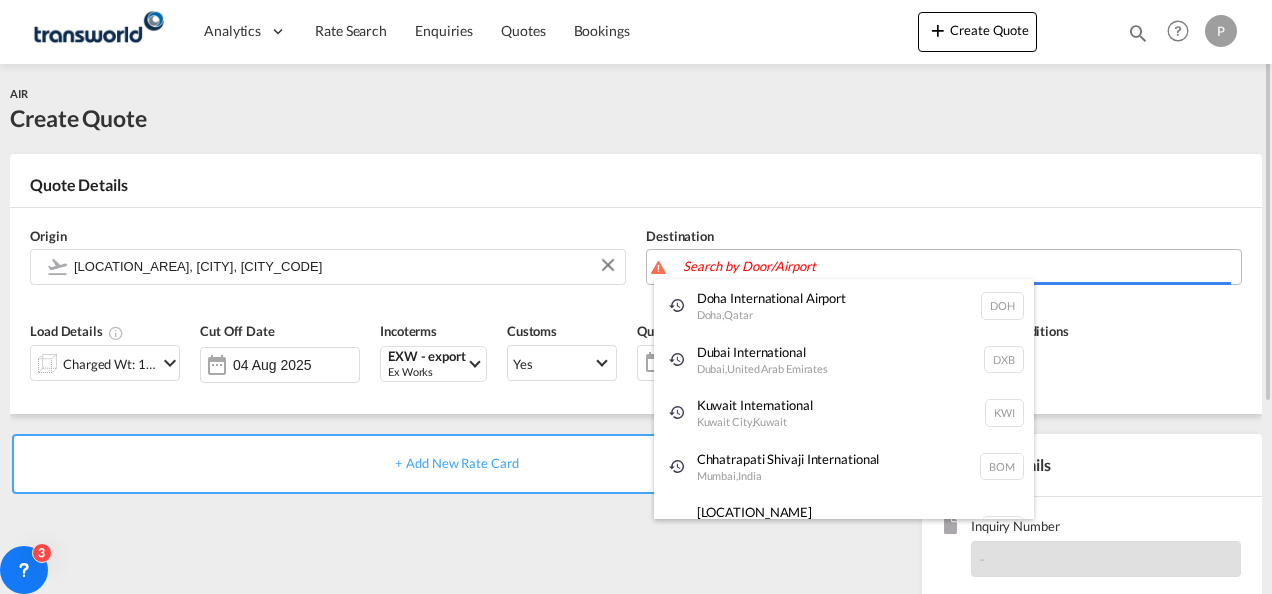 click on "Analytics
Dashboard
Rate Search
Enquiries
Quotes
Bookings" at bounding box center (636, 297) 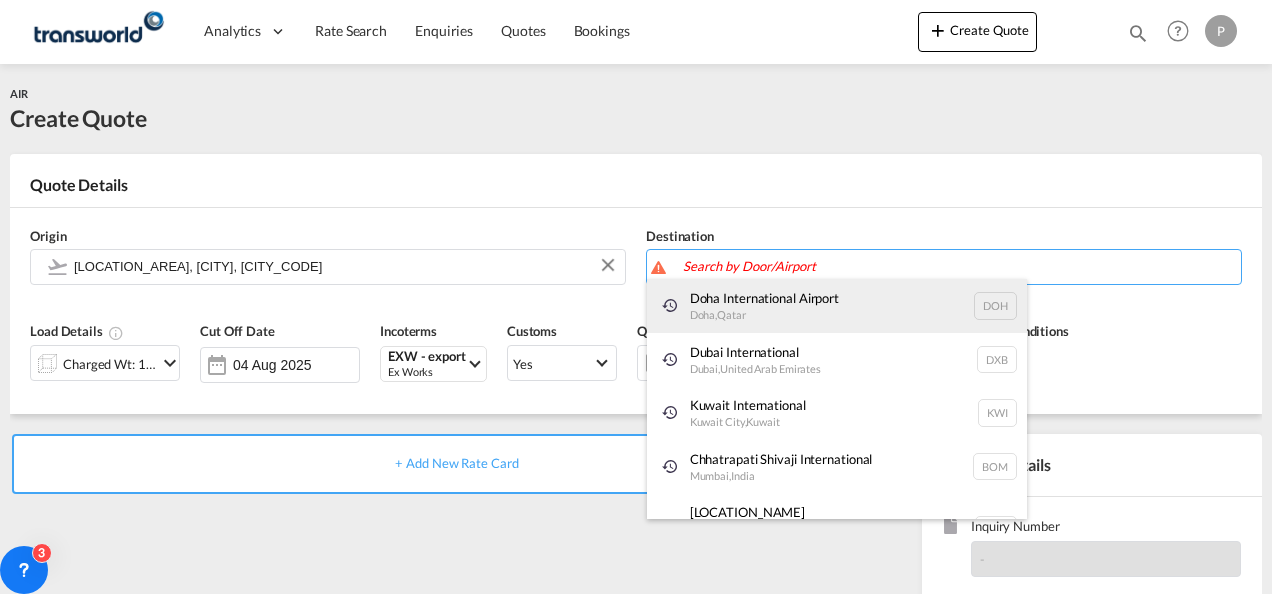 click on "[LOCATION_NAME] [LOCATION_NAME]
[LOCATION_NAME] ,  [COUNTRY]
[LOCATION_CODE]" at bounding box center (837, 306) 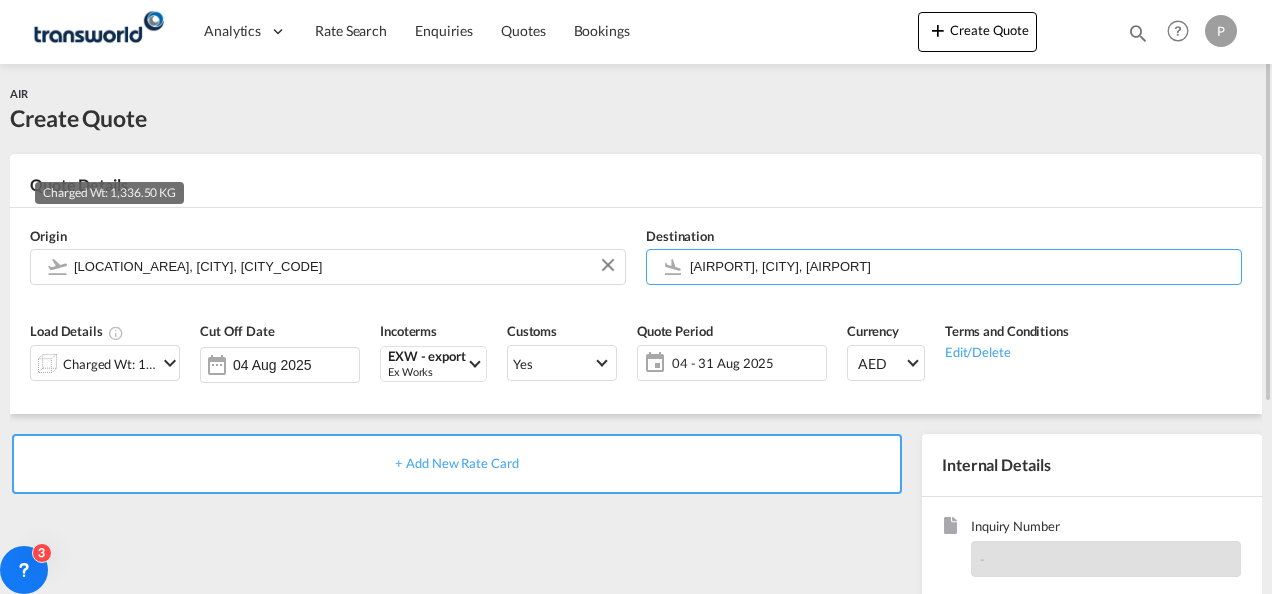 click on "Charged Wt: 1,336.50 KG" at bounding box center [110, 364] 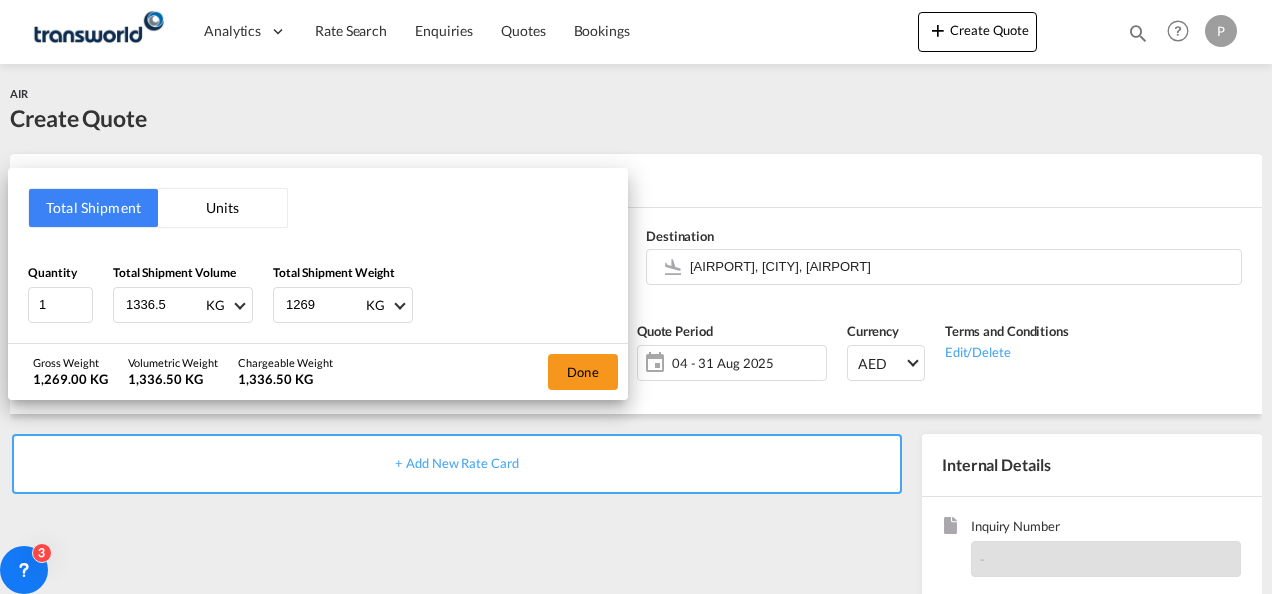 click on "1336.5" at bounding box center [164, 305] 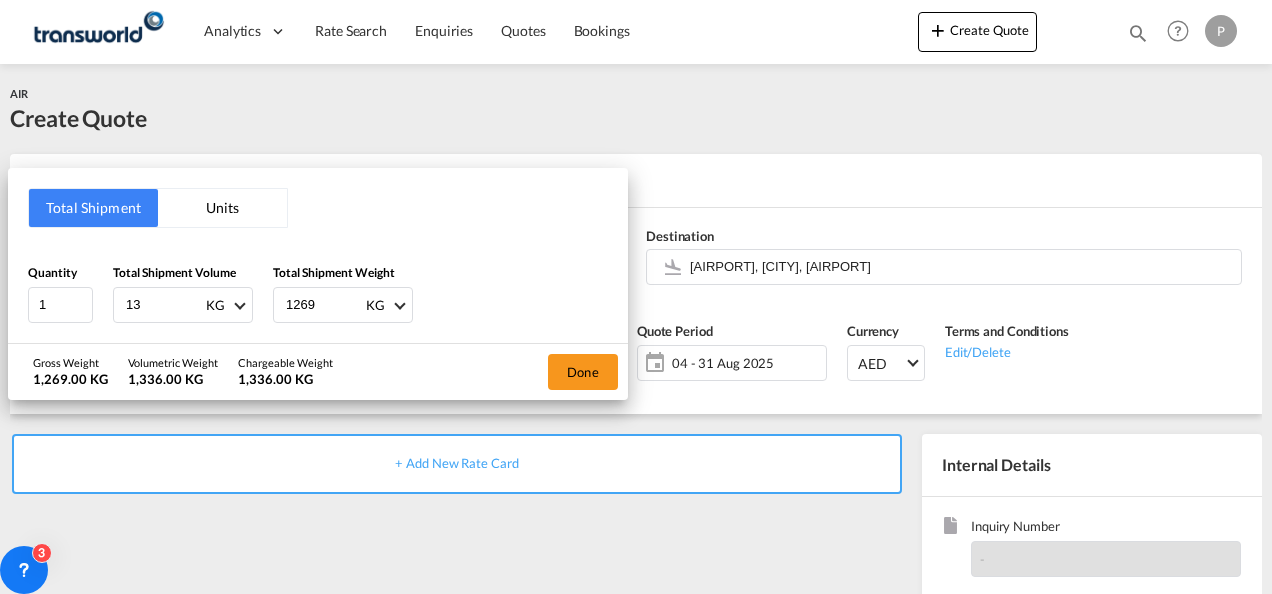 type on "1" 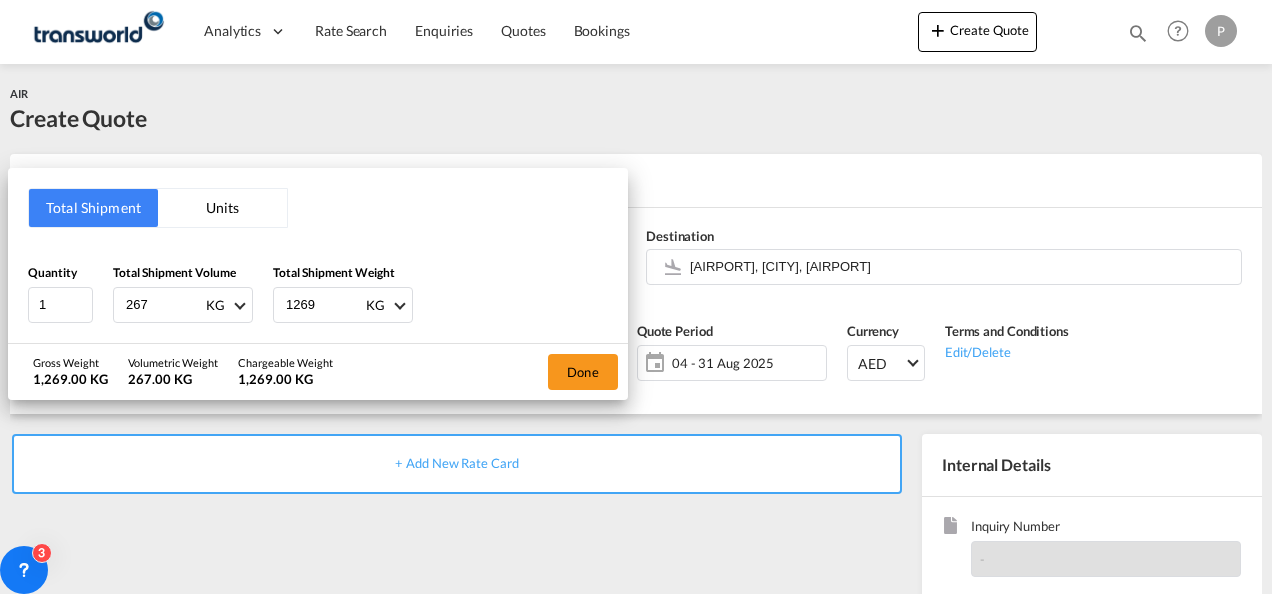 type on "267" 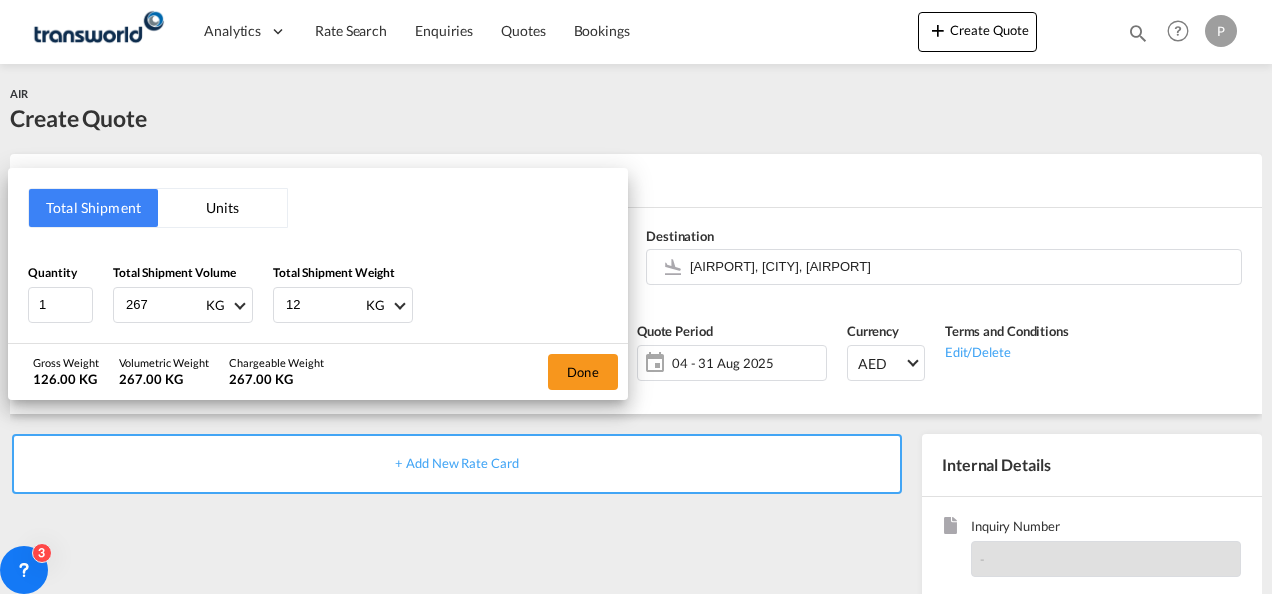 type on "1" 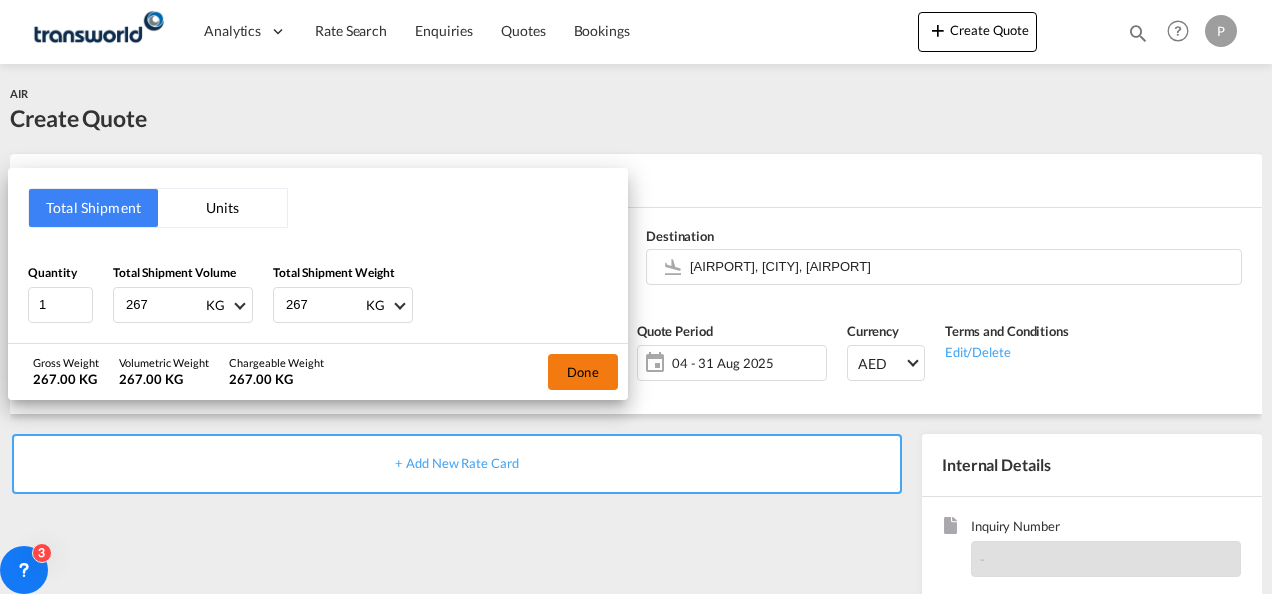 type on "267" 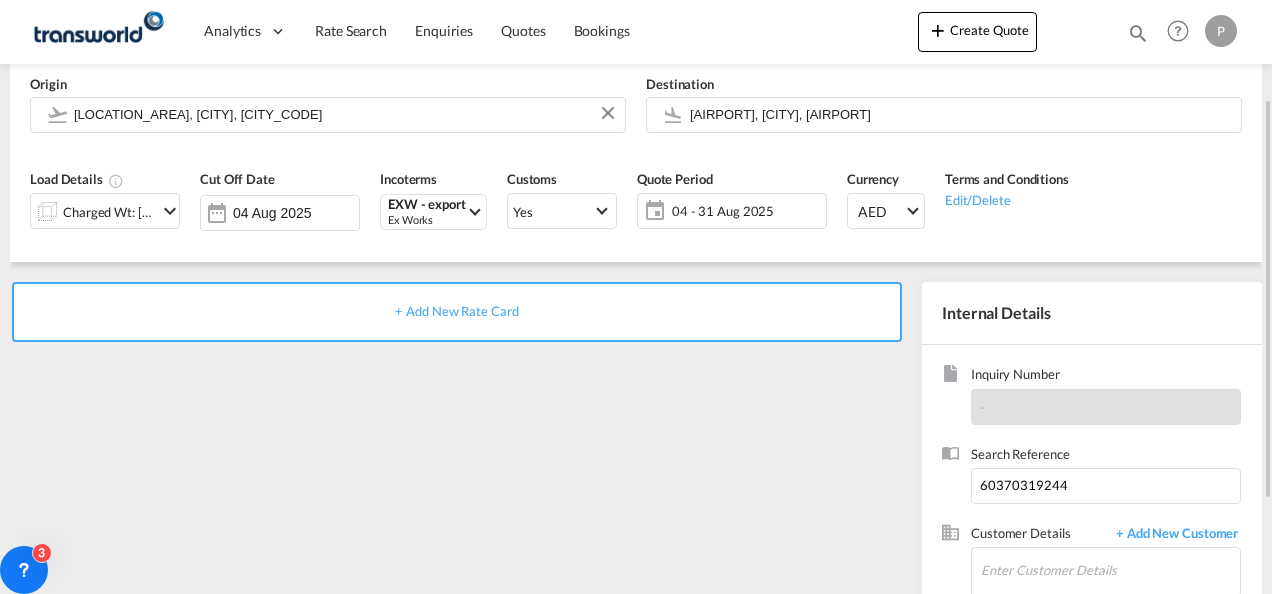 scroll, scrollTop: 153, scrollLeft: 0, axis: vertical 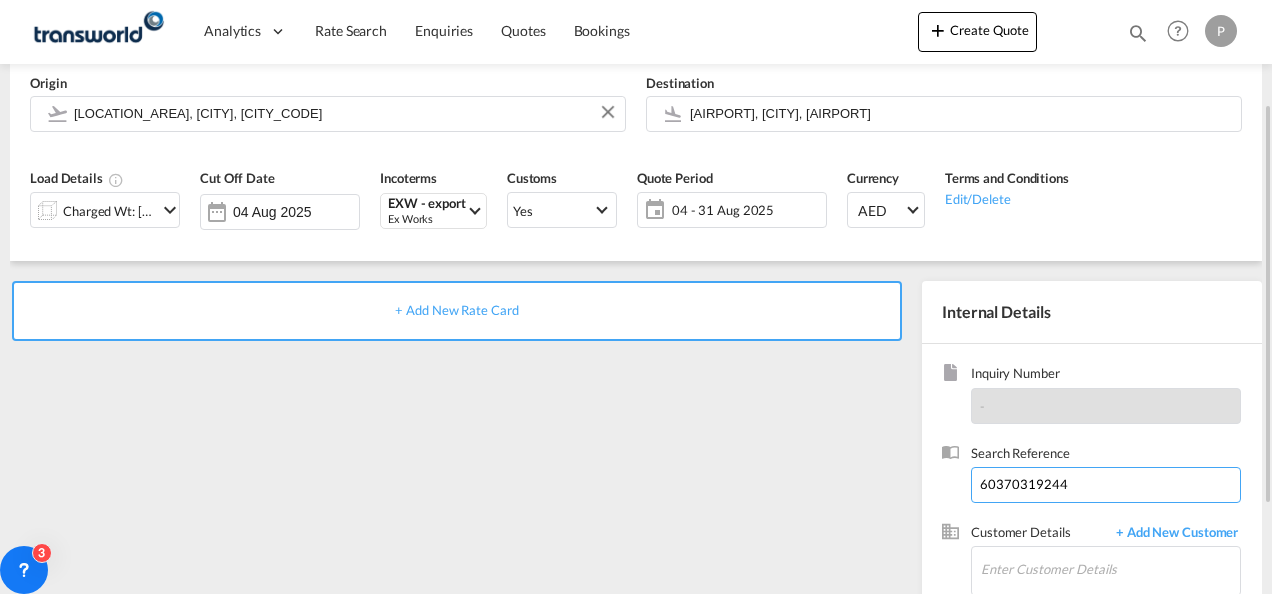 click on "60370319244" at bounding box center [1106, 485] 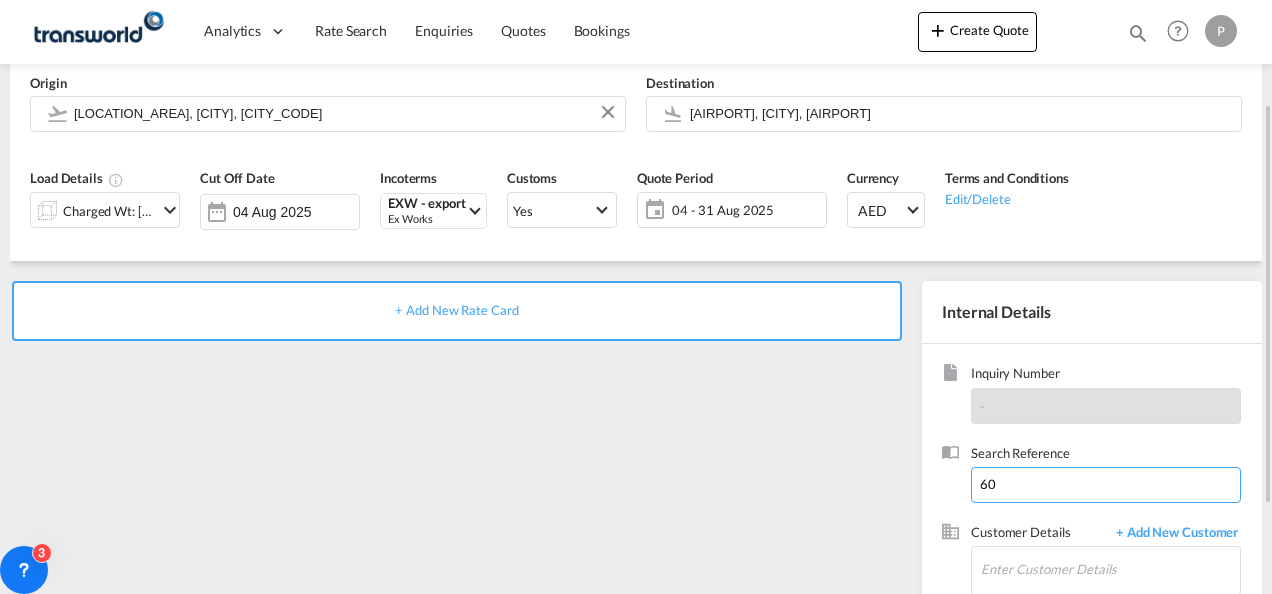 type on "6" 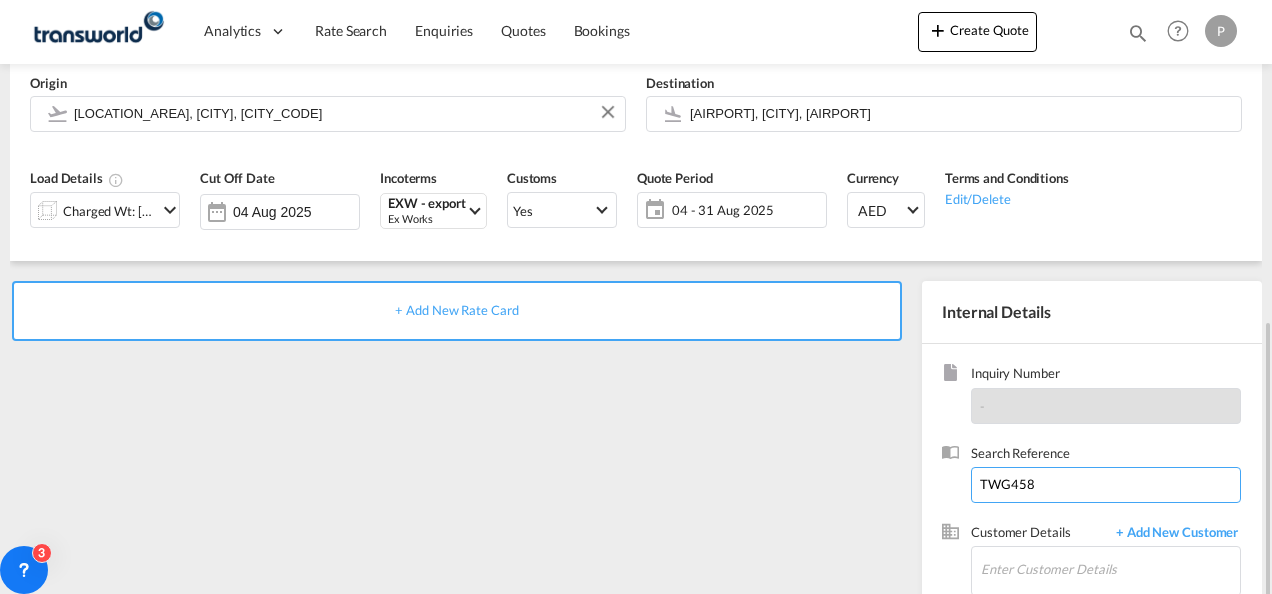 scroll, scrollTop: 282, scrollLeft: 0, axis: vertical 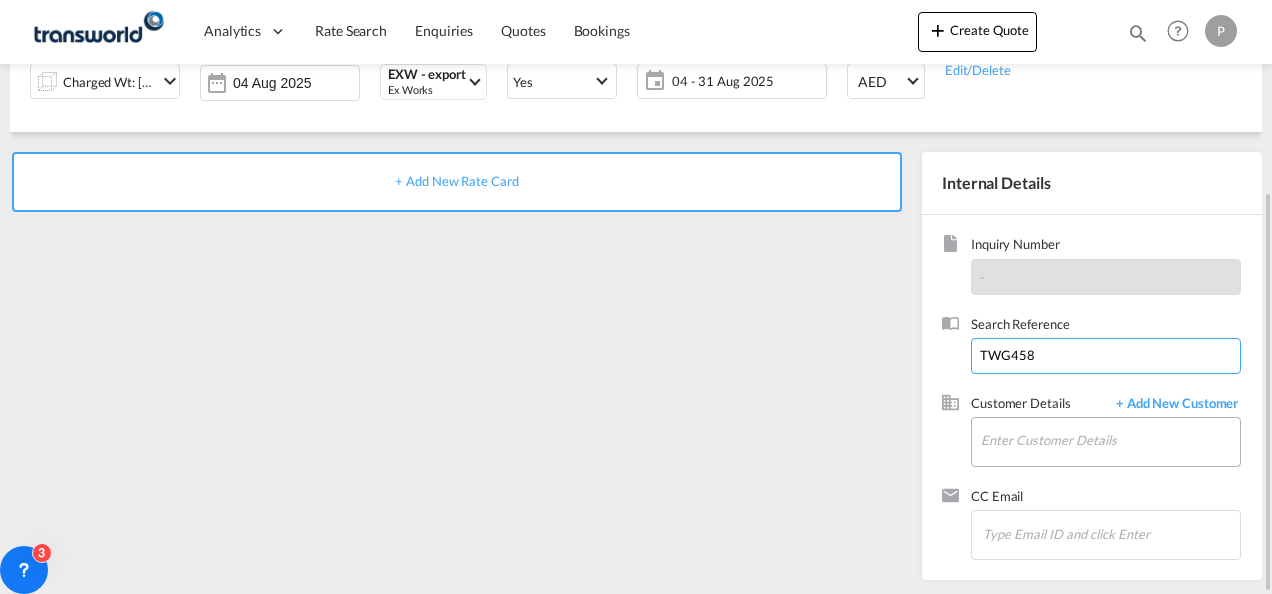 type on "TWG458" 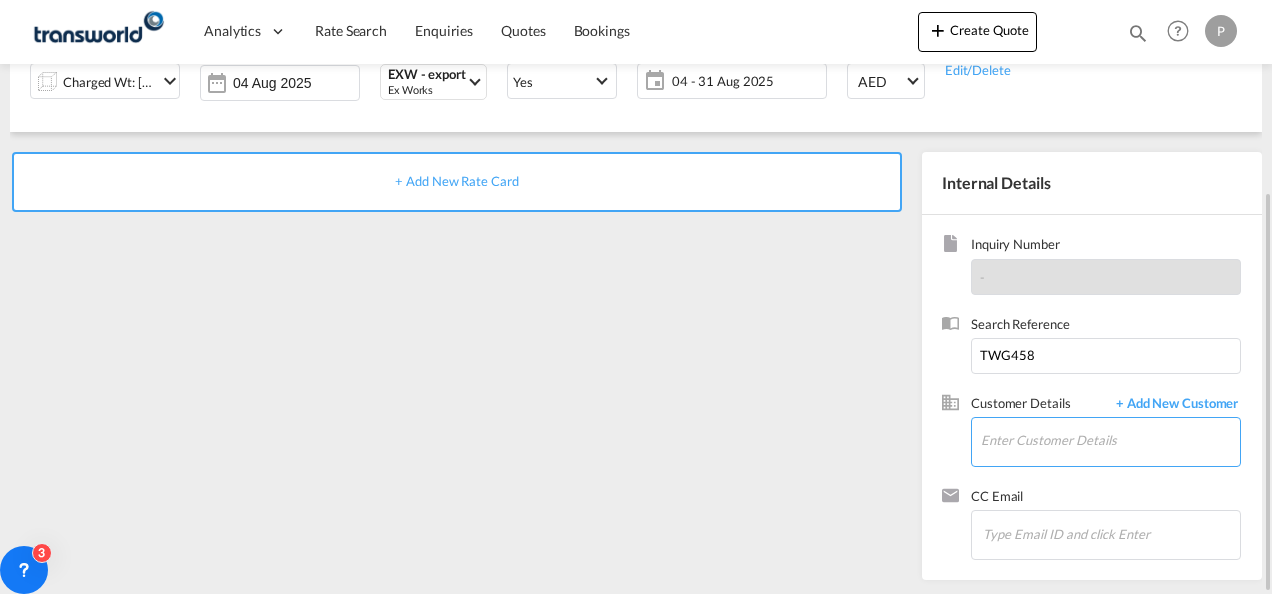 click on "Enter Customer Details" at bounding box center [1110, 440] 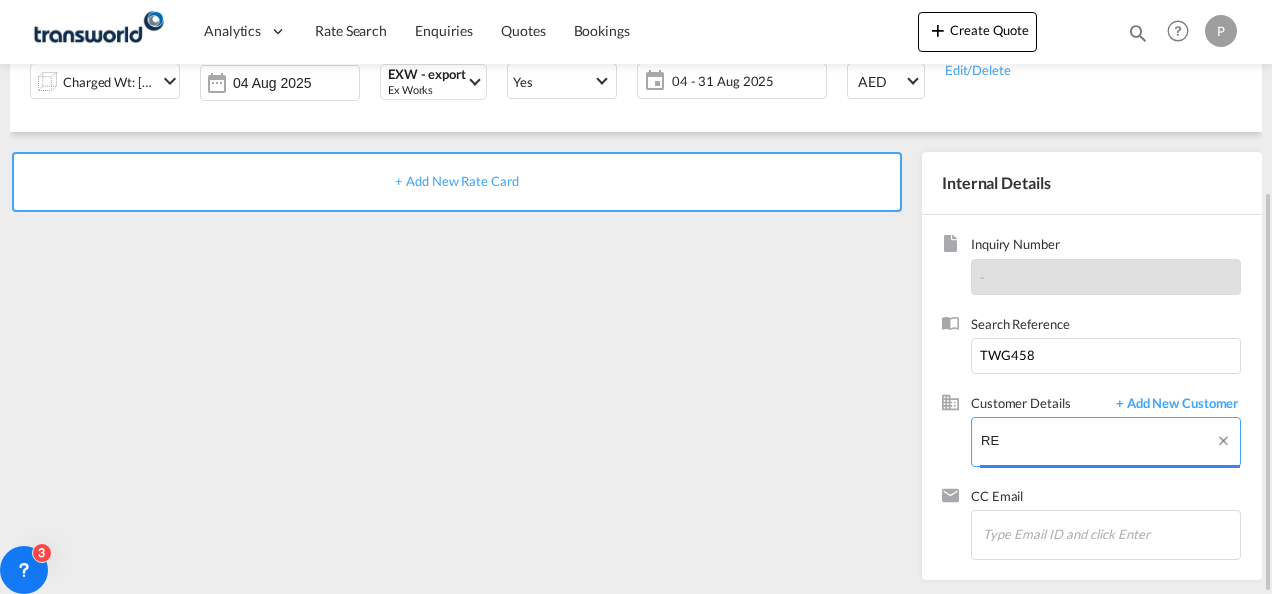 type on "R" 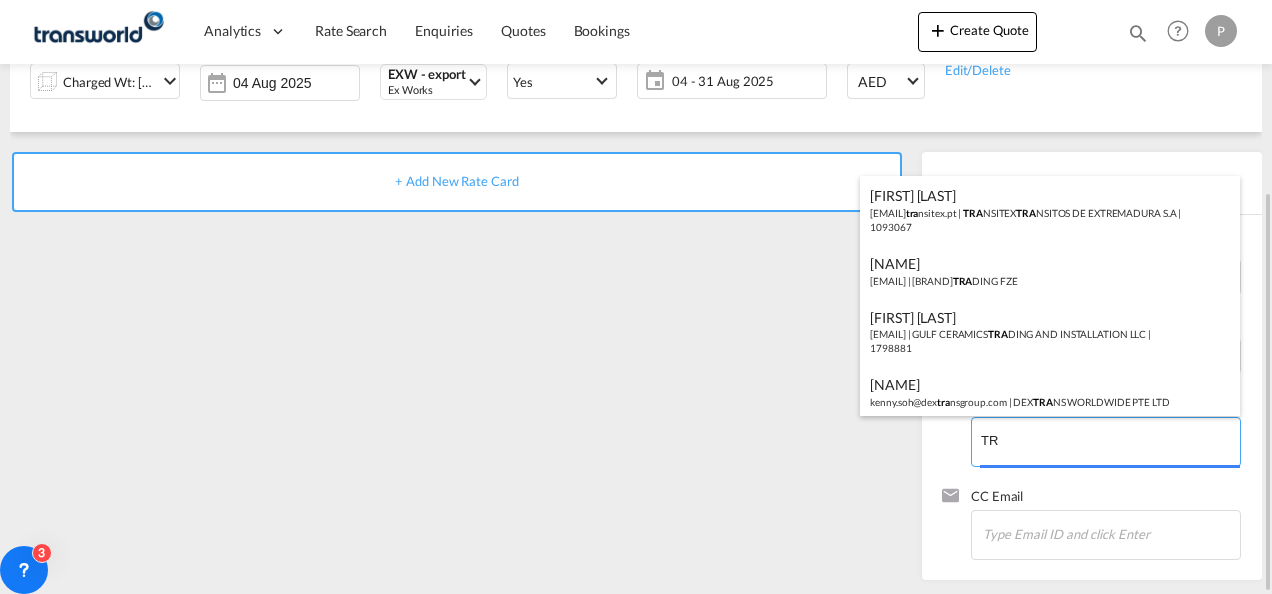 type on "T" 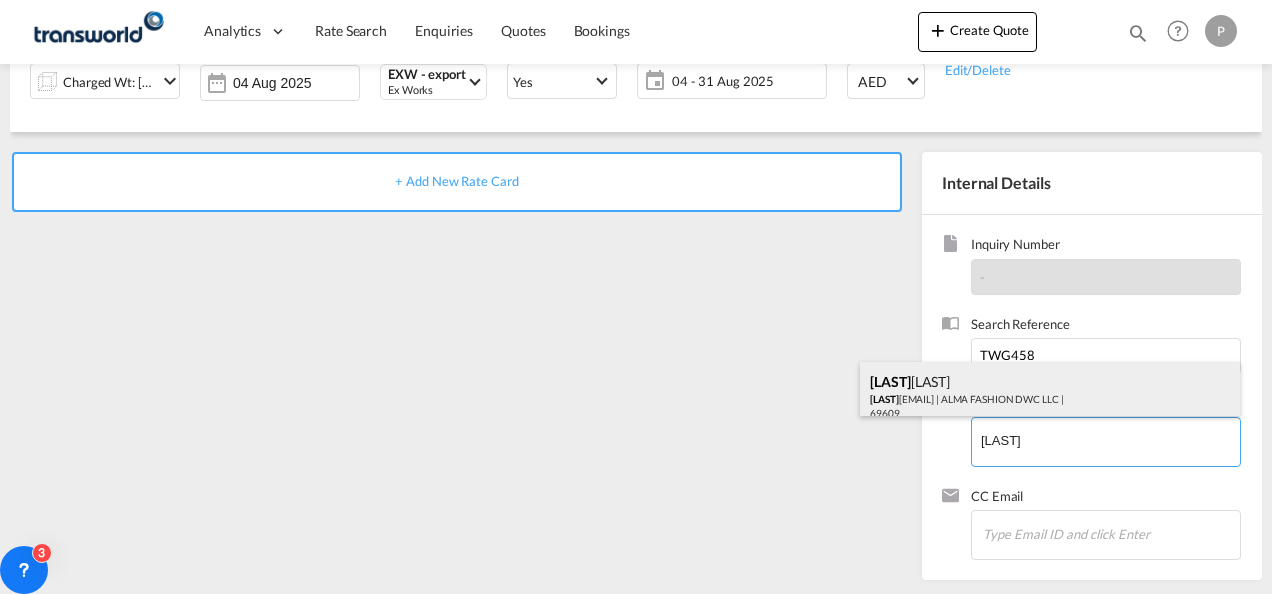 click on "[NAME] [NAME] [EMAIL]    |    [COMPANY]
|      [NUMBER]" at bounding box center [1050, 396] 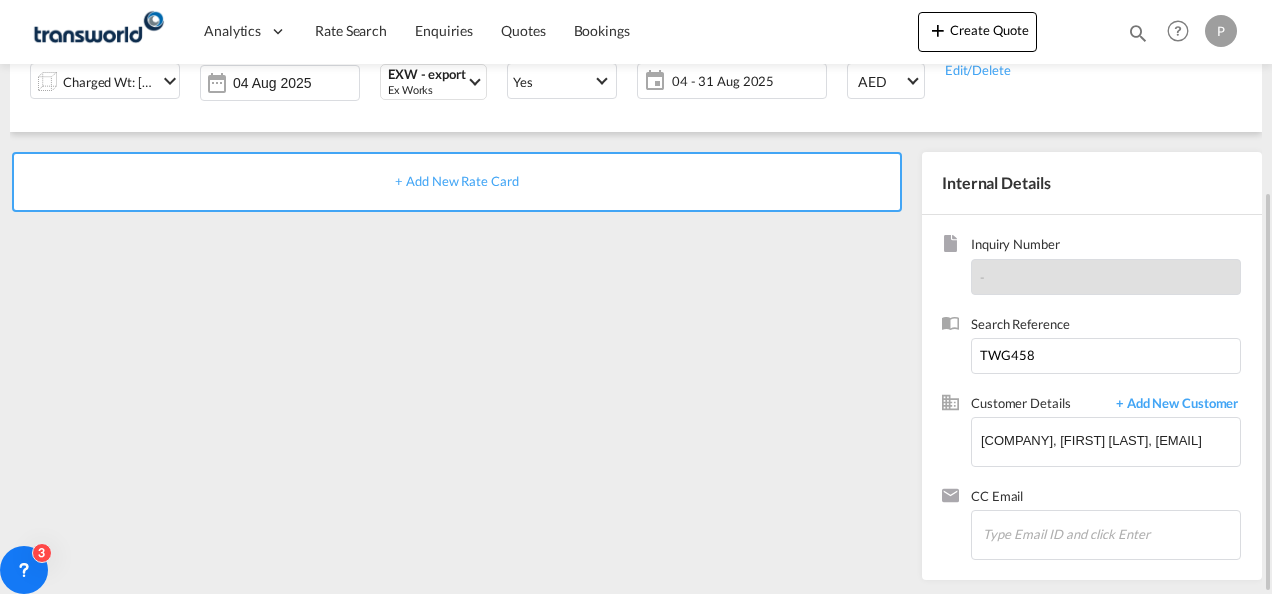 click on "+ Add New Rate Card" at bounding box center [456, 181] 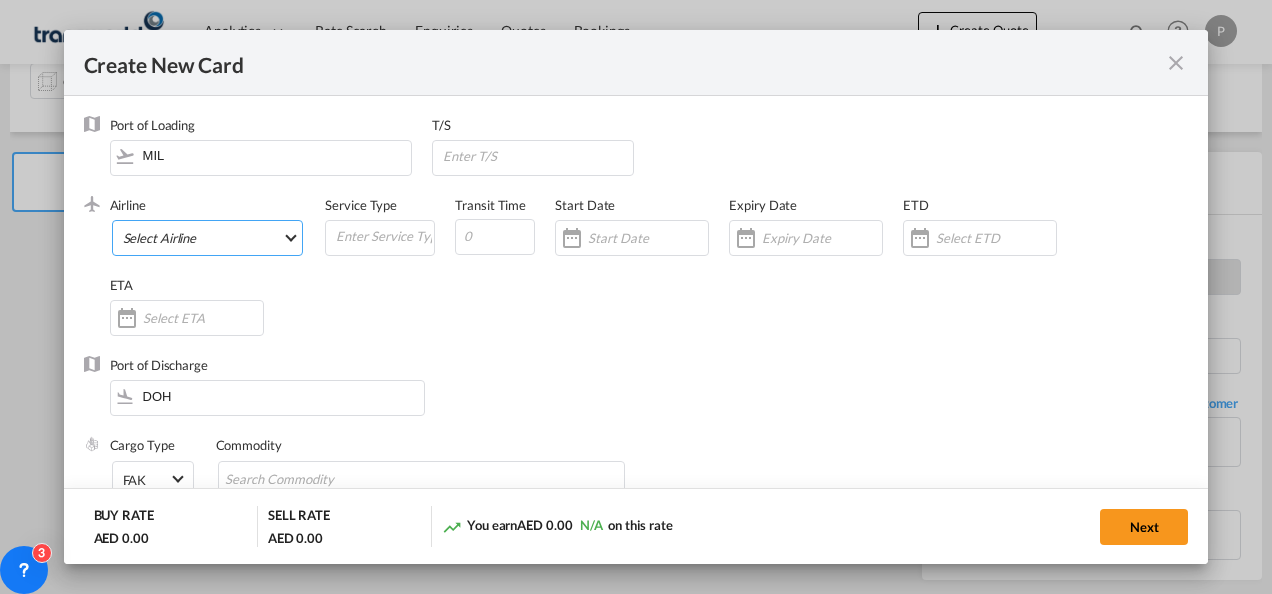 click on "Select Airline
AIR EXPRESS S.A. (1166- / -)
CMA CGM Air Cargo (1140-2C / -)
DDWL Logistics (1138-AU / -)
Fast Logistics (1150-AE / -)
NFS Airfreight (1137-NL / -)
PROAIR (1135-DE / -)
Transportdeal WW (1141-SE / -)
21 Air LLC (964-2I*-681-US / 681)
40-Mile Air, Ltd. (145-Q5* / -)
8165343 Canada Inc. dba Air Canada Rouge (164-RV / -)
9 Air Co Ltd (793-AQ-902-CN / 902)
9G Rail Limited (1101-9G* / -)
A.P.G. Distribution System (847-A1 / -)
AB AVIATION (821-Y6 / -)
ABC Aerolineas S.A. de C.V. (935-4O*-837-MX / 837)
ABSA  -  Aerolinhas Brasileiras S.A dba LATAM Cargo Brasil (95-M3-549-BR / 549)
ABX Air, Inc. (32-GB-832-US / 832)
AccesRail and Partner Railways (772-9B* / -)
ACE Belgium Freighters S.A. (222-X7-744-BE / 744)
ACP fly (1147-PA / -)
ACT Havayollari A.S. (624-9T*-556-TR / 556)
Adria Airways (JP / -)
Advanced Air, LLC (1055-AN / -)
Aegean Airlines (575-A3-390-GR / 390)
Aeko Kula, LLC dba Aloha Air Cargo (427-KH-687-US / 687)
Aer Lingus Limited (369-EI-53-IE / 53)" at bounding box center (208, 238) 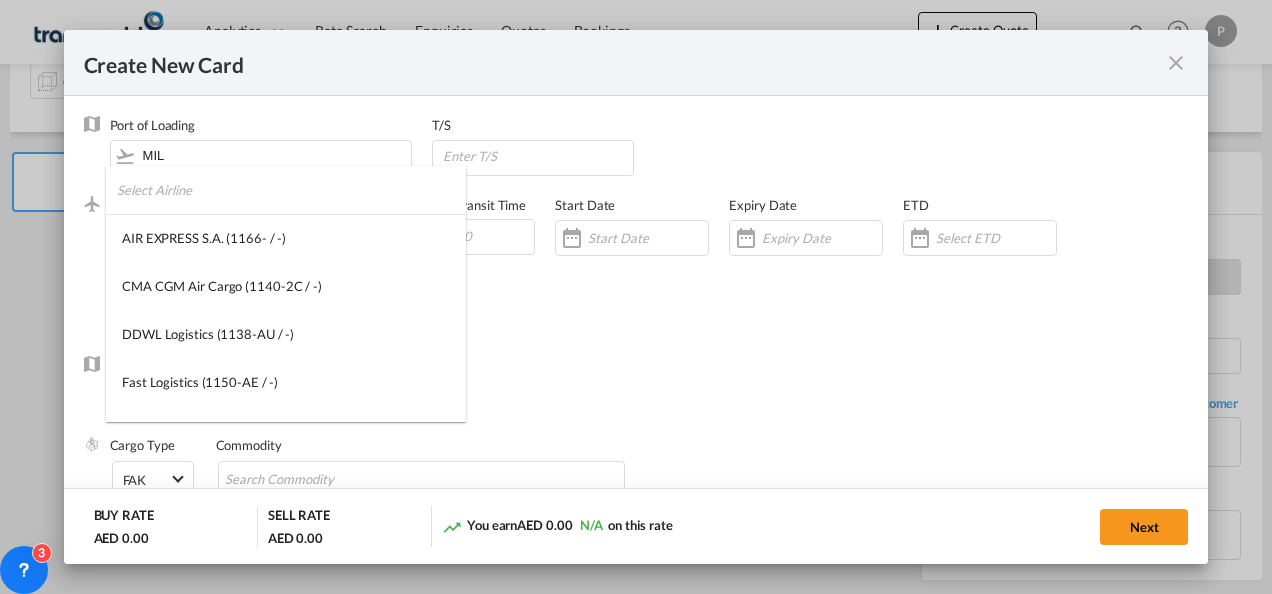 click at bounding box center [291, 190] 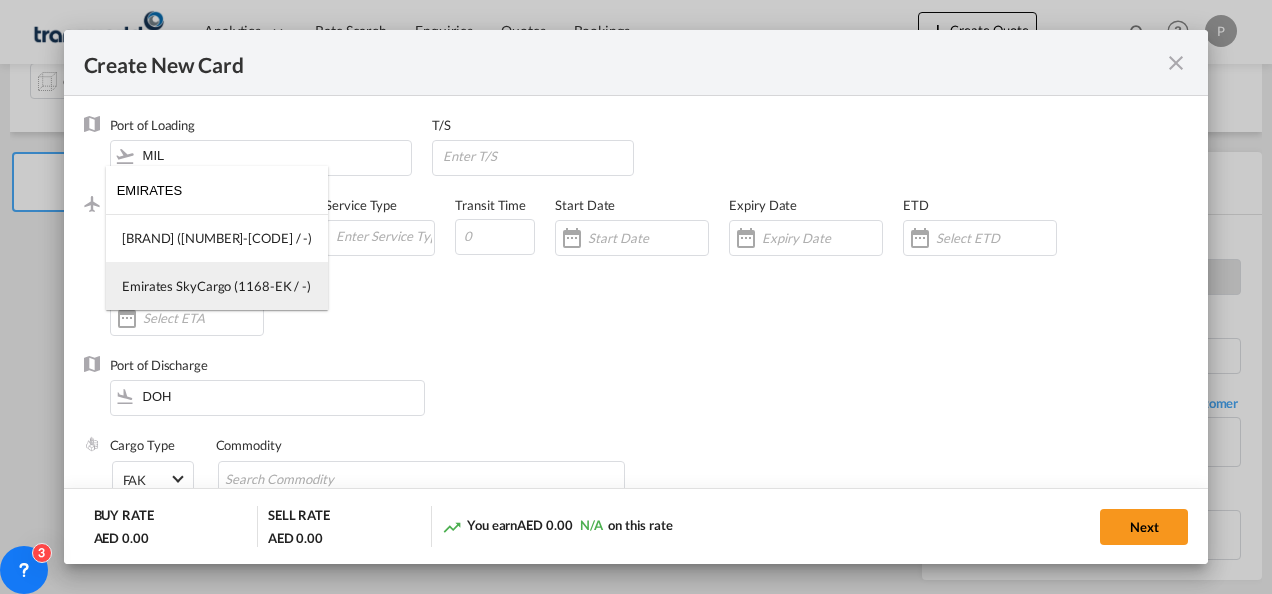 type on "EMIRATES" 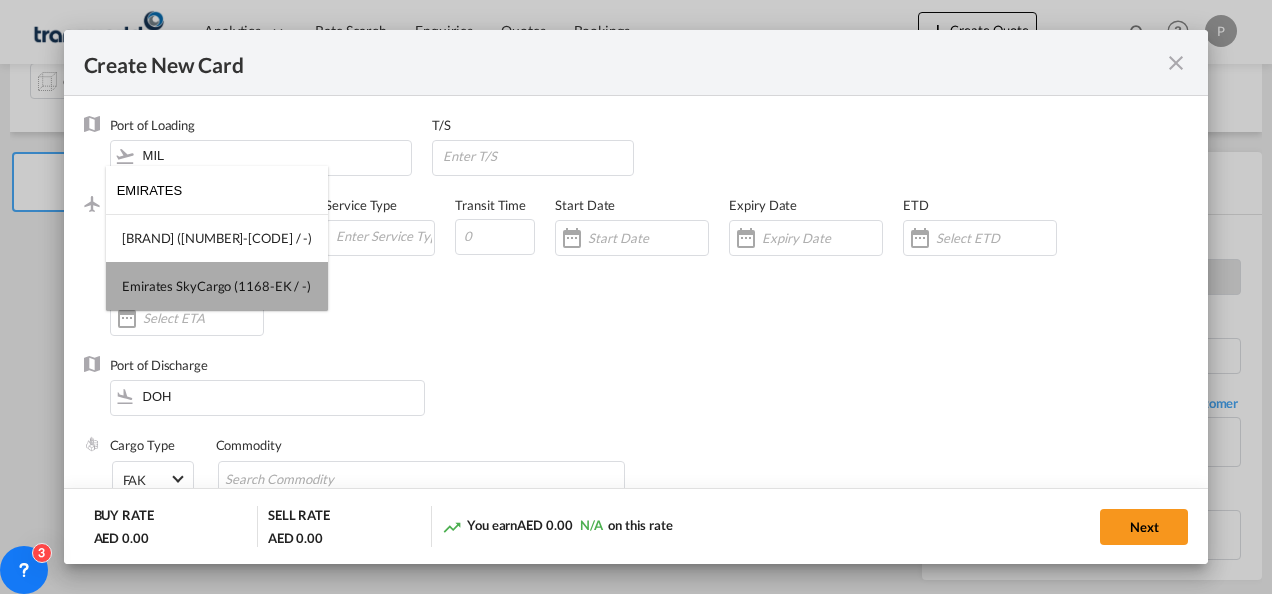 click on "Emirates SkyCargo (1168-EK / -)" at bounding box center (216, 286) 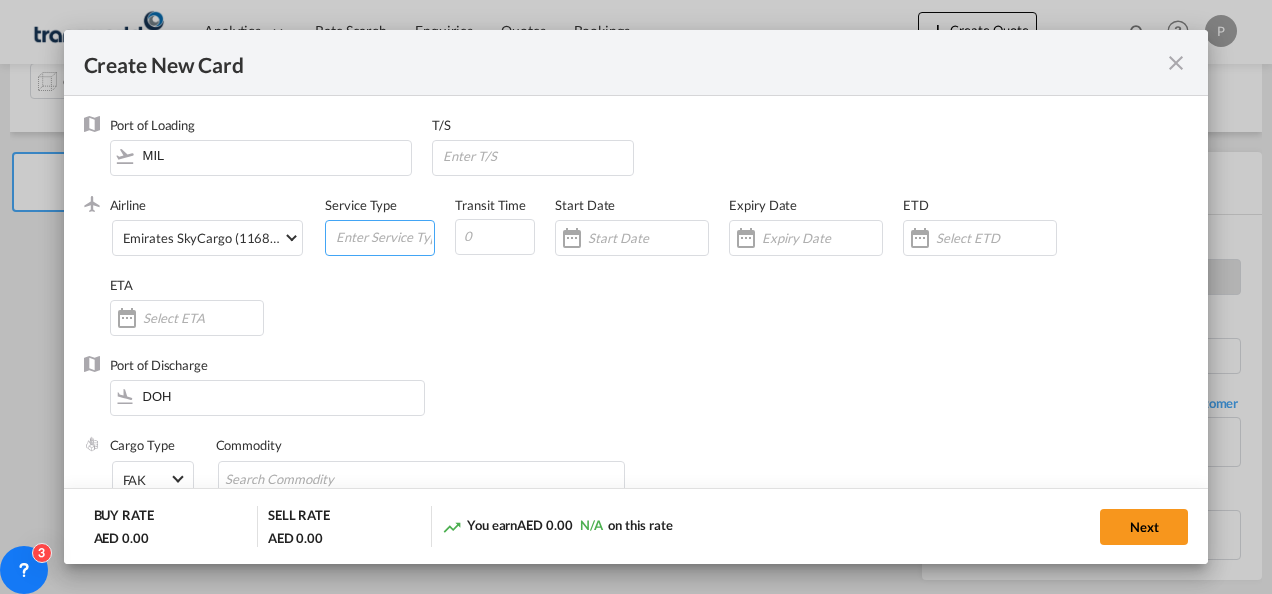 click at bounding box center (384, 236) 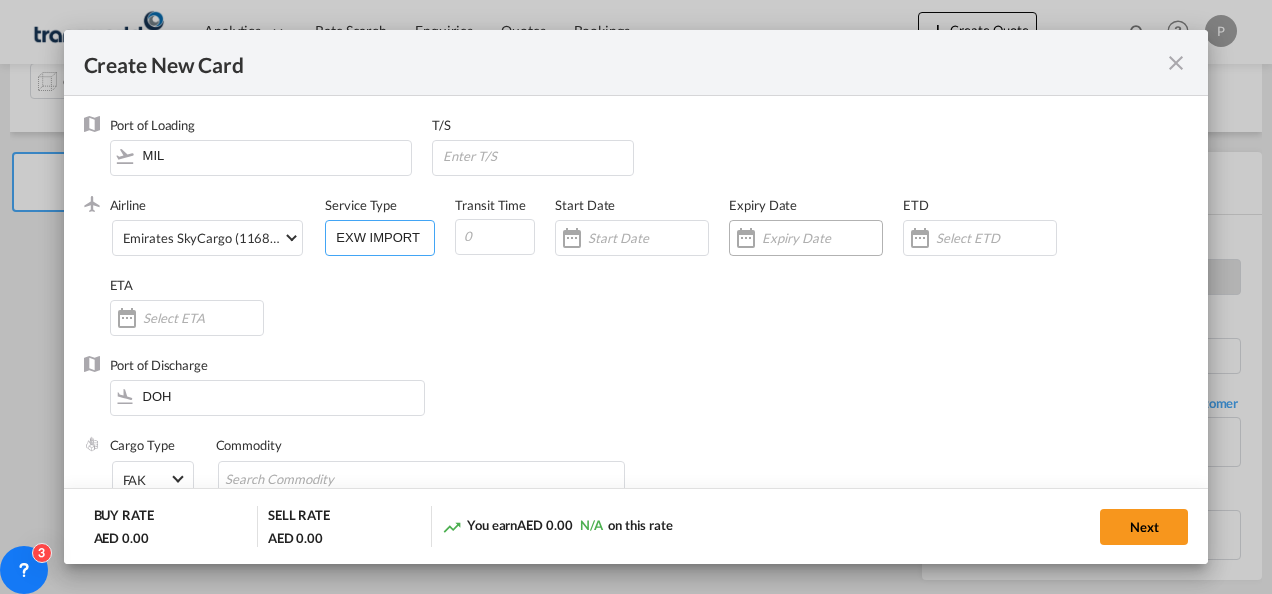 type on "EXW IMPORT" 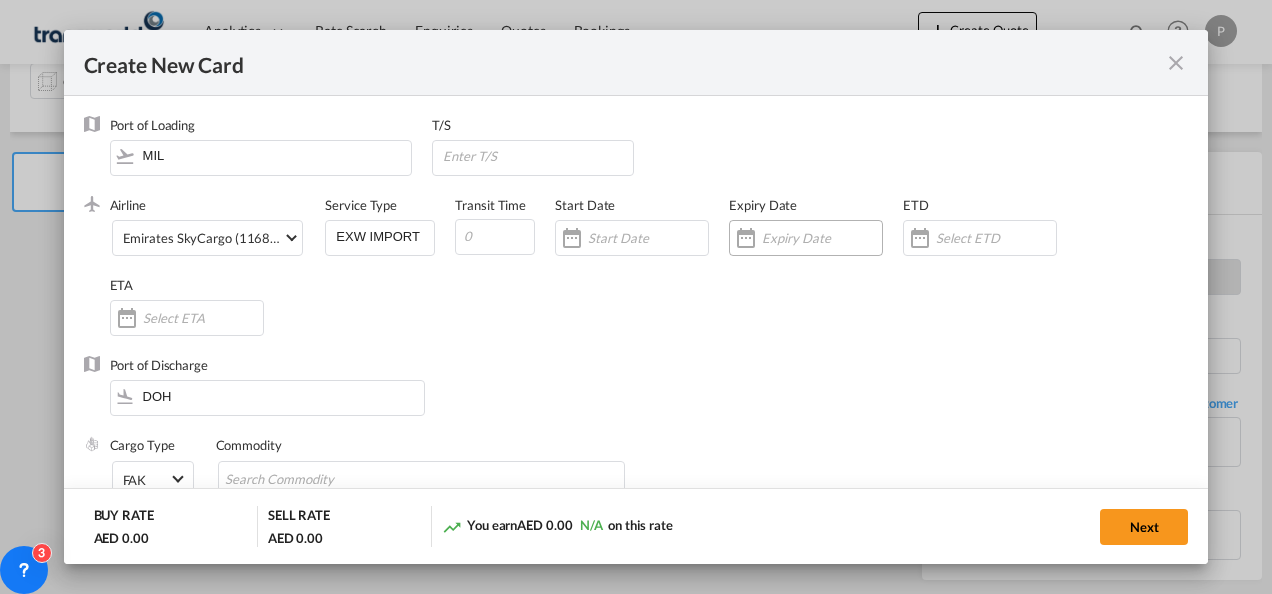 click at bounding box center (822, 238) 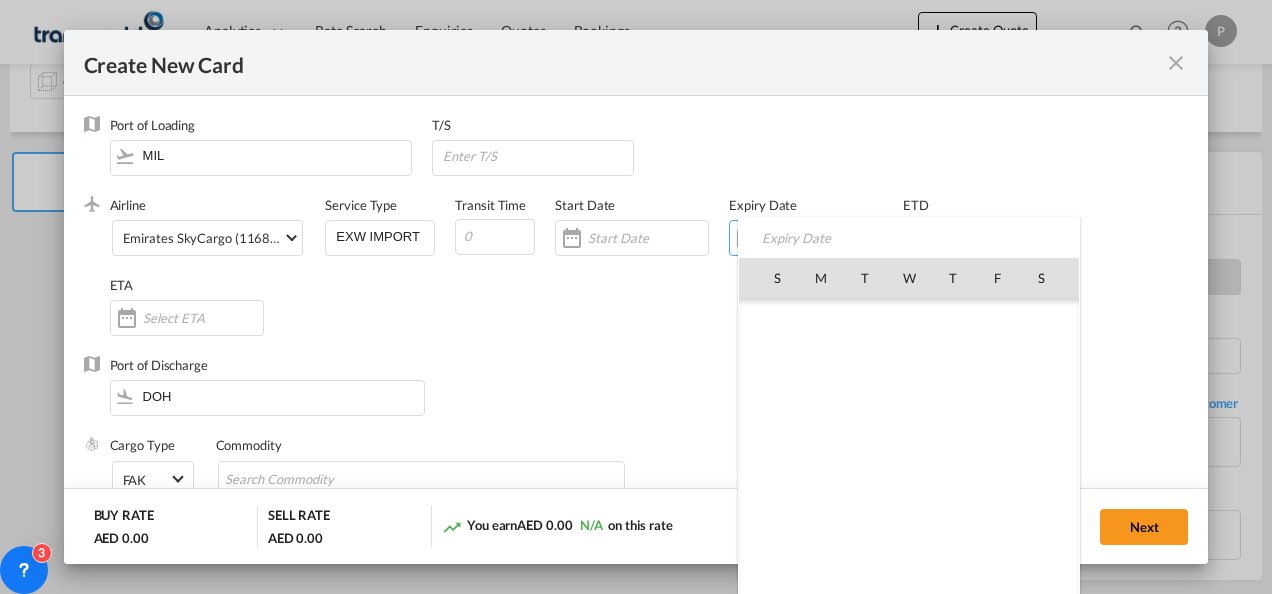 scroll, scrollTop: 462955, scrollLeft: 0, axis: vertical 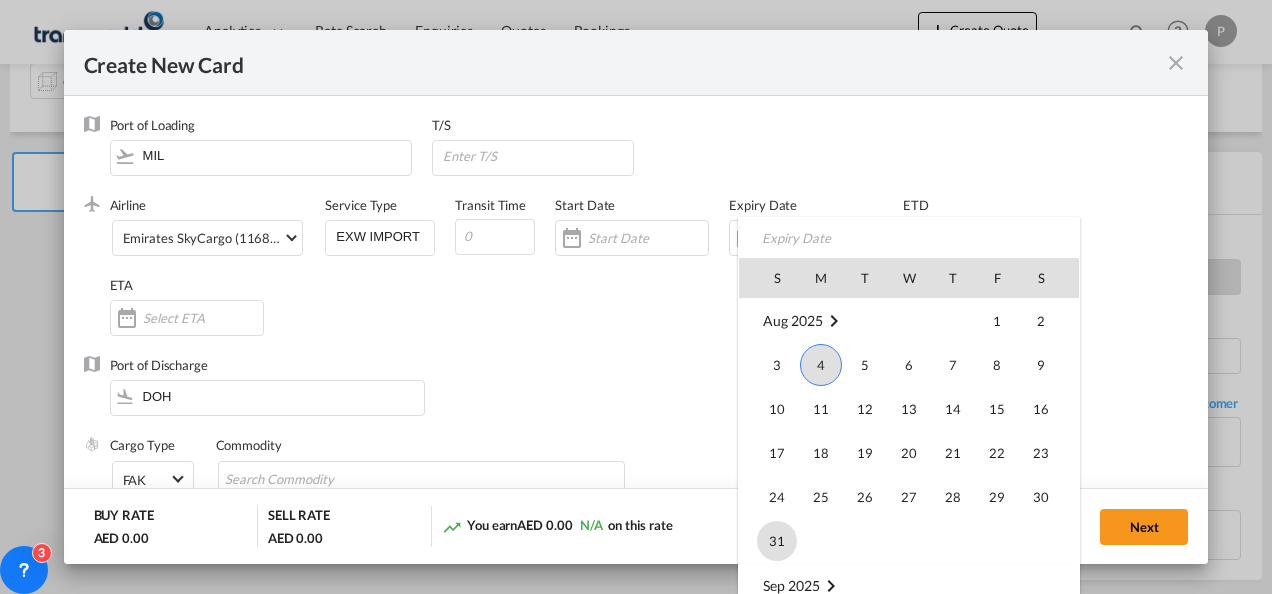 click on "31" at bounding box center [777, 541] 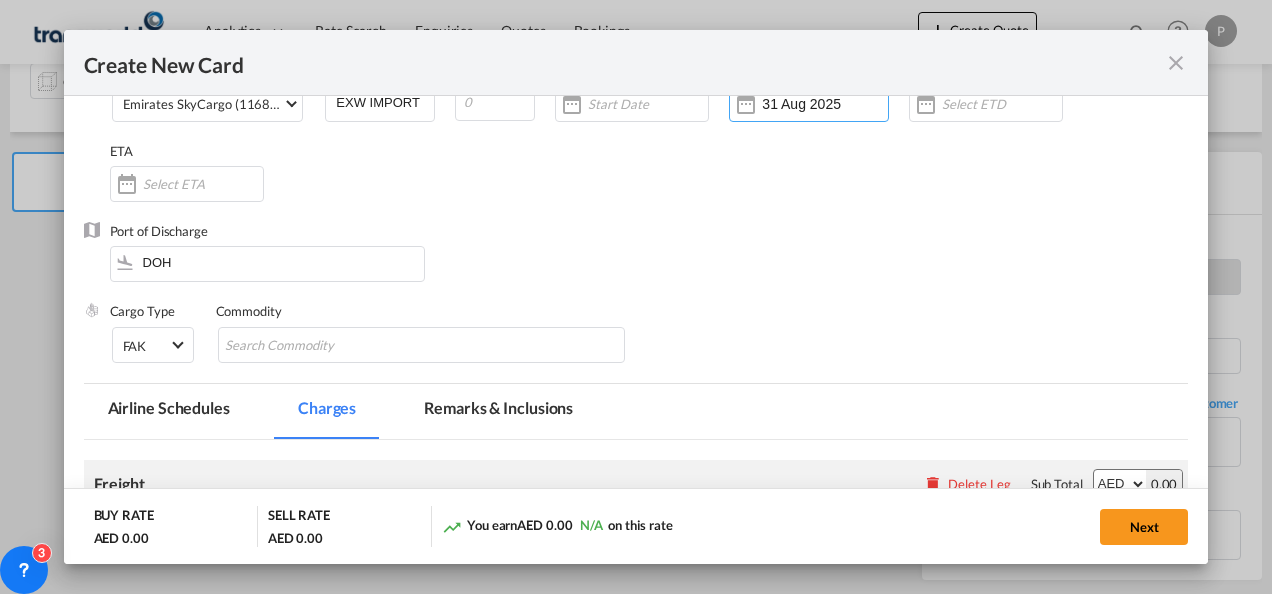 scroll, scrollTop: 140, scrollLeft: 0, axis: vertical 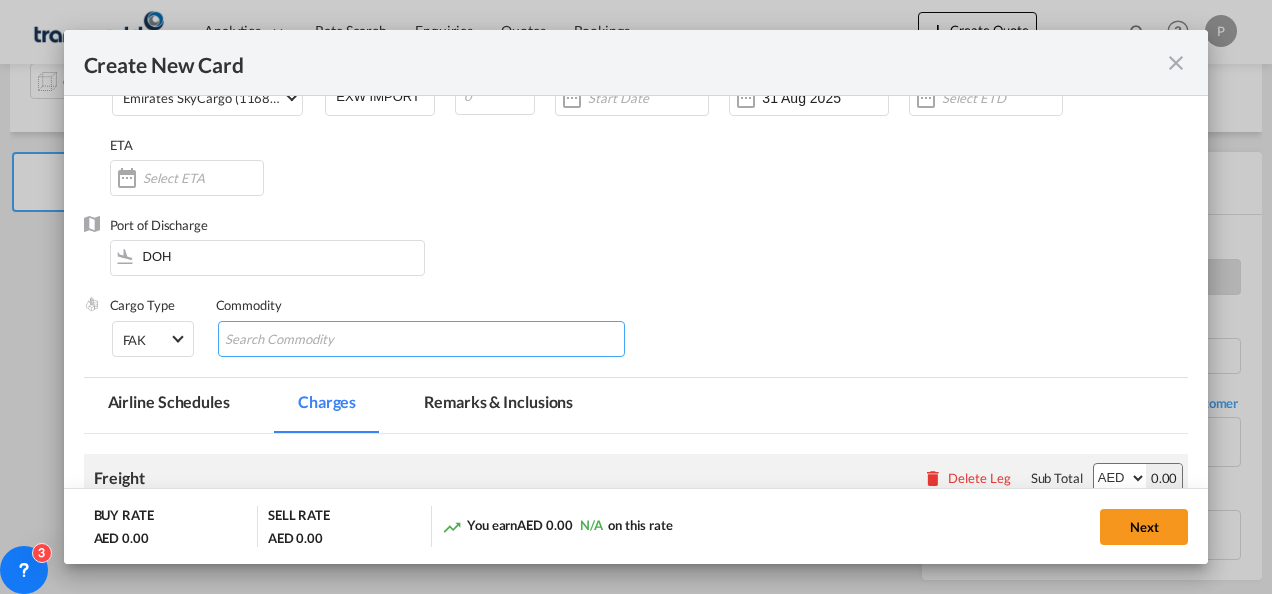 click at bounding box center (316, 340) 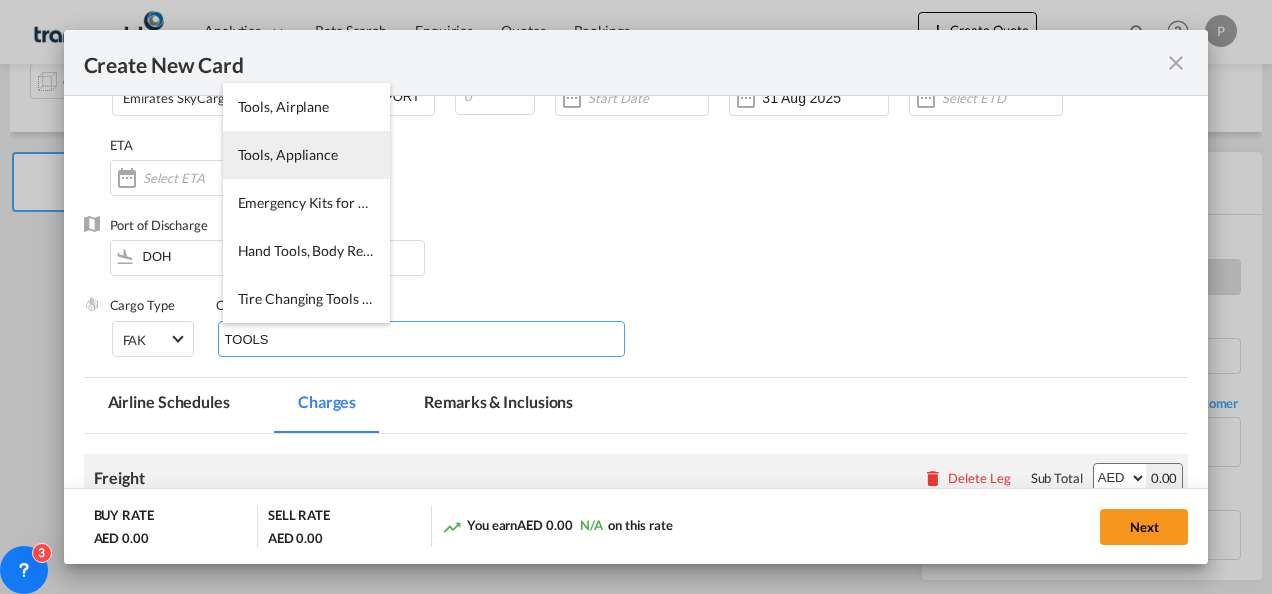 type on "TOOLS" 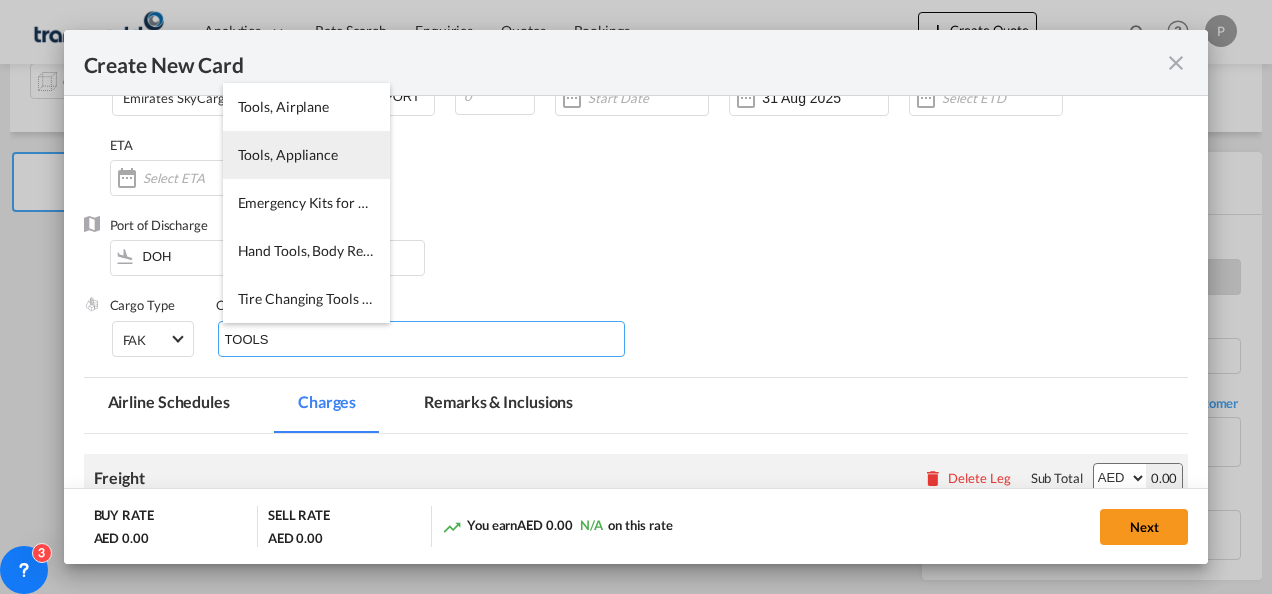 click on "Tools, Appliance" at bounding box center (288, 154) 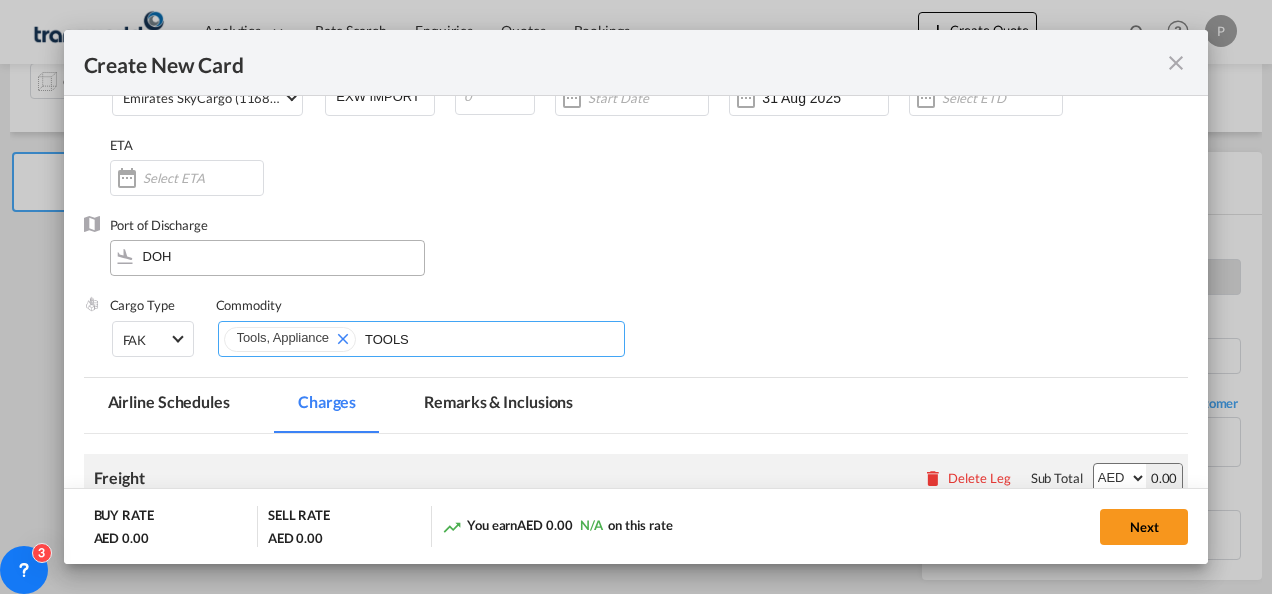 type 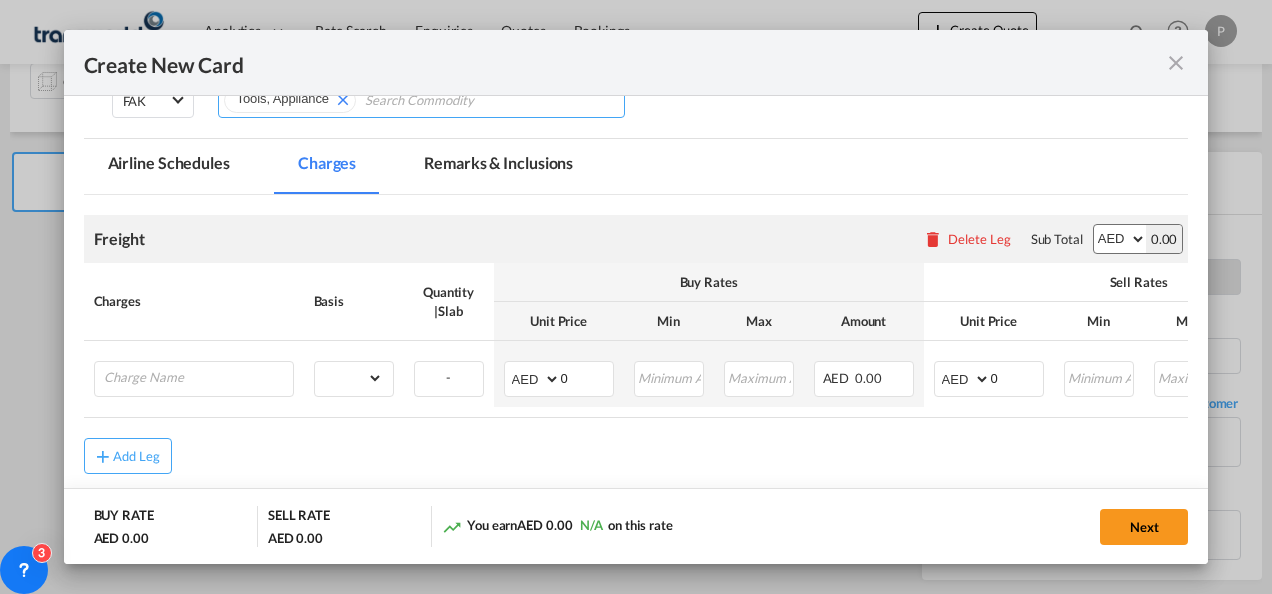 scroll, scrollTop: 381, scrollLeft: 0, axis: vertical 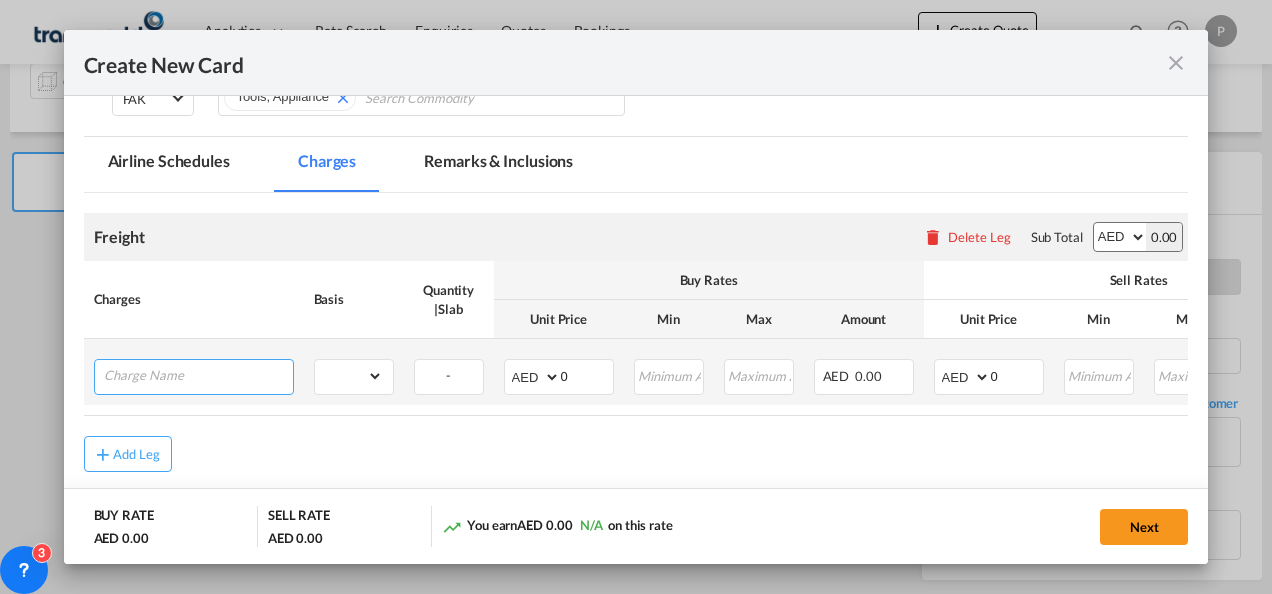 click at bounding box center (198, 375) 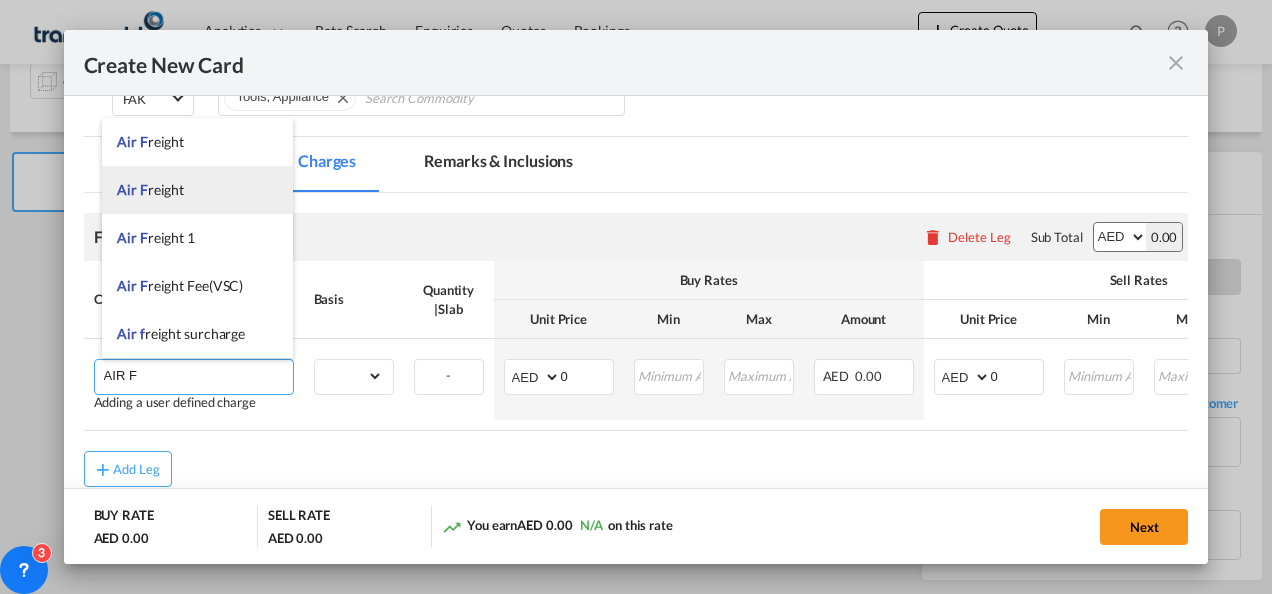 click on "Air F reight" at bounding box center [197, 190] 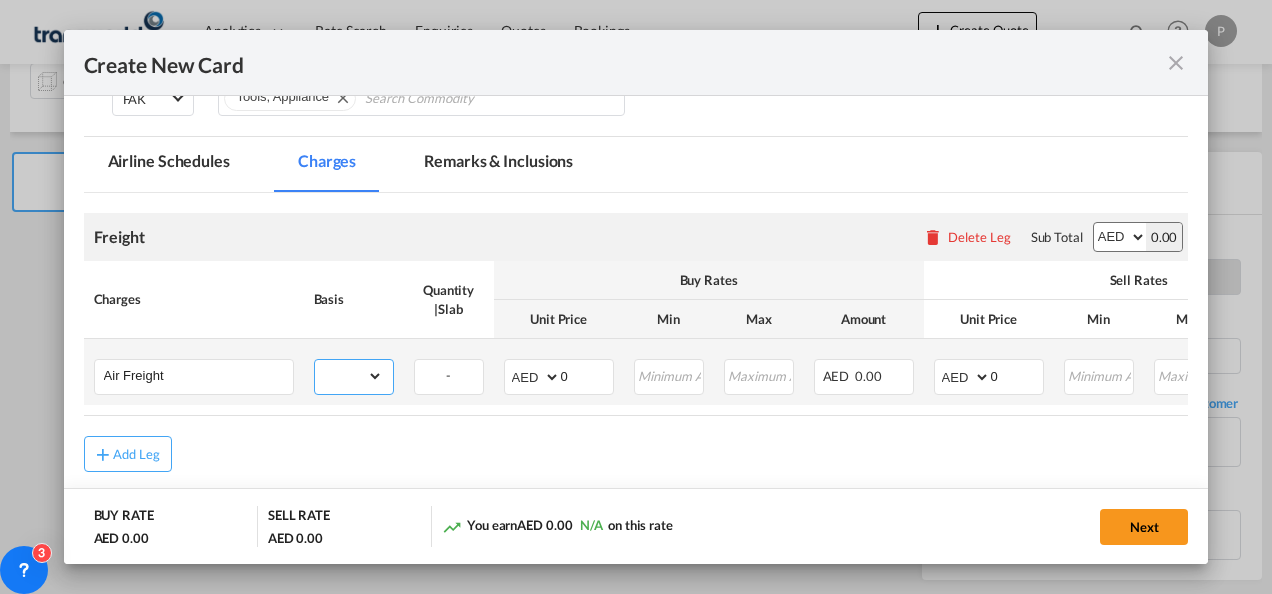 click on "gross_weight
volumetric_weight
per_shipment
per_bl
per_km
% on air freight
per_hawb
per_kg
per_pallet
per_carton
flat
chargeable_weight
per_ton
per_cbm
per_hbl
per_w/m
per_awb
per_sbl
per shipping bill
per_quintal
per_lbs
per_vehicle
per_shift
per_invoice
per_package
per_day
per_revalidation
per_declaration
per_document
per clearance" at bounding box center [349, 376] 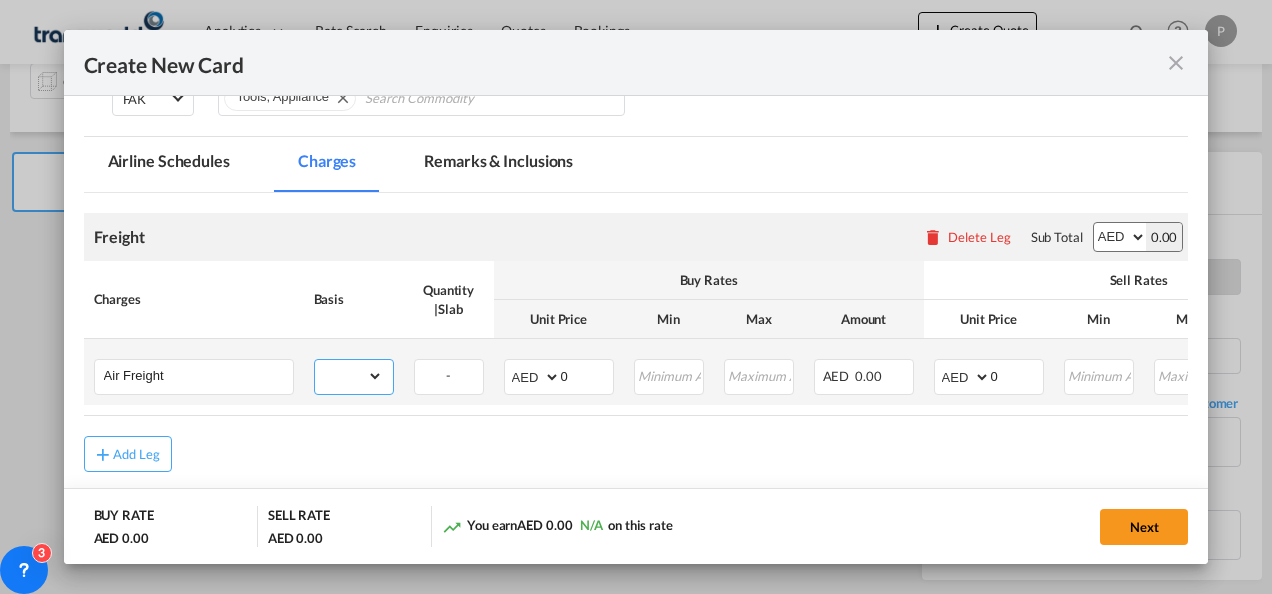 select on "per_shipment" 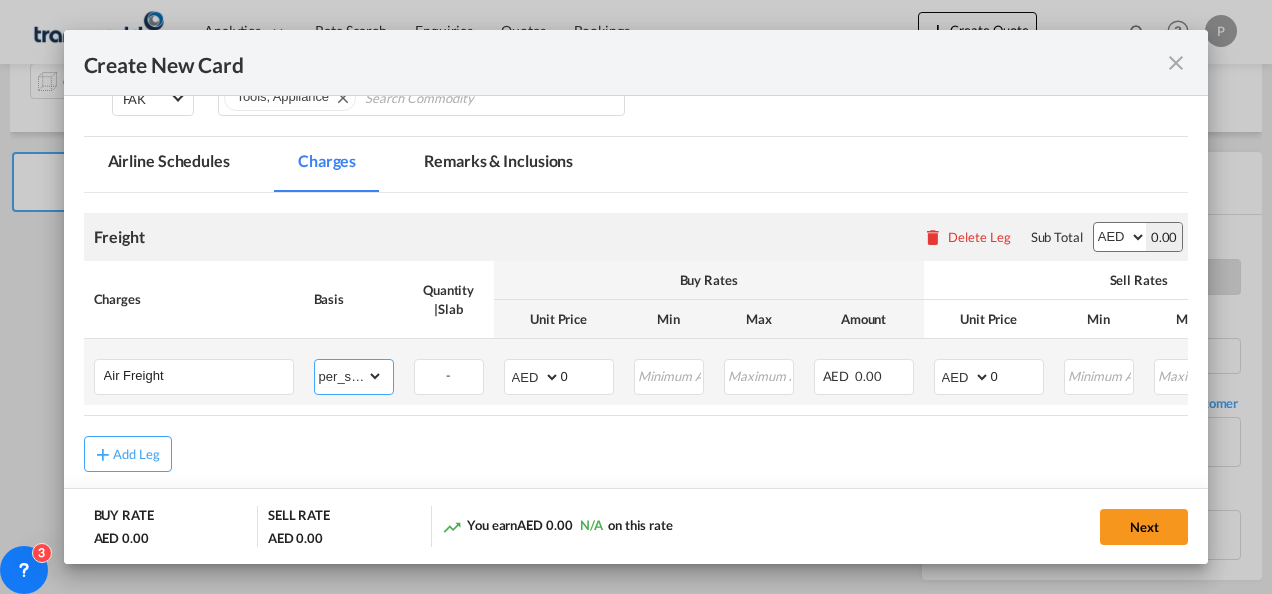 click on "gross_weight
volumetric_weight
per_shipment
per_bl
per_km
% on air freight
per_hawb
per_kg
per_pallet
per_carton
flat
chargeable_weight
per_ton
per_cbm
per_hbl
per_w/m
per_awb
per_sbl
per shipping bill
per_quintal
per_lbs
per_vehicle
per_shift
per_invoice
per_package
per_day
per_revalidation
per_declaration
per_document
per clearance" at bounding box center [349, 376] 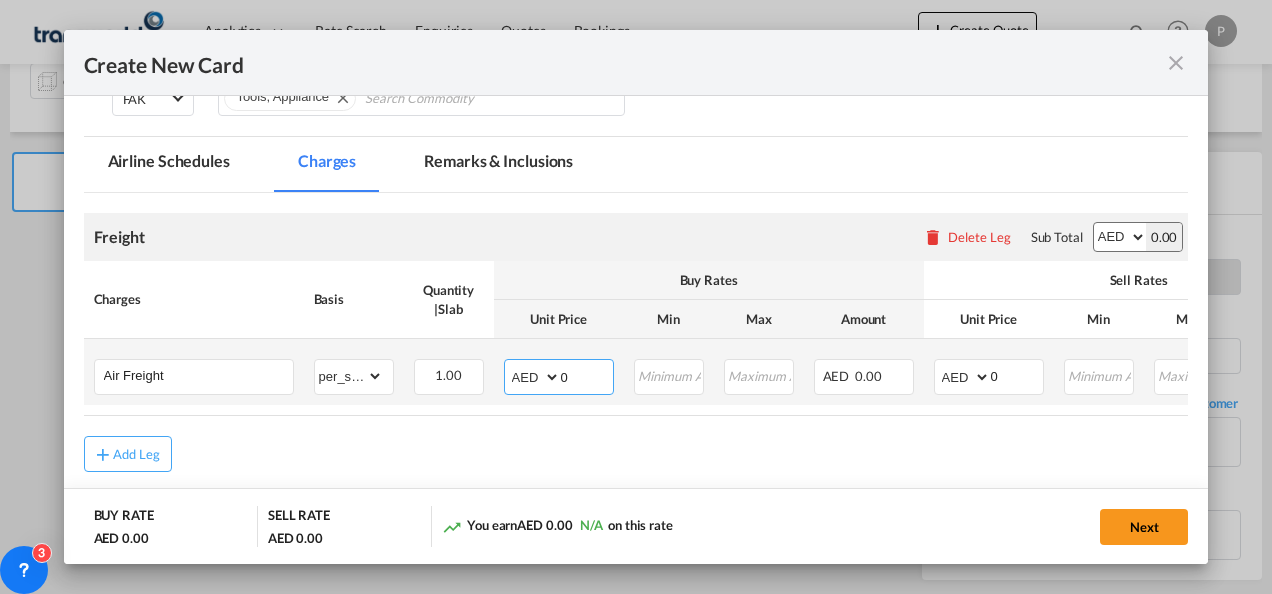click on "0" at bounding box center [587, 375] 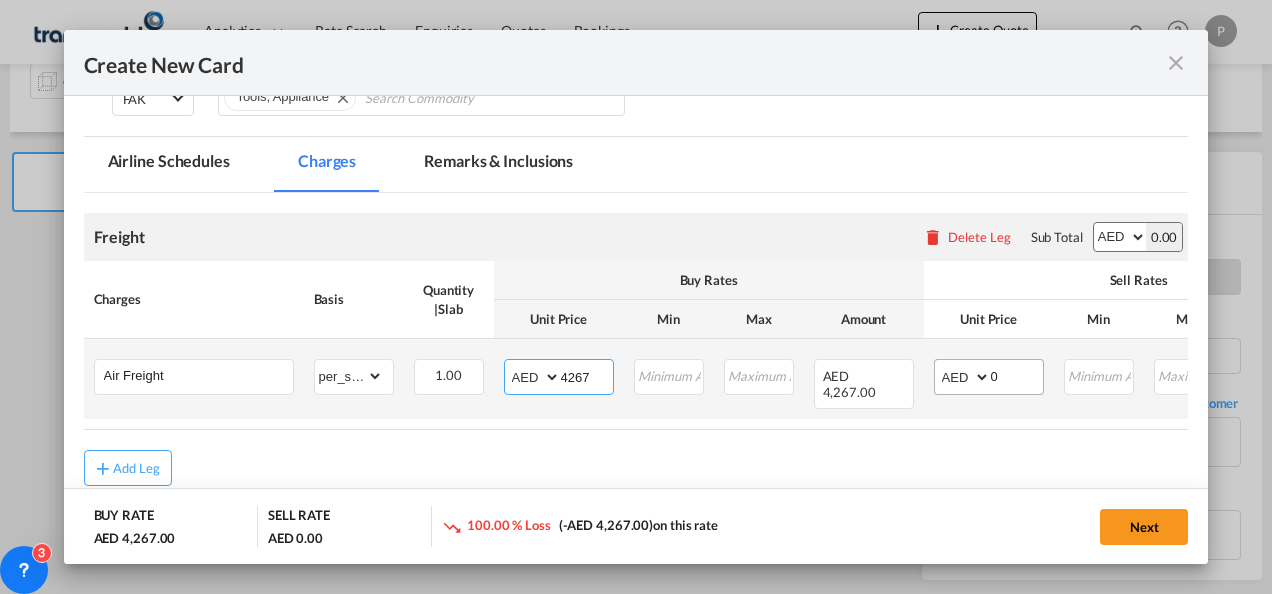 type on "4267" 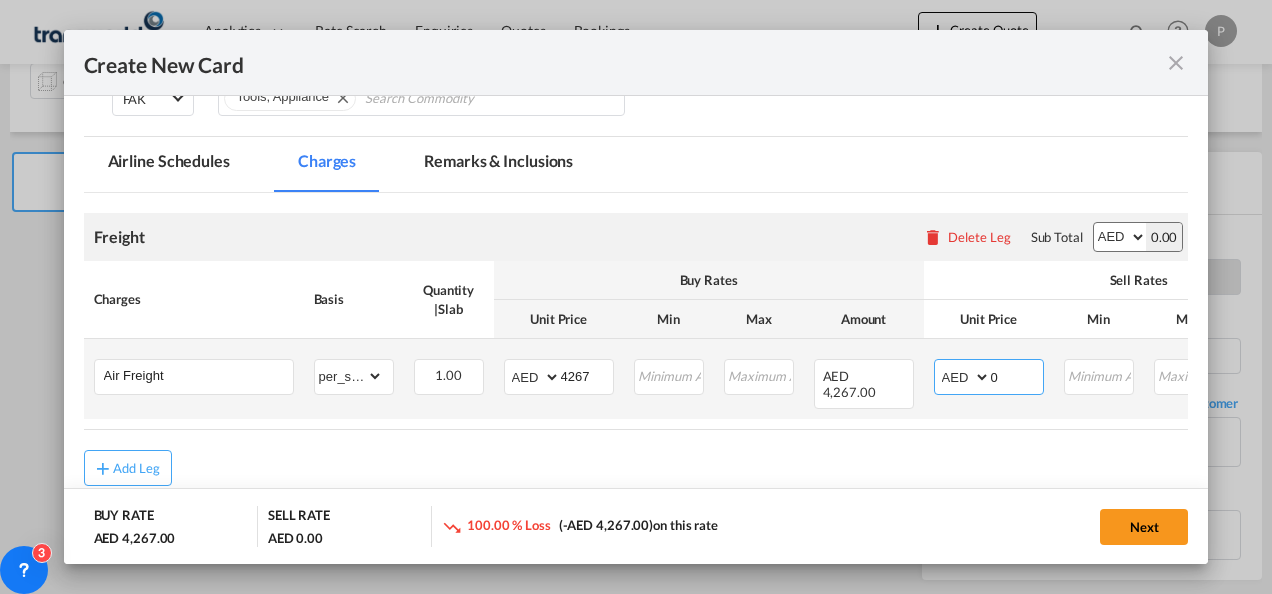 click on "0" at bounding box center (1017, 375) 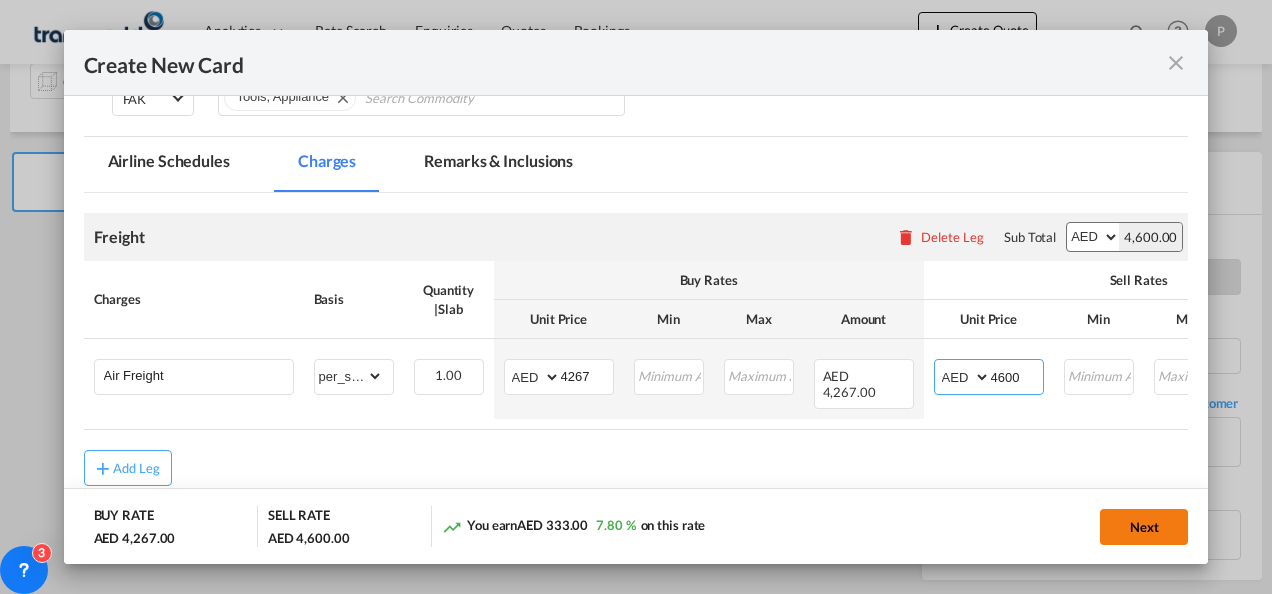 type on "4600" 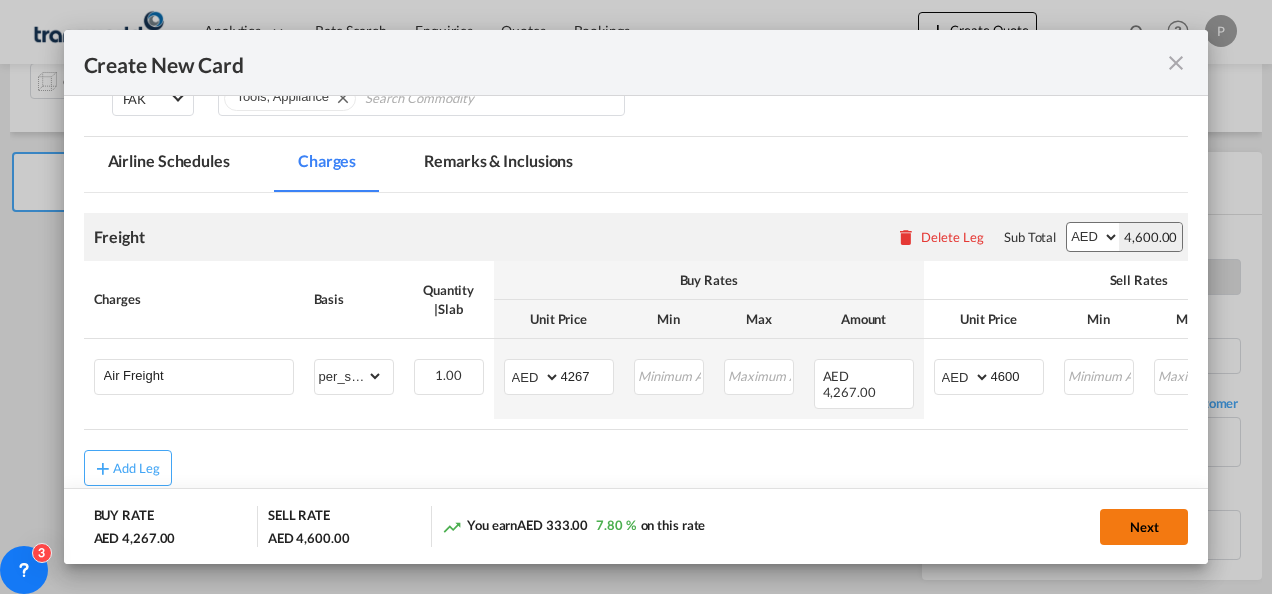 click on "Next" 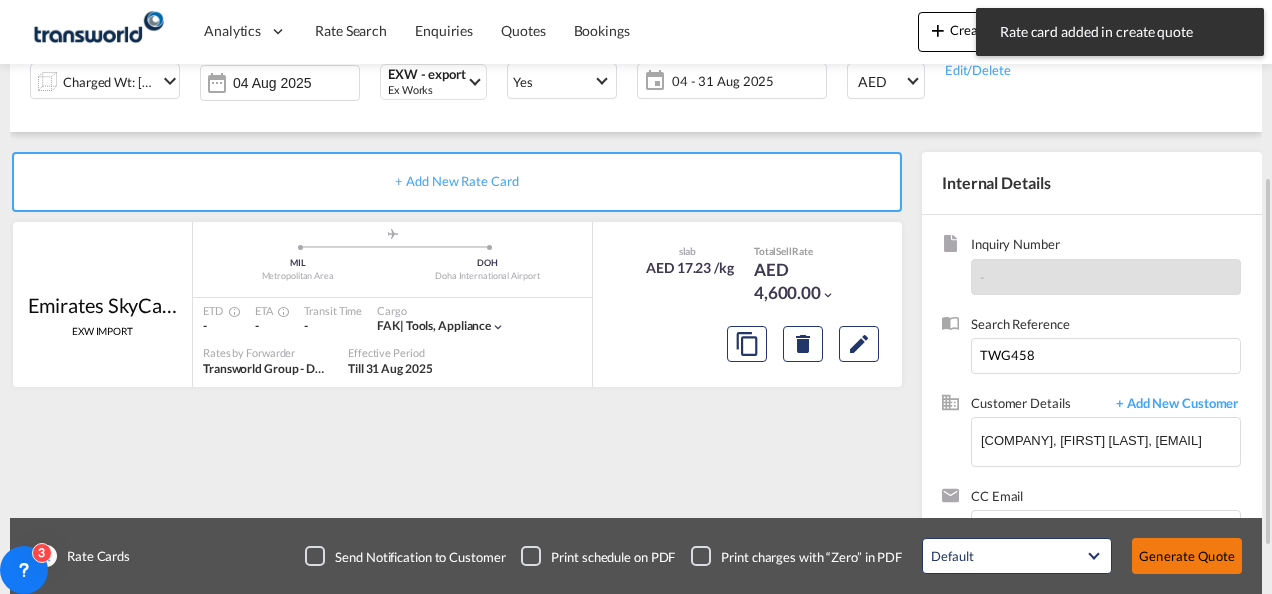 click on "Generate Quote" at bounding box center (1187, 556) 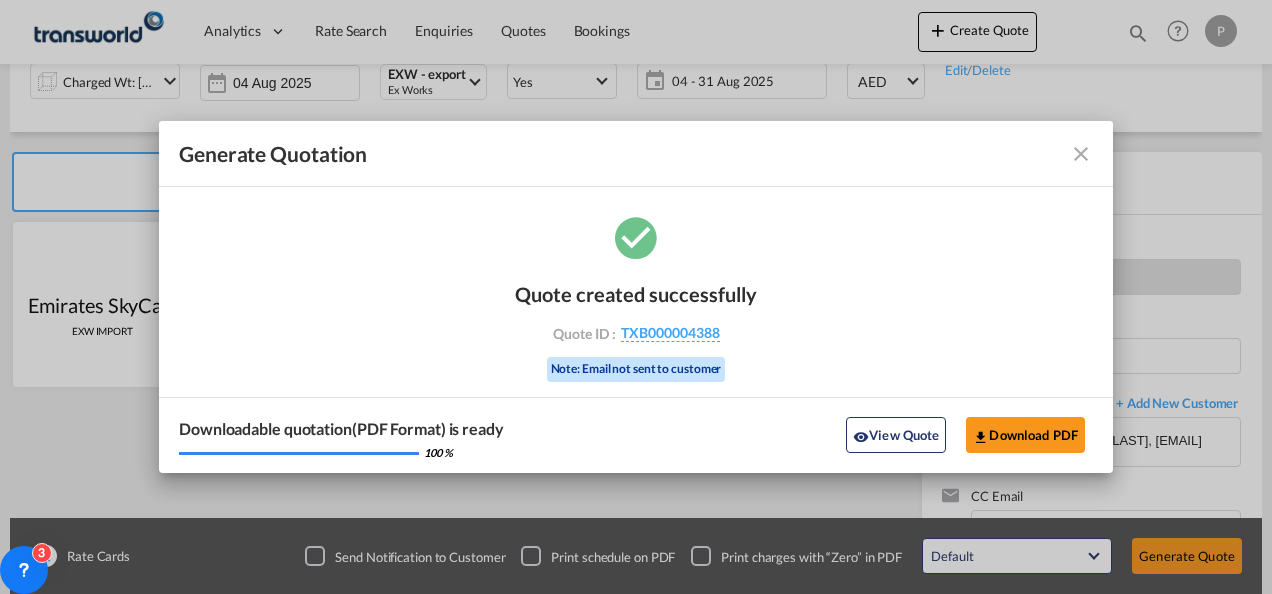 click at bounding box center [1081, 154] 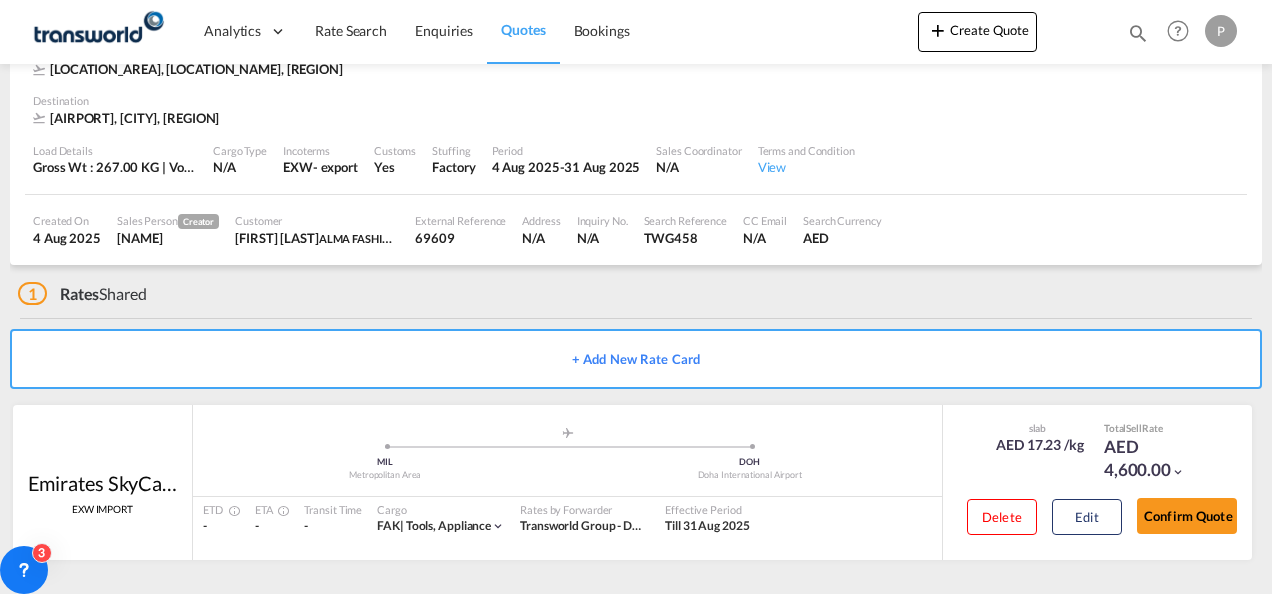 scroll, scrollTop: 0, scrollLeft: 0, axis: both 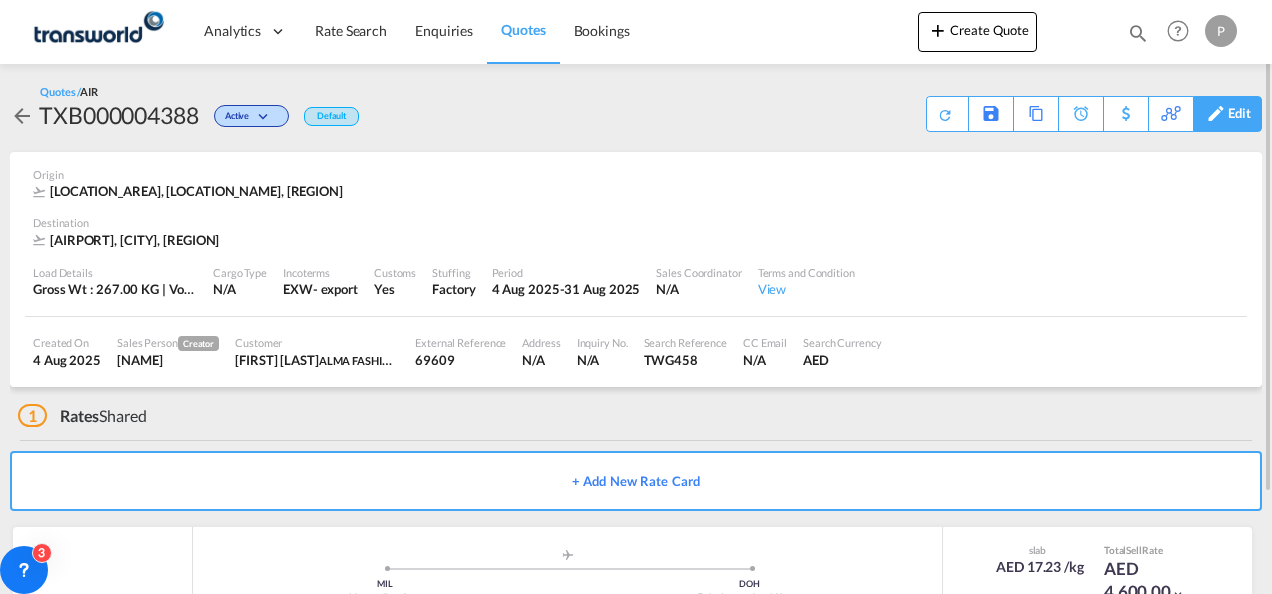click on "Edit" at bounding box center (1239, 114) 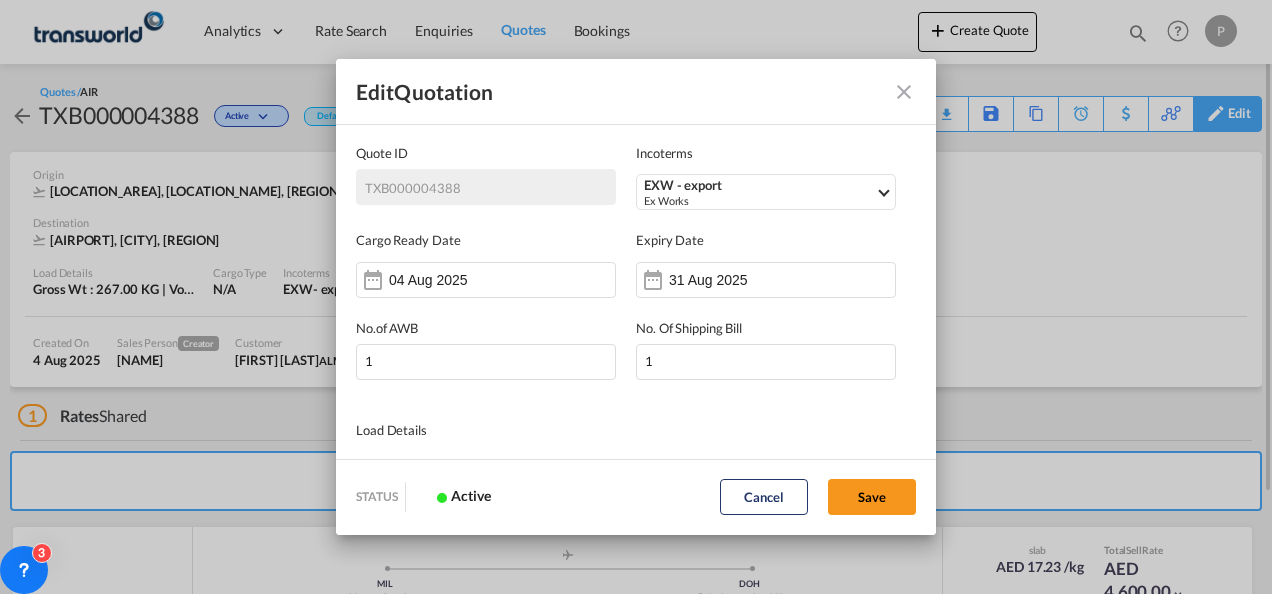scroll, scrollTop: 0, scrollLeft: 0, axis: both 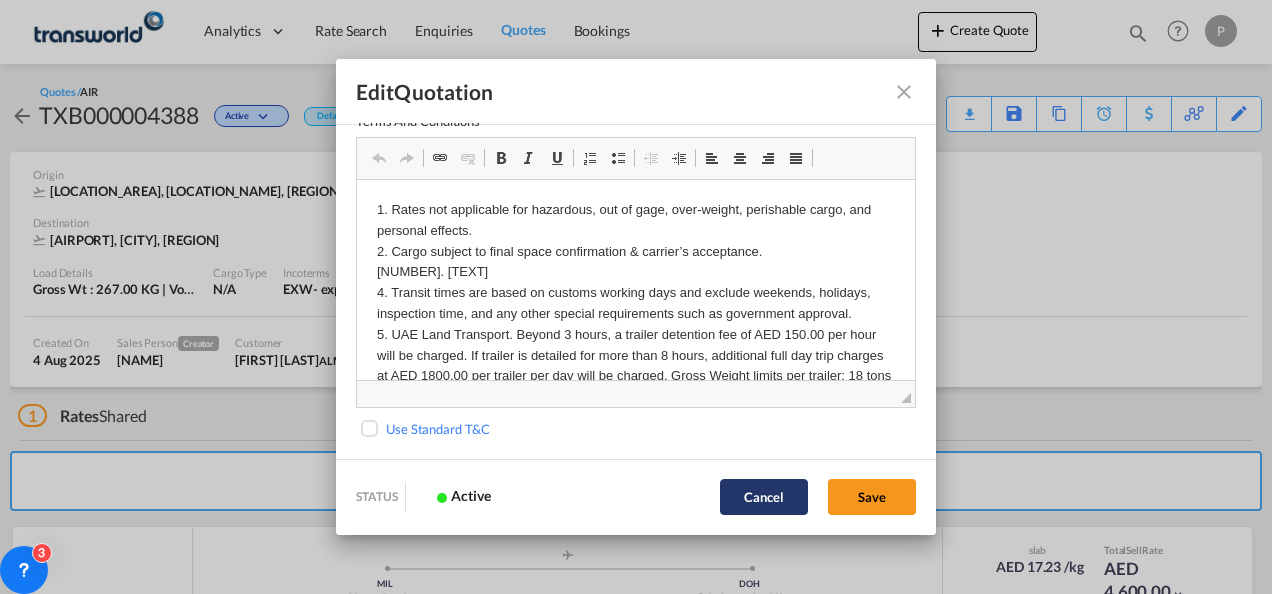 click on "Cancel" 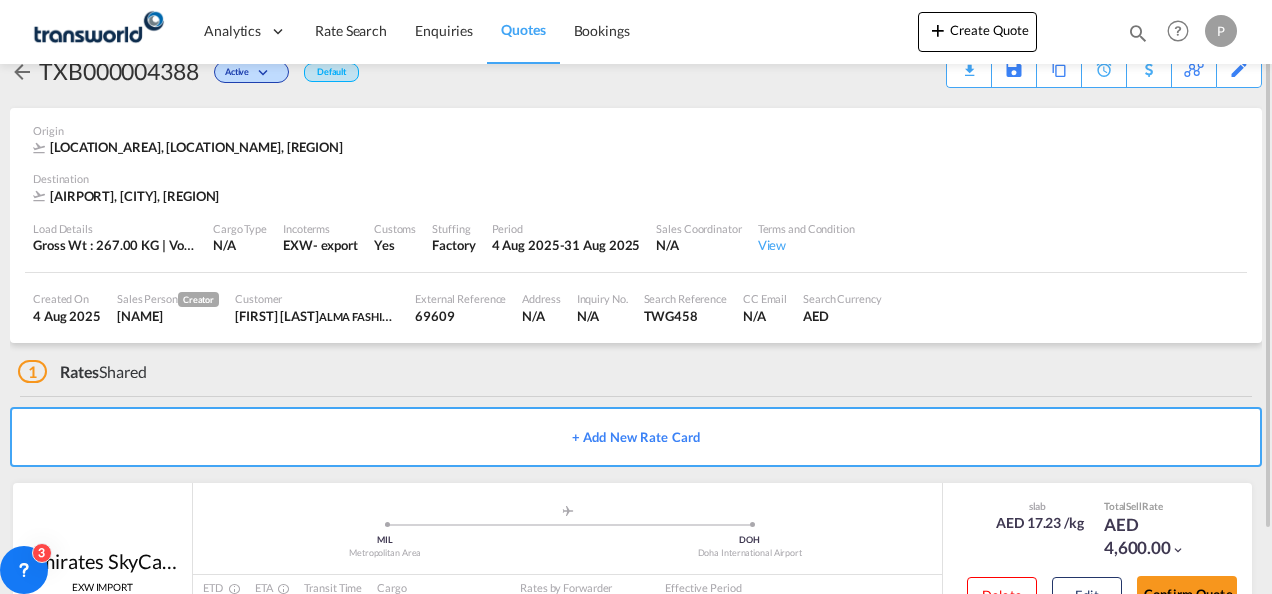 scroll, scrollTop: 122, scrollLeft: 0, axis: vertical 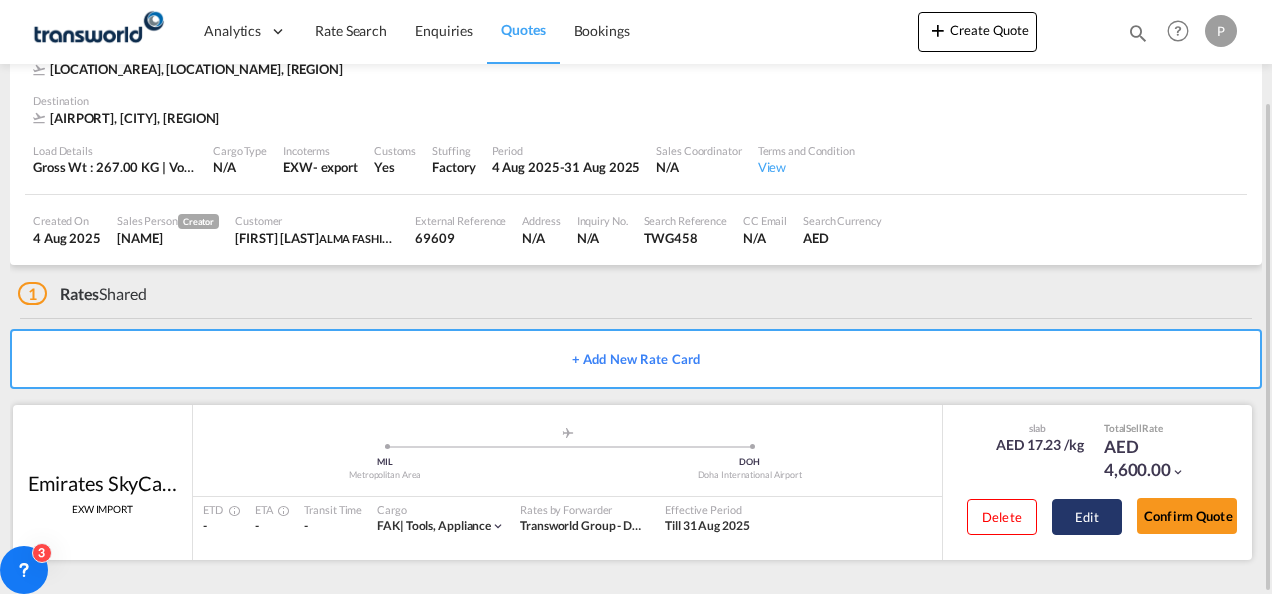 click on "Edit" at bounding box center [1087, 517] 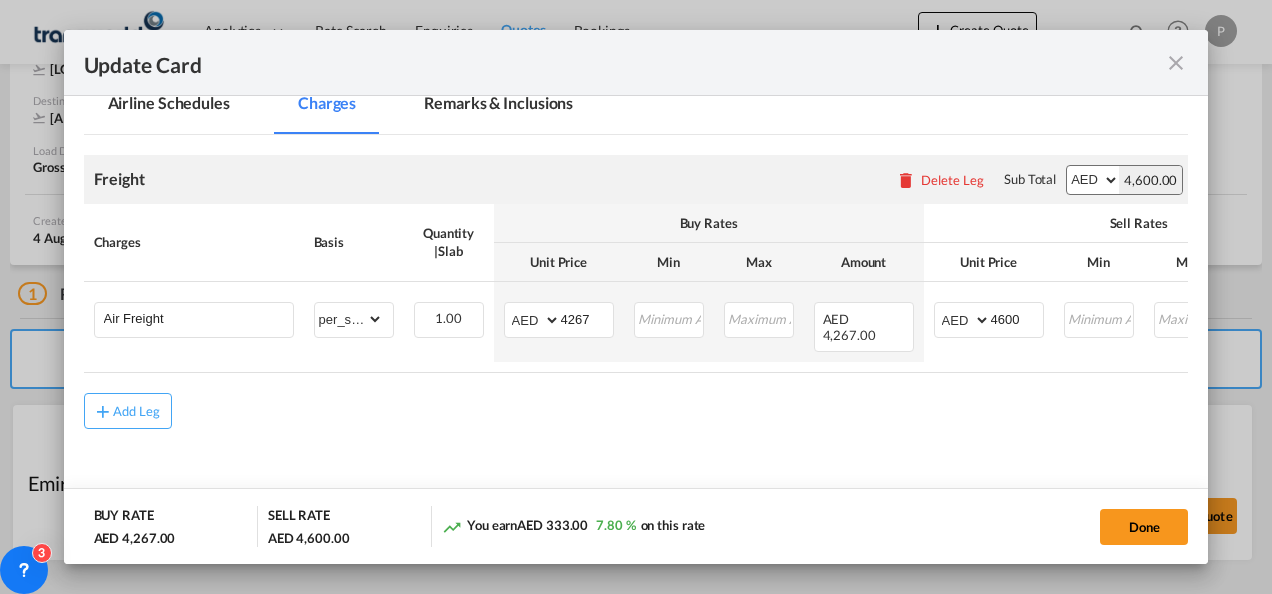 scroll, scrollTop: 476, scrollLeft: 0, axis: vertical 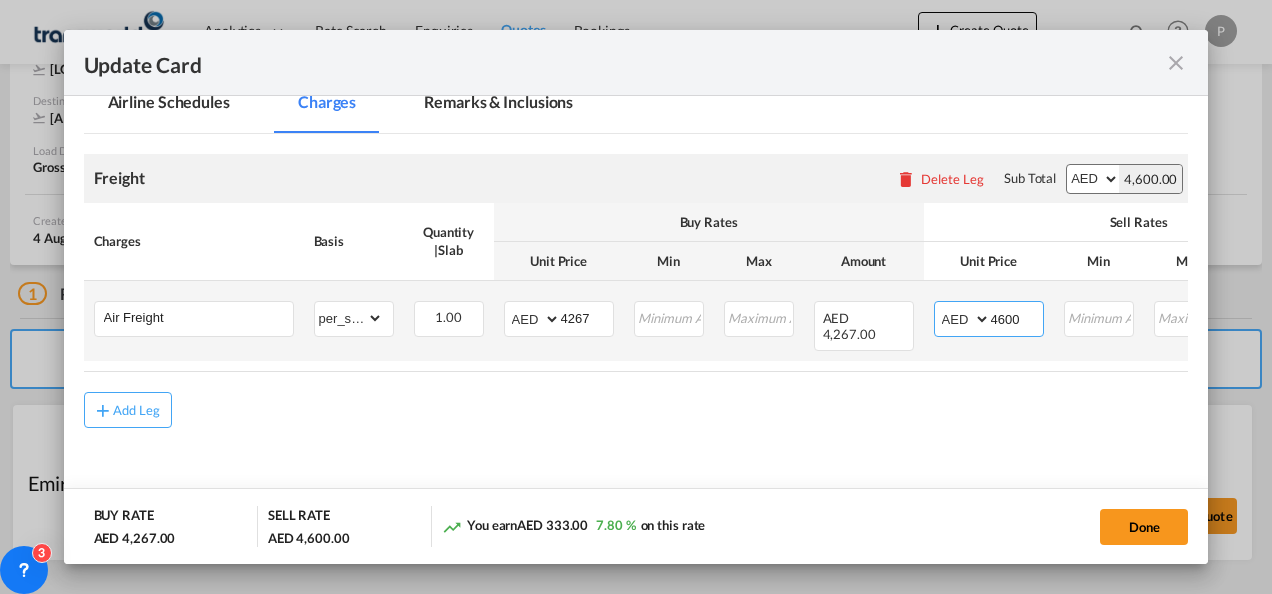 click on "4600" at bounding box center [1017, 317] 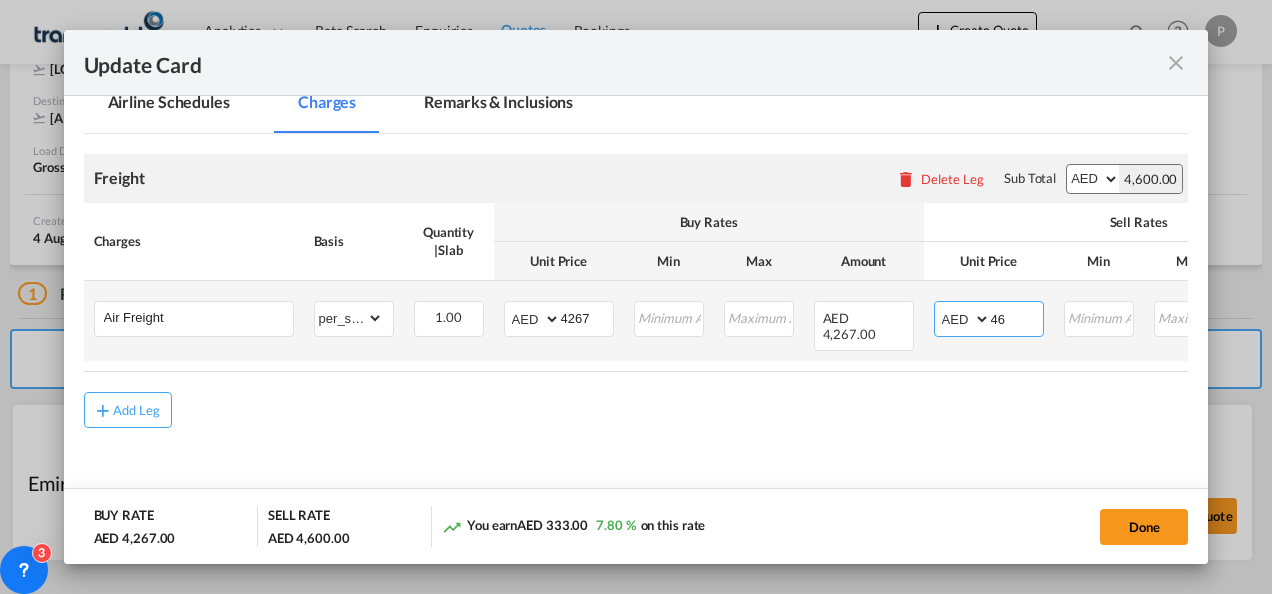 type on "4" 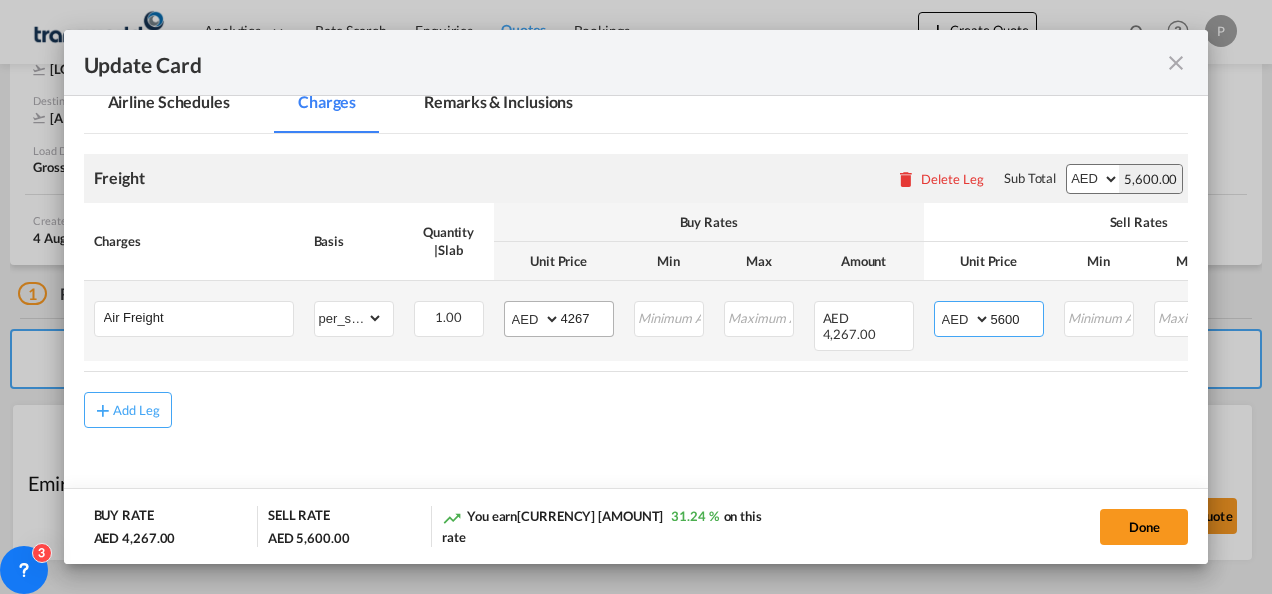 type on "5600" 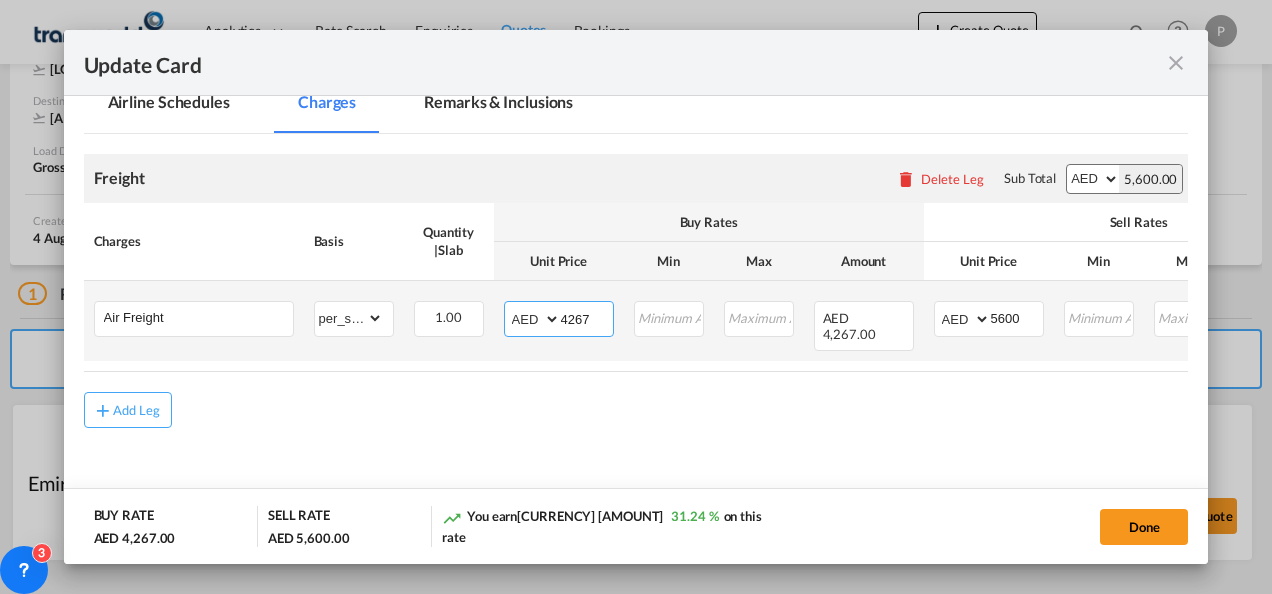 click on "4267" at bounding box center (587, 317) 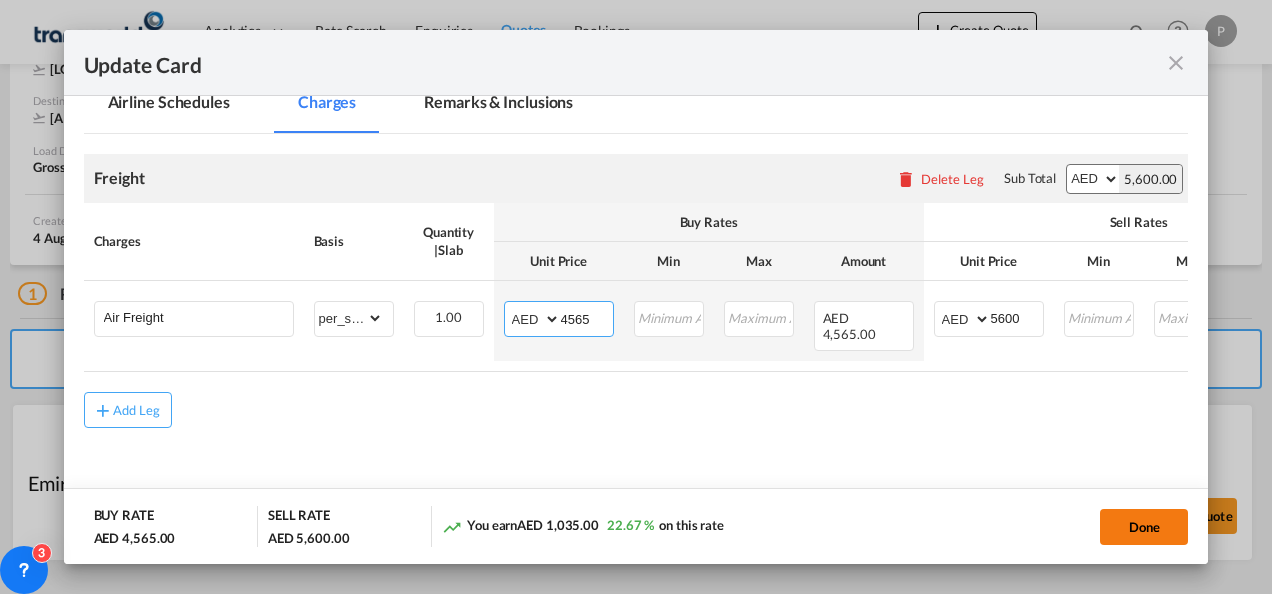 type on "4565" 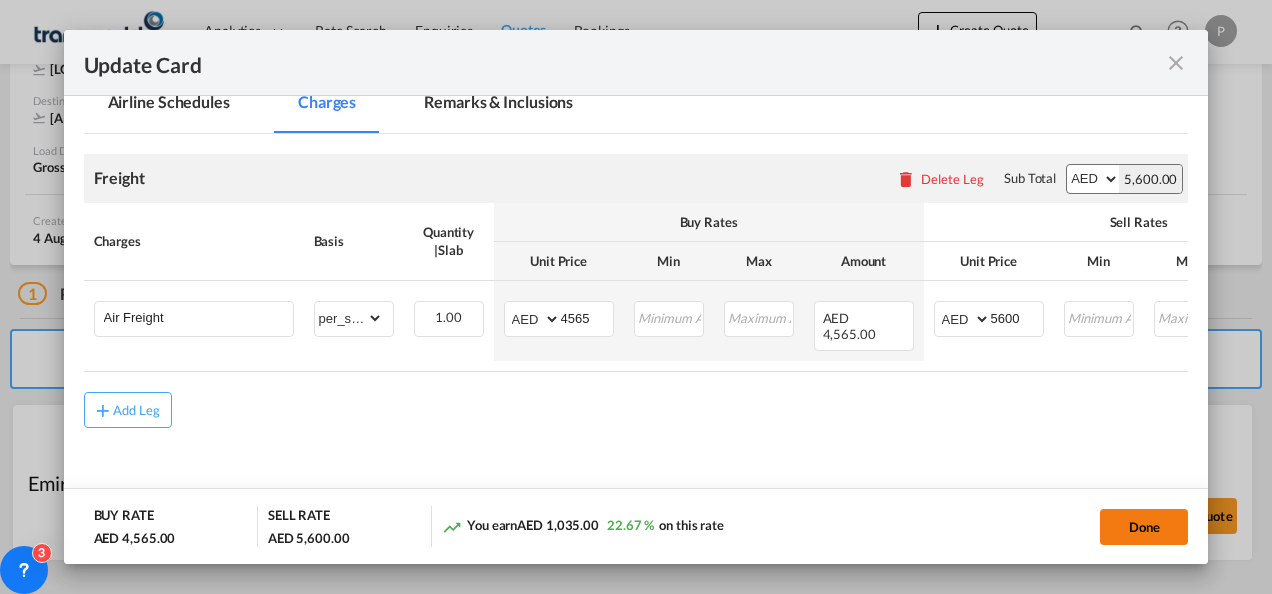 click on "Done" 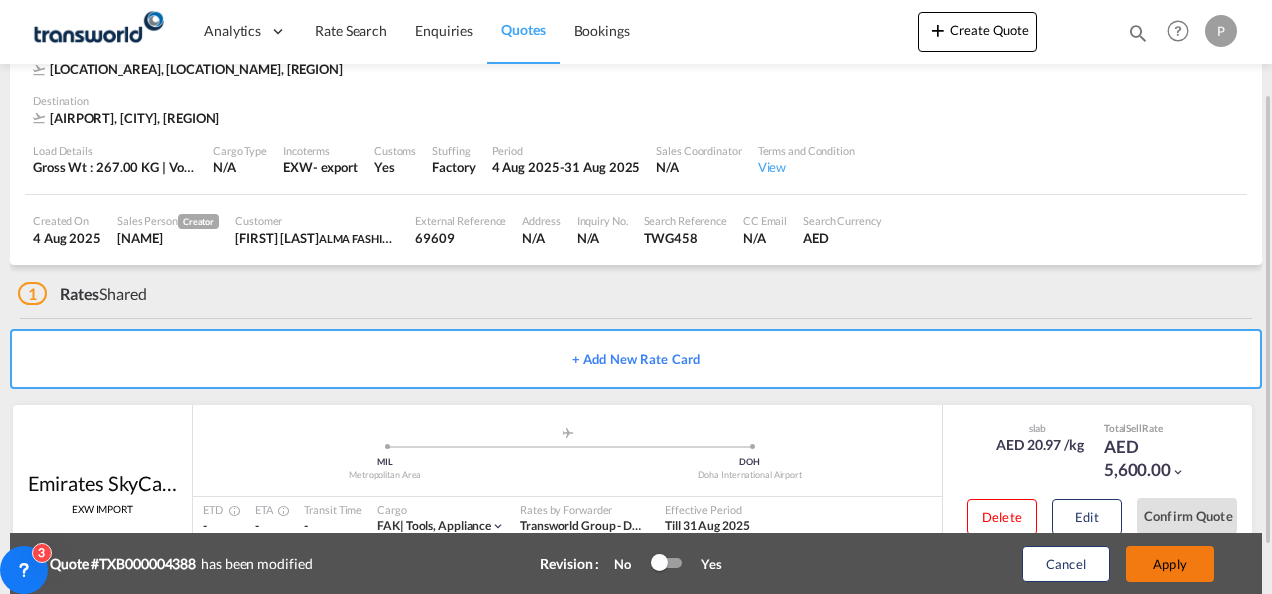 click on "Apply" at bounding box center (1170, 564) 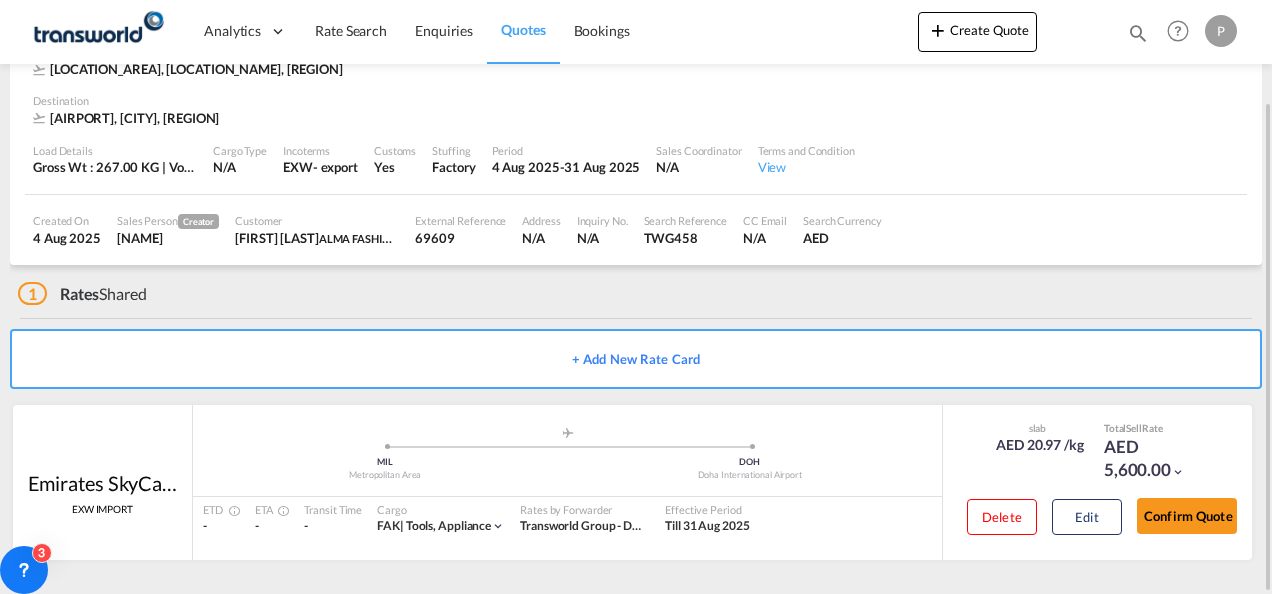 scroll, scrollTop: 121, scrollLeft: 0, axis: vertical 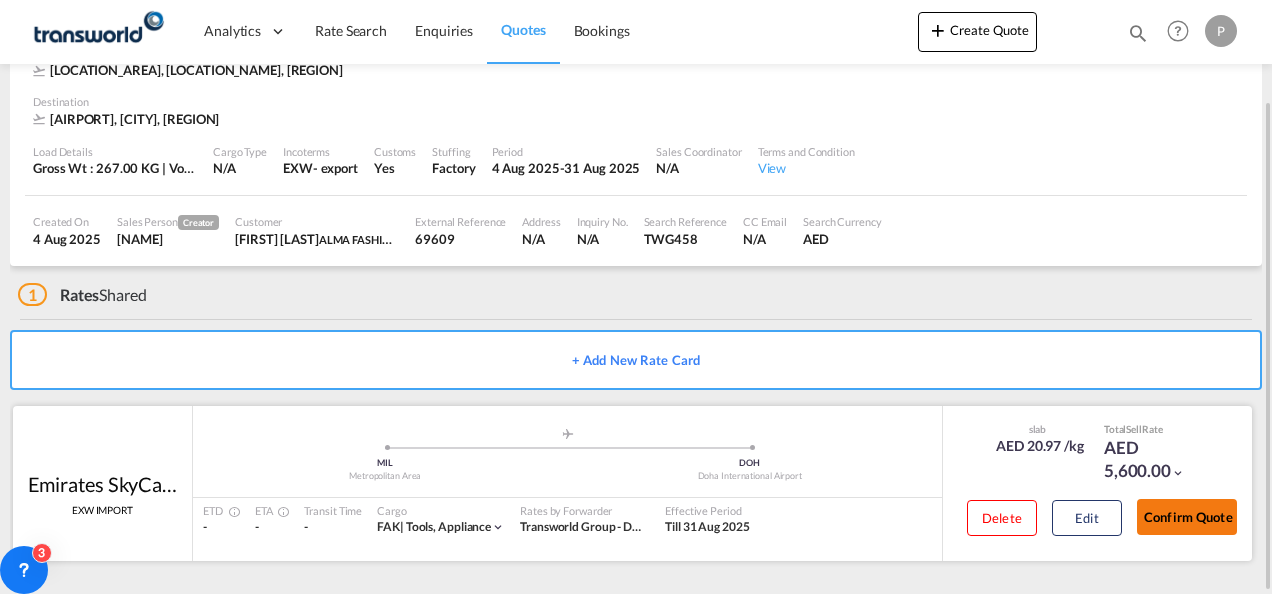 click on "Confirm Quote" at bounding box center (1187, 517) 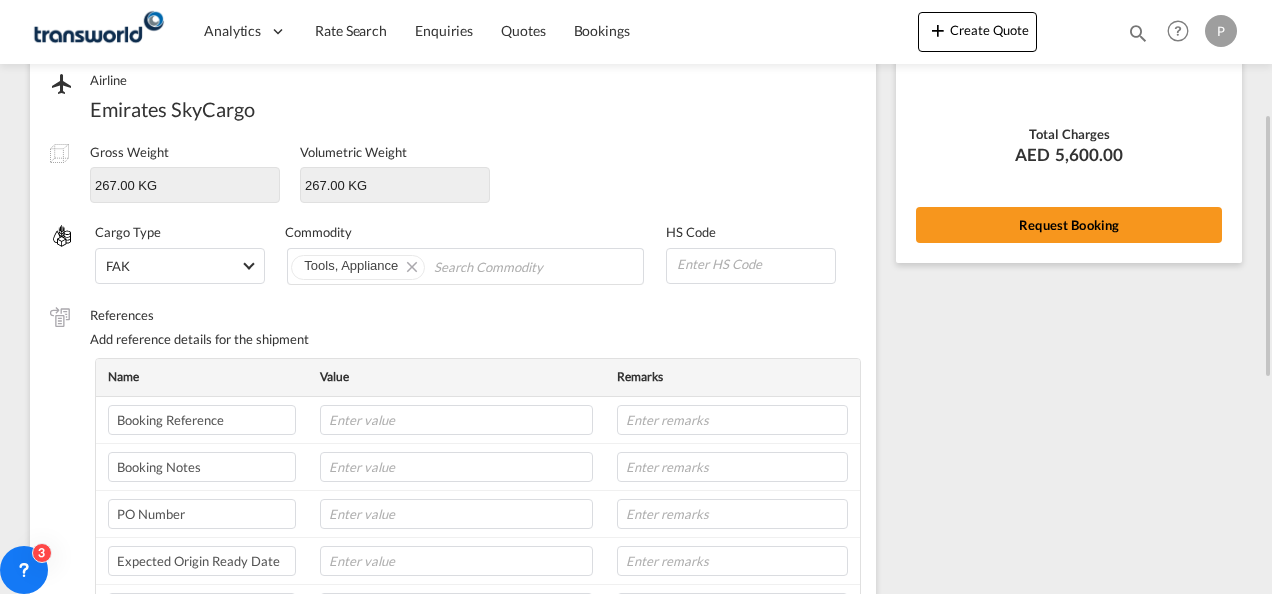 scroll, scrollTop: 245, scrollLeft: 0, axis: vertical 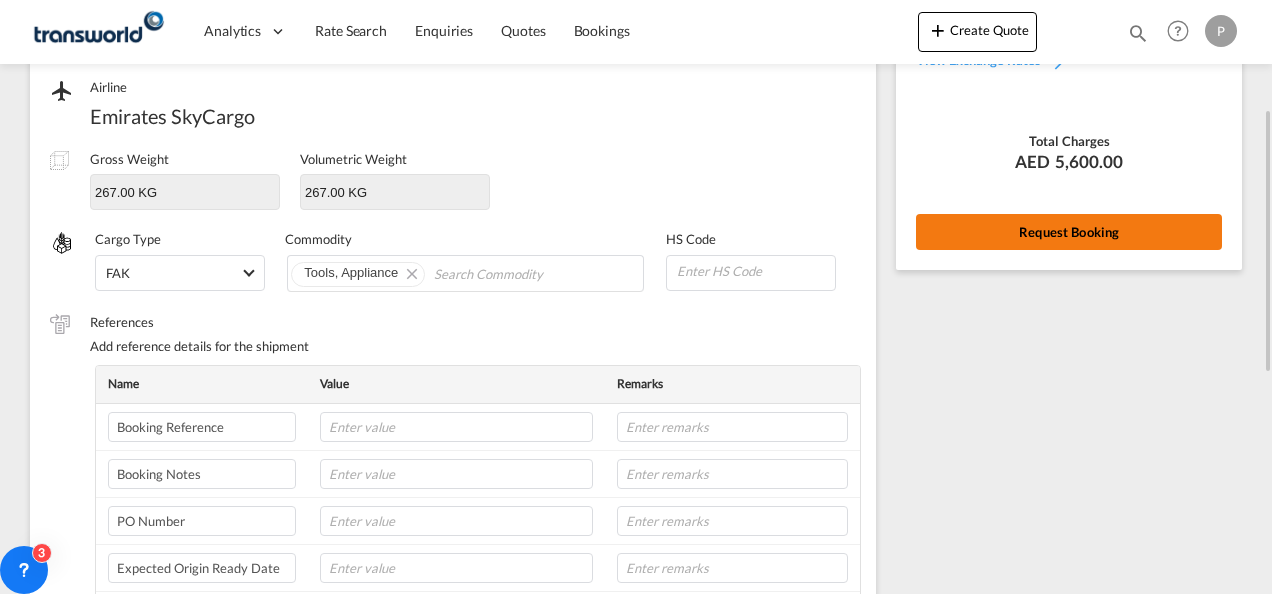 click on "Request Booking" at bounding box center [1069, 232] 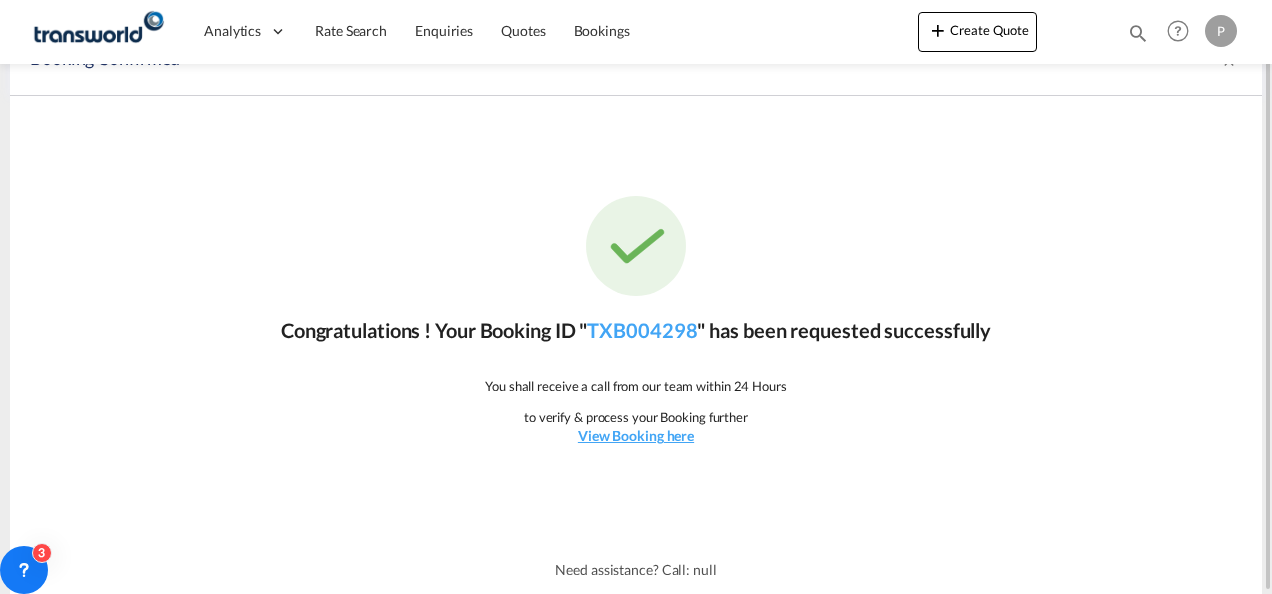 scroll, scrollTop: 37, scrollLeft: 0, axis: vertical 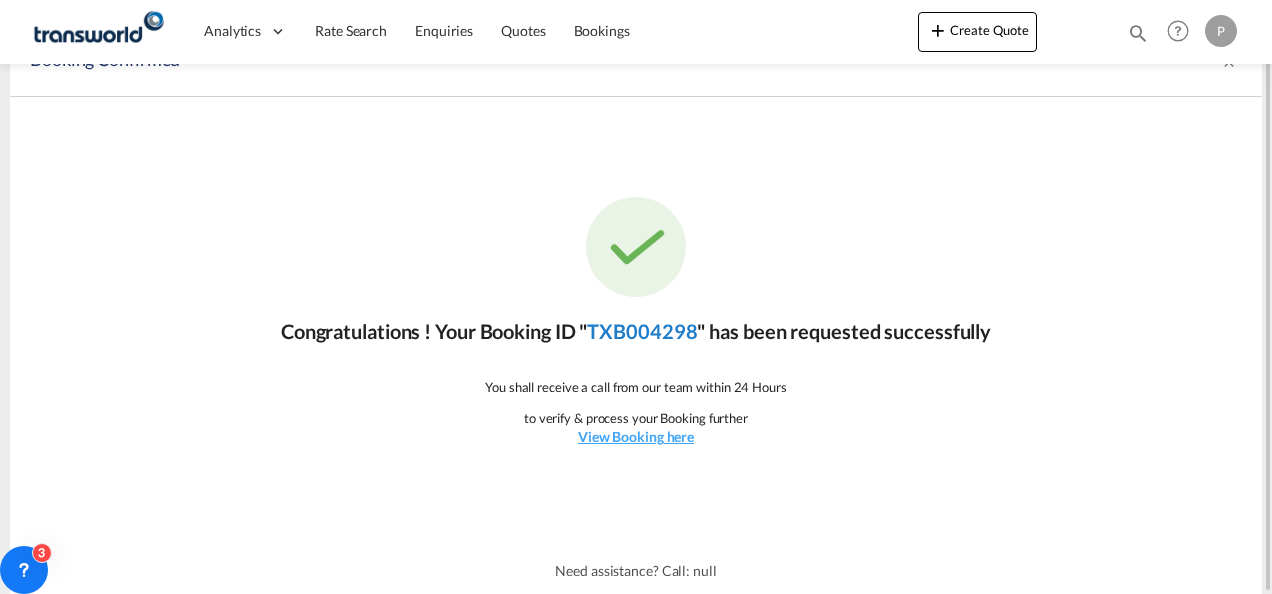 click on "TXB004298" 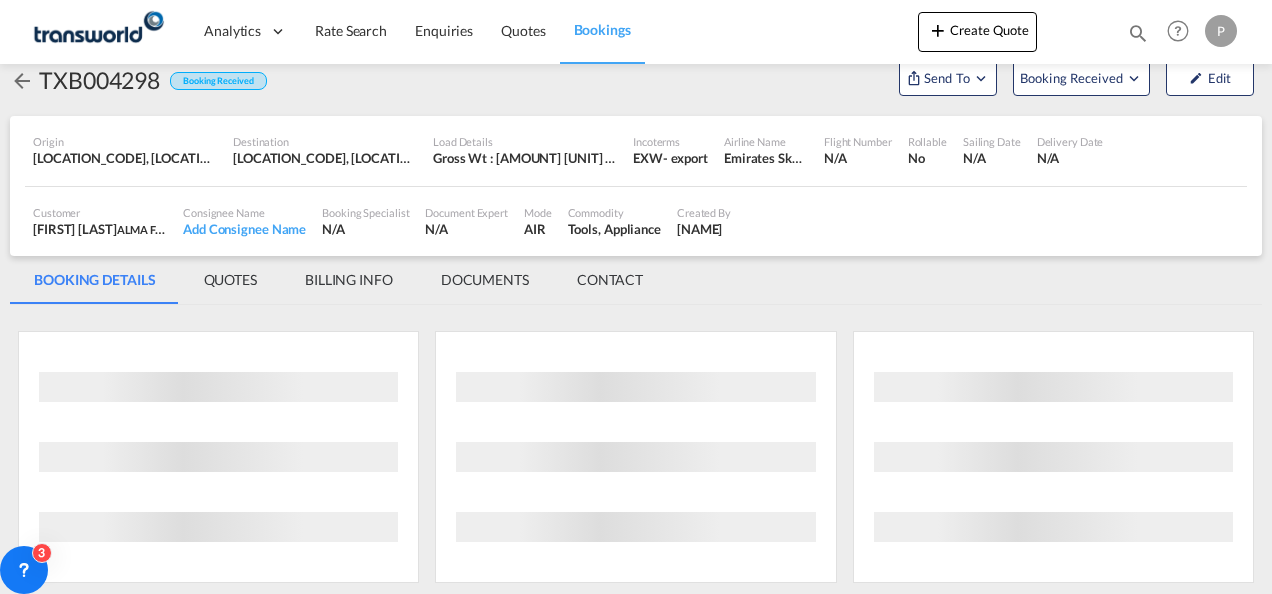scroll, scrollTop: 1176, scrollLeft: 0, axis: vertical 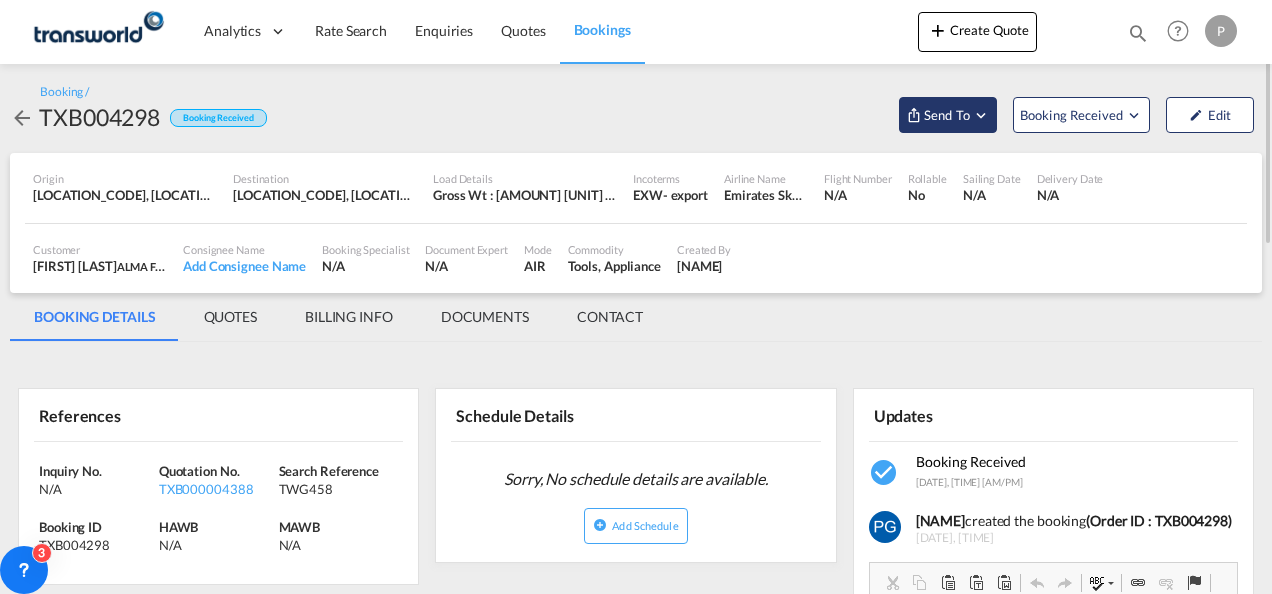 click on "Send To" at bounding box center [947, 115] 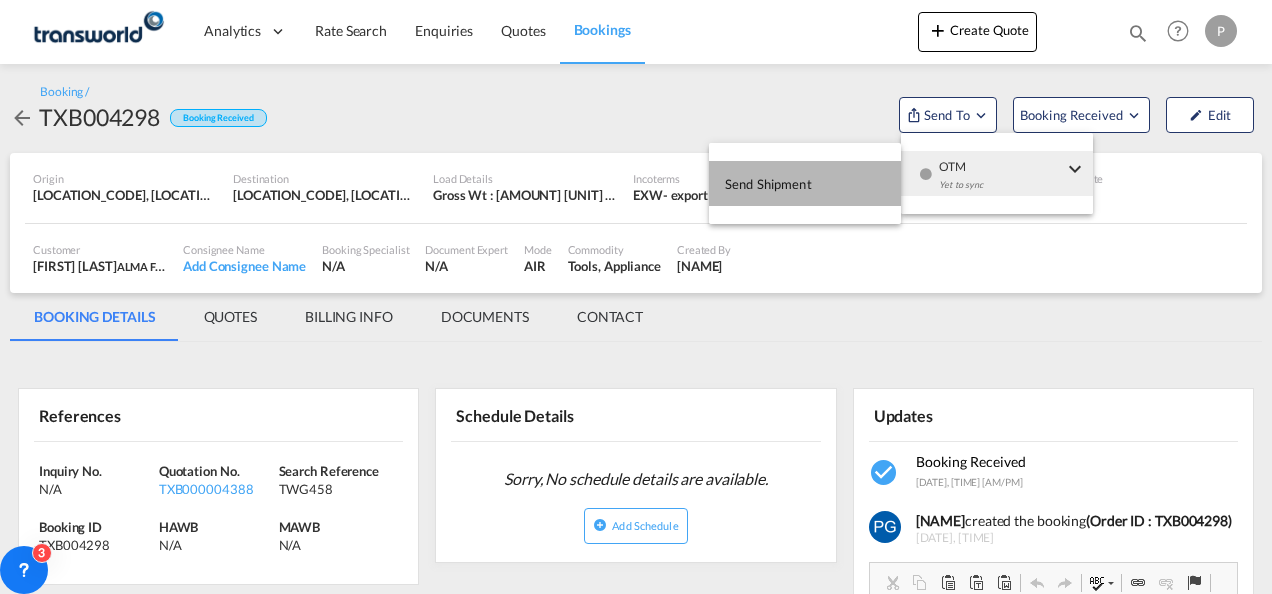 click on "Send Shipment" at bounding box center (805, 183) 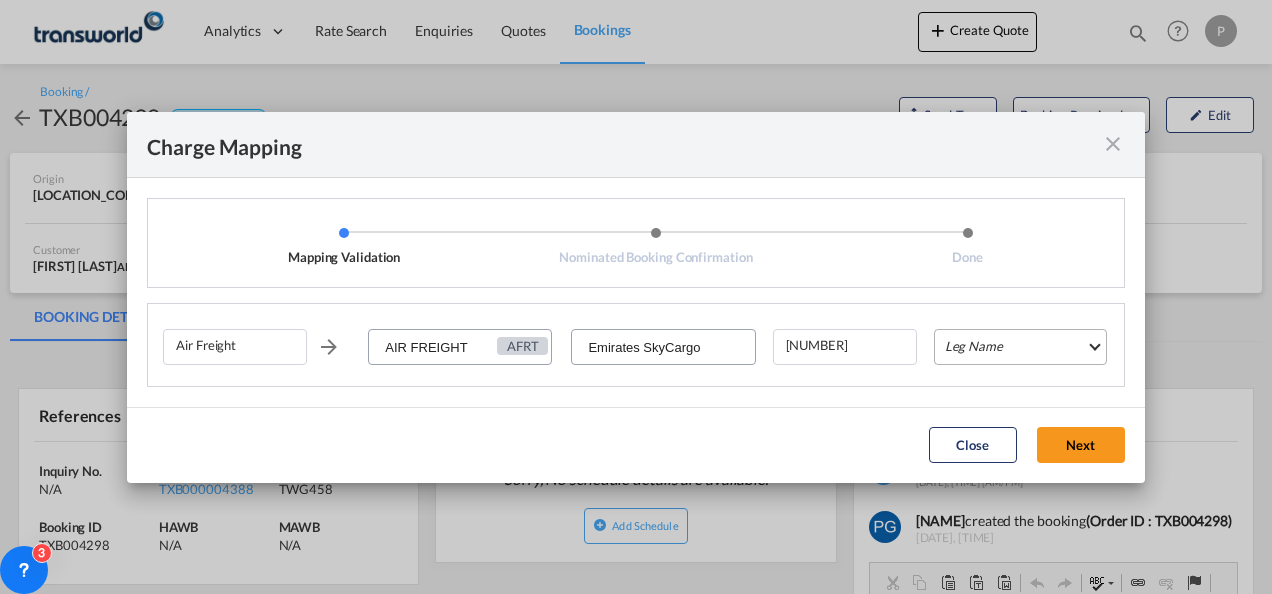 click on "Leg Name HANDLING ORIGIN HANDLING DESTINATION OTHERS TL PICK UP CUSTOMS ORIGIN AIR CUSTOMS DESTINATION TL DELIVERY" at bounding box center (1020, 347) 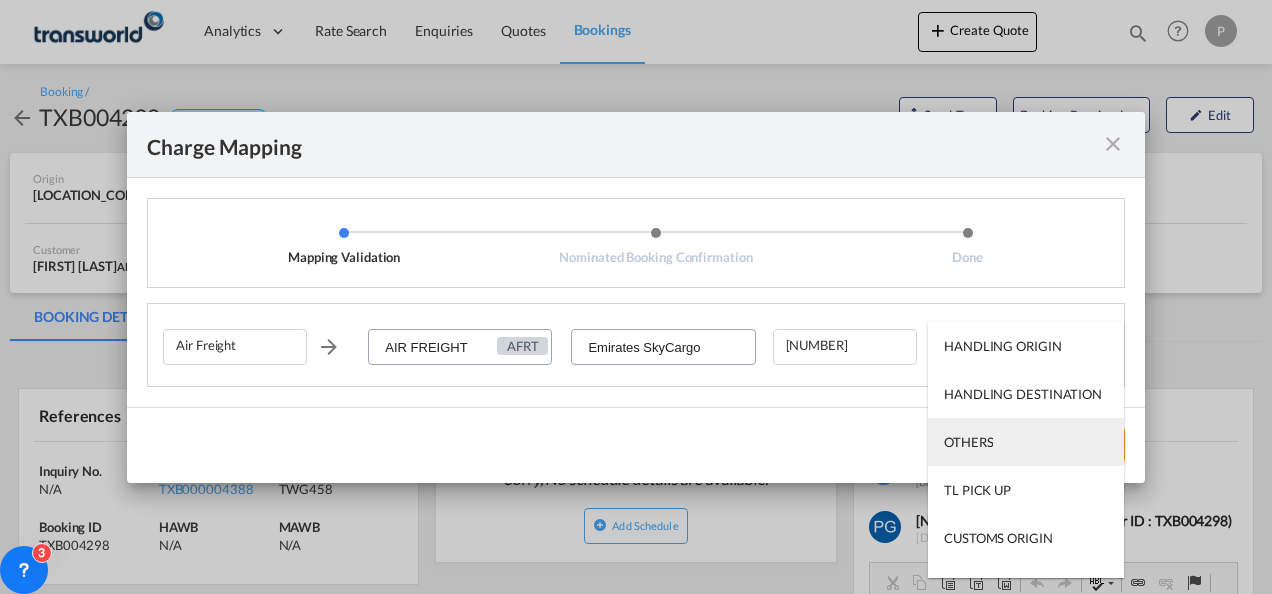 scroll, scrollTop: 128, scrollLeft: 0, axis: vertical 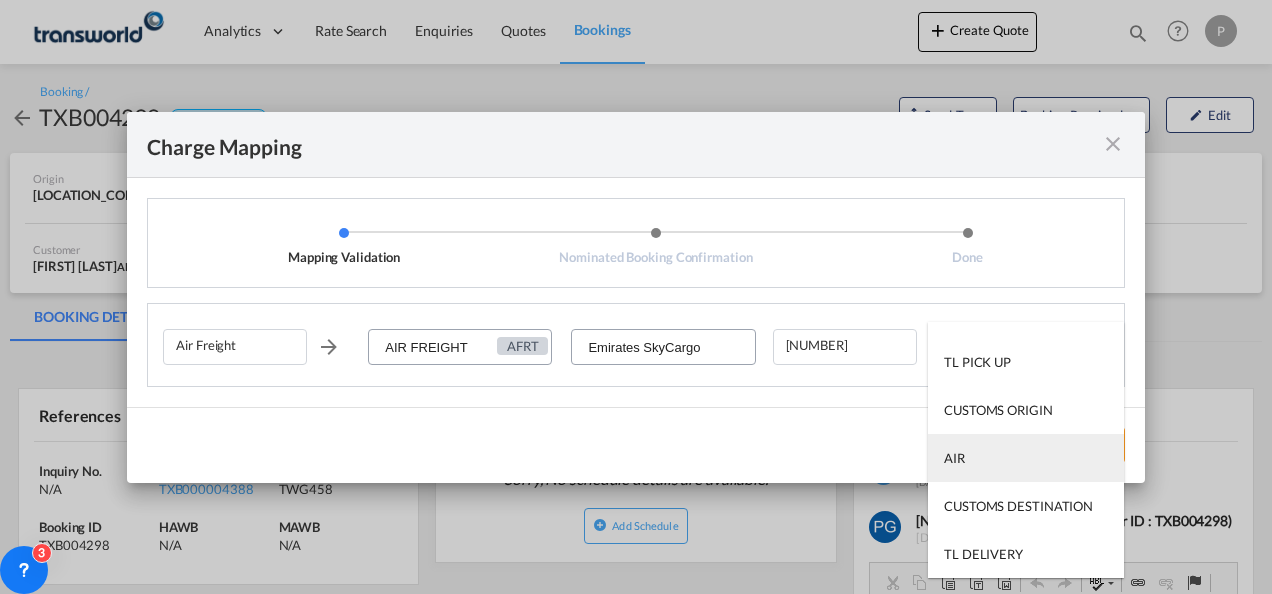 click on "AIR" at bounding box center (1026, 458) 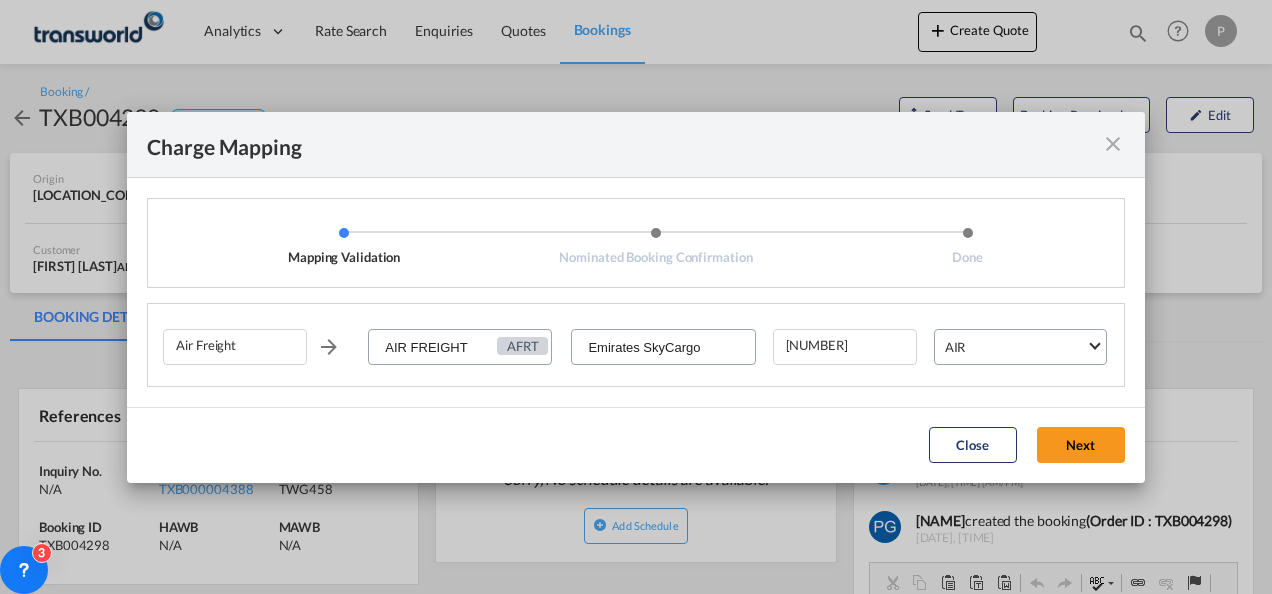click on "Close Next" 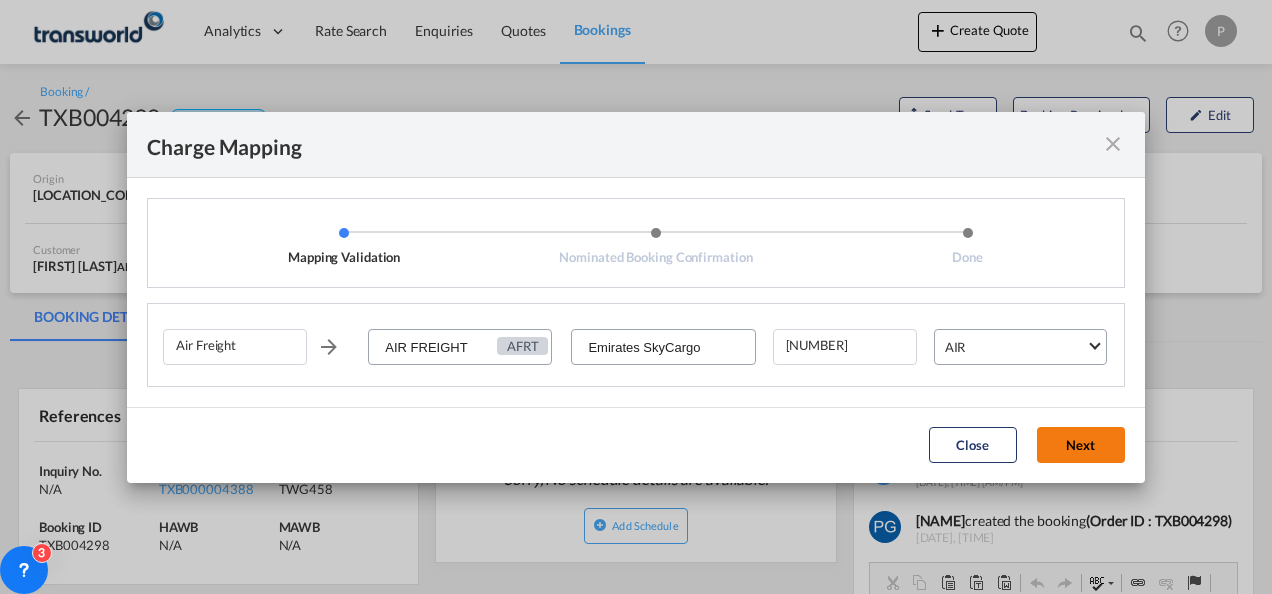 click on "Next" 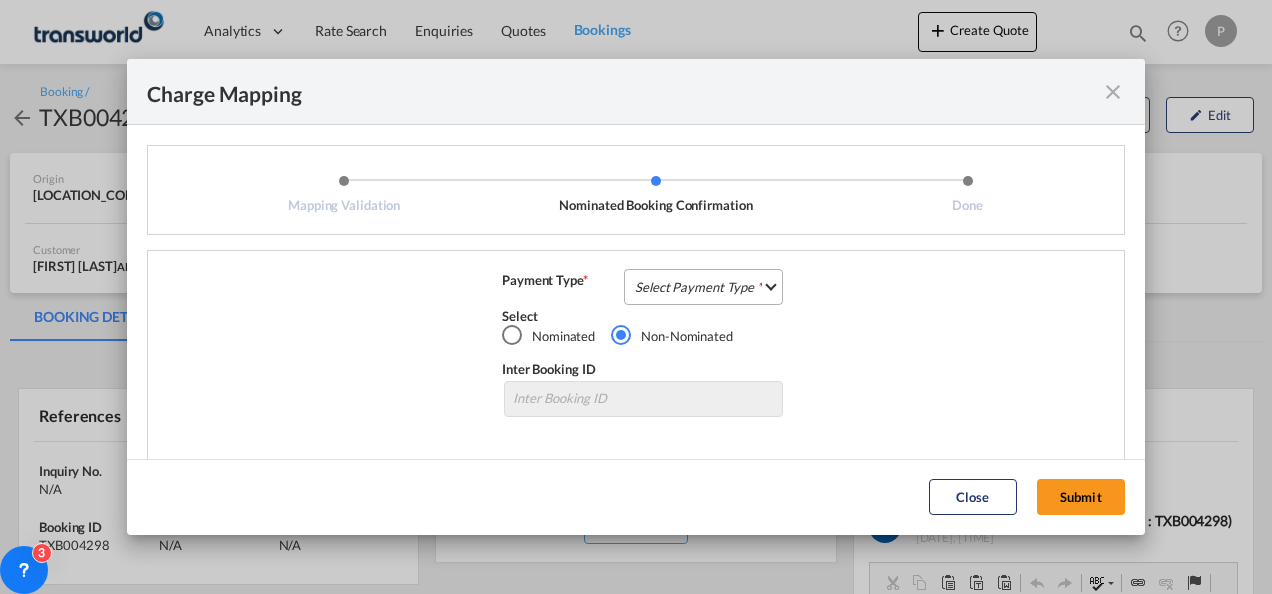 click on "Select Payment Type
COLLECT
PREPAID" at bounding box center [703, 287] 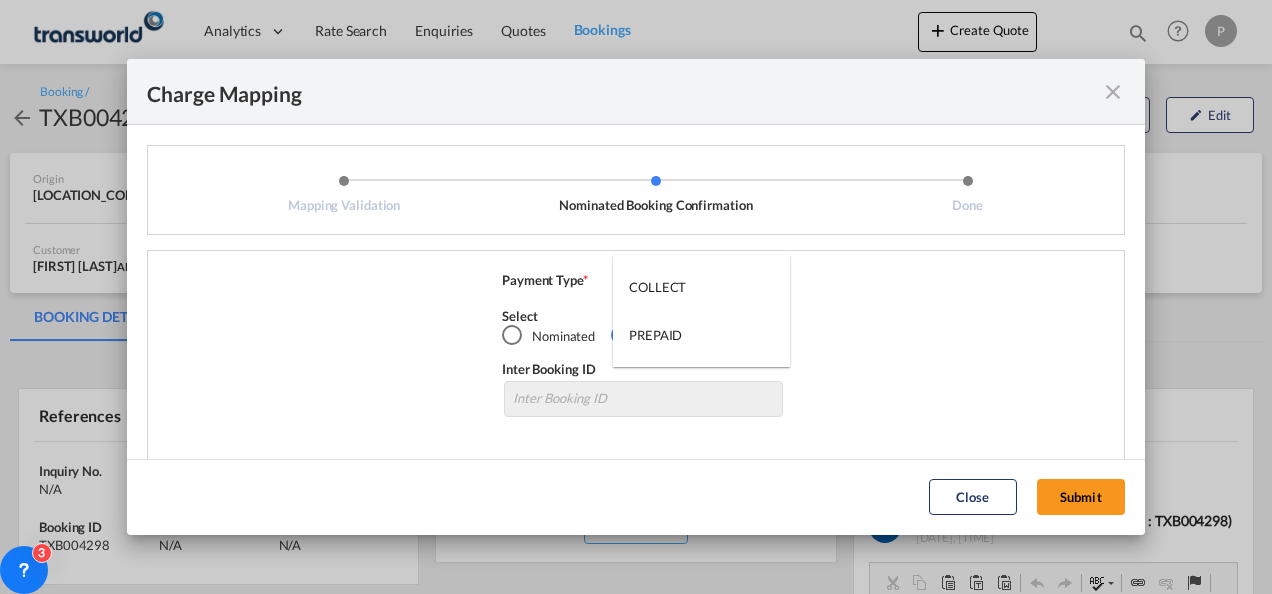click on "COLLECT" at bounding box center (701, 287) 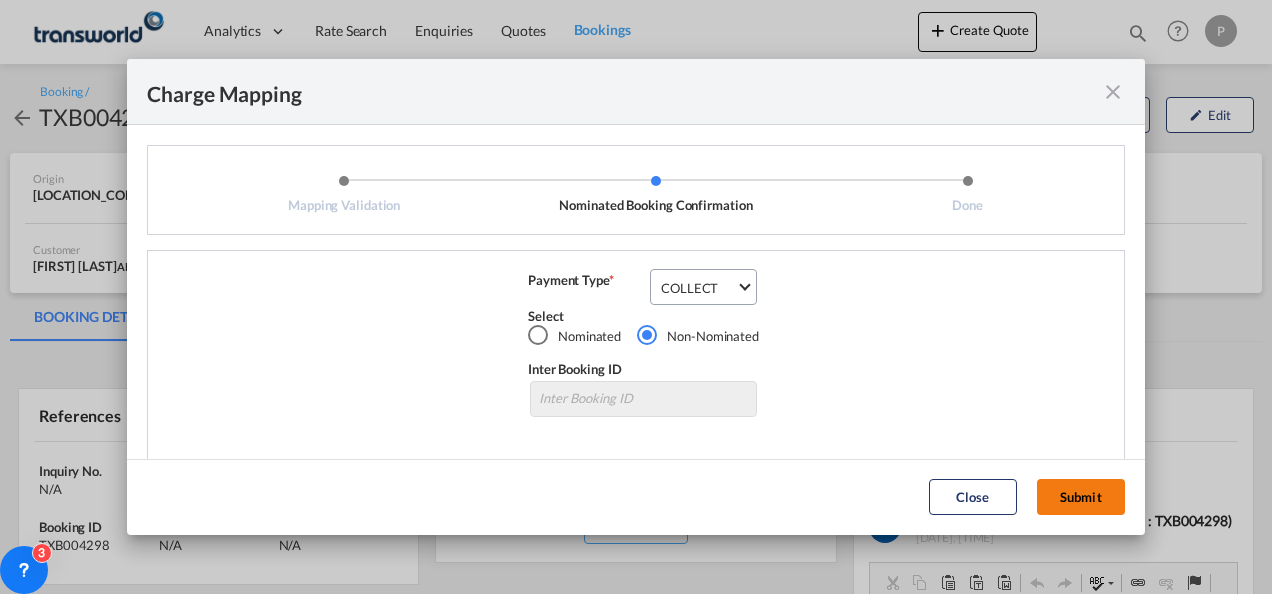 click on "Submit" 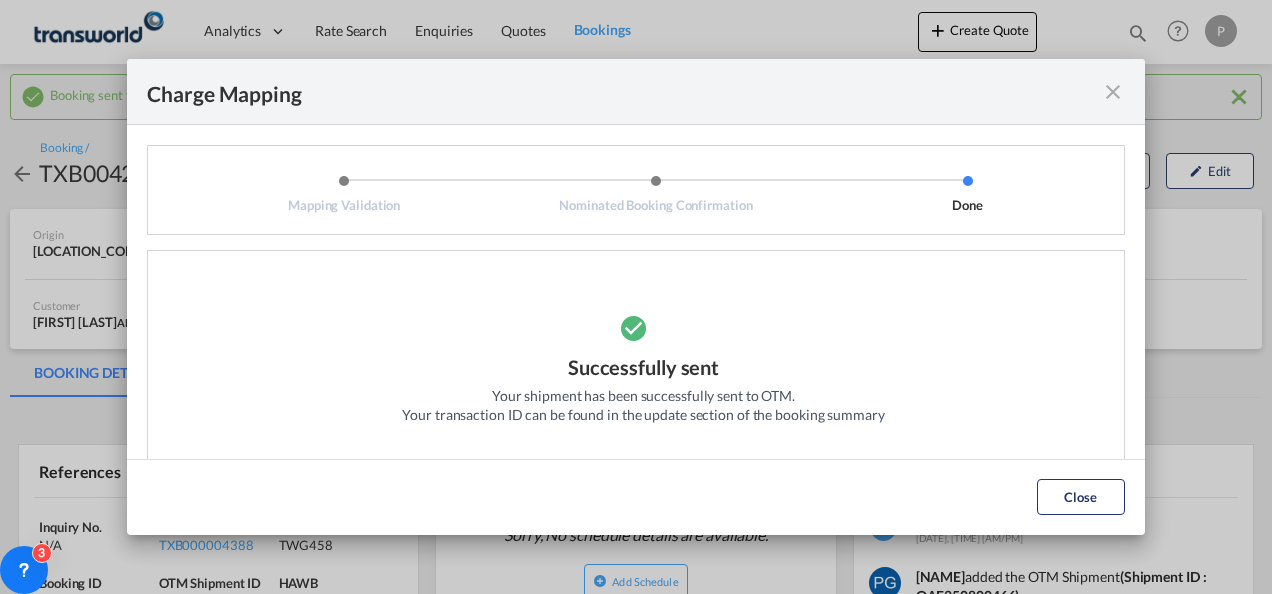 click at bounding box center [1113, 92] 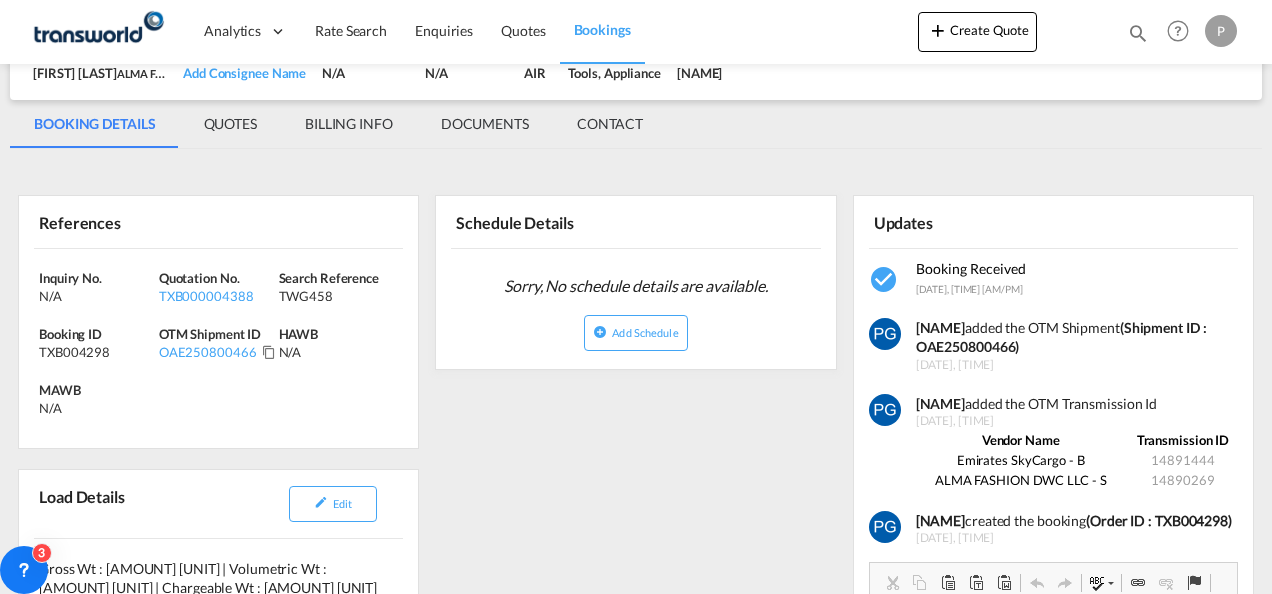 scroll, scrollTop: 253, scrollLeft: 0, axis: vertical 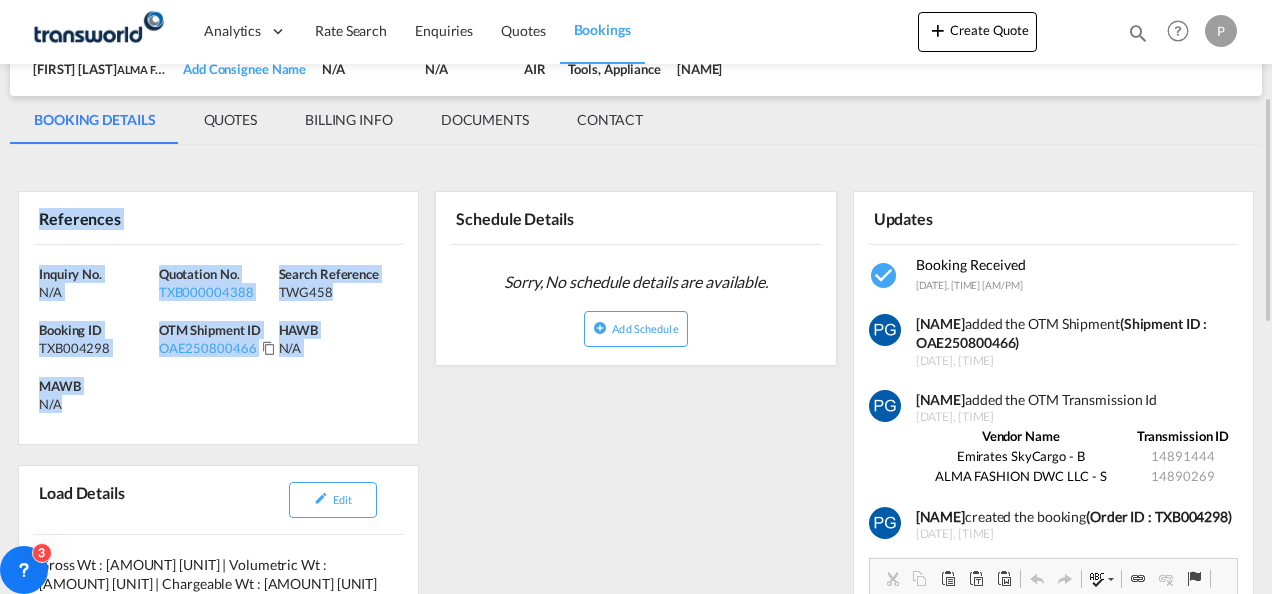 drag, startPoint x: 38, startPoint y: 214, endPoint x: 90, endPoint y: 401, distance: 194.09534 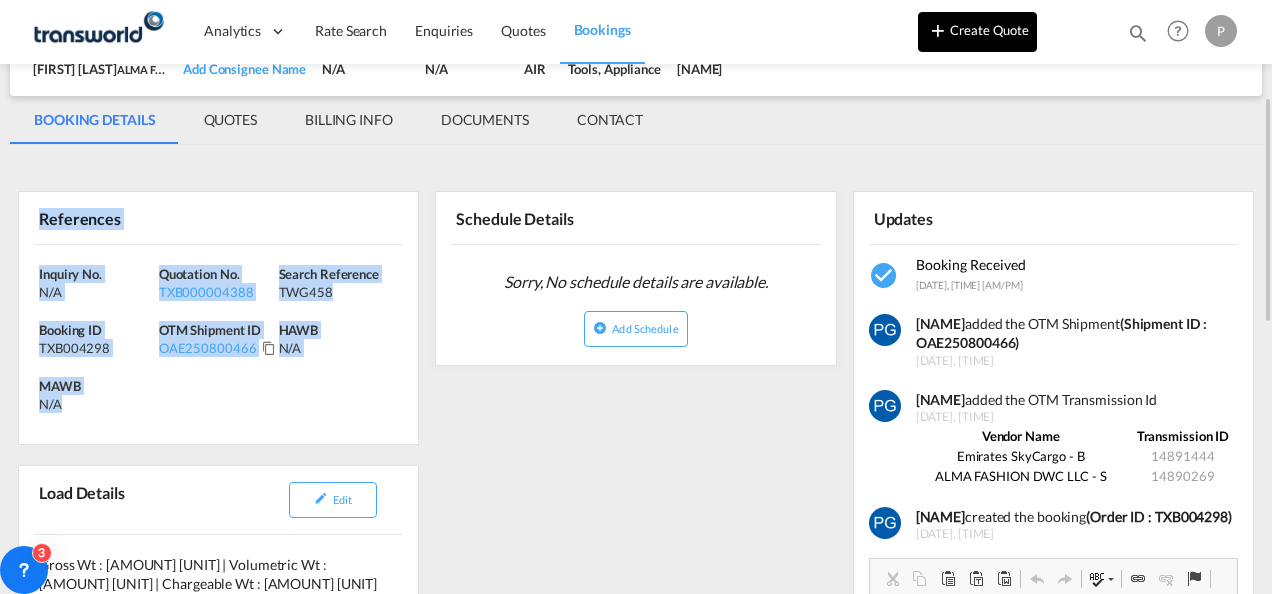 click on "Create Quote" at bounding box center [977, 32] 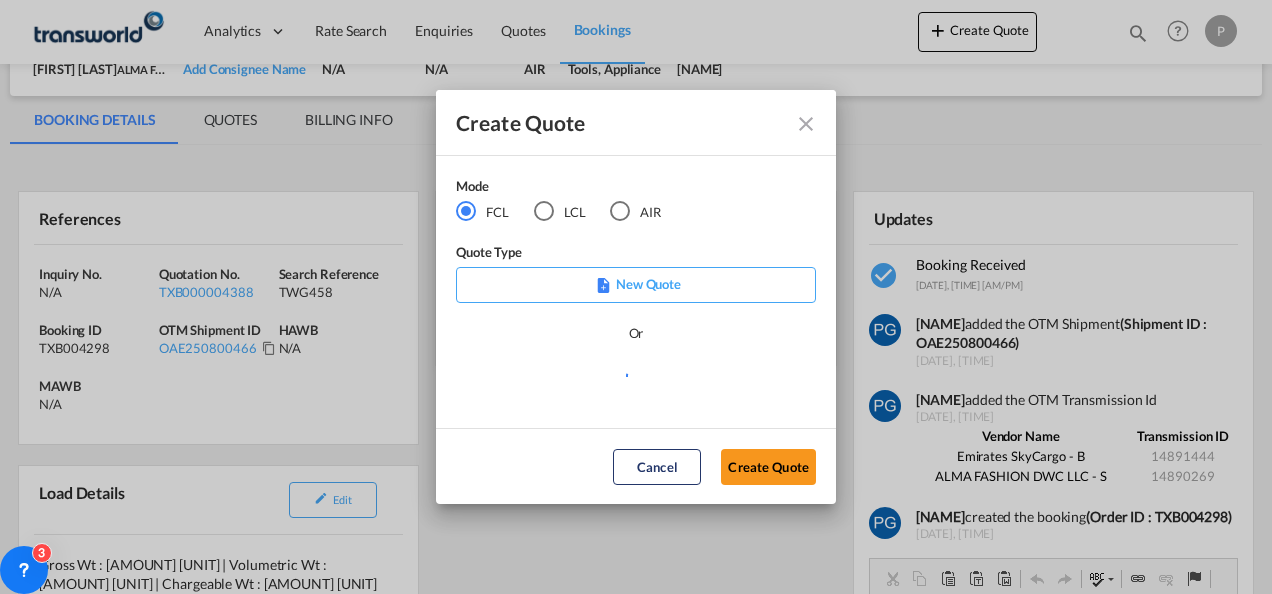 click at bounding box center (620, 211) 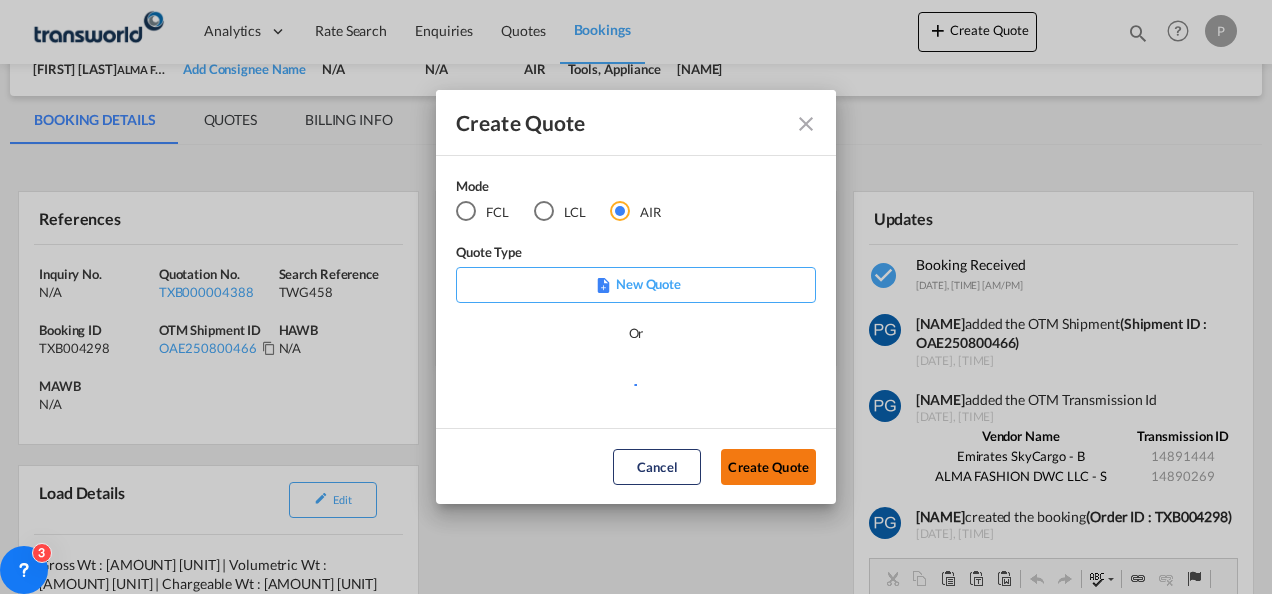 click on "Create Quote" 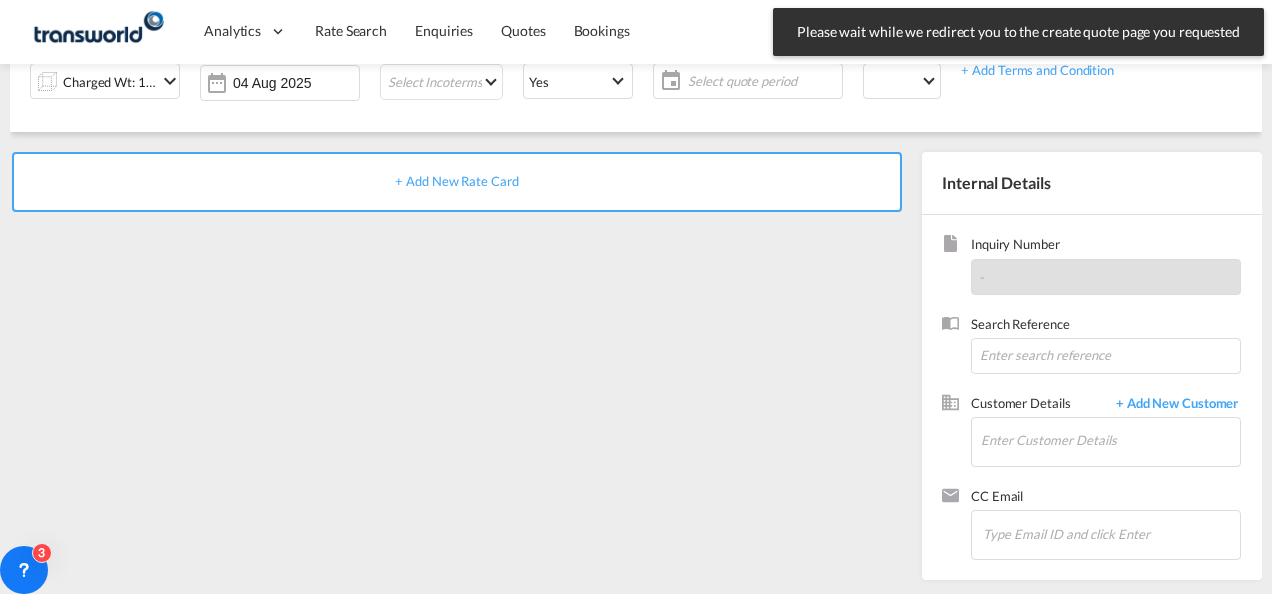 scroll, scrollTop: 0, scrollLeft: 0, axis: both 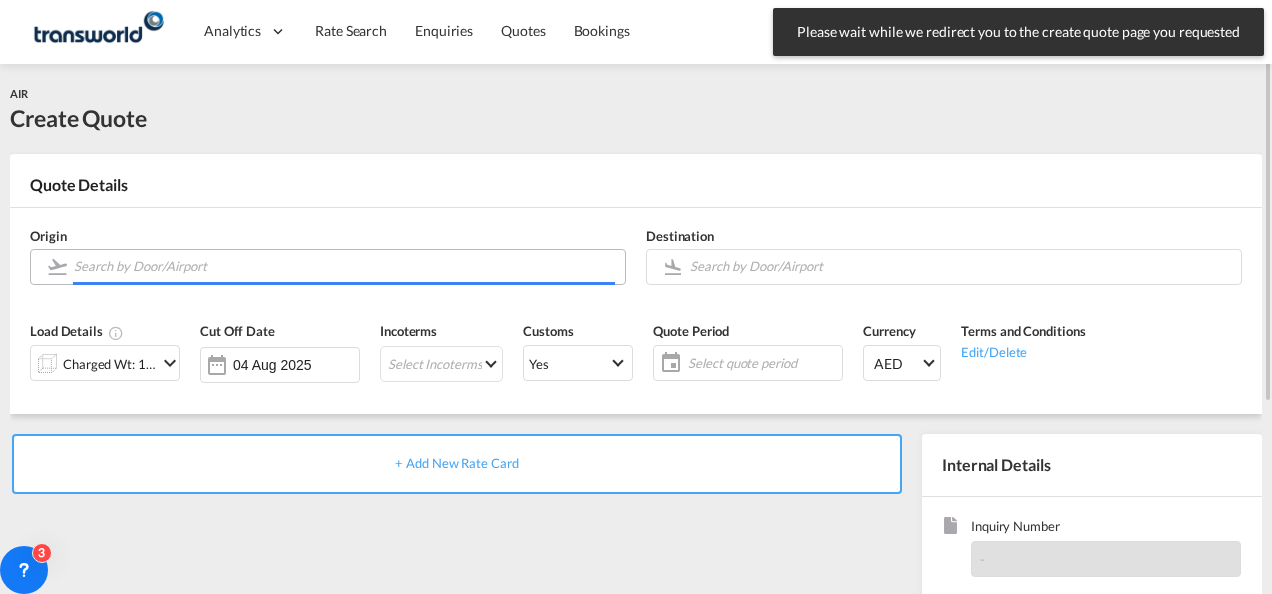 click at bounding box center [344, 266] 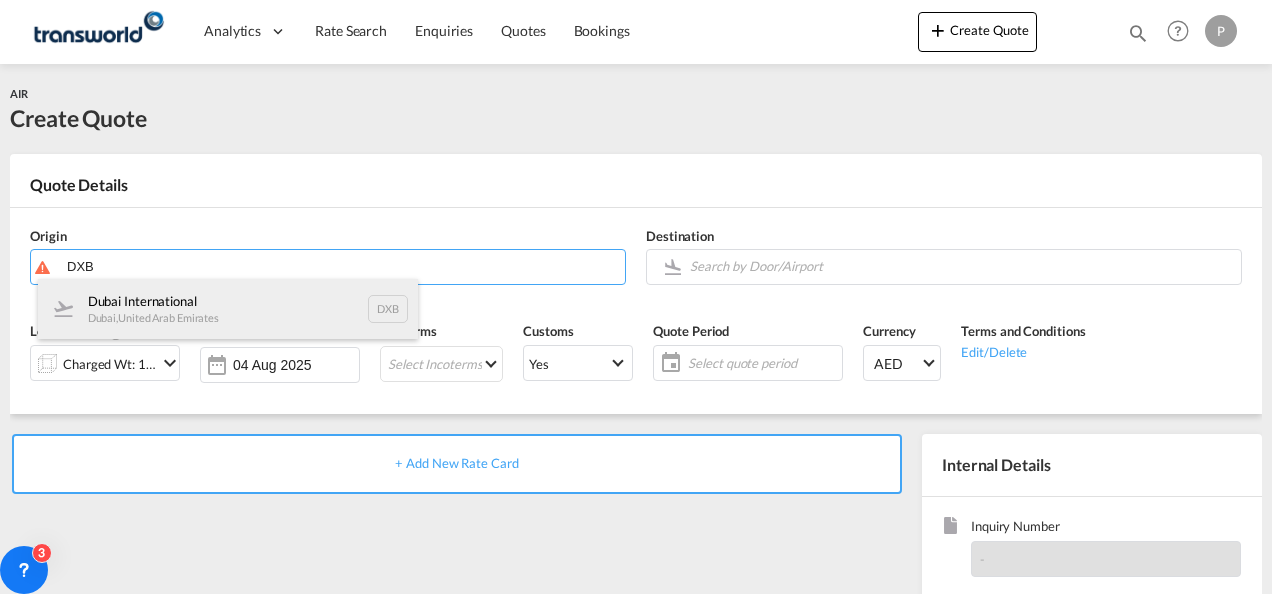 click on "[CITY] [COUNTRY]" at bounding box center (228, 309) 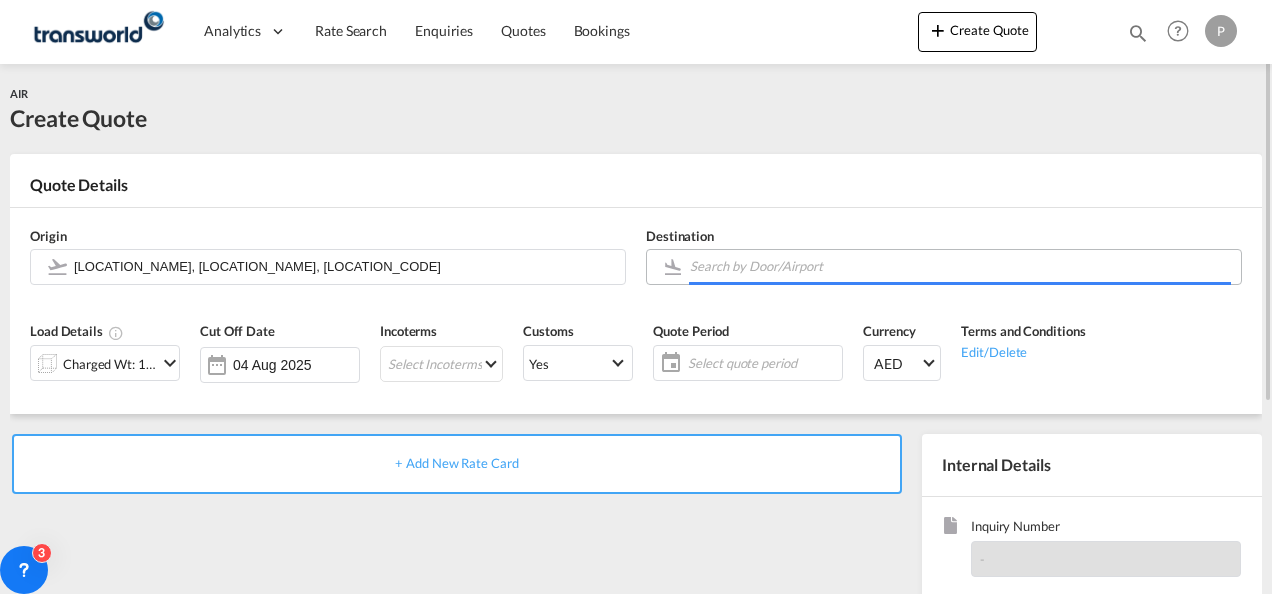 click at bounding box center [960, 266] 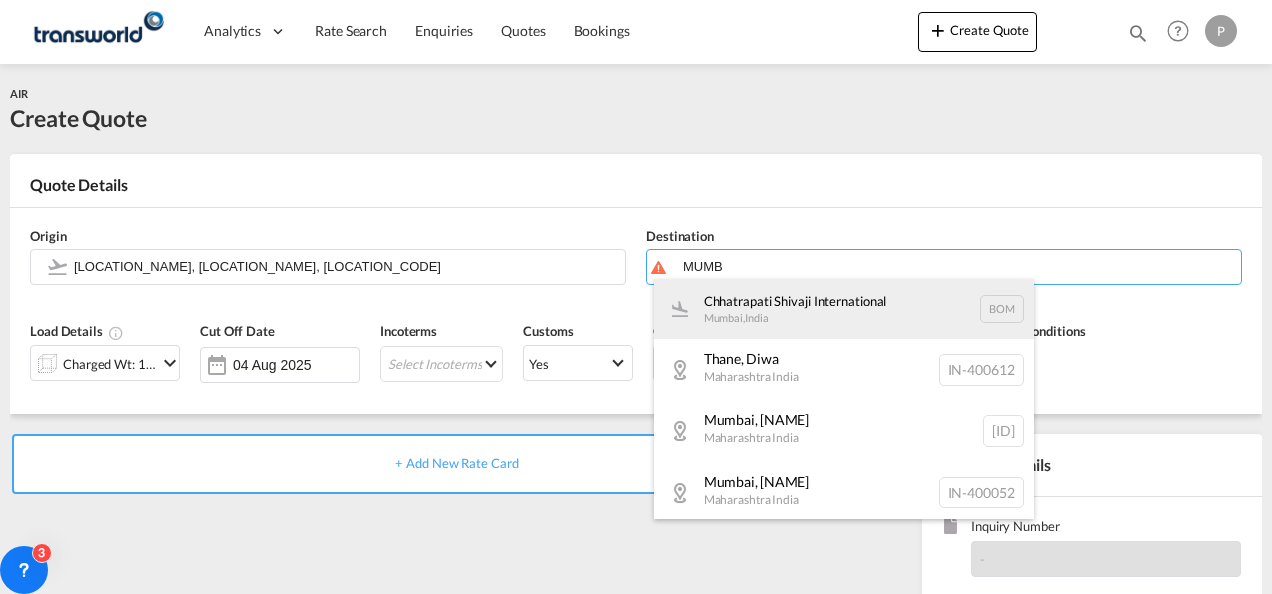 click on "[LOCATION_NAME]
[LOCATION_NAME] ,  [COUNTRY]
[LOCATION_CODE]" at bounding box center (844, 309) 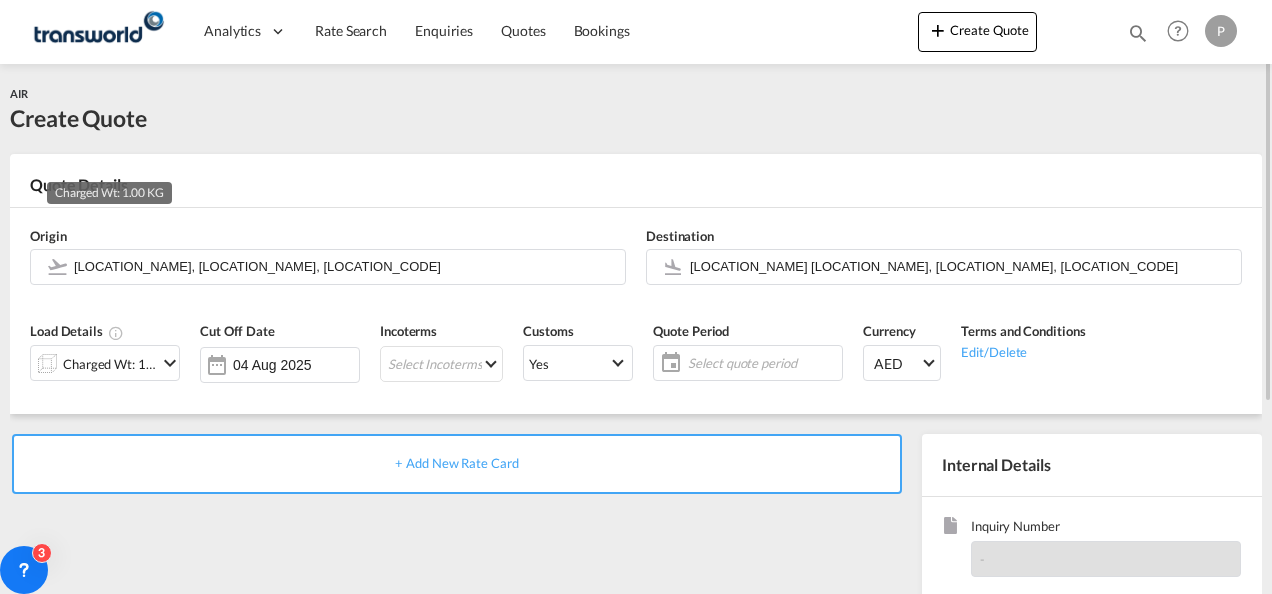 click on "Charged Wt: 1.00 KG" at bounding box center [110, 364] 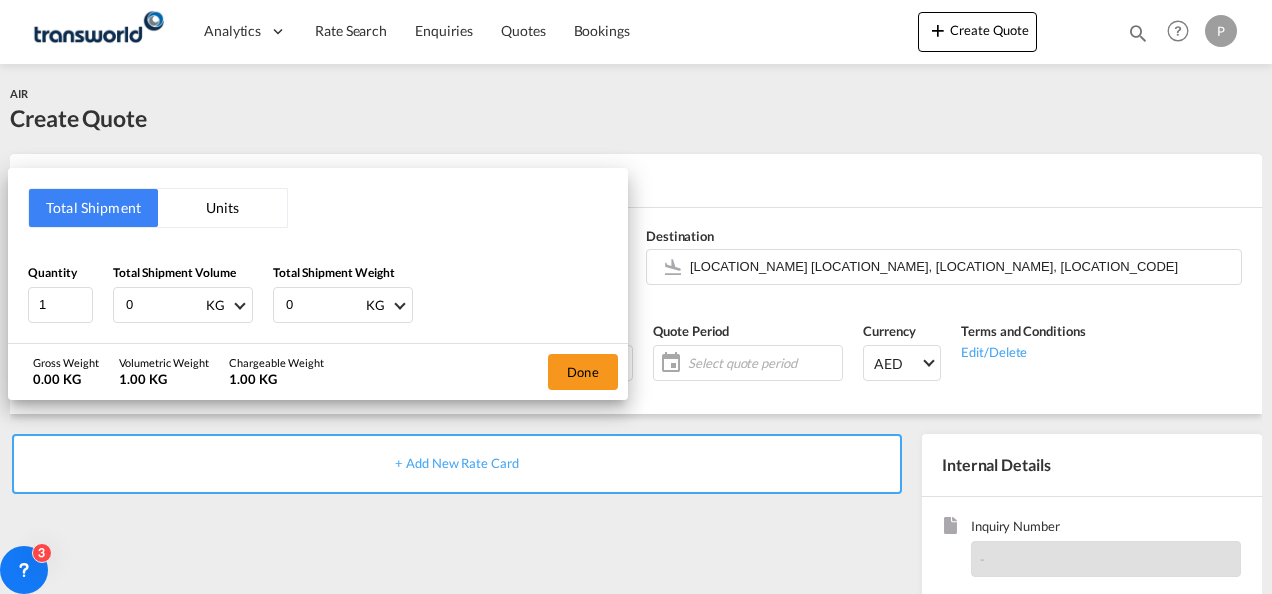 click on "0" at bounding box center (164, 305) 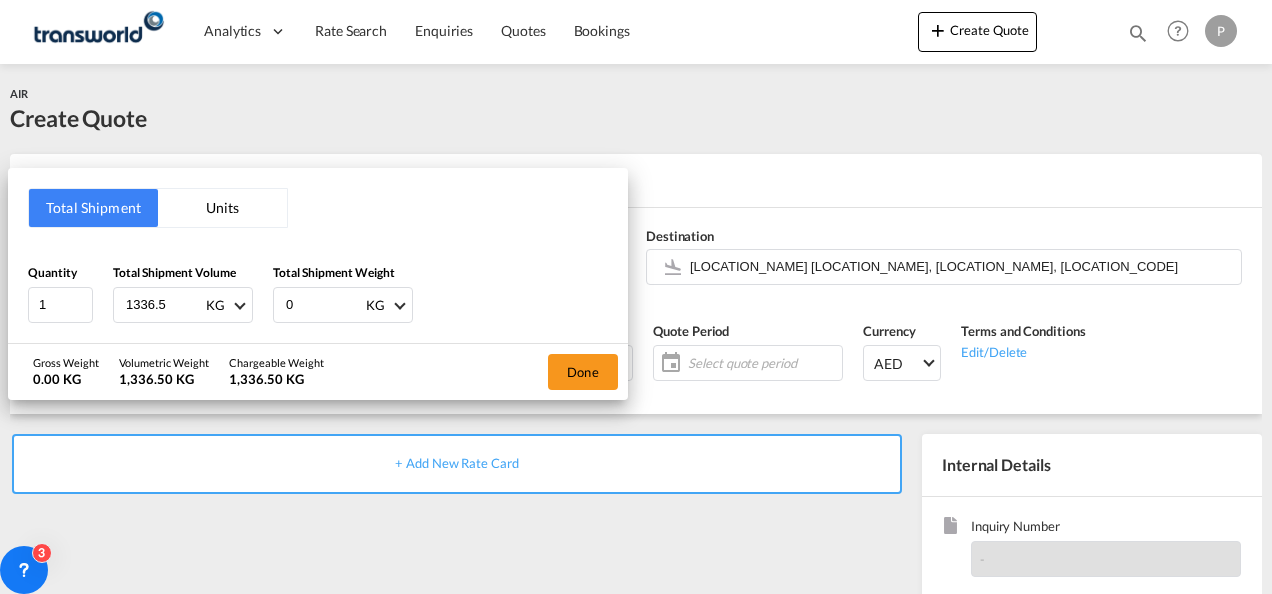 type on "1336.5" 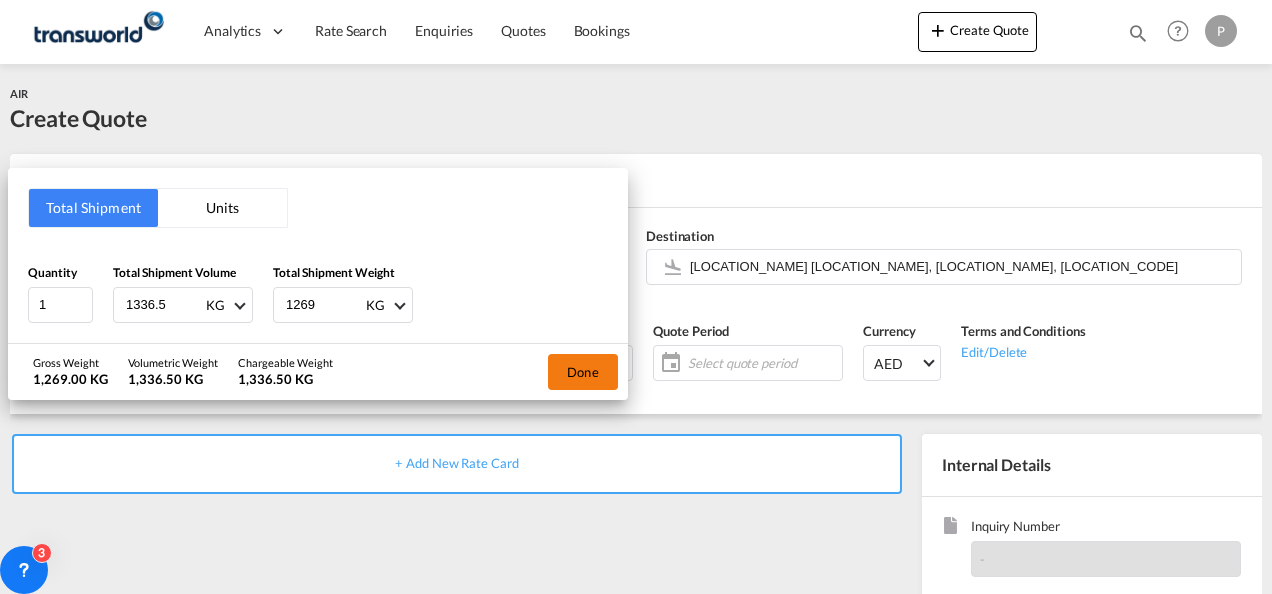 type on "1269" 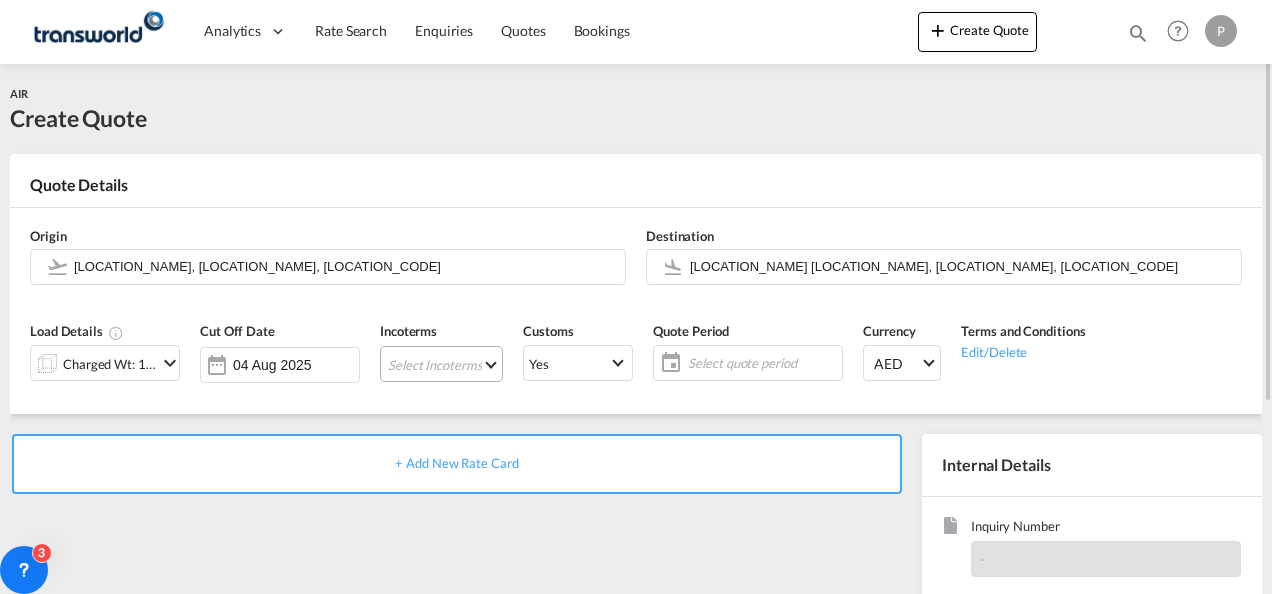 click on "Select Incoterms
FCA - import
Free Carrier DPU - export
Delivery at Place Unloaded DPU - import
Delivery at Place Unloaded CPT - export
Carrier Paid to DAP - import
Delivered at Place EXW - import
Ex Works FAS - import
Free Alongside Ship FOB - export
Free on Board CFR - export
Cost and Freight CIF - import
Cost,Insurance and Freight DDP - export
Delivery Duty Paid EXW - export
Ex Works FOB - import
Free on Board FAS - export
Free Alongside Ship CIP - import
Carriage and Insurance Paid to CPT - import
Carrier Paid to CIP - export
Carriage and Insurance Paid to DAP - export
Delivered at Place FCA - export
Free Carrier CFR - import
Cost and Freight CIF - export
Cost,Insurance and Freight" at bounding box center (441, 364) 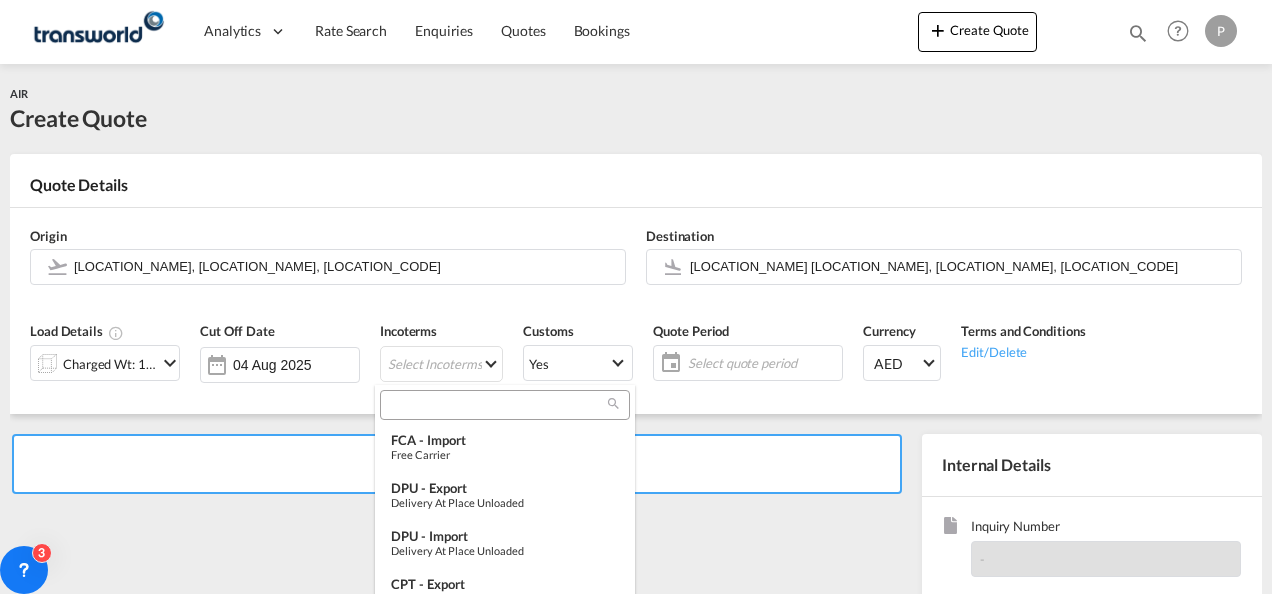 click at bounding box center (497, 405) 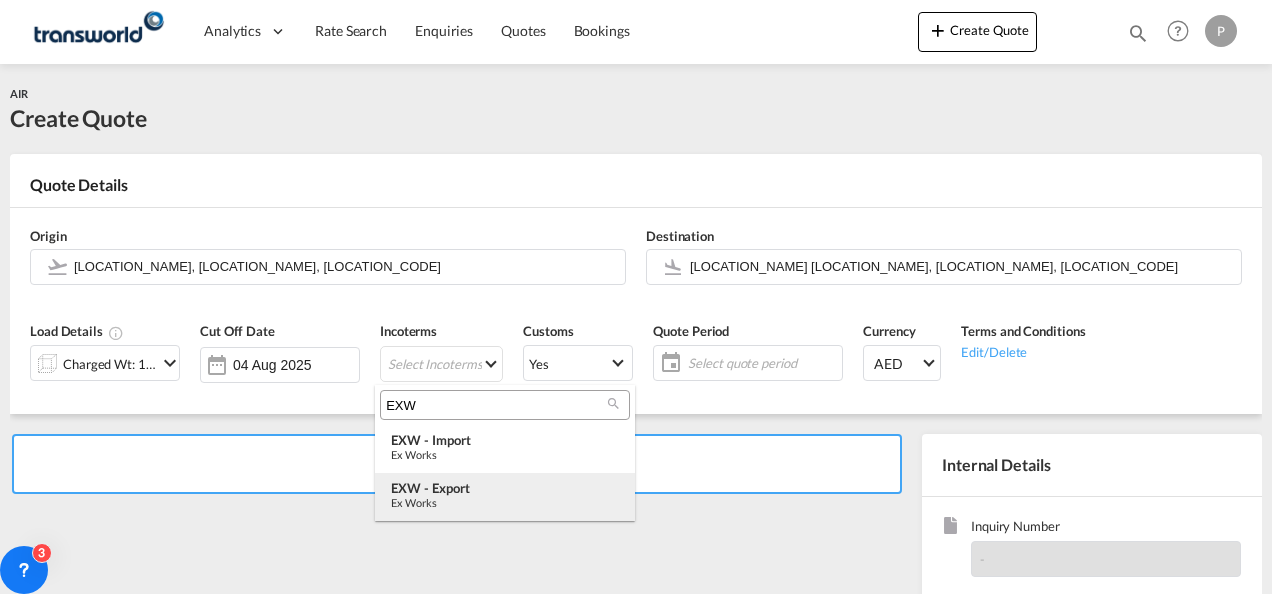 type on "EXW" 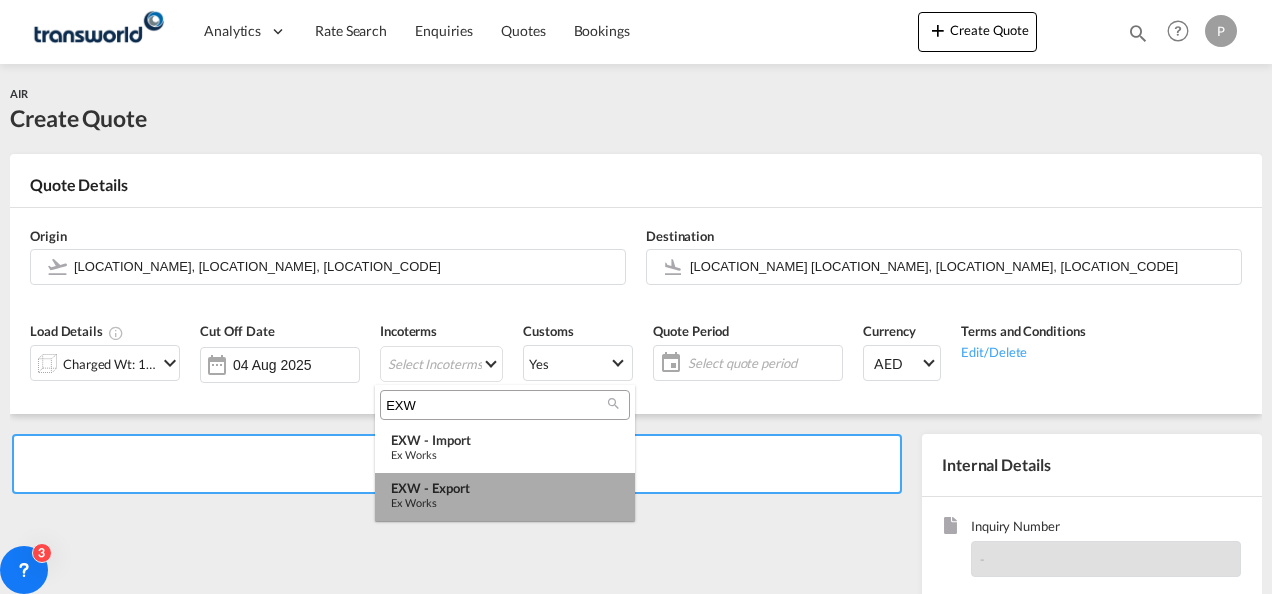 click on "EXW - export
Ex Works" at bounding box center [505, 497] 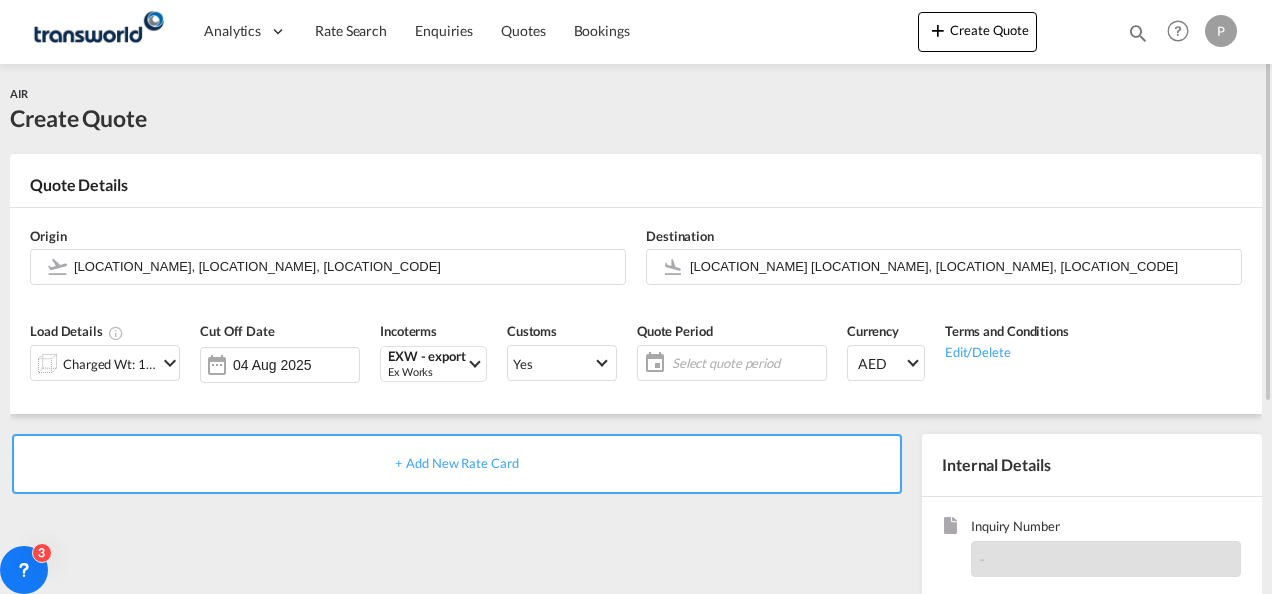 click on "Select quote period" 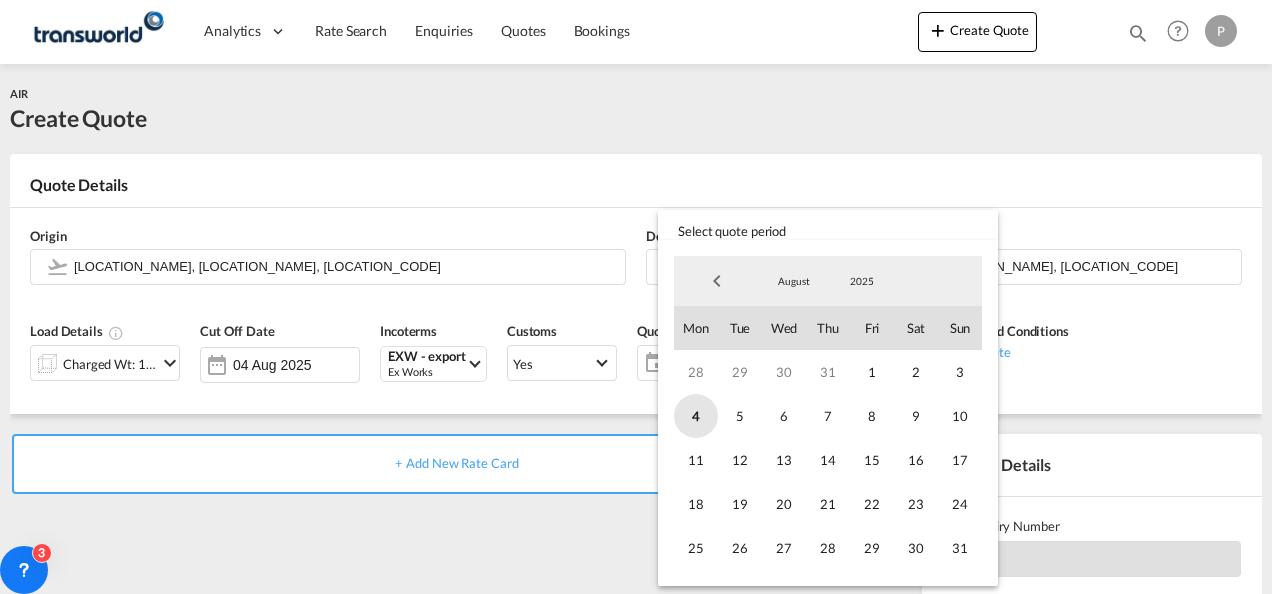 click on "4" at bounding box center [696, 416] 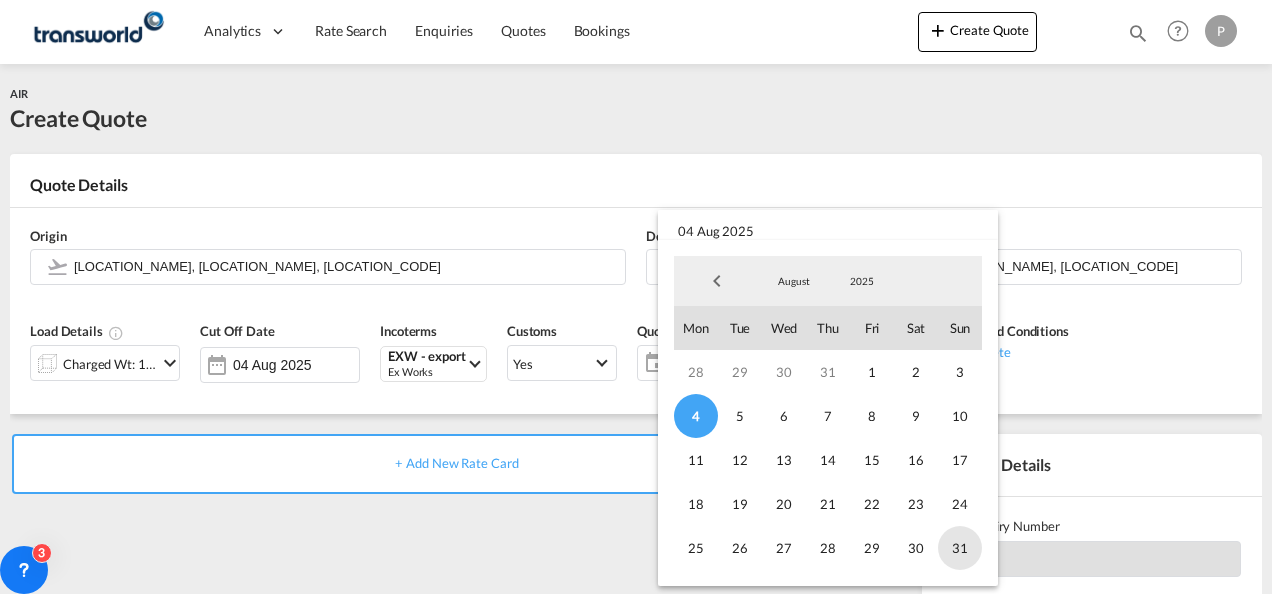 click on "31" at bounding box center [960, 548] 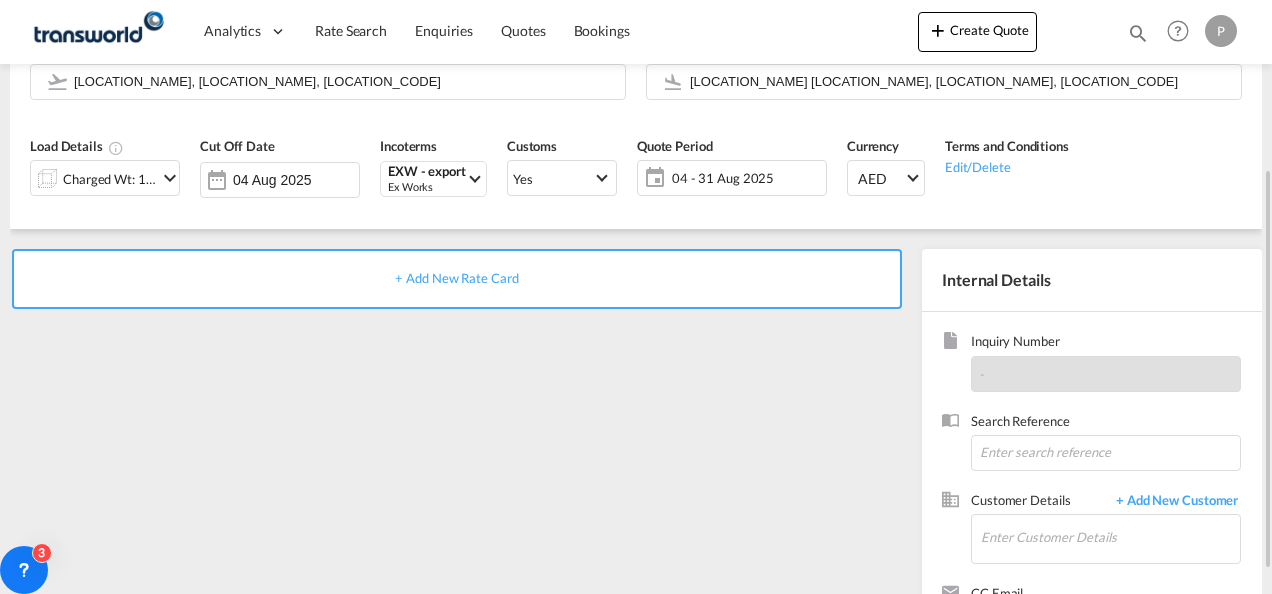 scroll, scrollTop: 212, scrollLeft: 0, axis: vertical 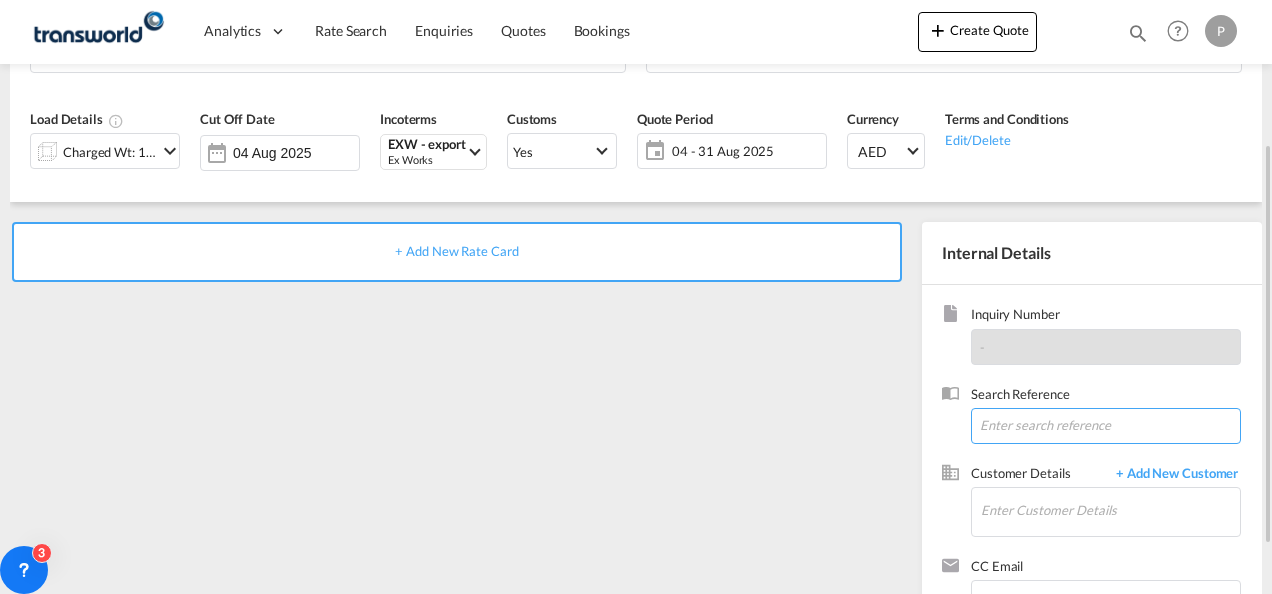 click at bounding box center [1106, 426] 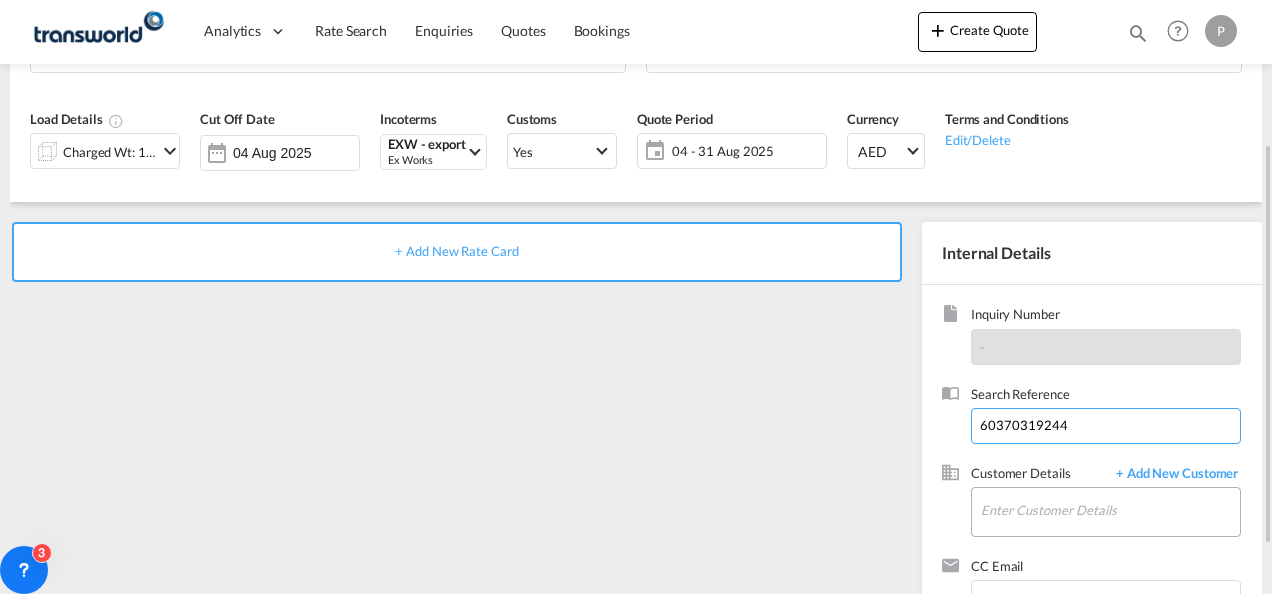 type on "60370319244" 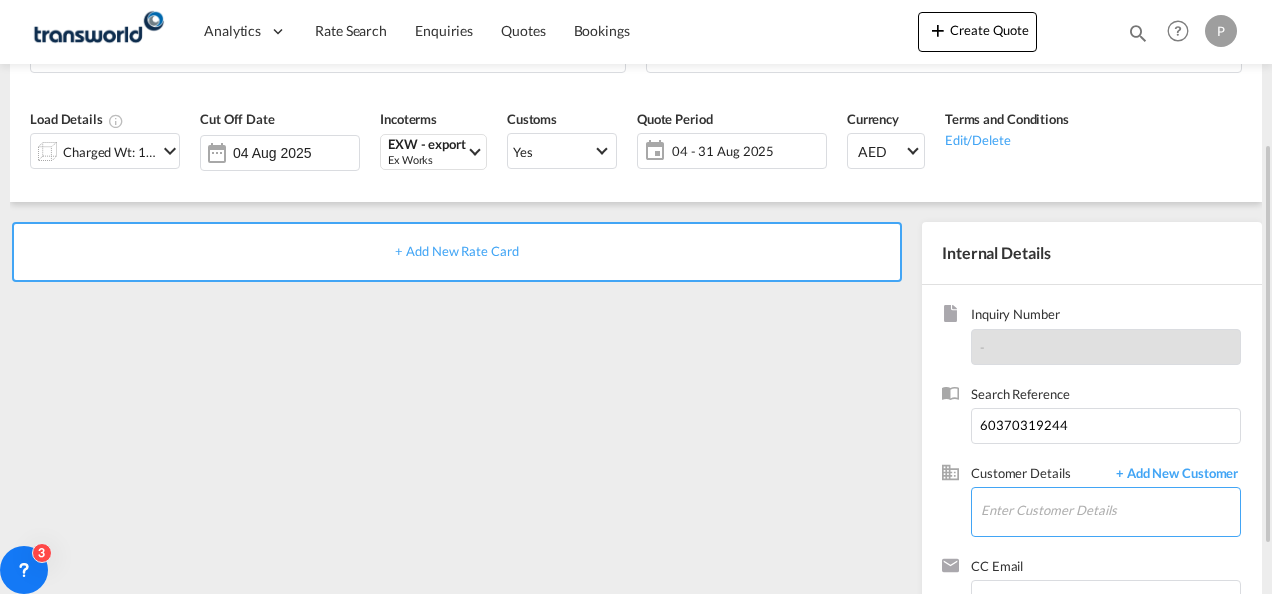 click on "Enter Customer Details" at bounding box center (1110, 510) 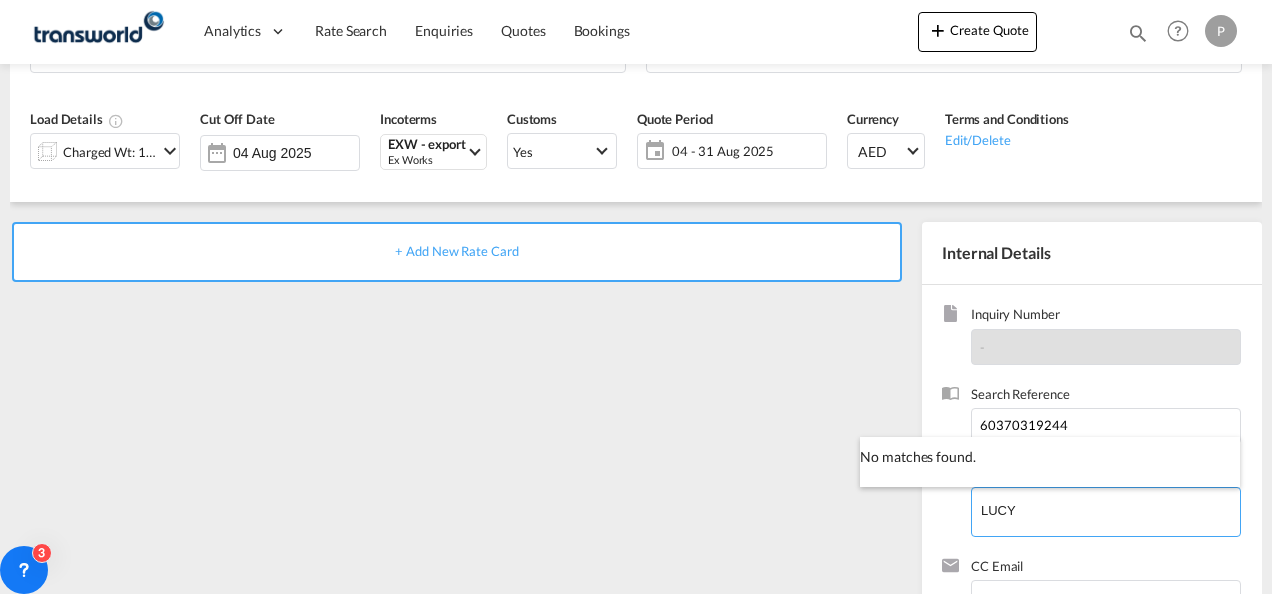 type on "LUCY" 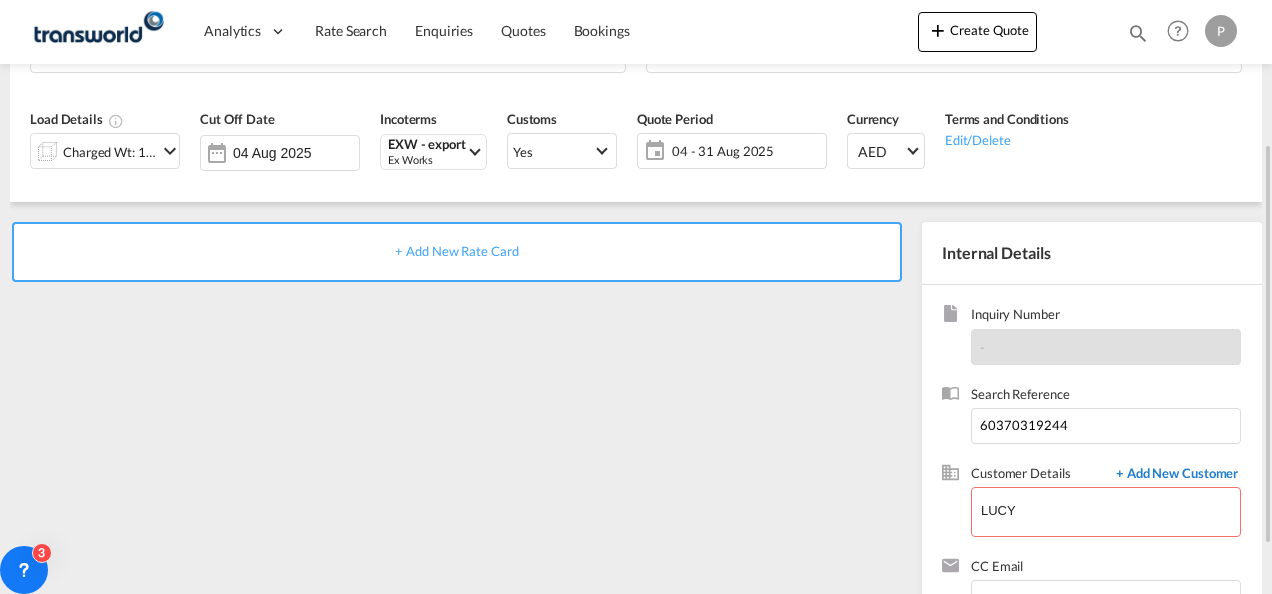 click on "+ Add New Customer" at bounding box center (1173, 475) 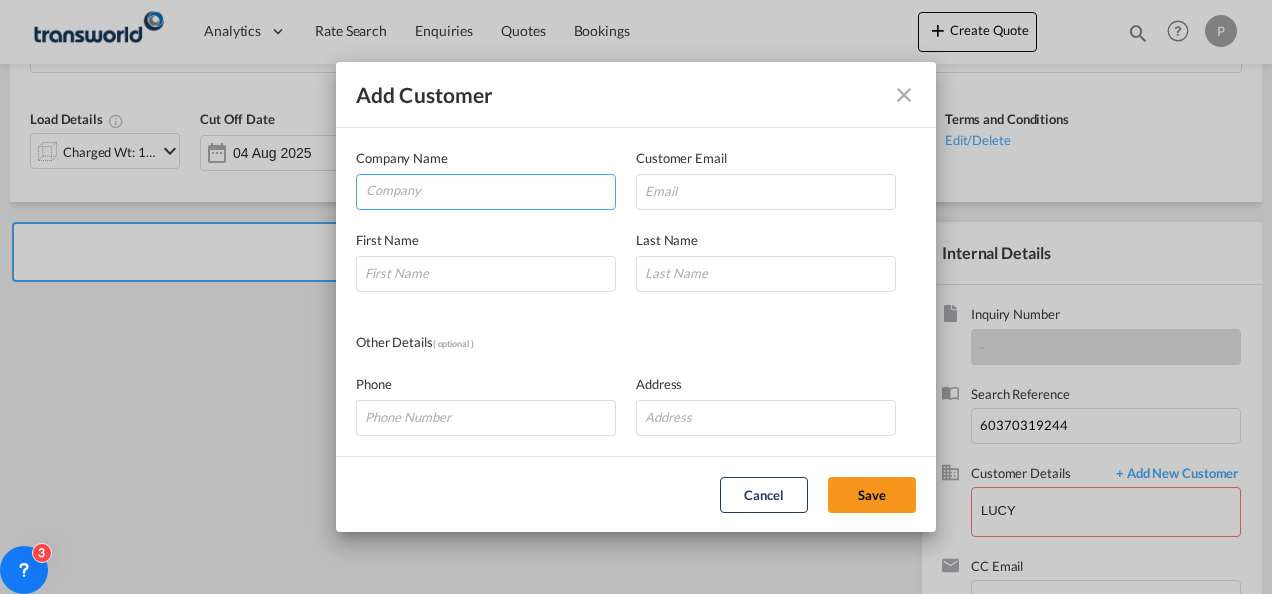 click at bounding box center (490, 190) 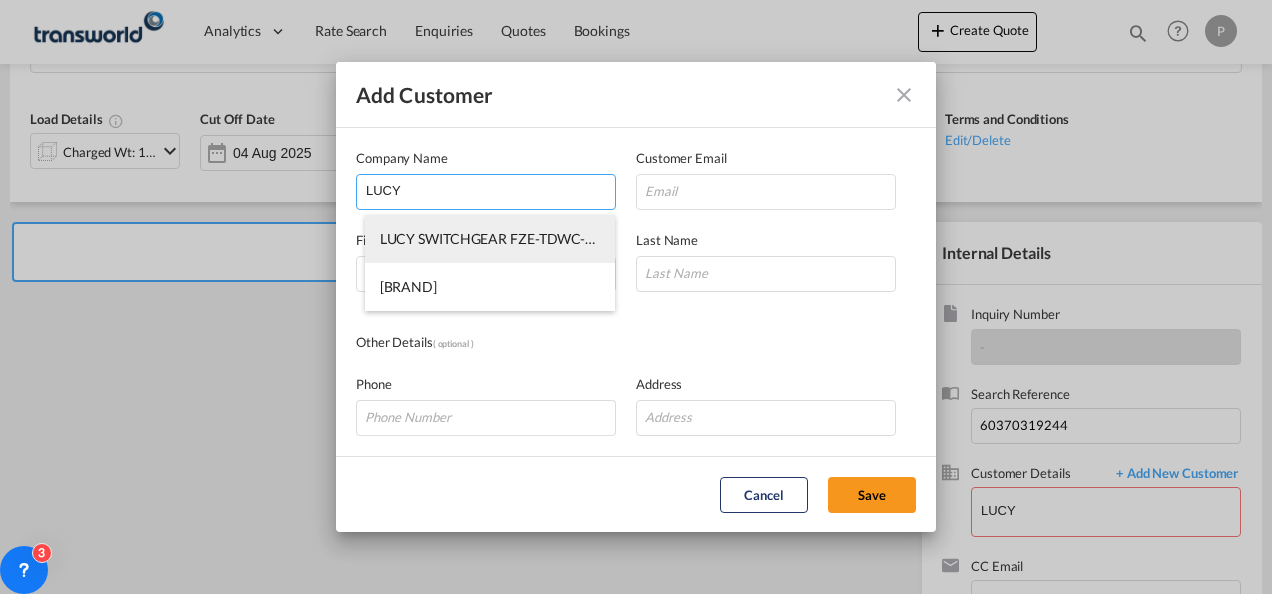 click on "LUCY SWITCHGEAR FZE-TDWC-DUBAI" at bounding box center (504, 238) 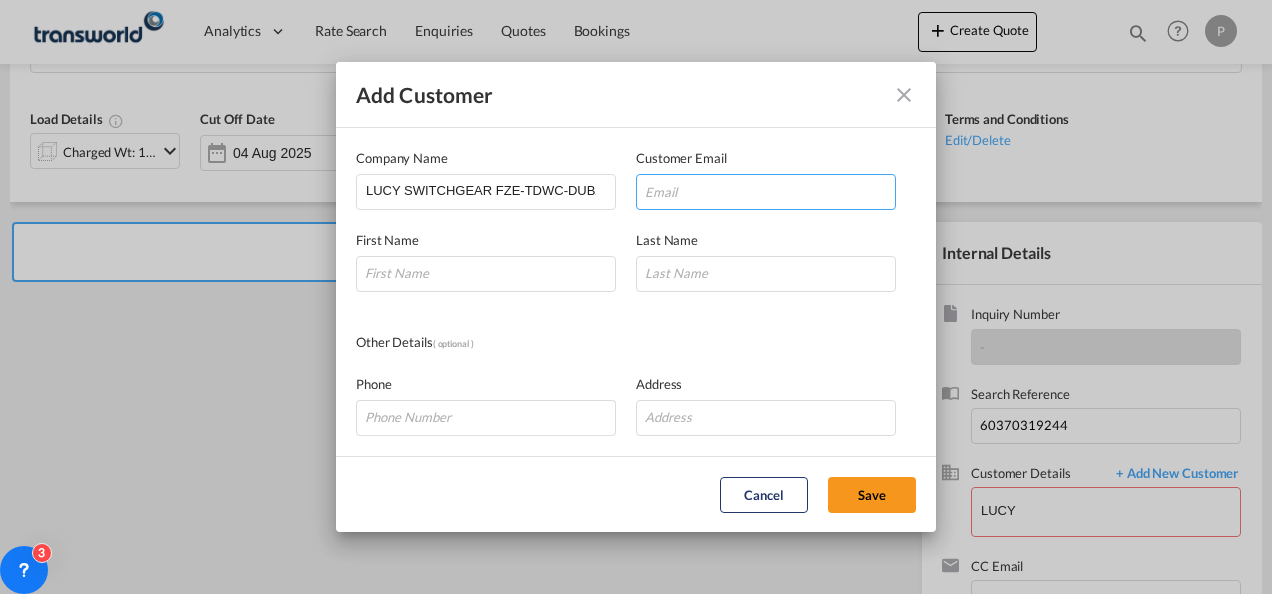 click at bounding box center [766, 192] 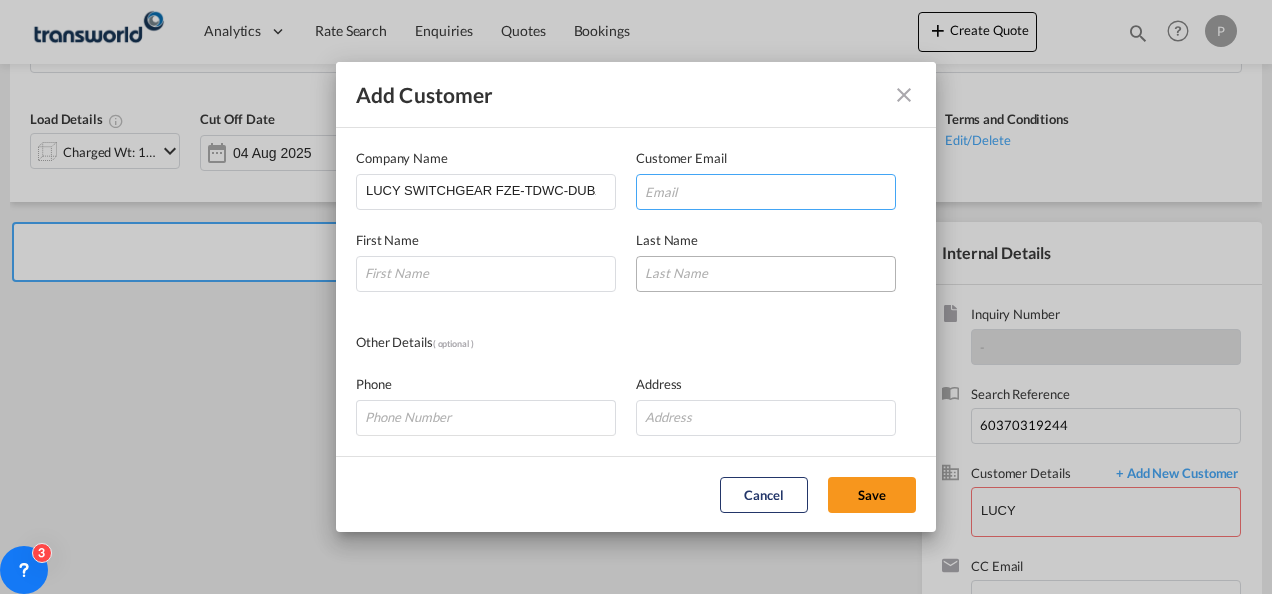 paste on "[EMAIL]" 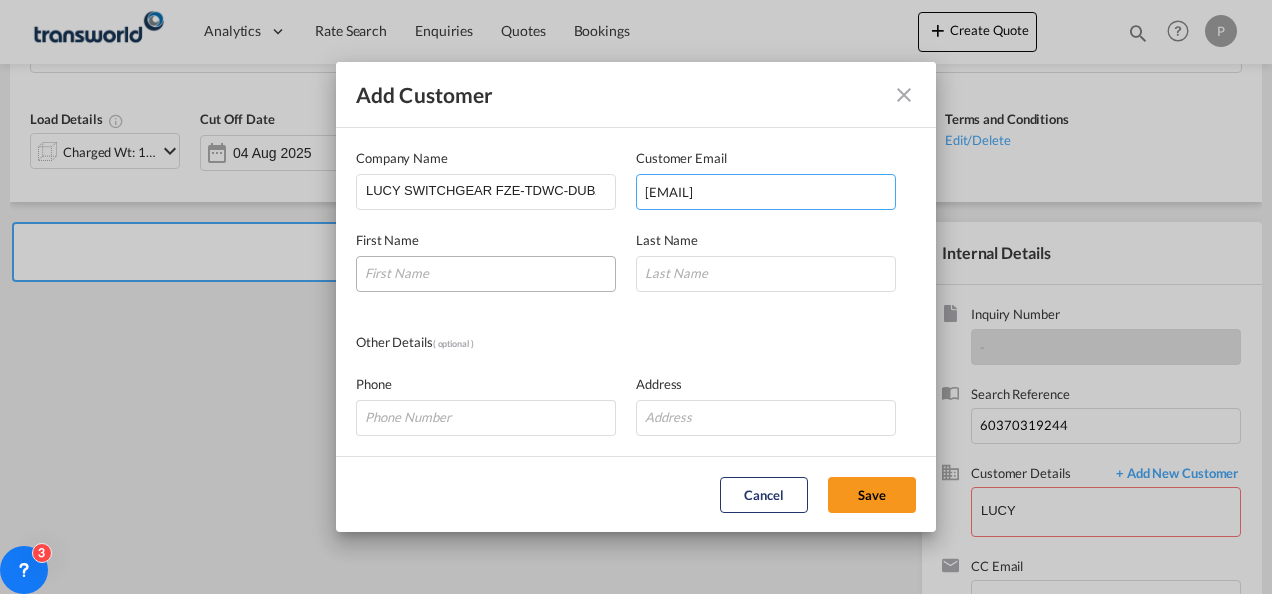 type on "[EMAIL]" 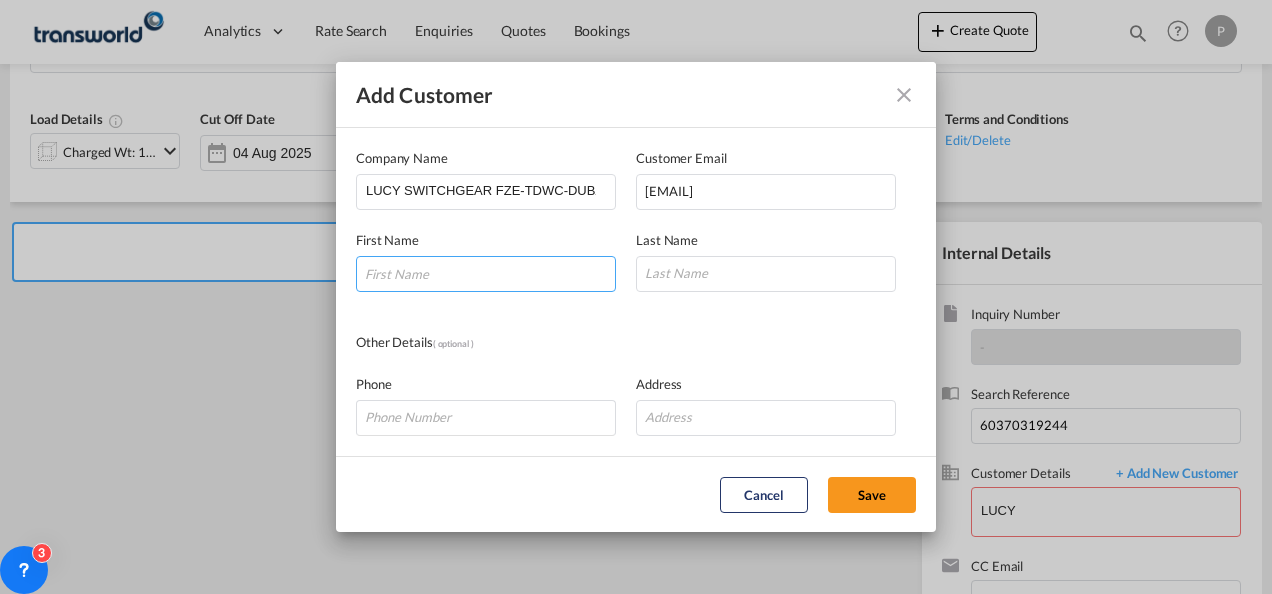 click at bounding box center [486, 274] 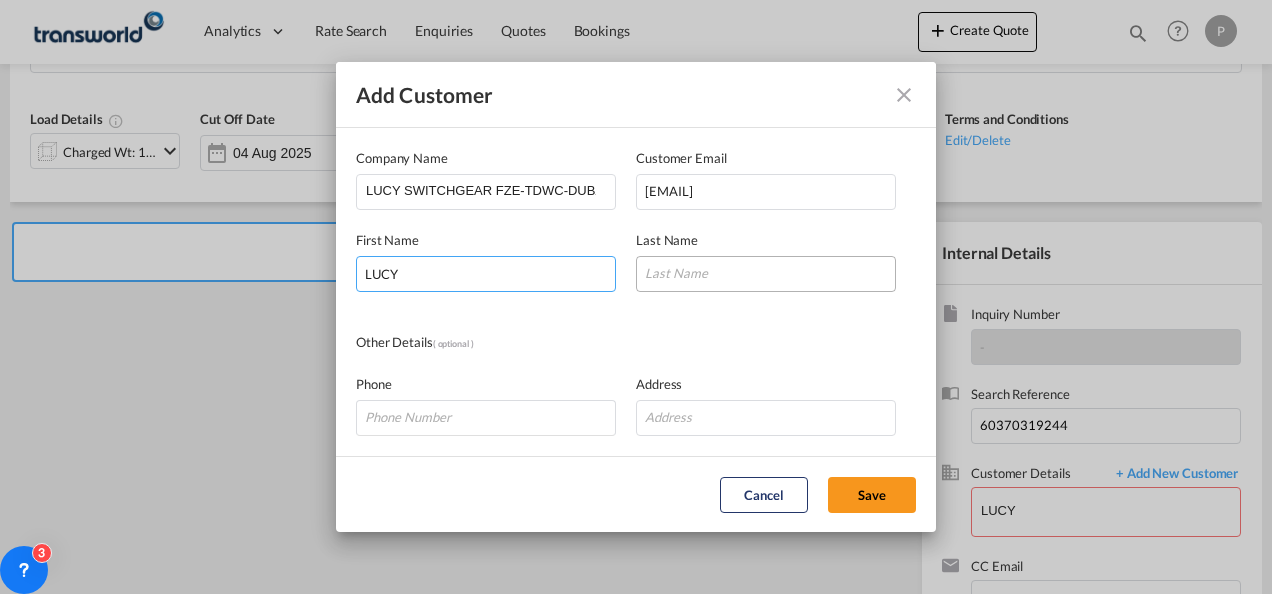 type on "LUCY" 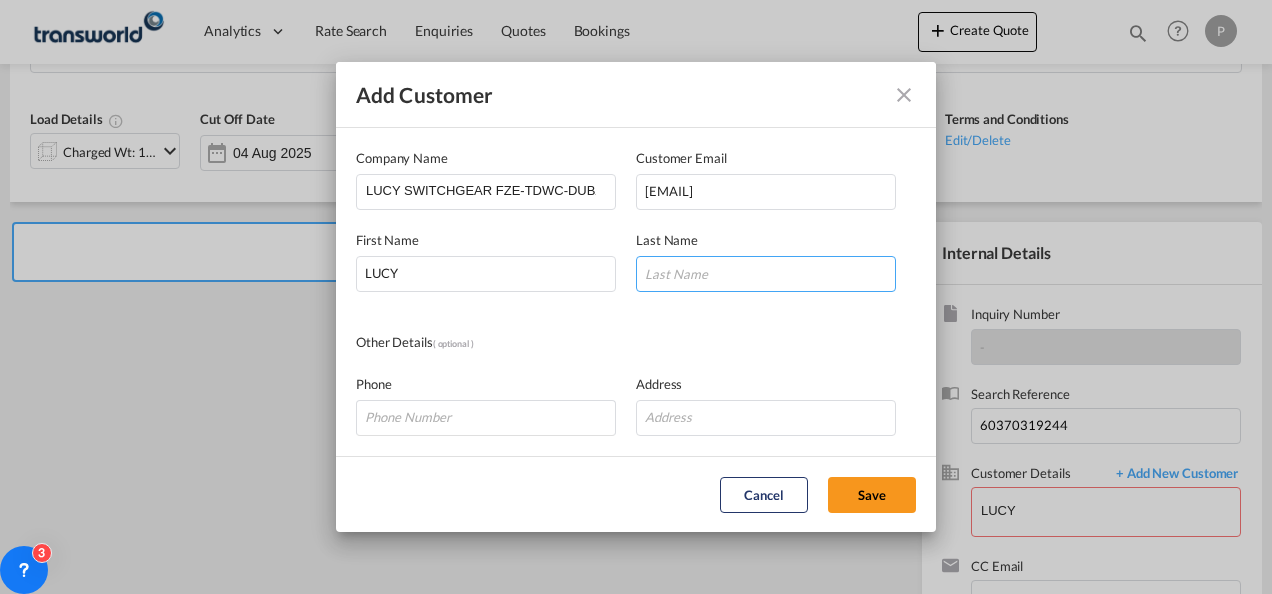 click at bounding box center [766, 274] 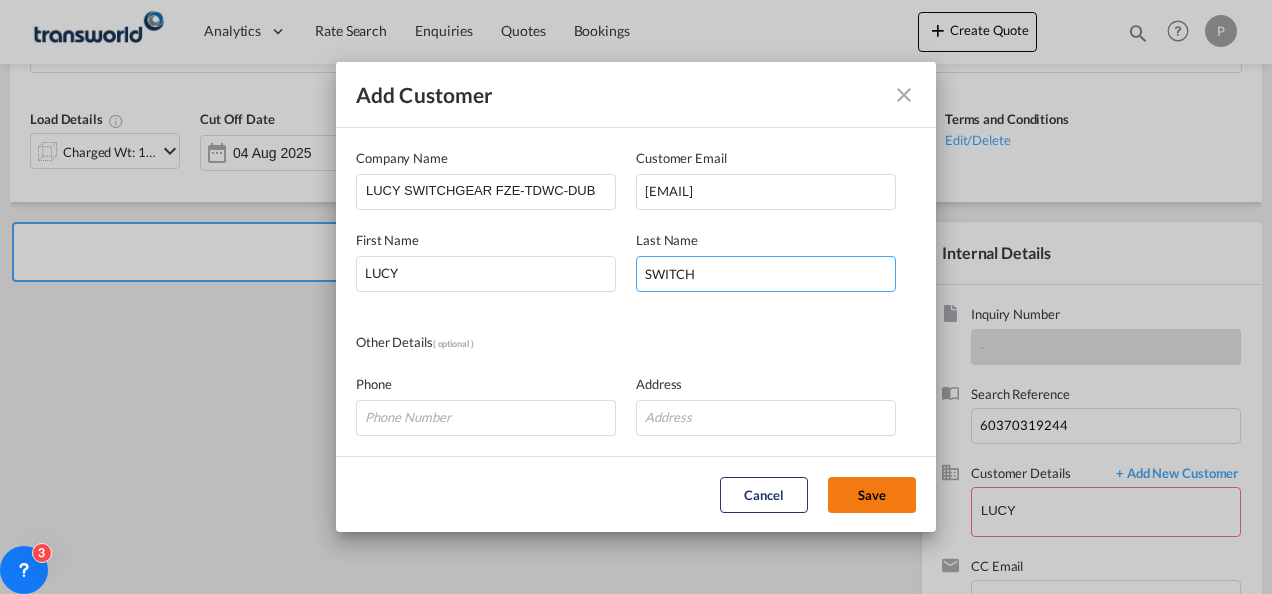 type on "SWITCH" 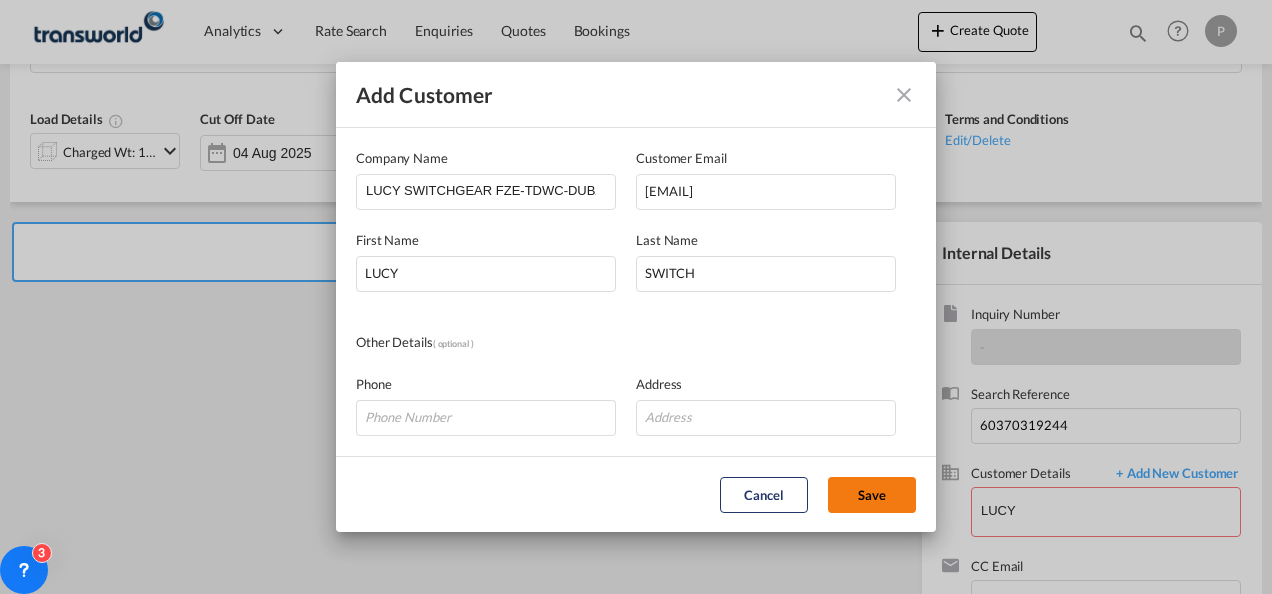 click on "Save" at bounding box center (872, 495) 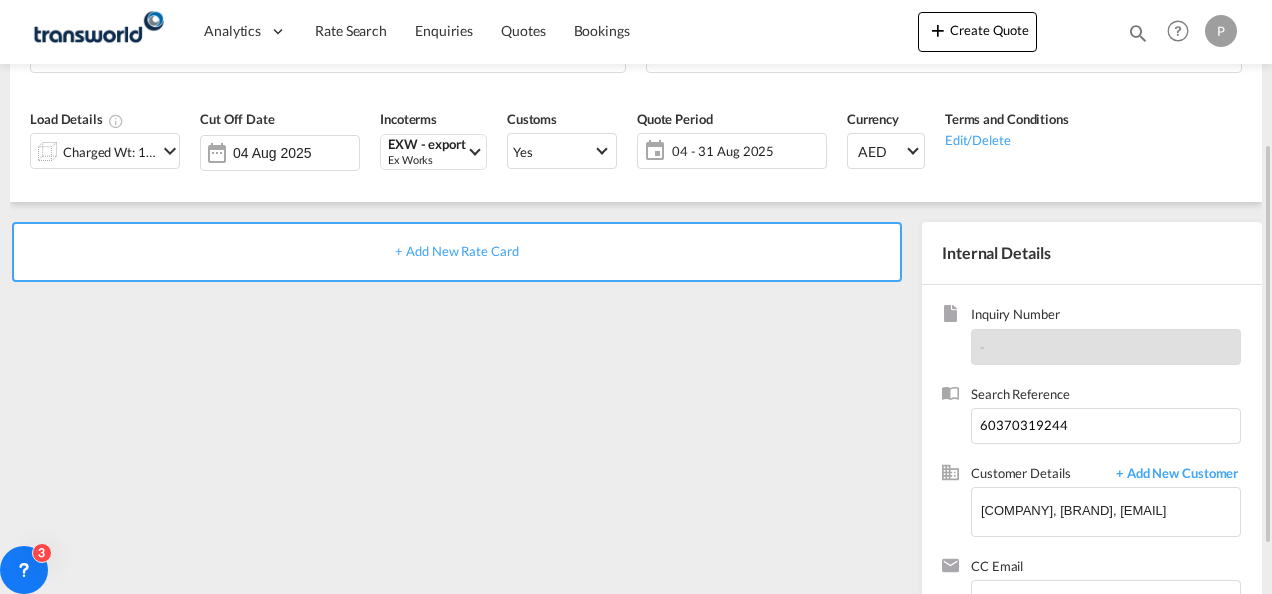 click on "+ Add New Rate Card" at bounding box center [457, 252] 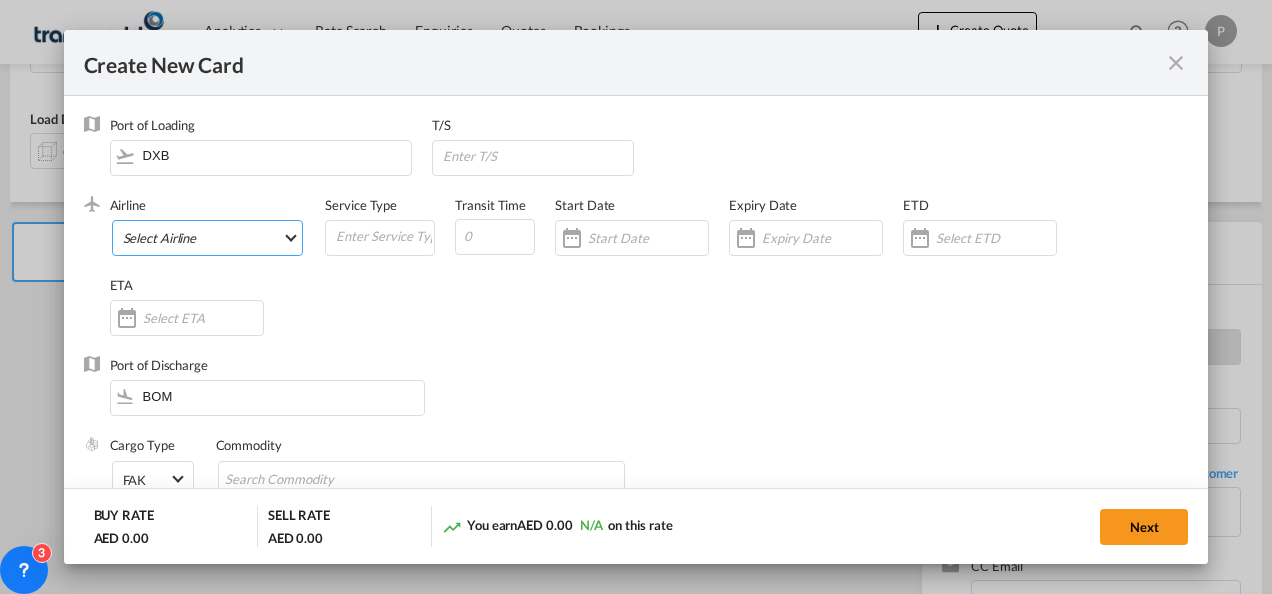 click on "Select Airline
AIR EXPRESS S.A. (1166- / -)
CMA CGM Air Cargo (1140-2C / -)
DDWL Logistics (1138-AU / -)
Fast Logistics (1150-AE / -)
NFS Airfreight (1137-NL / -)
PROAIR (1135-DE / -)
Transportdeal WW (1141-SE / -)
21 Air LLC (964-2I*-681-US / 681)
40-Mile Air, Ltd. (145-Q5* / -)
8165343 Canada Inc. dba Air Canada Rouge (164-RV / -)
9 Air Co Ltd (793-AQ-902-CN / 902)
9G Rail Limited (1101-9G* / -)
A.P.G. Distribution System (847-A1 / -)
AB AVIATION (821-Y6 / -)
ABC Aerolineas S.A. de C.V. (935-4O*-837-MX / 837)
ABSA  -  Aerolinhas Brasileiras S.A dba LATAM Cargo Brasil (95-M3-549-BR / 549)
ABX Air, Inc. (32-GB-832-US / 832)
AccesRail and Partner Railways (772-9B* / -)
ACE Belgium Freighters S.A. (222-X7-744-BE / 744)
ACP fly (1147-PA / -)
ACT Havayollari A.S. (624-9T*-556-TR / 556)
Adria Airways (JP / -)
Advanced Air, LLC (1055-AN / -)
Aegean Airlines (575-A3-390-GR / 390)
Aeko Kula, LLC dba Aloha Air Cargo (427-KH-687-US / 687)
Aer Lingus Limited (369-EI-53-IE / 53)" at bounding box center (208, 238) 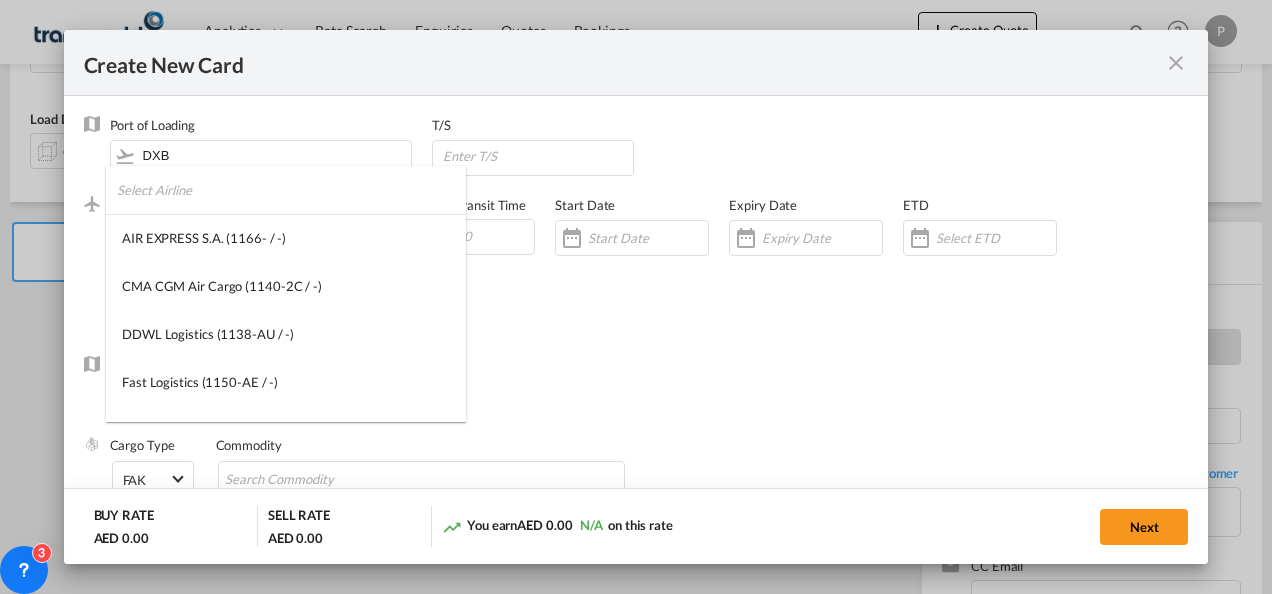 click at bounding box center (291, 190) 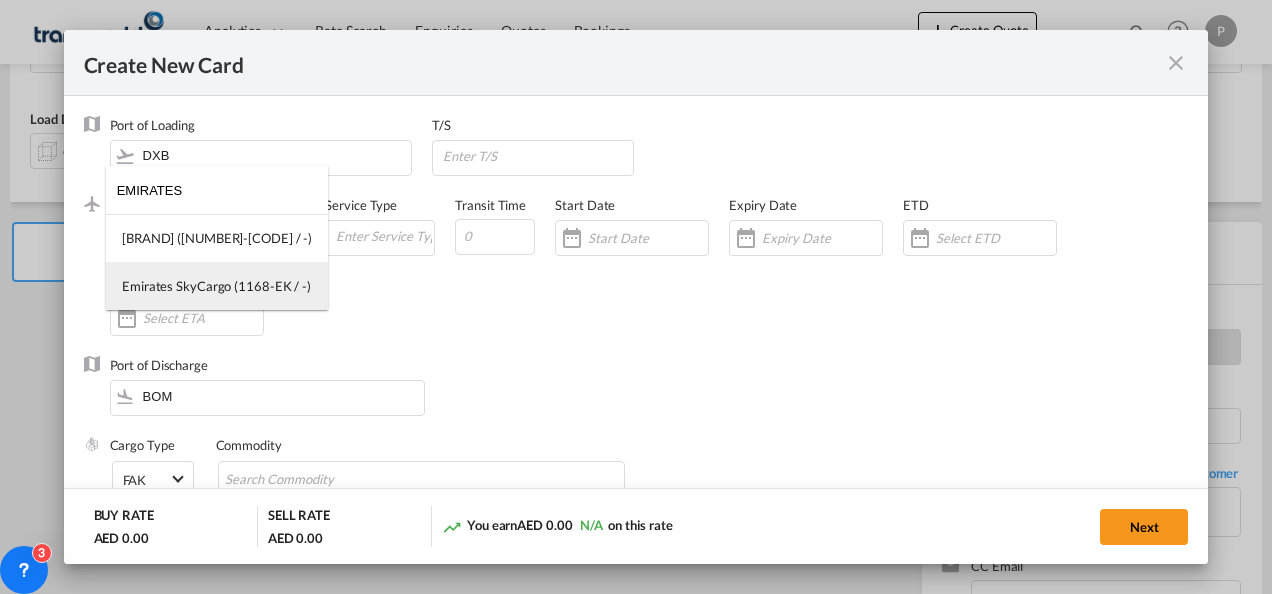 type on "EMIRATES" 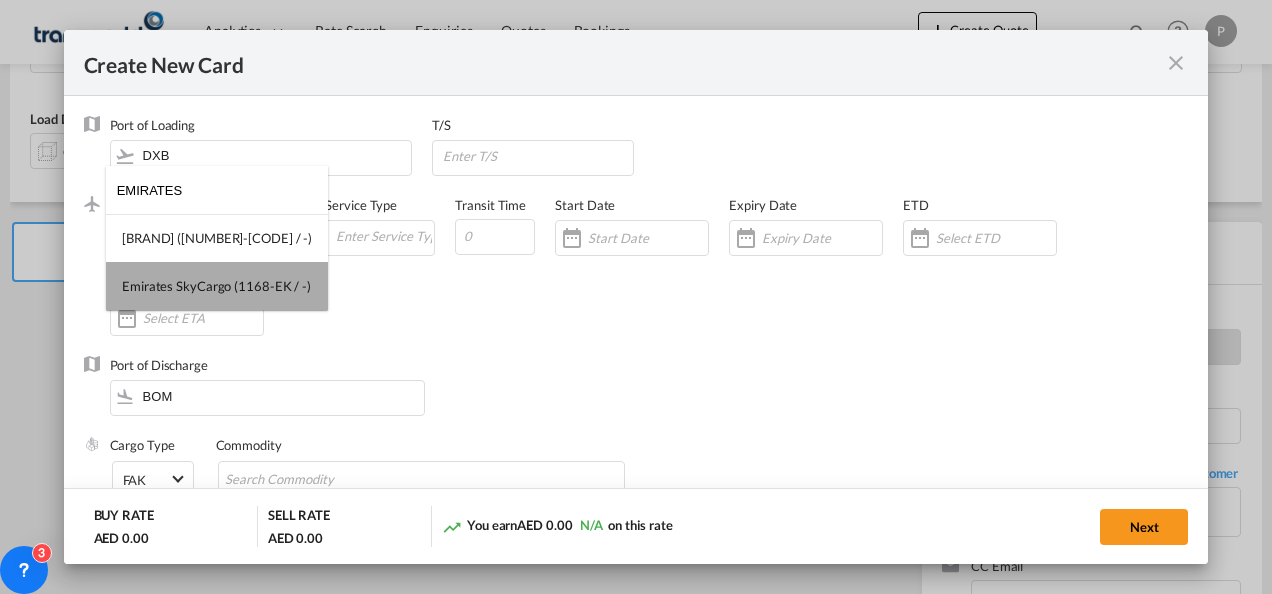 click on "Emirates SkyCargo (1168-EK / -)" at bounding box center (216, 286) 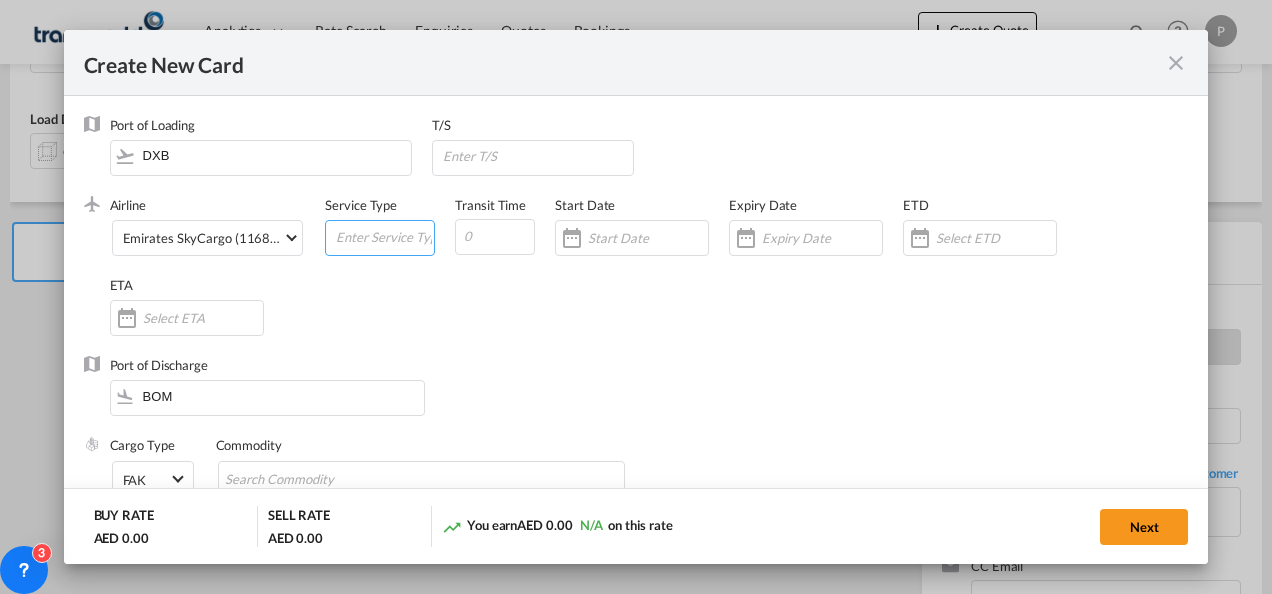 click at bounding box center (384, 236) 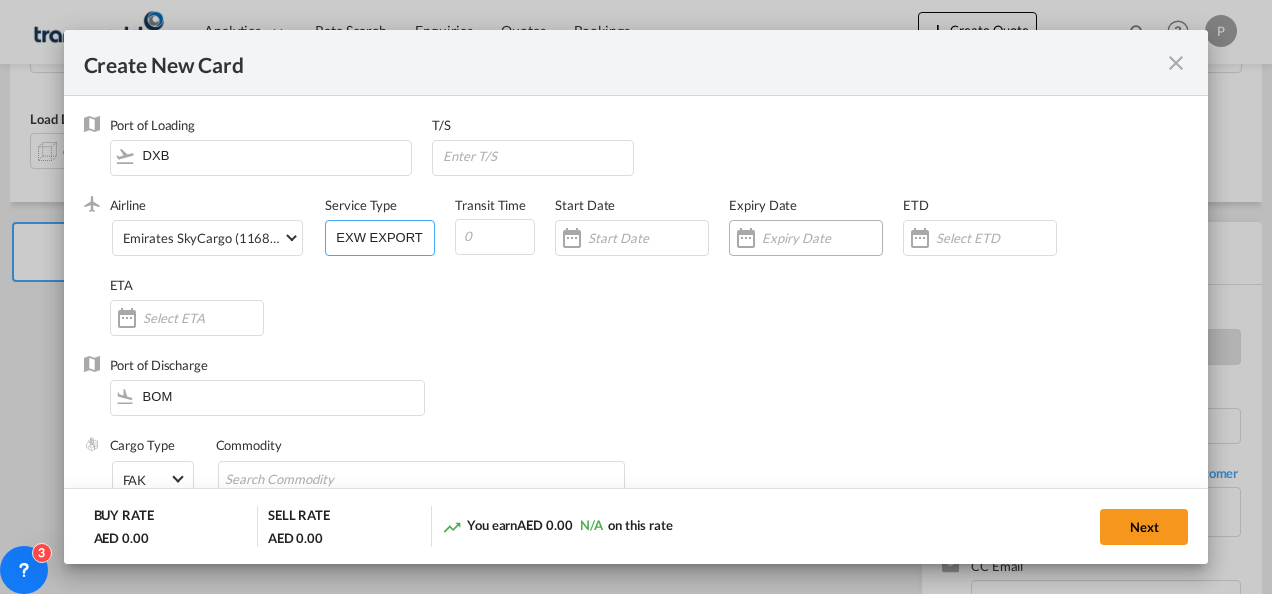 type on "EXW EXPORT" 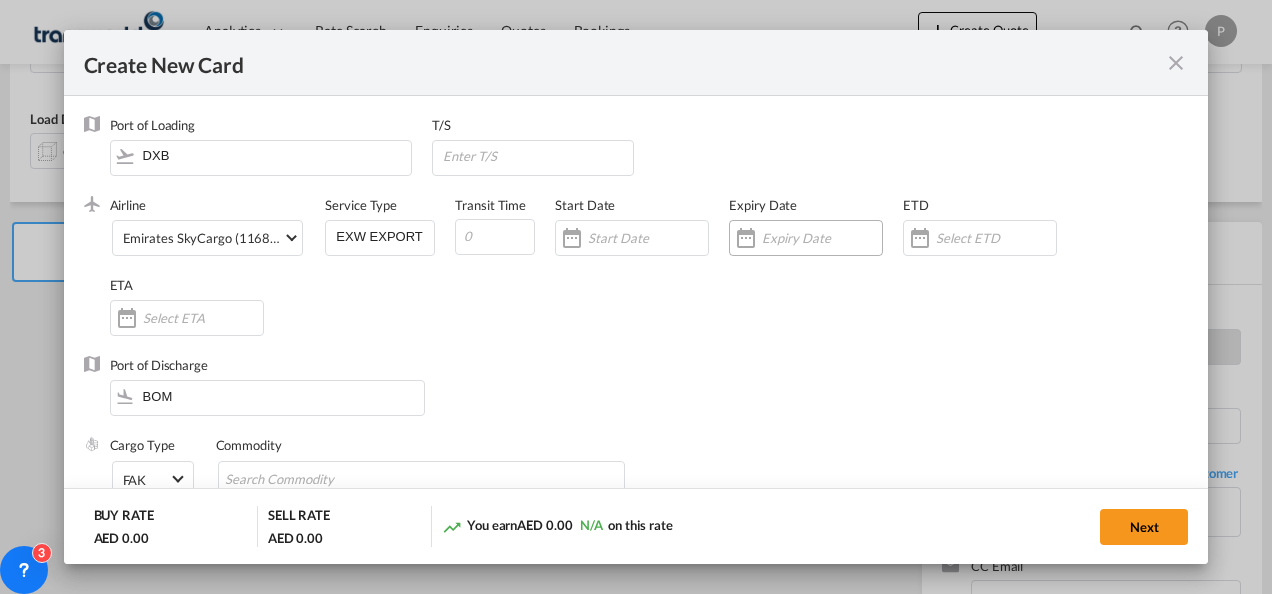 click at bounding box center (822, 238) 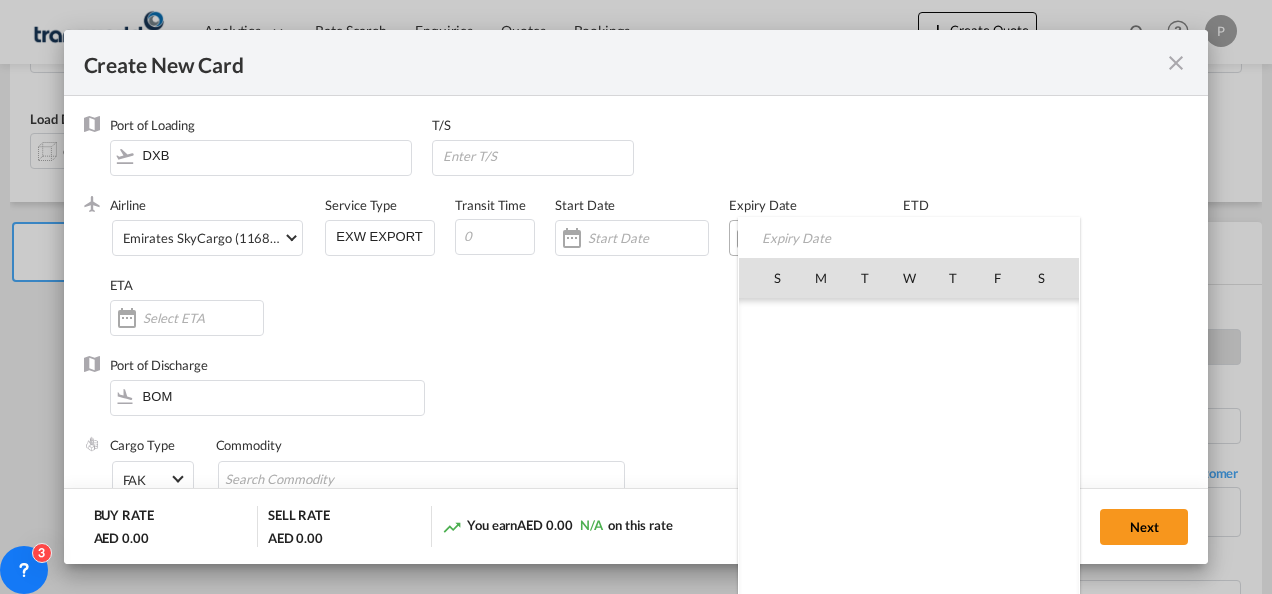 scroll, scrollTop: 462955, scrollLeft: 0, axis: vertical 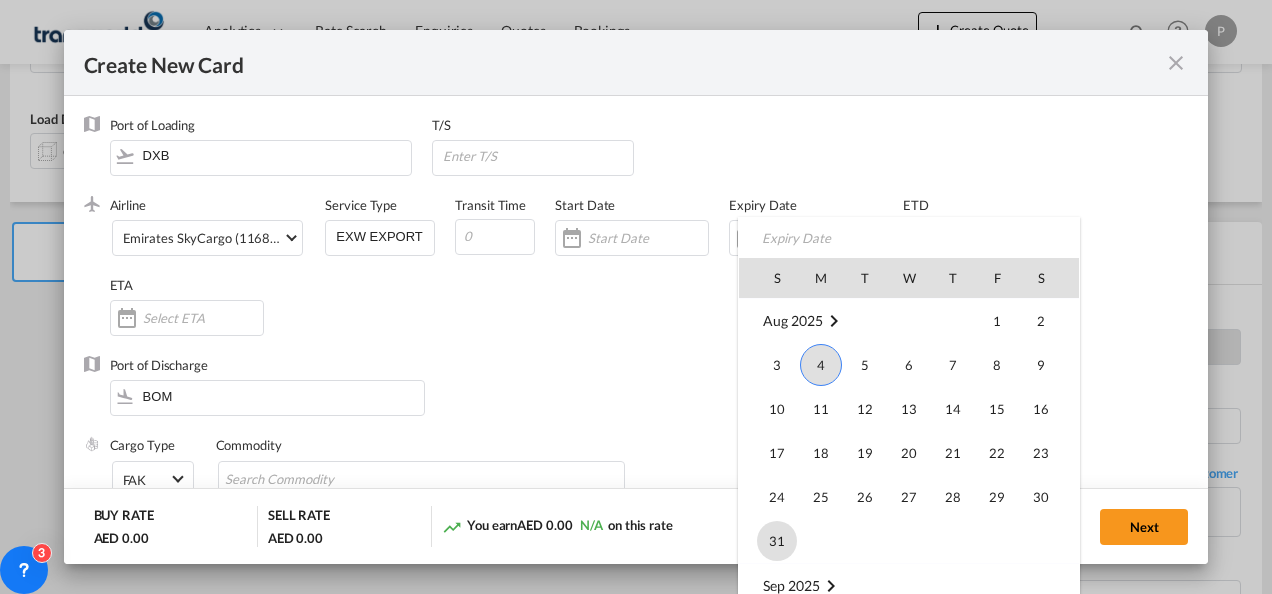 click on "31" at bounding box center [777, 541] 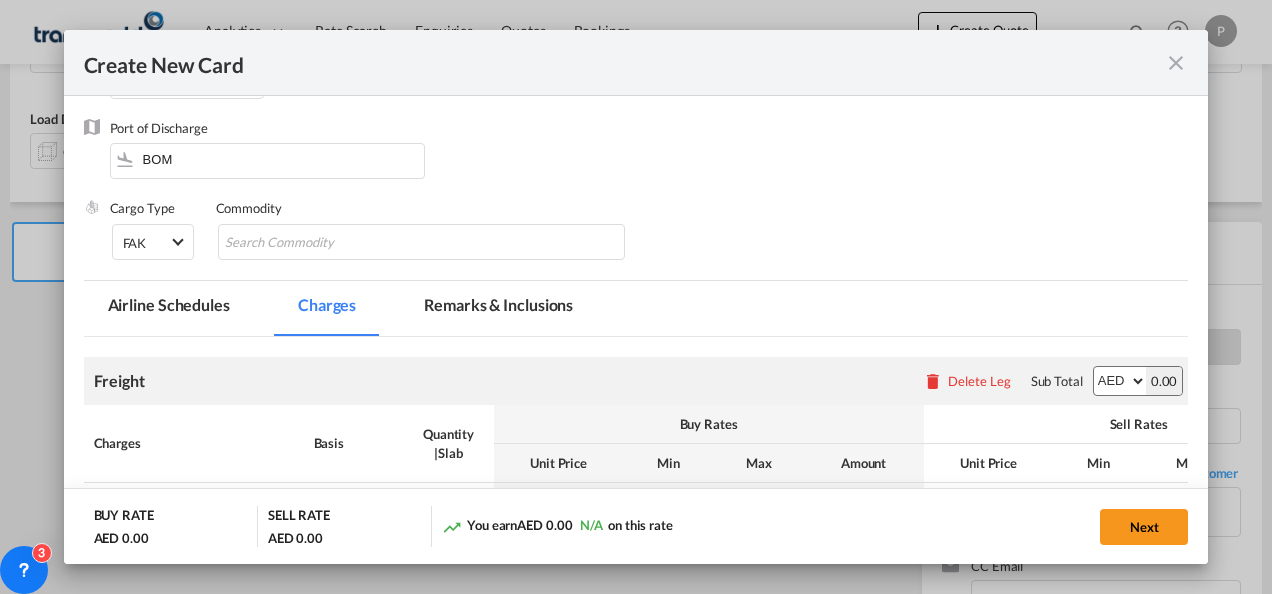 scroll, scrollTop: 238, scrollLeft: 0, axis: vertical 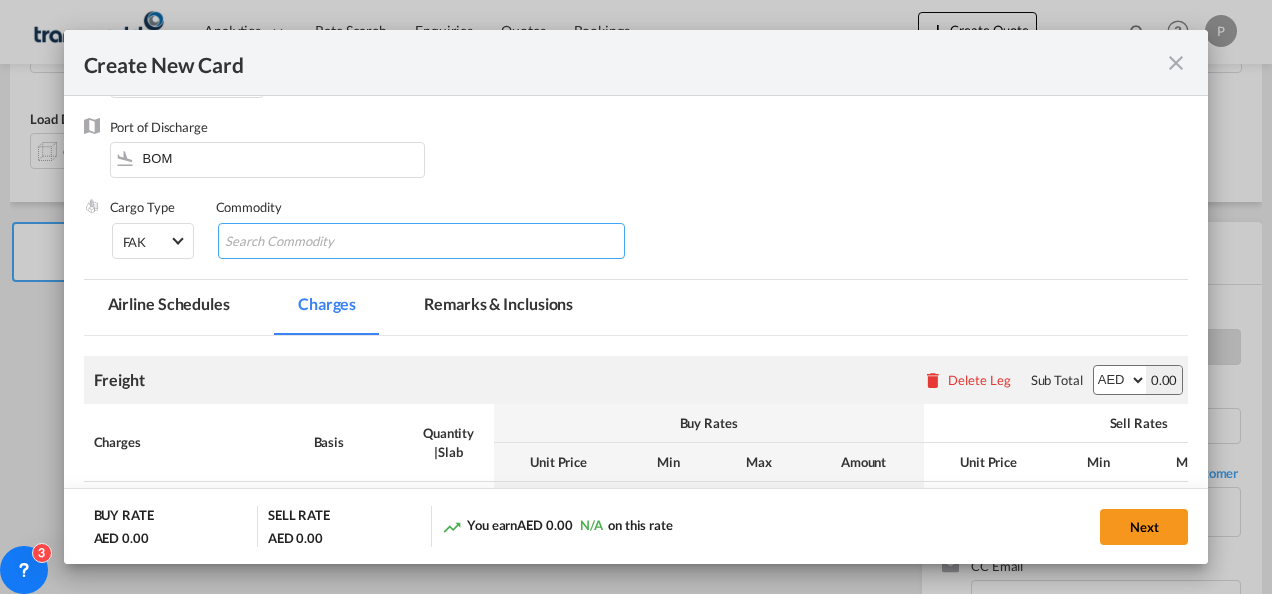 click at bounding box center (316, 242) 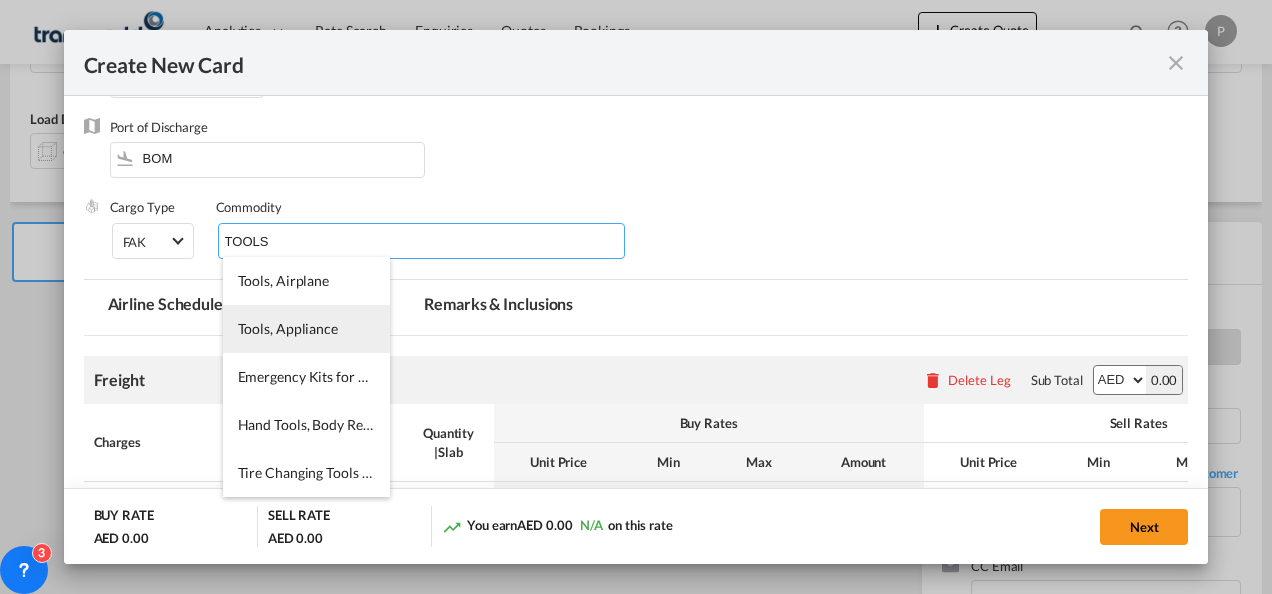 type on "TOOLS" 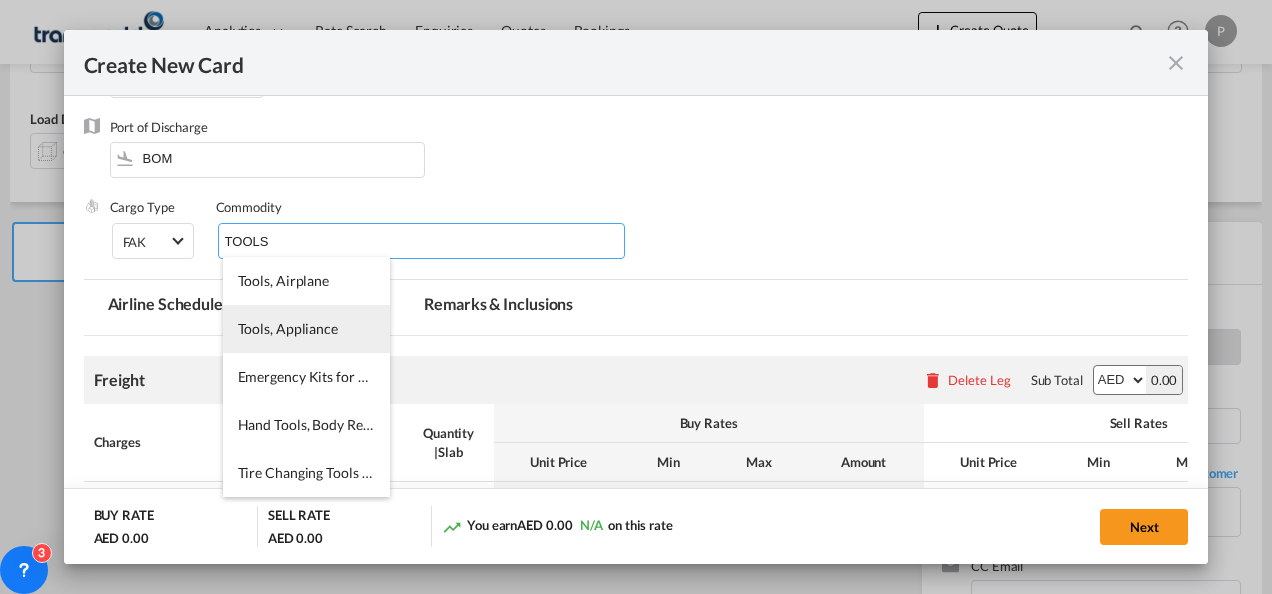 click on "Tools, Appliance" at bounding box center [288, 328] 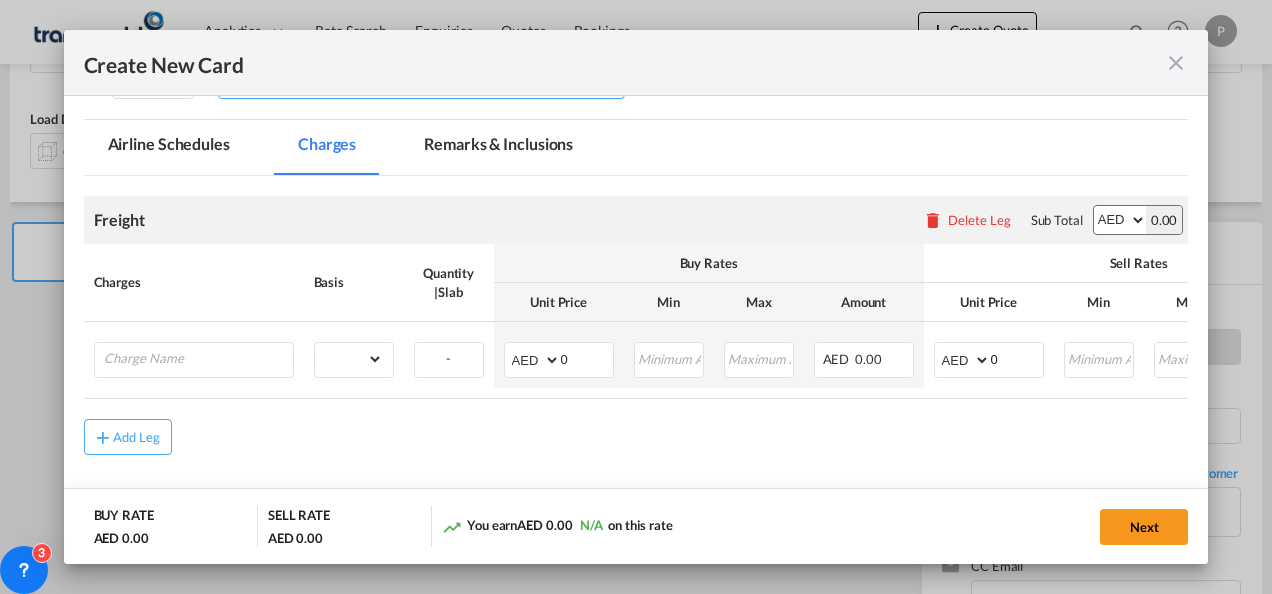 scroll, scrollTop: 408, scrollLeft: 0, axis: vertical 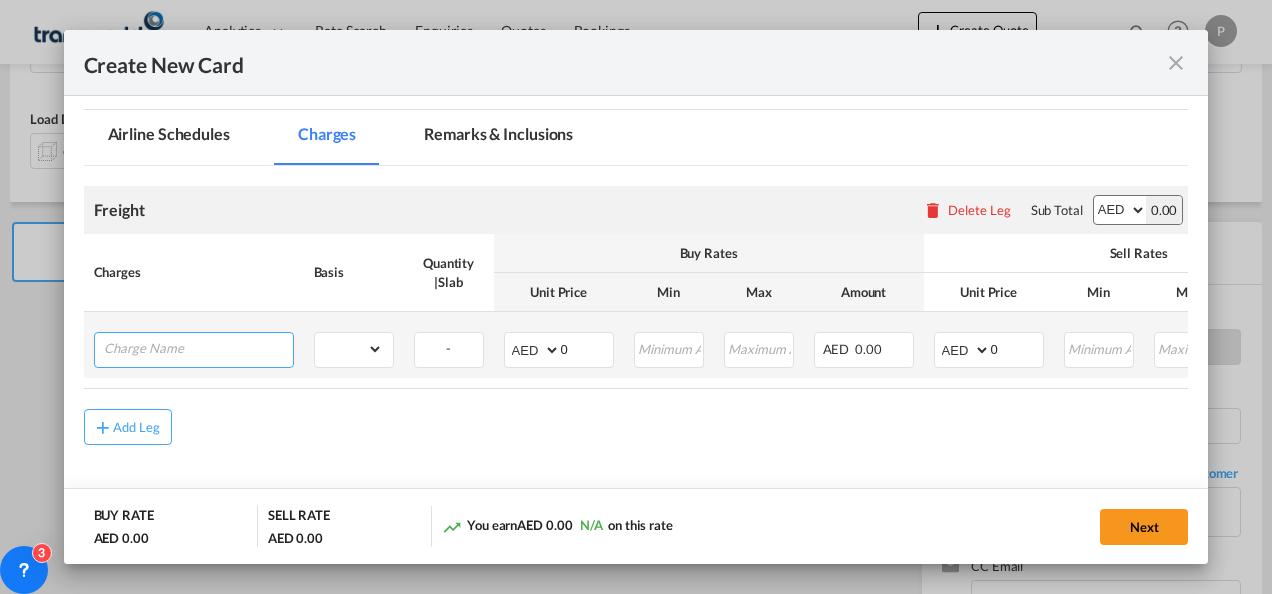 click at bounding box center (198, 348) 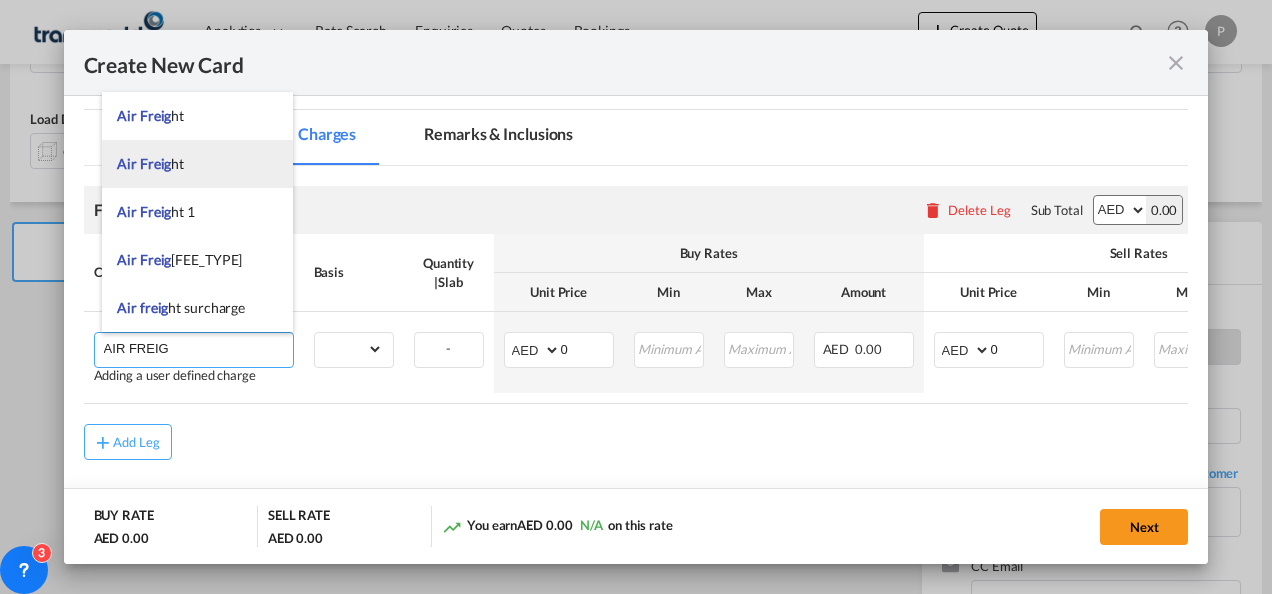 click on "Air Freig ht" at bounding box center [197, 164] 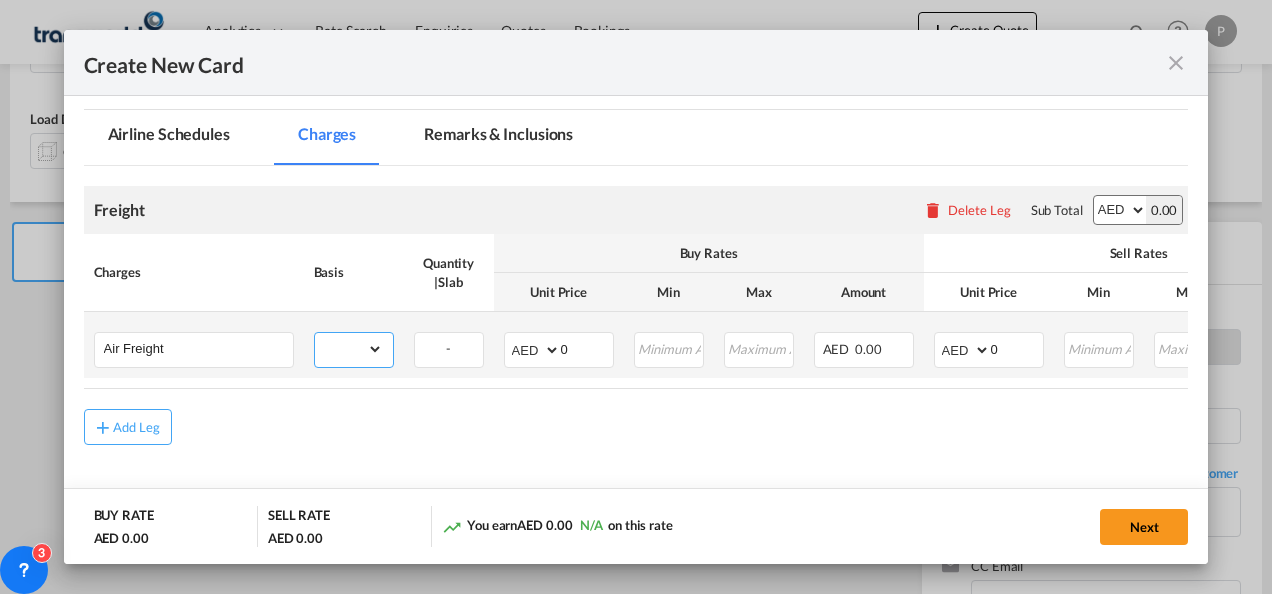 click on "gross_weight
volumetric_weight
per_shipment
per_bl
per_km
% on air freight
per_hawb
per_kg
per_pallet
per_carton
flat
chargeable_weight
per_ton
per_cbm
per_hbl
per_w/m
per_awb
per_sbl
per shipping bill
per_quintal
per_lbs
per_vehicle
per_shift
per_invoice
per_package
per_day
per_revalidation
per_declaration
per_document
per clearance" at bounding box center [349, 349] 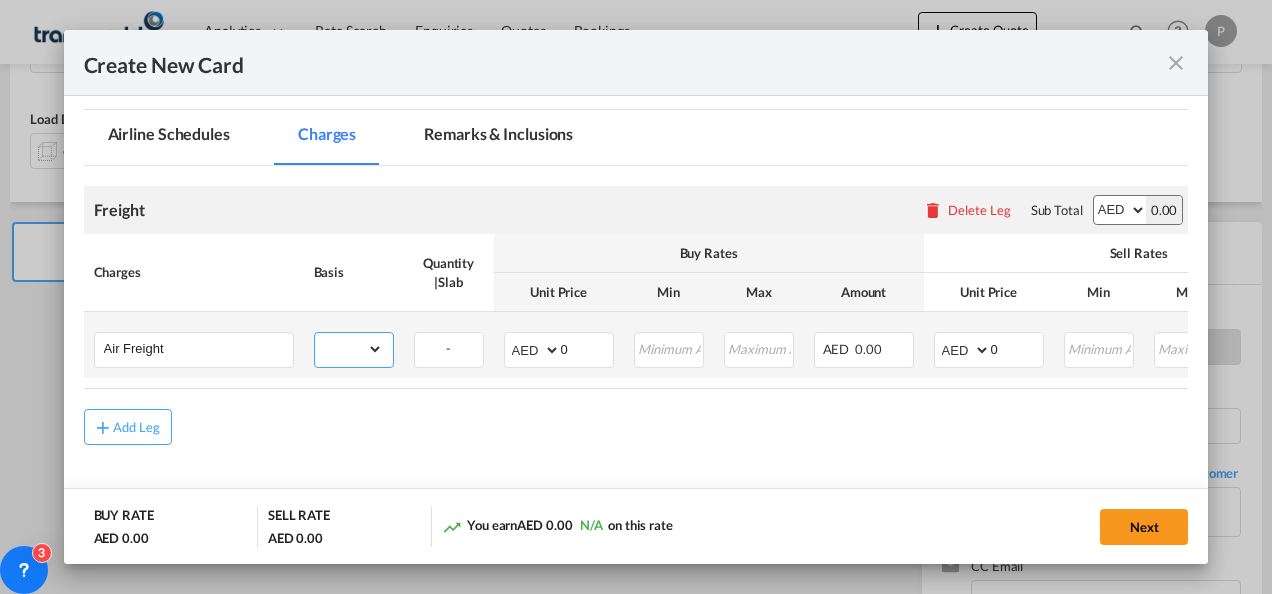 select on "per_shipment" 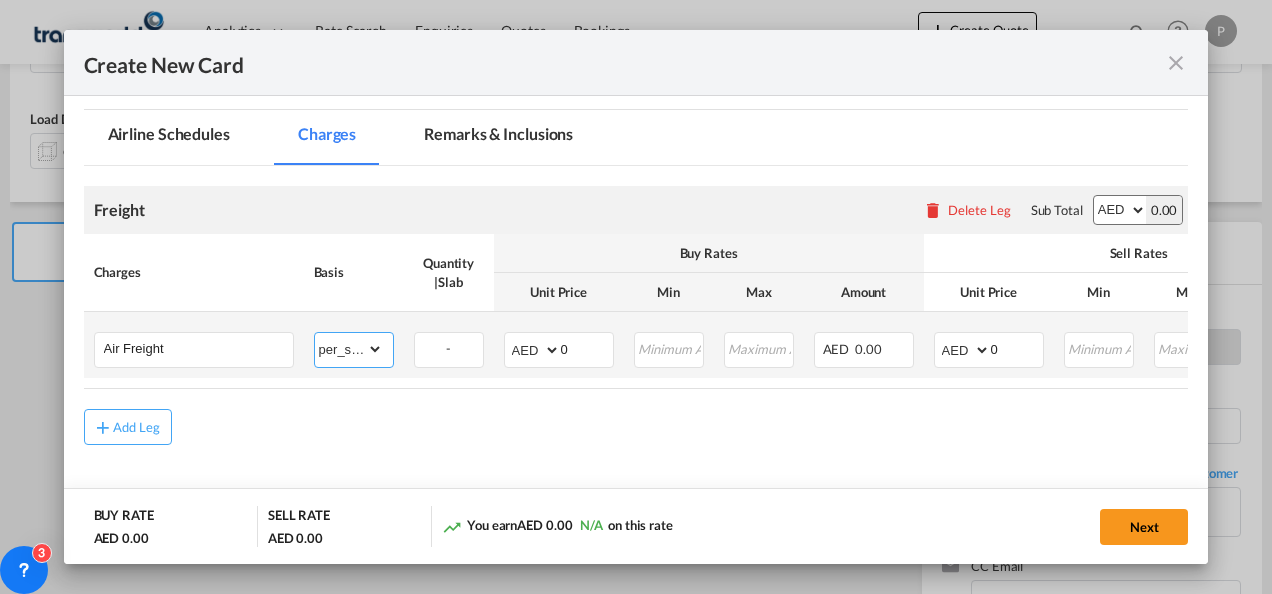 click on "gross_weight
volumetric_weight
per_shipment
per_bl
per_km
% on air freight
per_hawb
per_kg
per_pallet
per_carton
flat
chargeable_weight
per_ton
per_cbm
per_hbl
per_w/m
per_awb
per_sbl
per shipping bill
per_quintal
per_lbs
per_vehicle
per_shift
per_invoice
per_package
per_day
per_revalidation
per_declaration
per_document
per clearance" at bounding box center [349, 349] 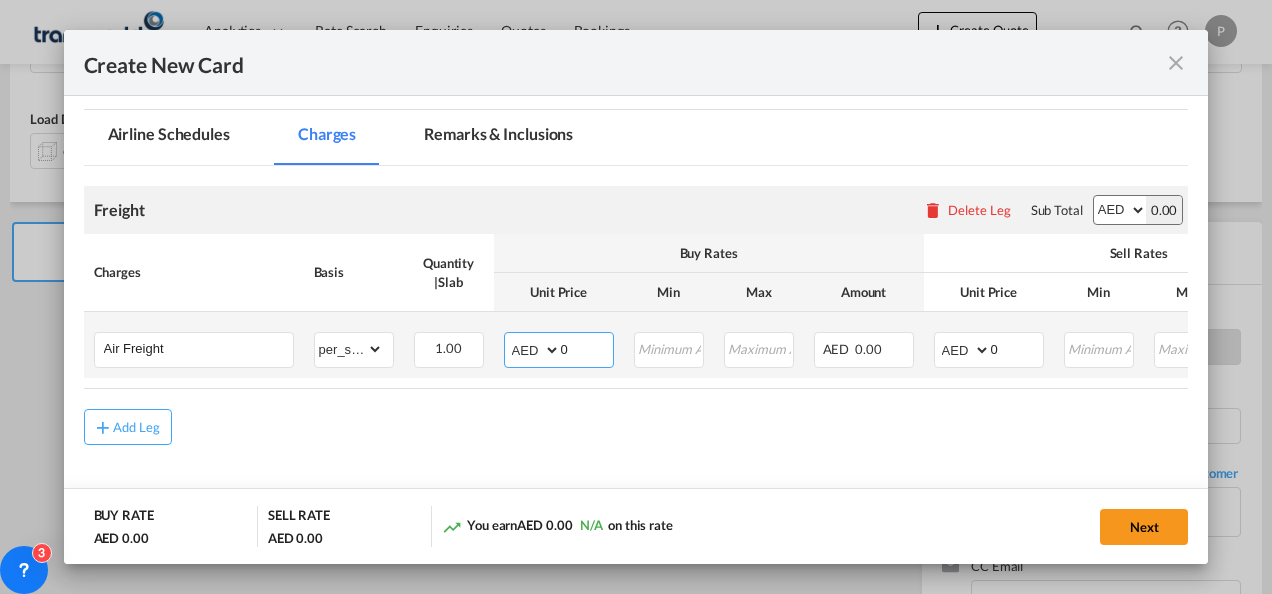 click on "0" at bounding box center (587, 348) 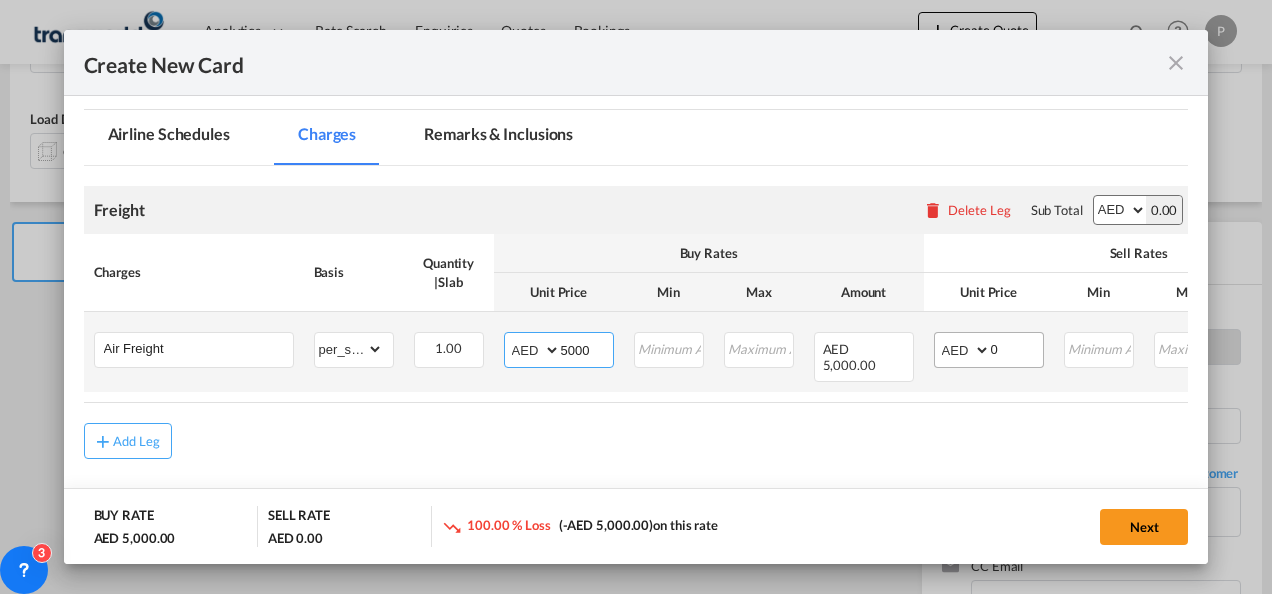 type on "5000" 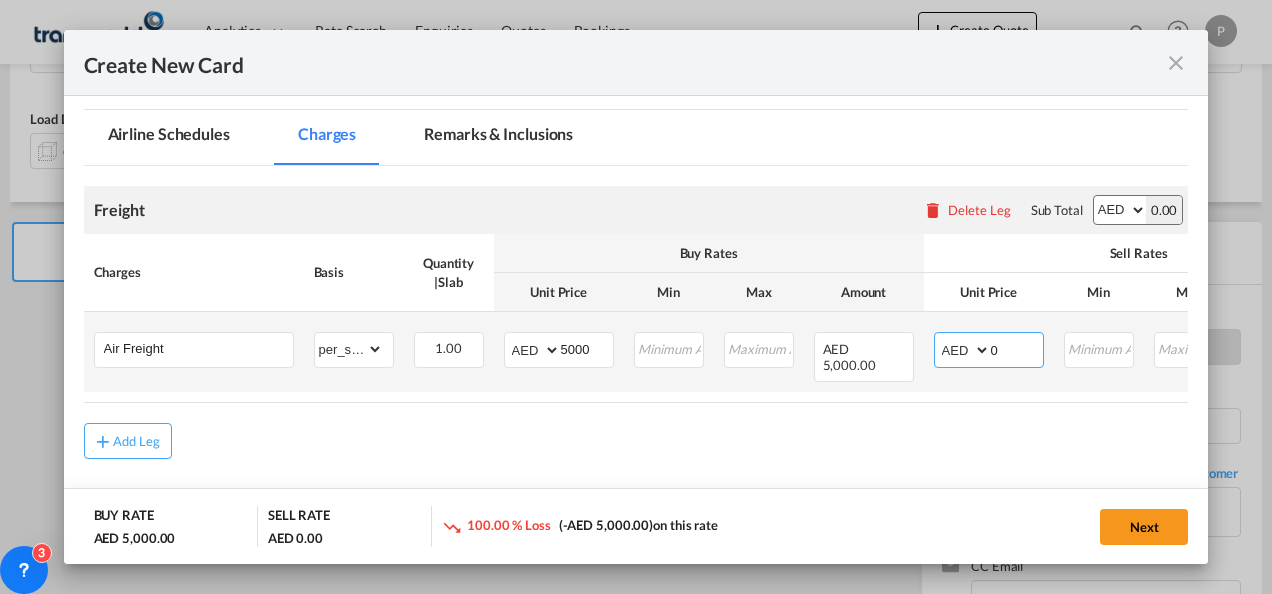 click on "0" at bounding box center [1017, 348] 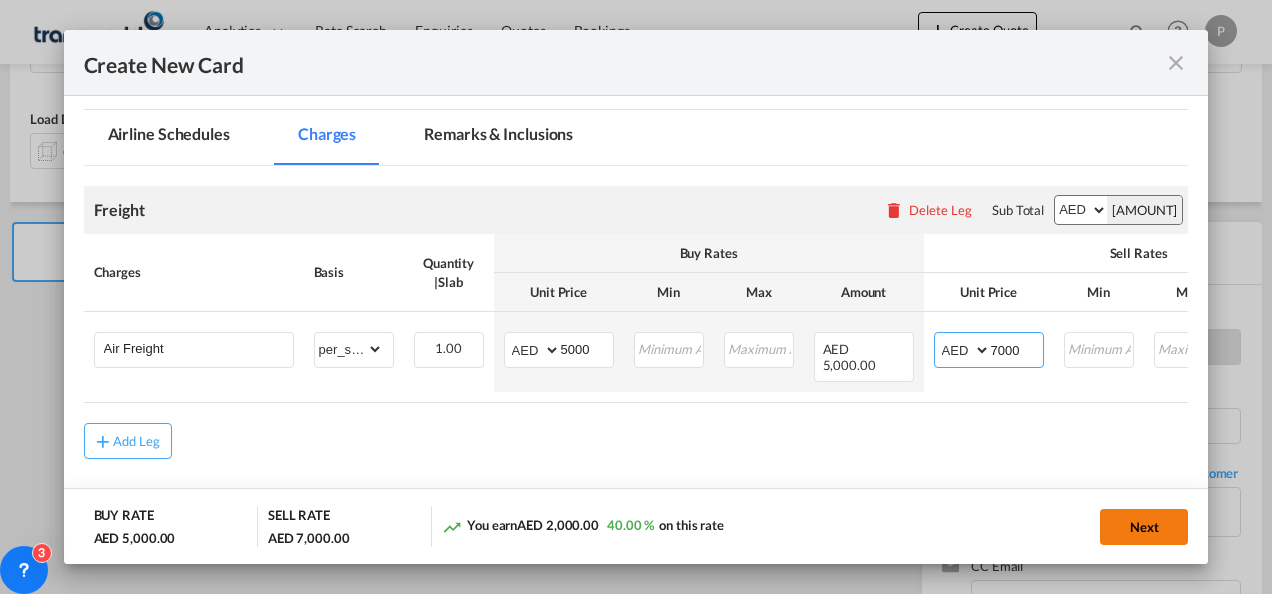 type on "7000" 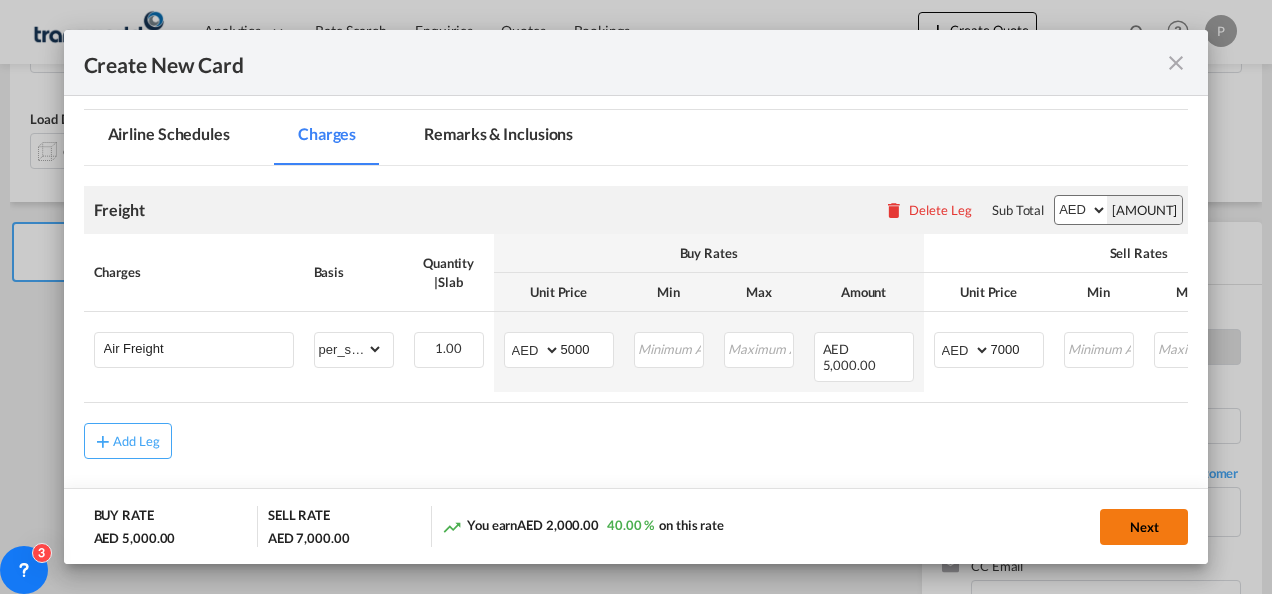 click on "Next" 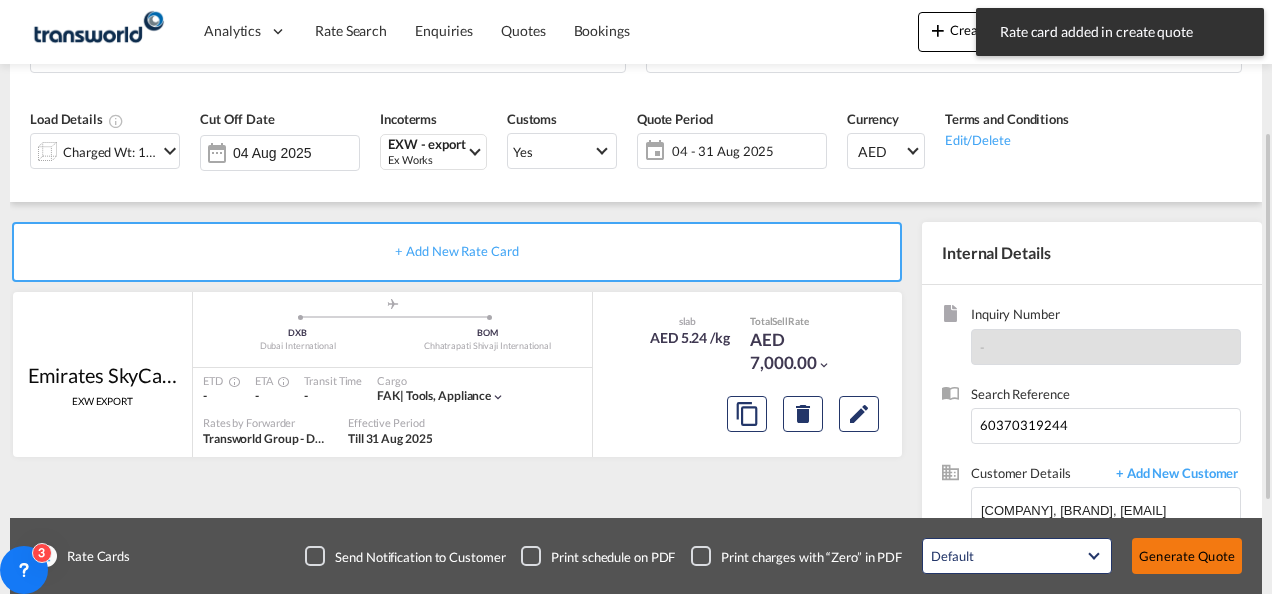 click on "Generate Quote" at bounding box center (1187, 556) 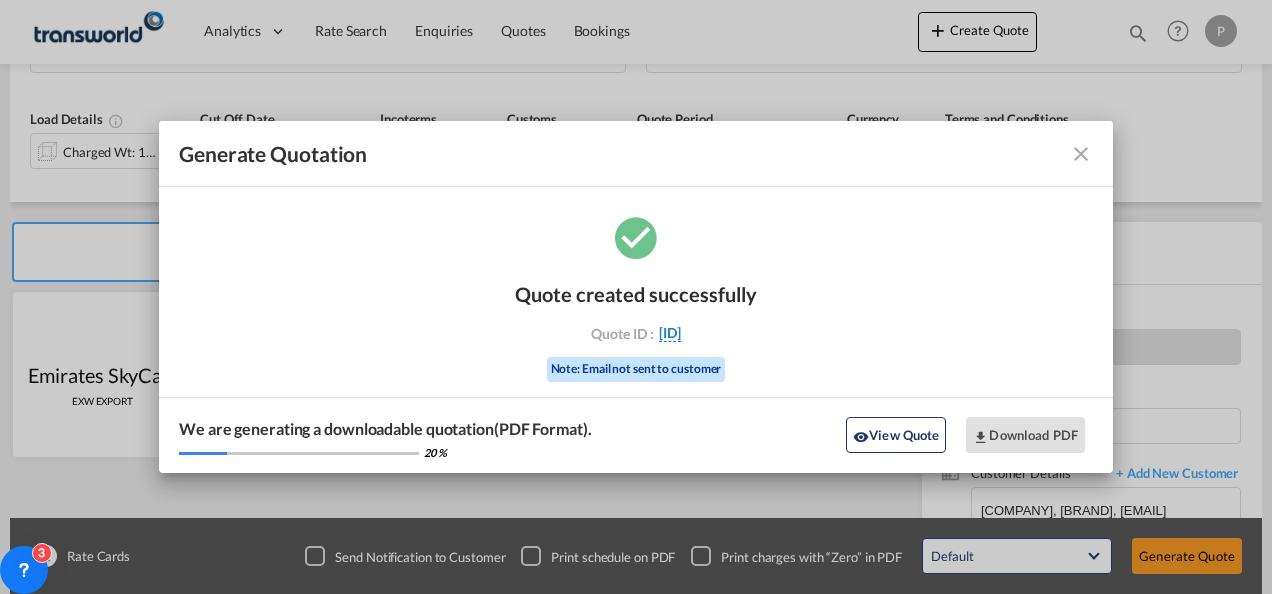 click on "[ID]" at bounding box center (670, 333) 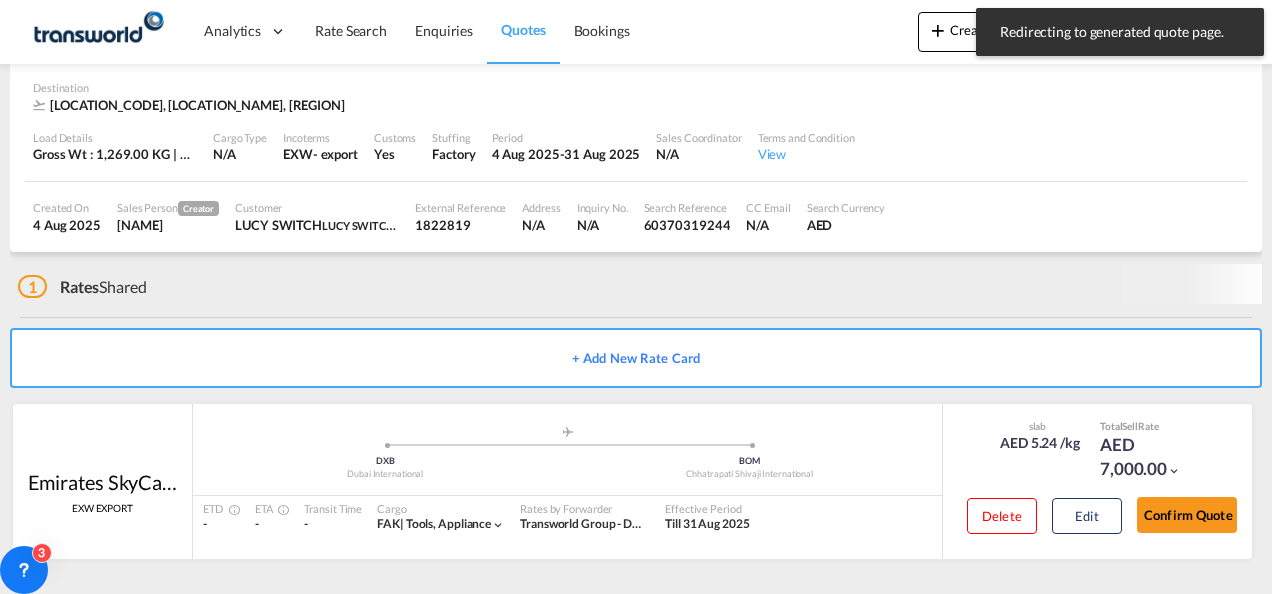 scroll, scrollTop: 134, scrollLeft: 0, axis: vertical 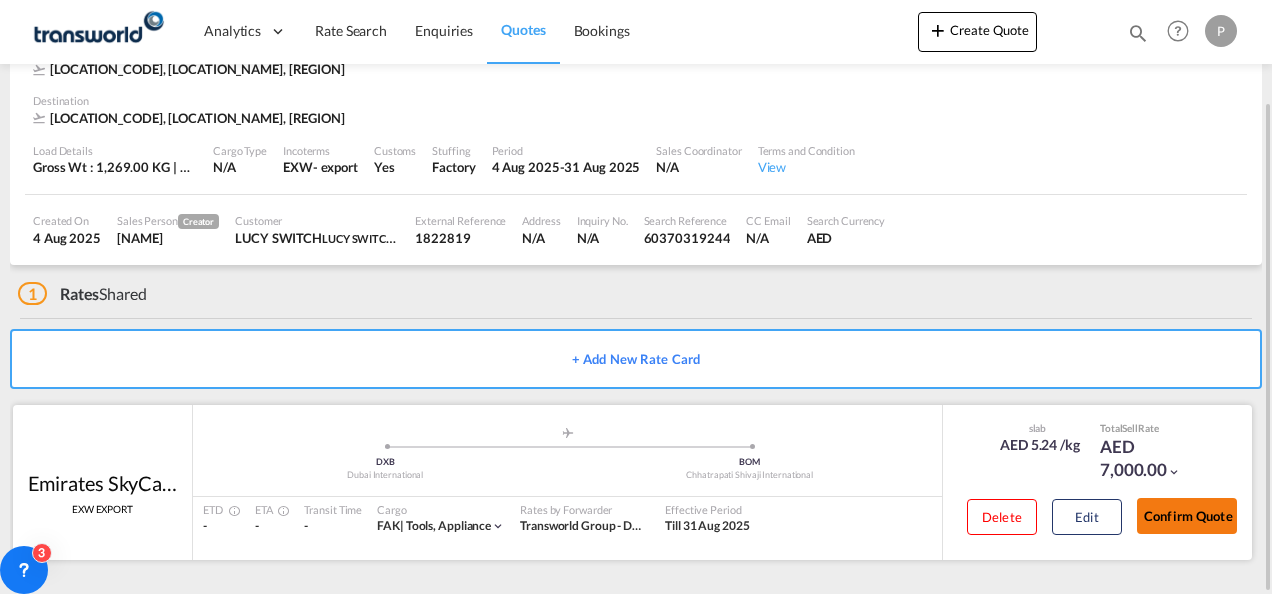 click on "Confirm Quote" at bounding box center (1187, 516) 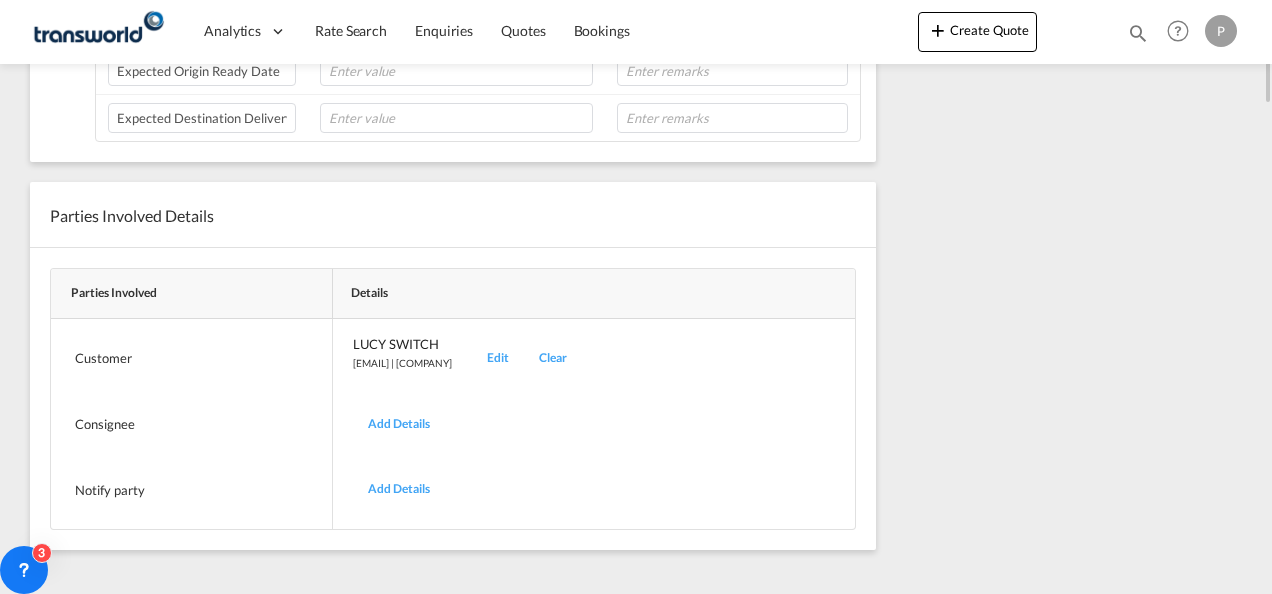 scroll, scrollTop: 142, scrollLeft: 0, axis: vertical 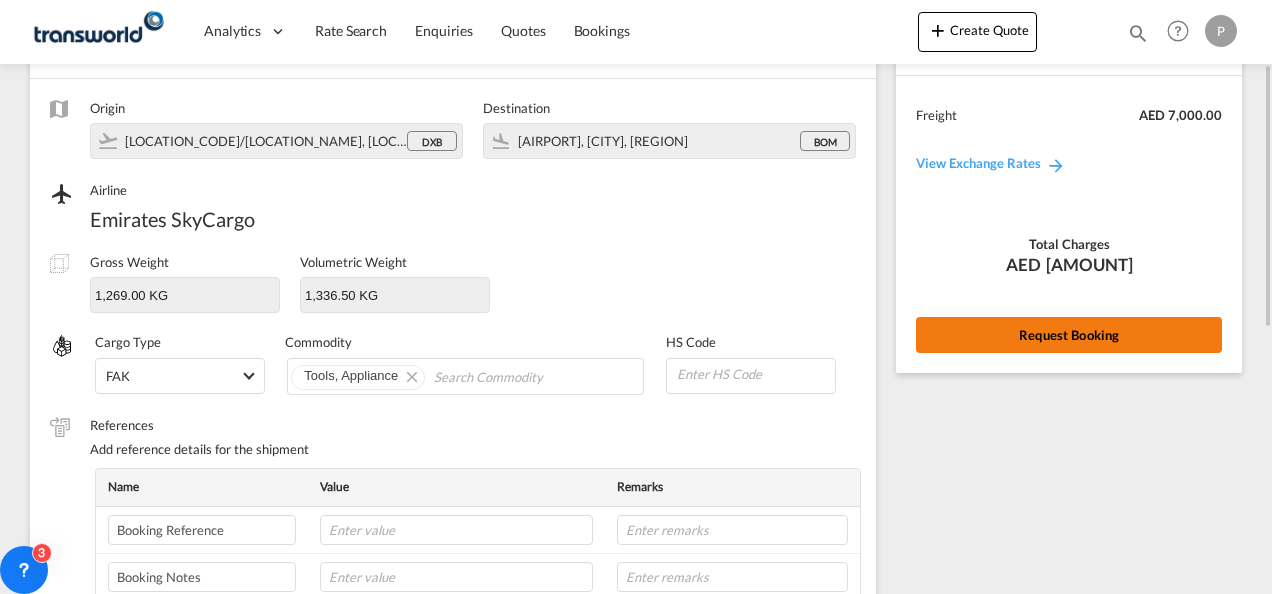 click on "Request Booking" at bounding box center (1069, 335) 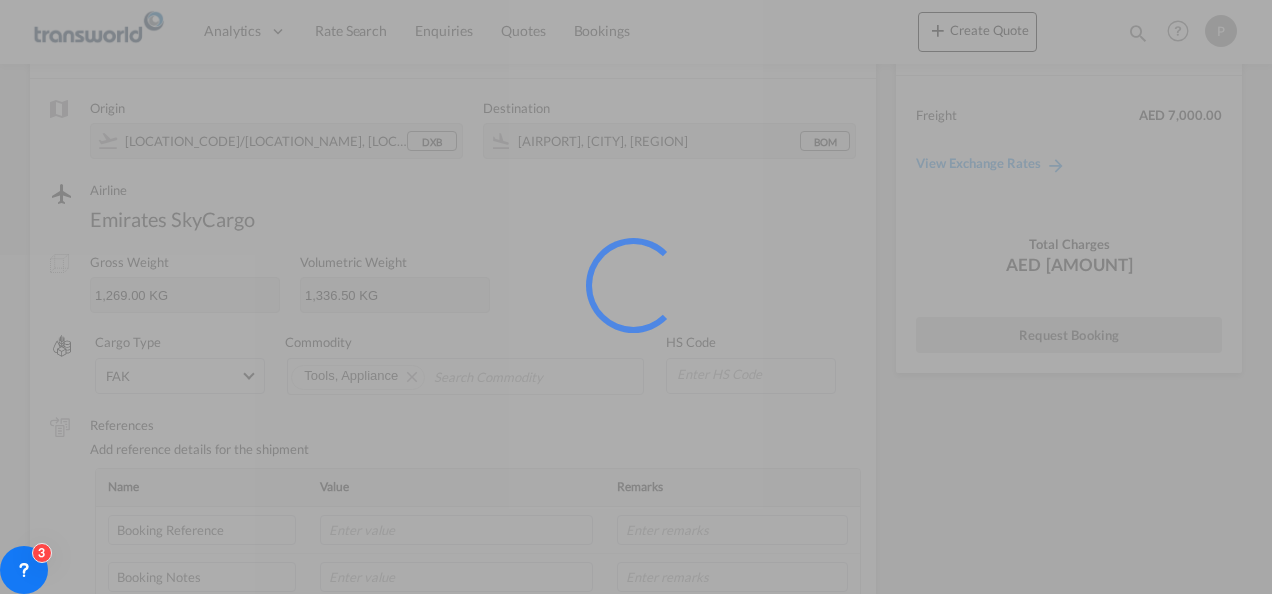 scroll, scrollTop: 37, scrollLeft: 0, axis: vertical 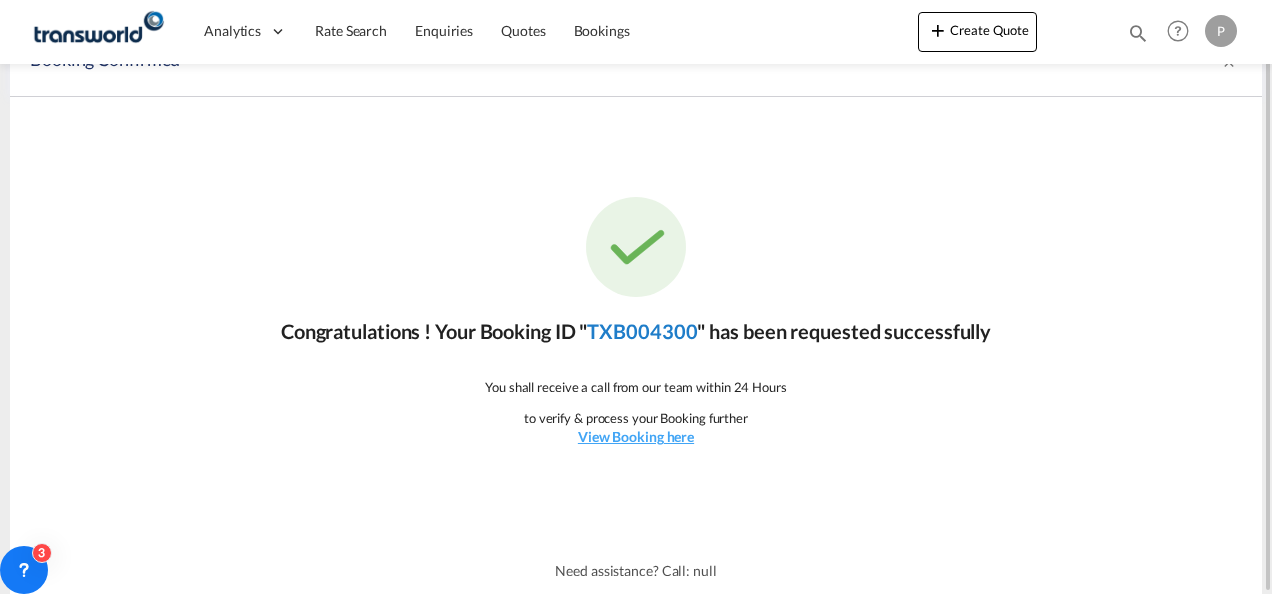 click on "TXB004300" 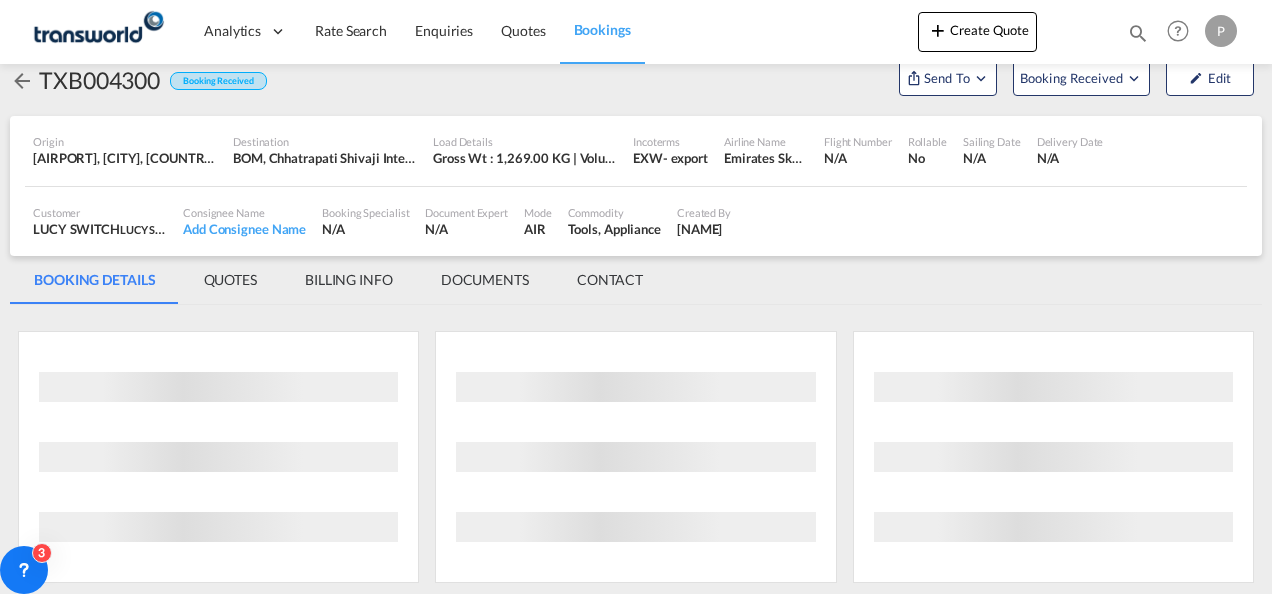 scroll, scrollTop: 1176, scrollLeft: 0, axis: vertical 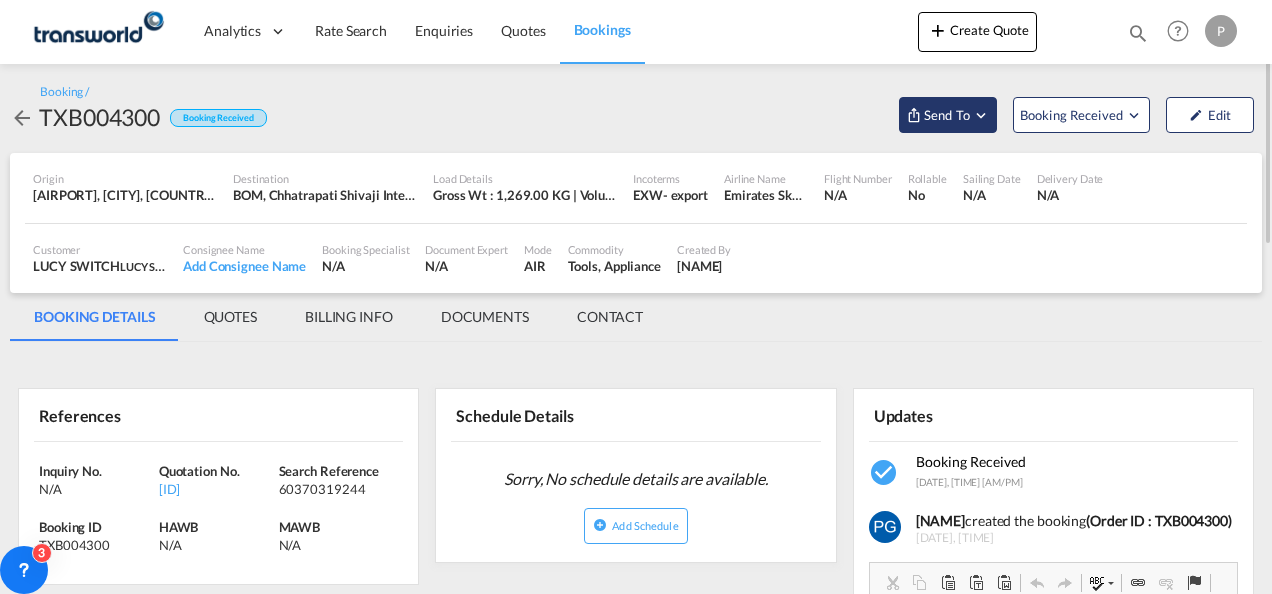 click on "Send To" at bounding box center (948, 115) 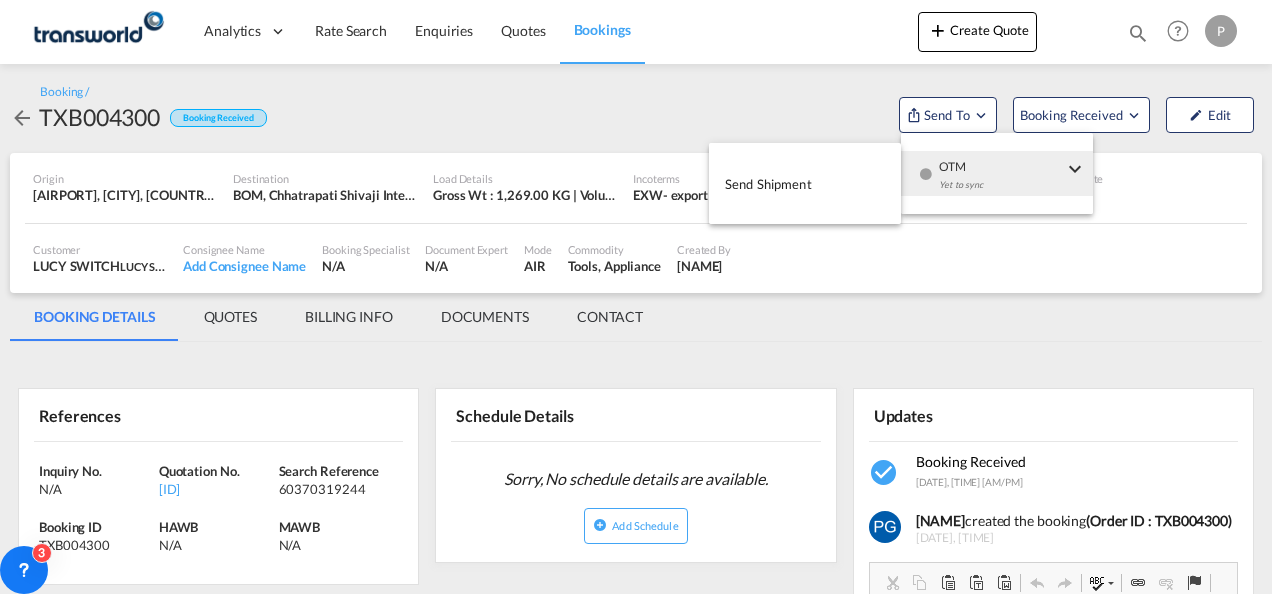 click on "Send Shipment" at bounding box center [805, 183] 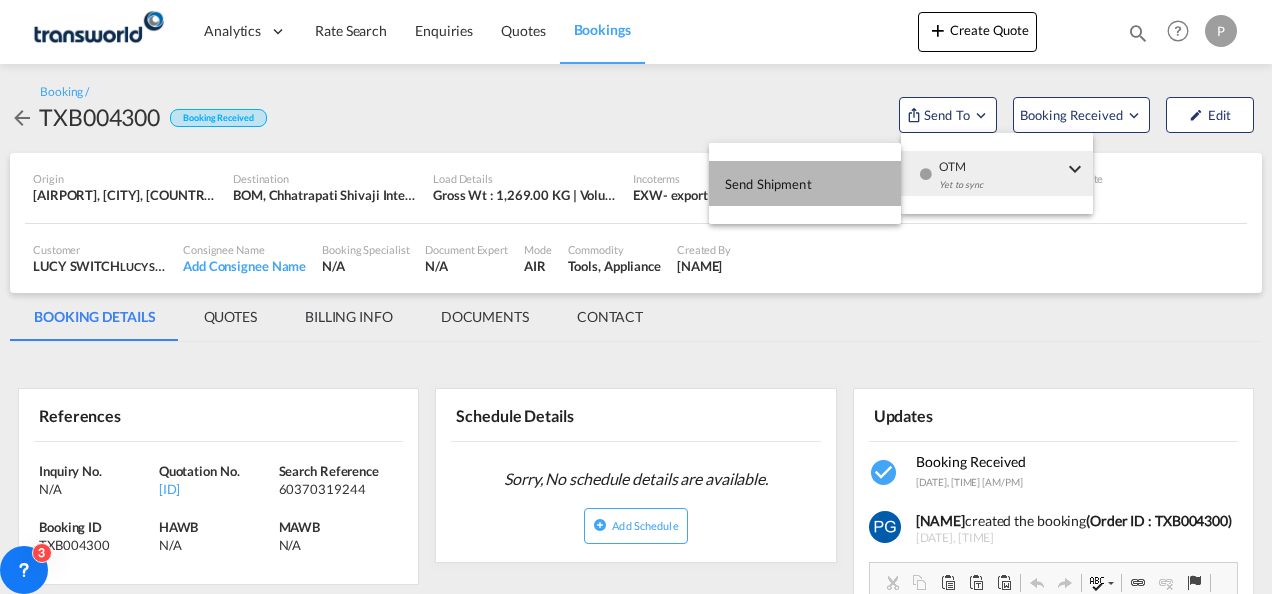 click on "Send Shipment" at bounding box center [805, 183] 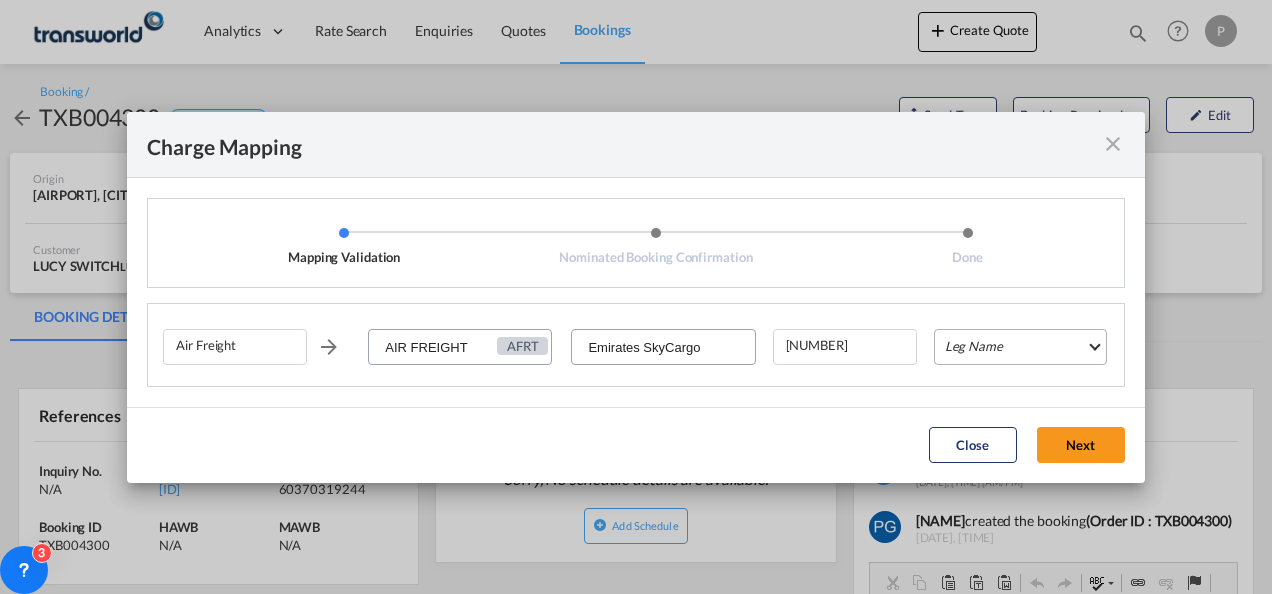 click on "Leg Name HANDLING ORIGIN HANDLING DESTINATION OTHERS TL PICK UP CUSTOMS ORIGIN AIR CUSTOMS DESTINATION TL DELIVERY" at bounding box center [1020, 347] 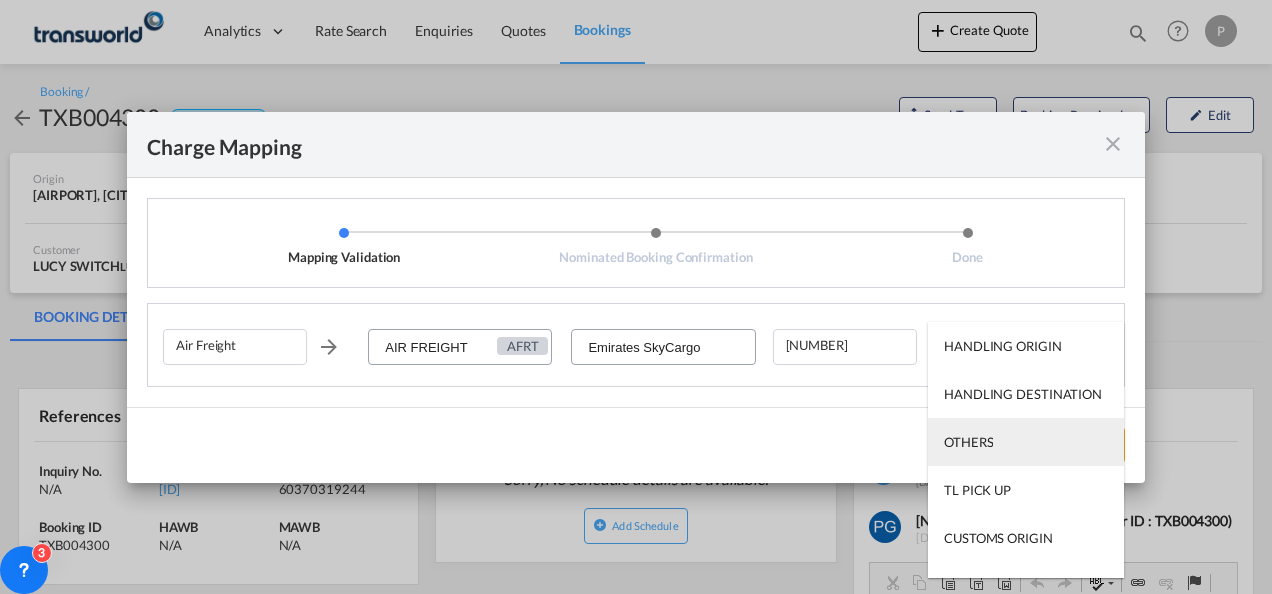 scroll, scrollTop: 128, scrollLeft: 0, axis: vertical 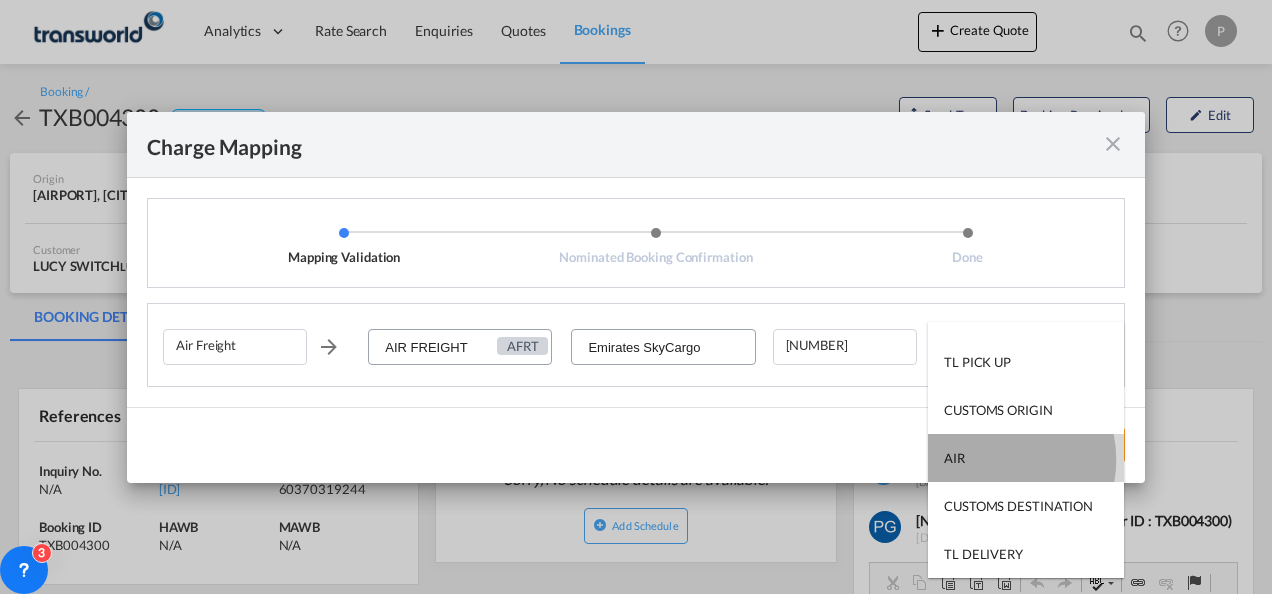 click on "AIR" at bounding box center (1026, 458) 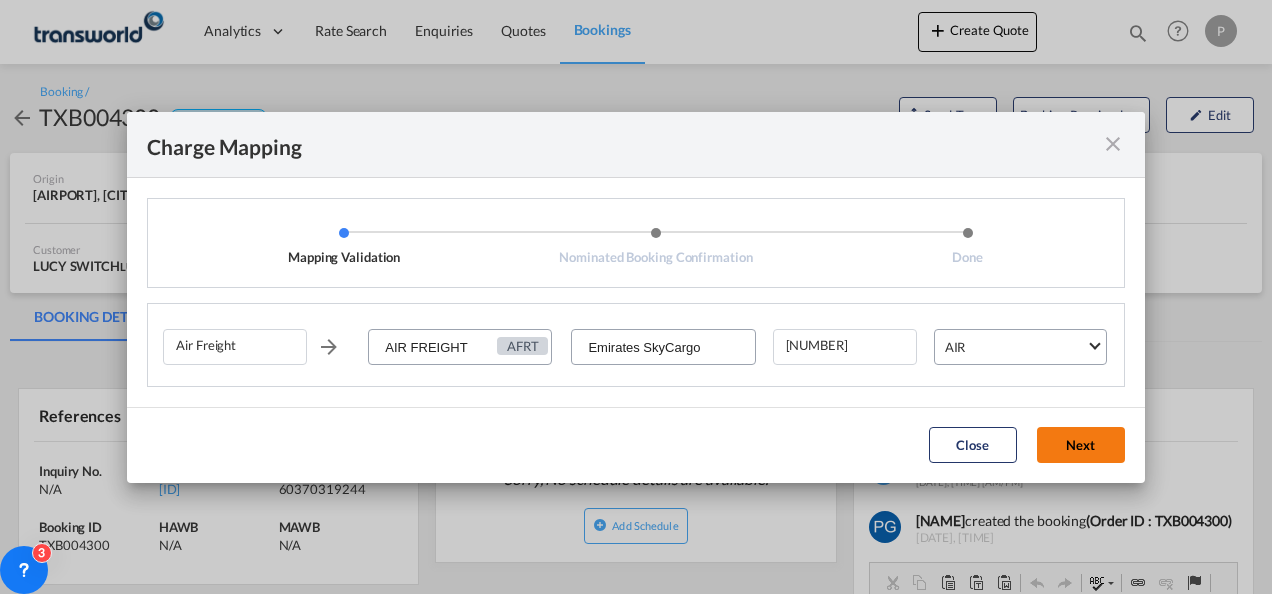 click on "Next" 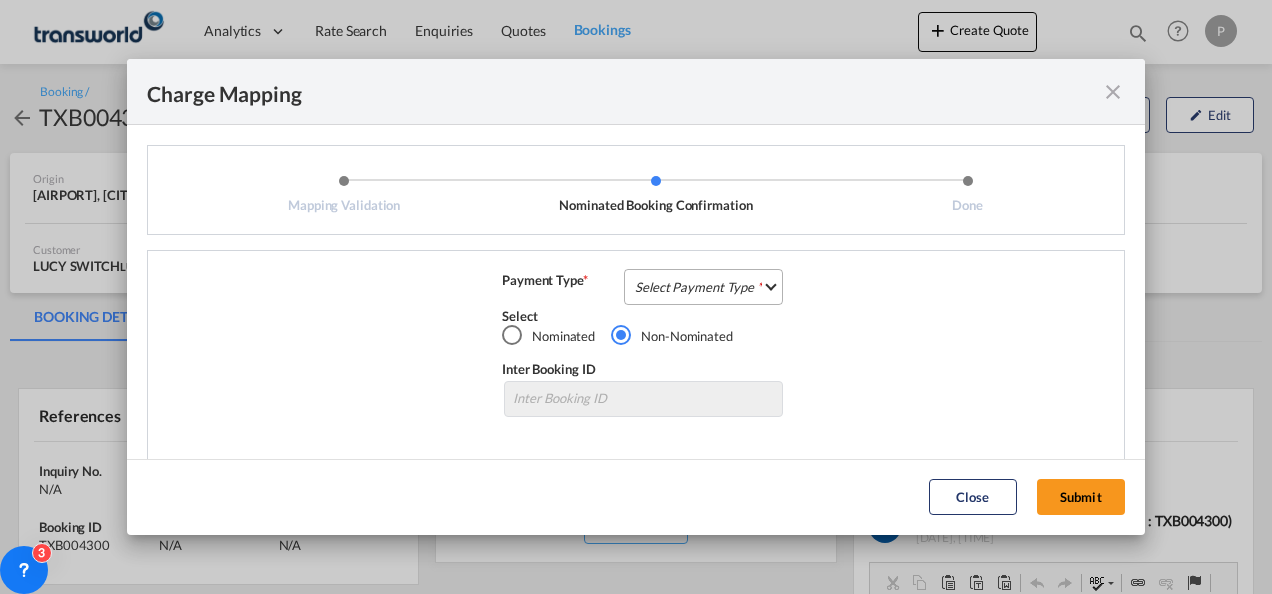 click on "Select Payment Type
COLLECT
PREPAID" at bounding box center [703, 287] 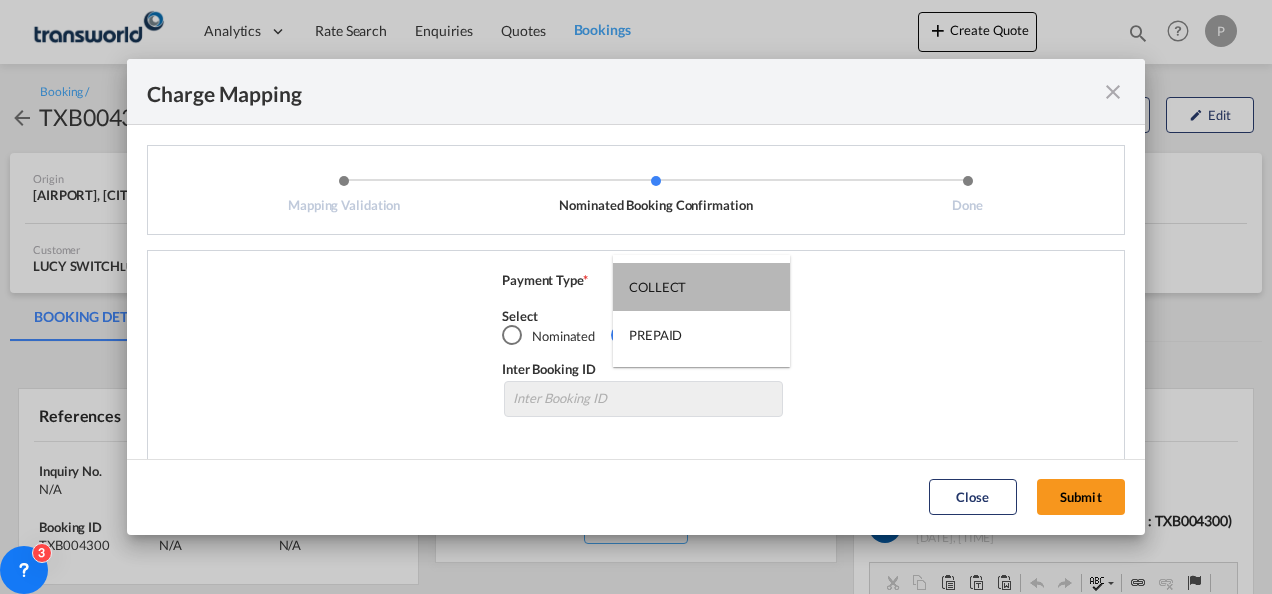 click on "COLLECT" at bounding box center [657, 287] 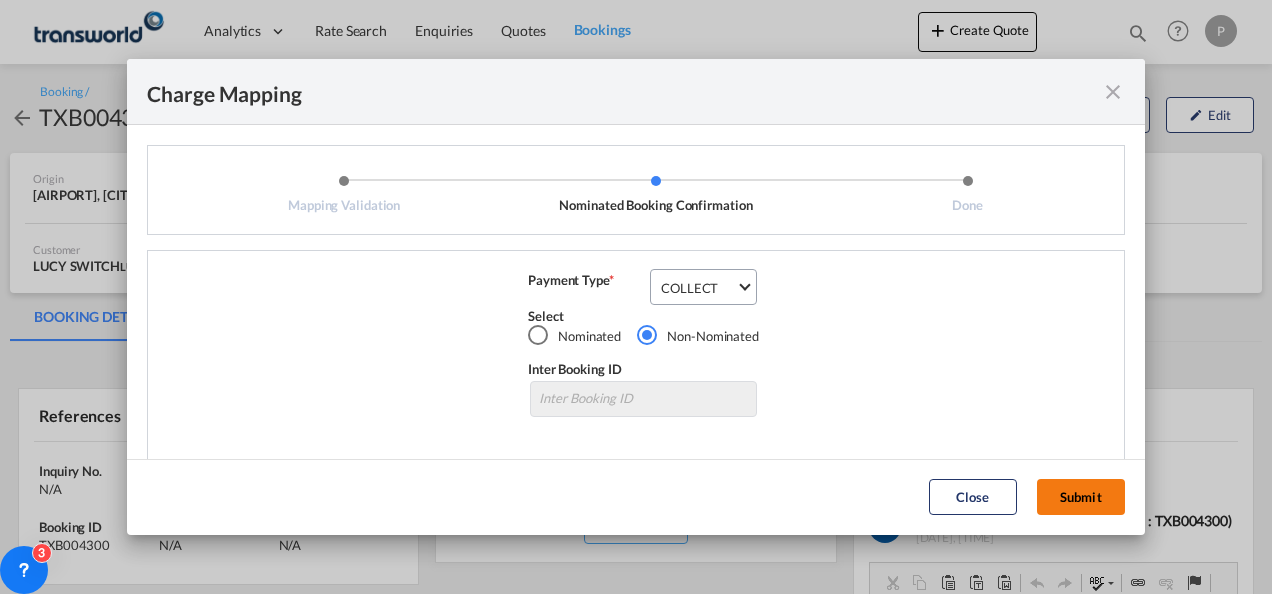 click on "Submit" 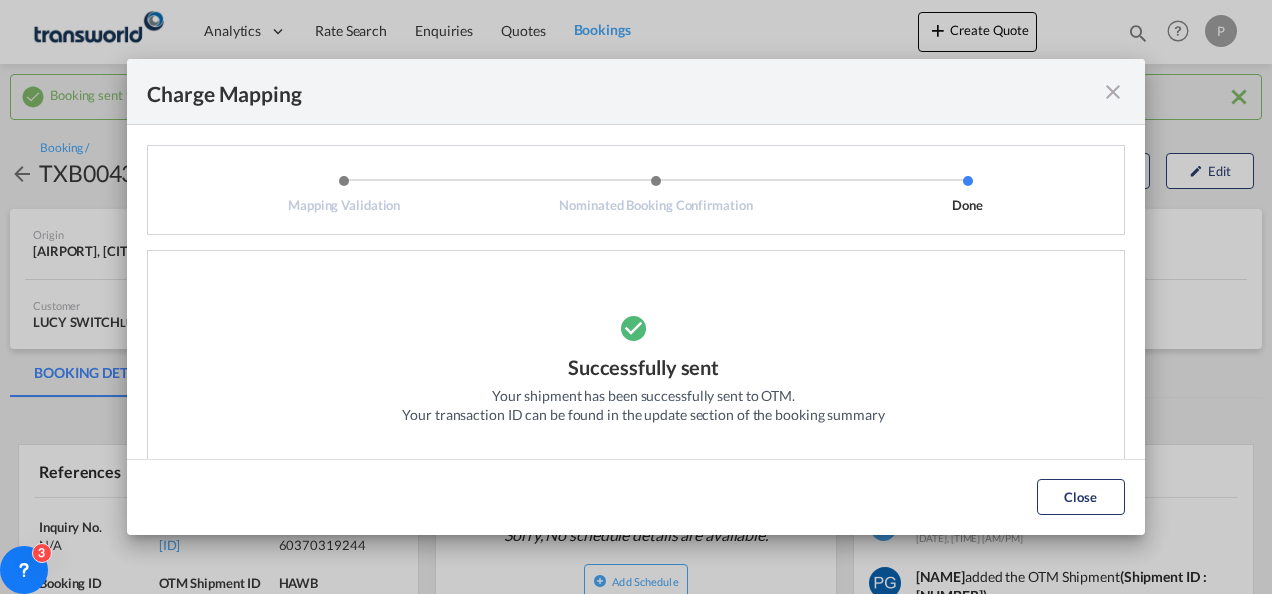 click at bounding box center (1113, 92) 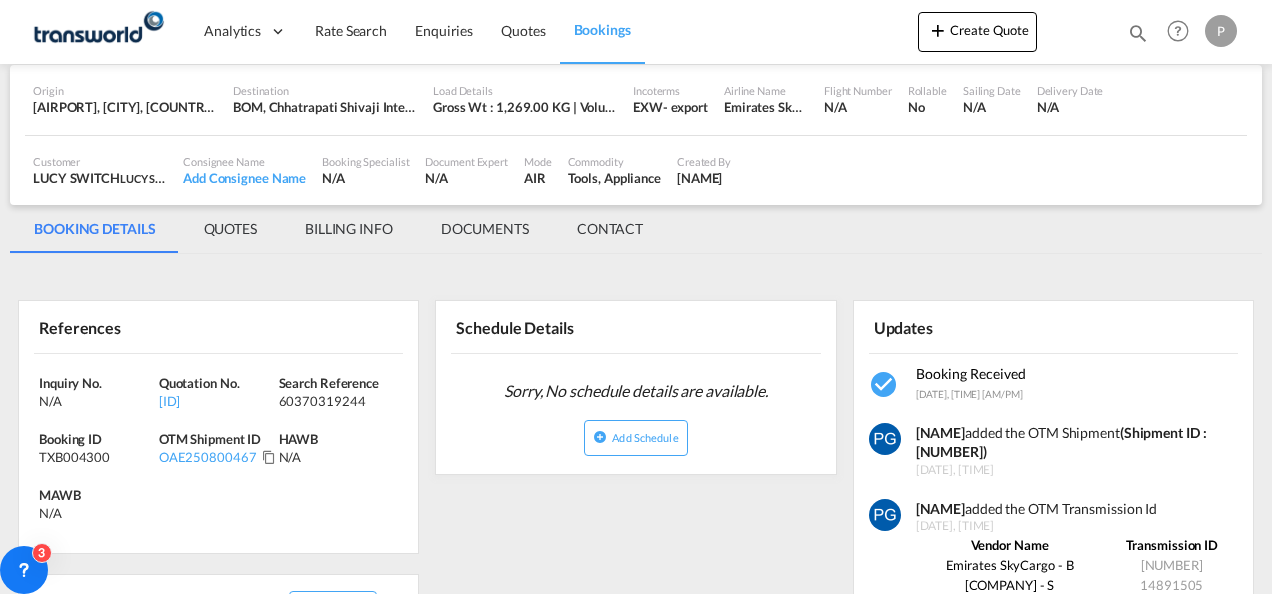 scroll, scrollTop: 148, scrollLeft: 0, axis: vertical 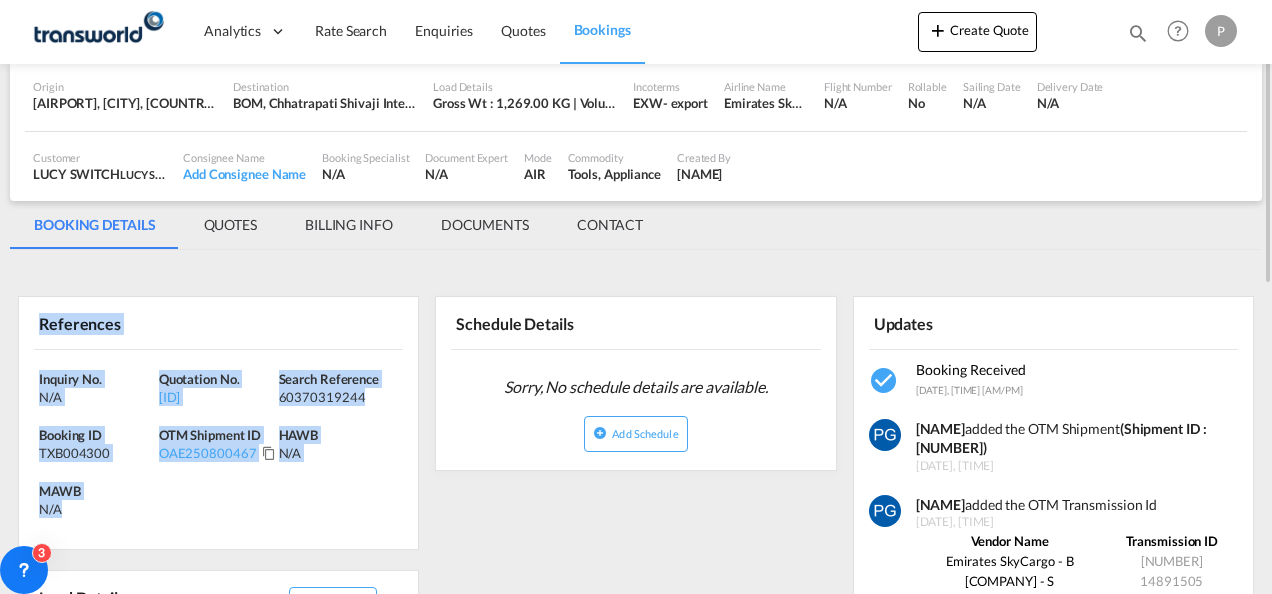 drag, startPoint x: 36, startPoint y: 318, endPoint x: 129, endPoint y: 501, distance: 205.27542 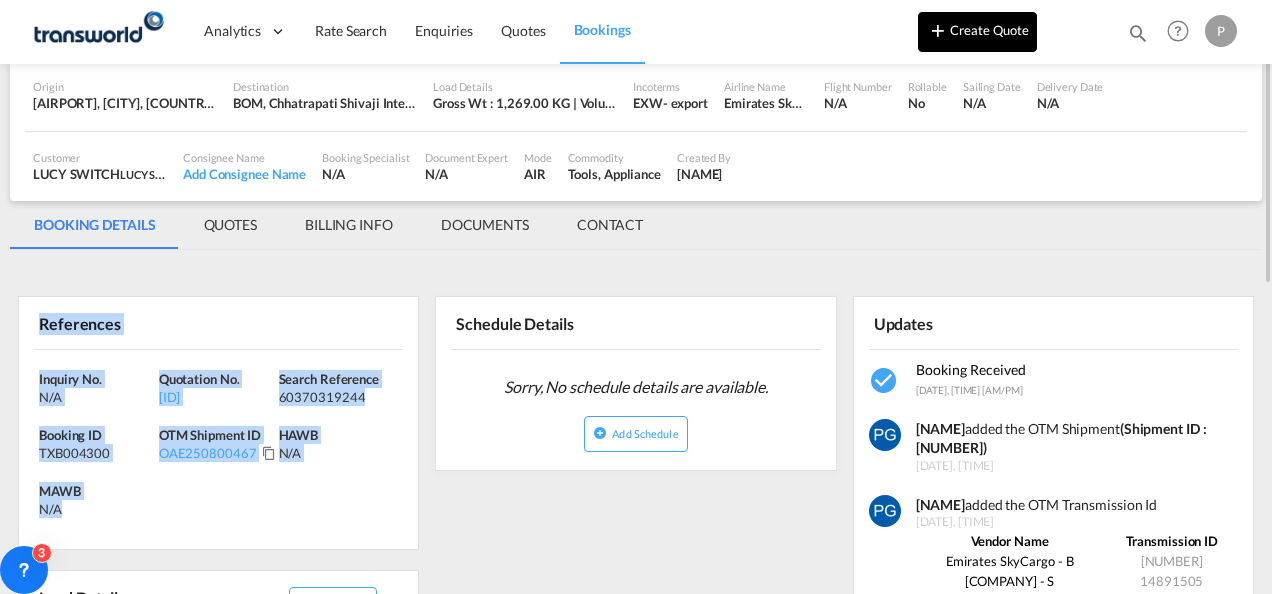 click on "Create Quote" at bounding box center [977, 32] 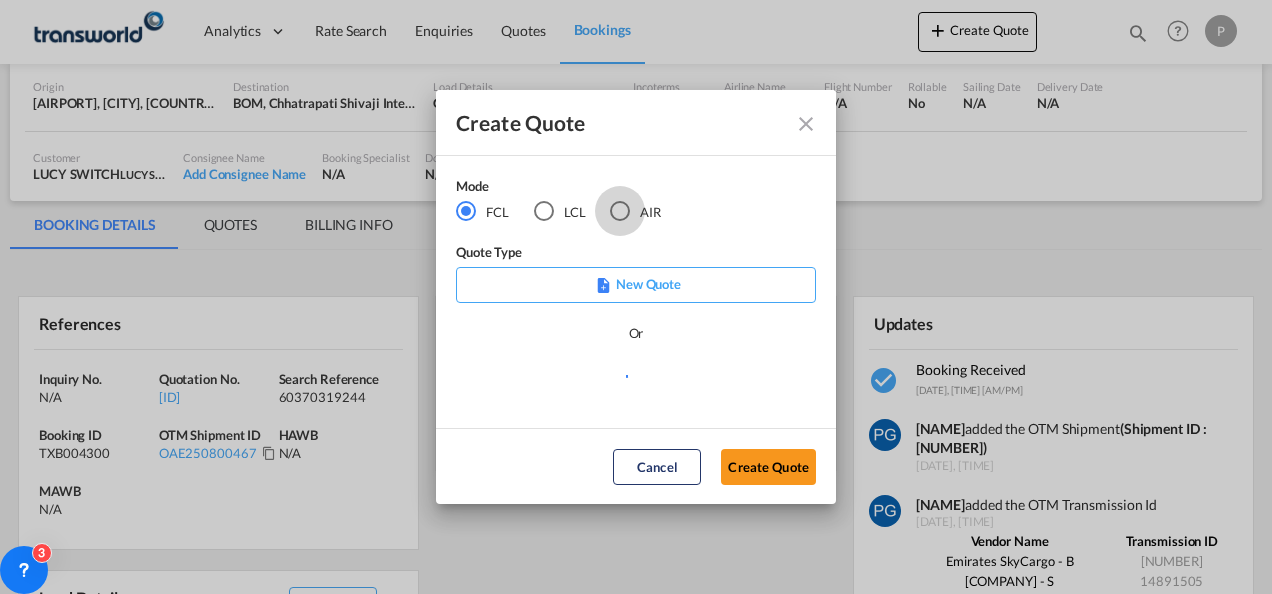 click at bounding box center [620, 211] 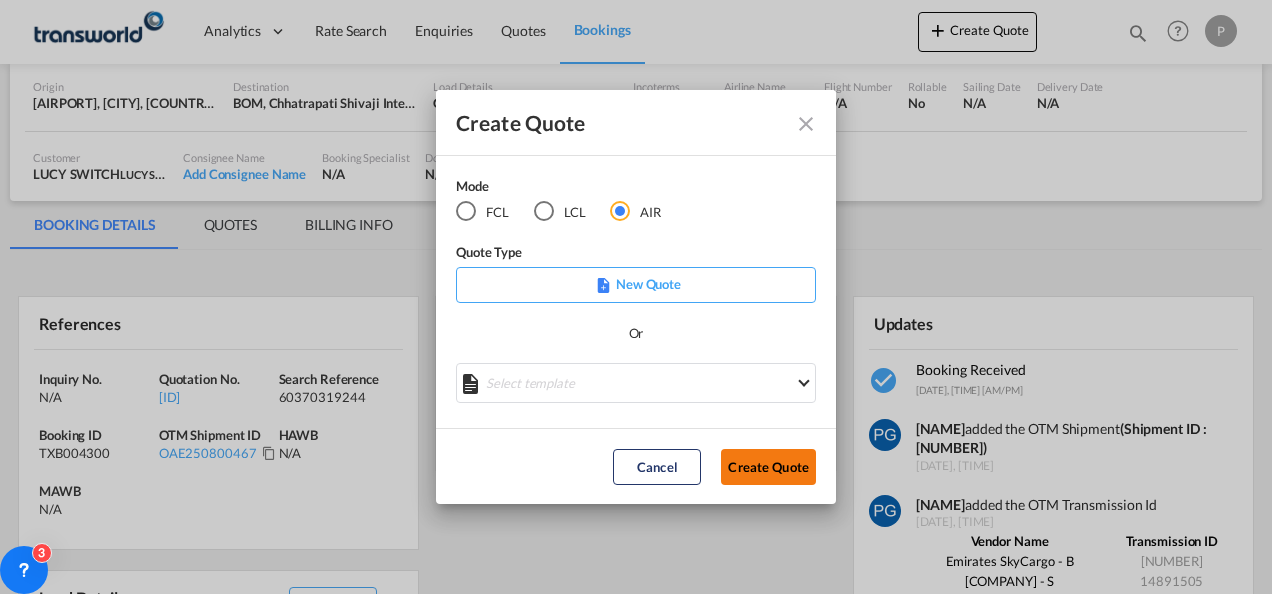 click on "Create Quote" 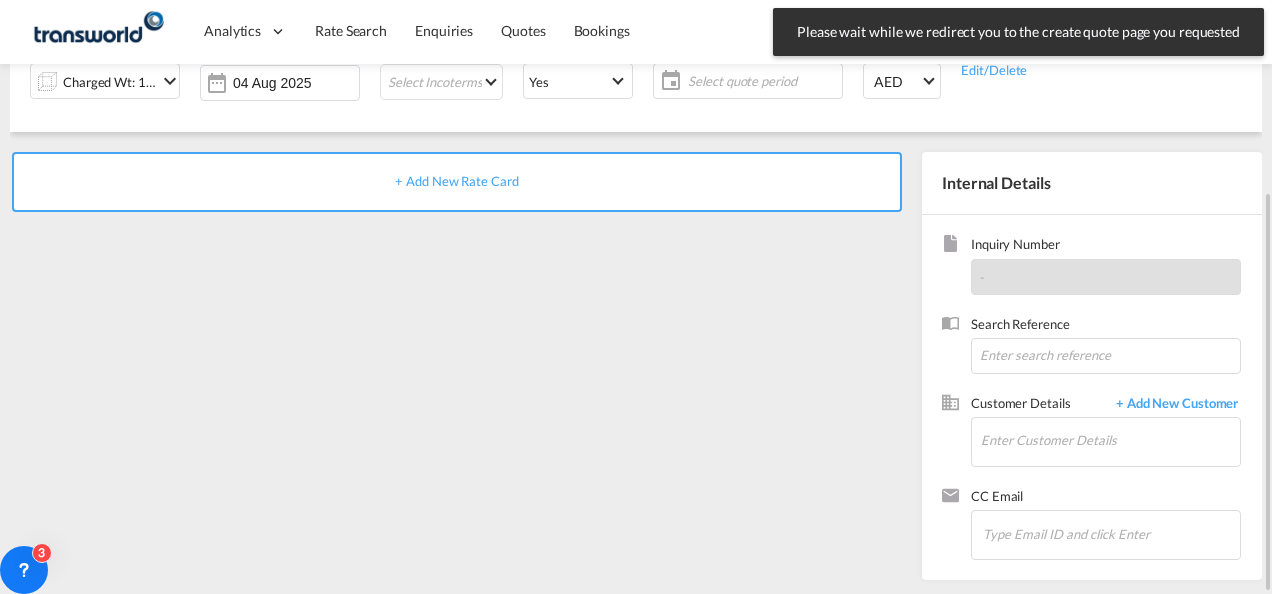 scroll, scrollTop: 0, scrollLeft: 0, axis: both 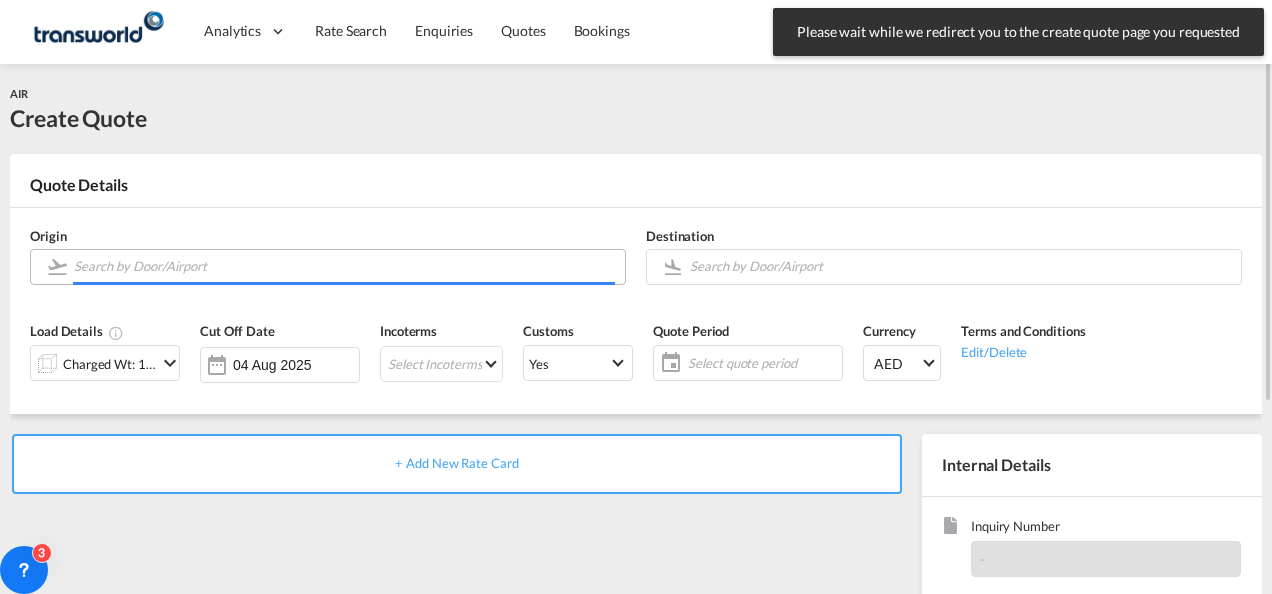 click at bounding box center (344, 266) 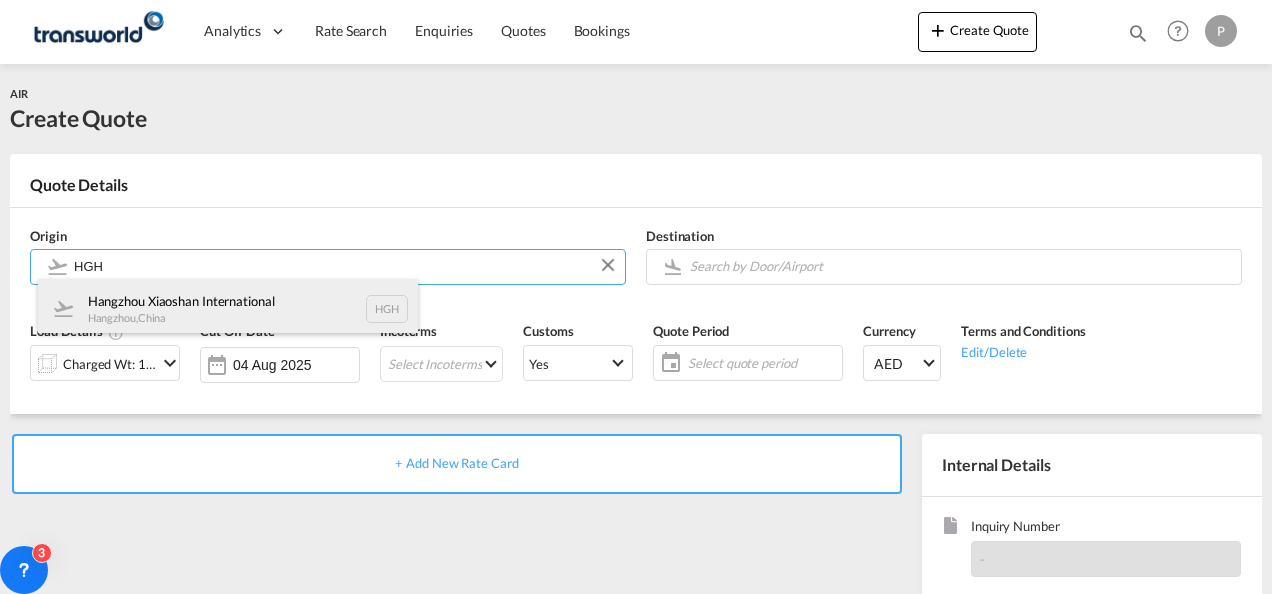 click on "[CITY] [CITY], [COUNTRY]" at bounding box center [228, 309] 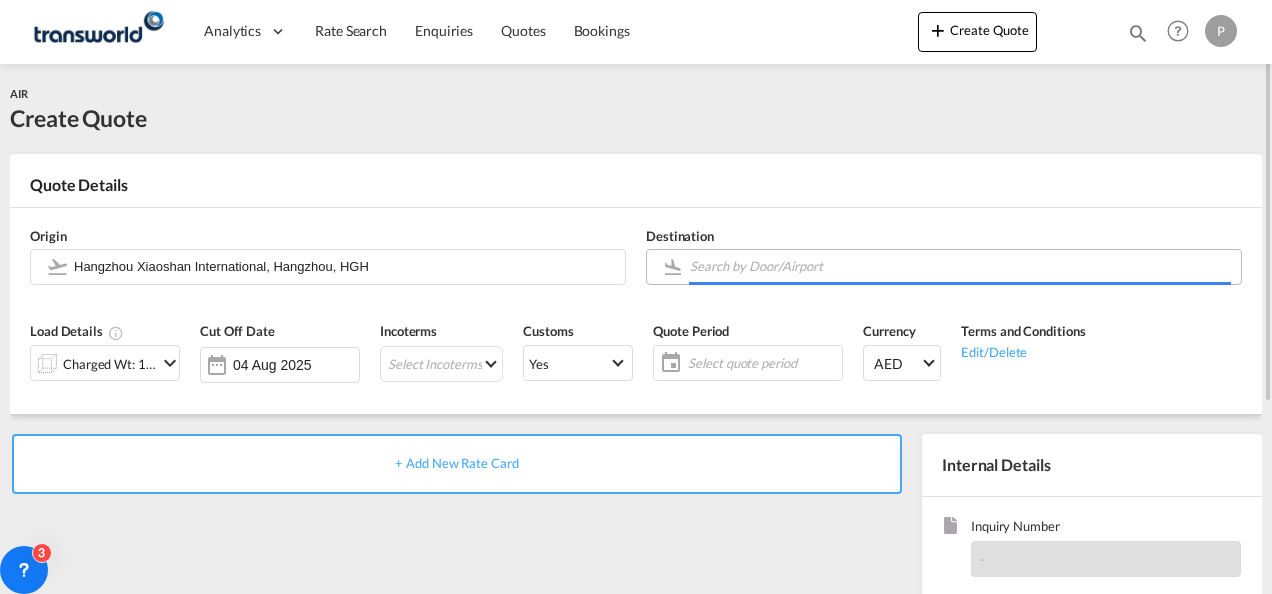 click at bounding box center (960, 266) 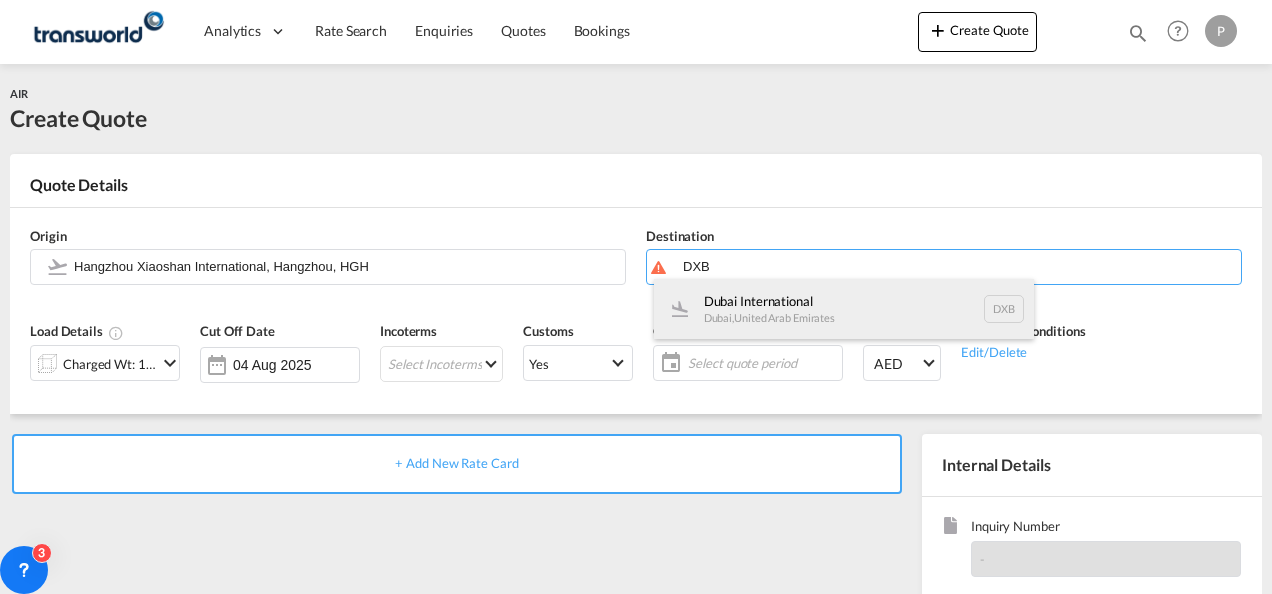 click on "[LOCATION_NAME]
[LOCATION_NAME] ,  [COUNTRY]
[LOCATION_CODE]" at bounding box center [844, 309] 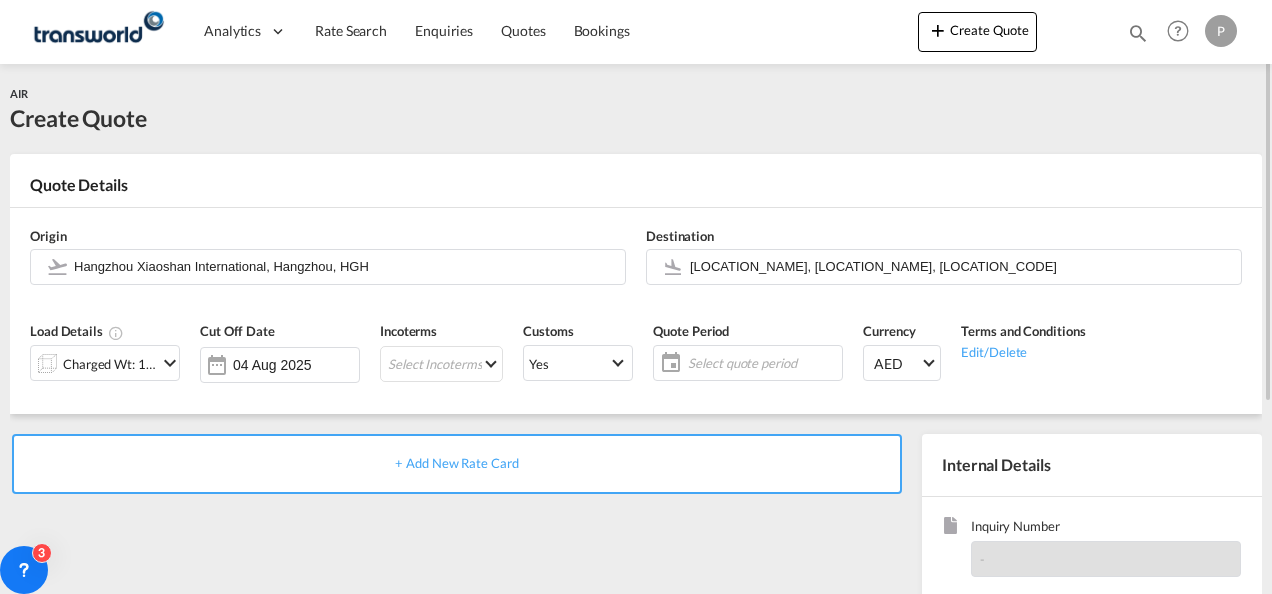 click at bounding box center [170, 363] 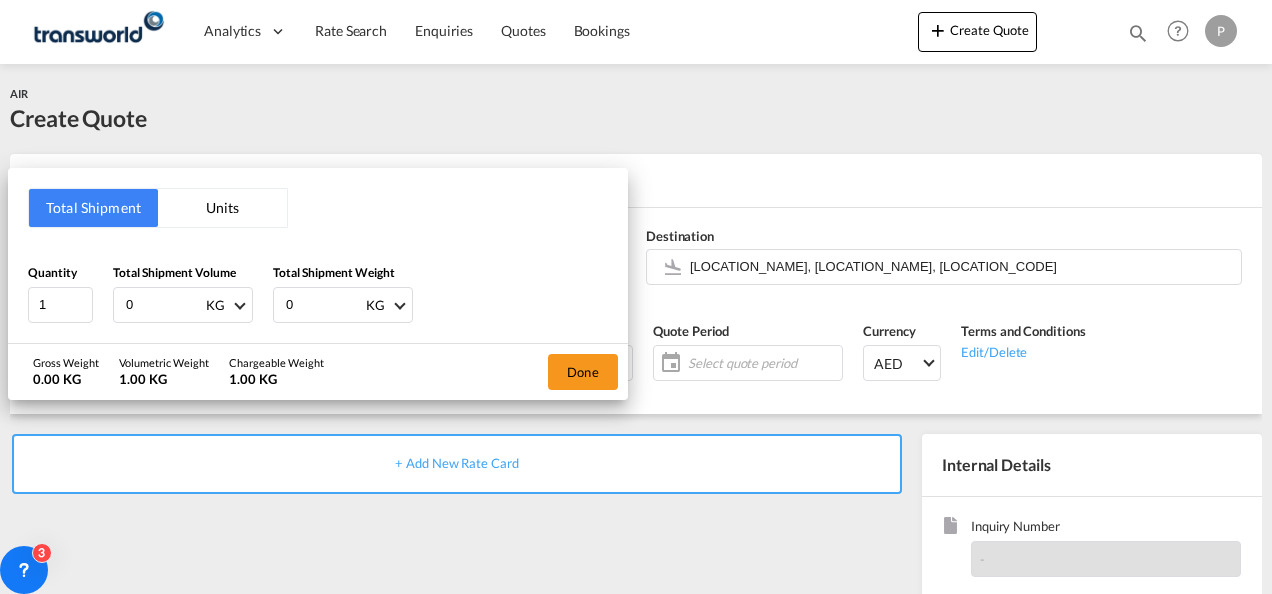 click on "0" at bounding box center (164, 305) 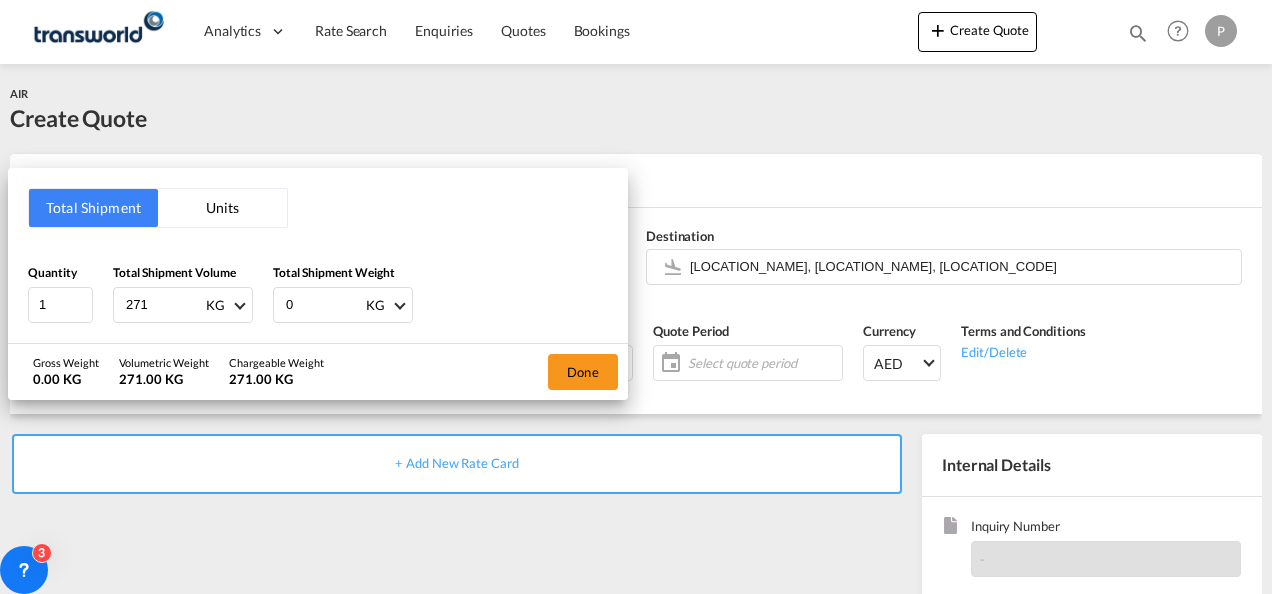 type on "271" 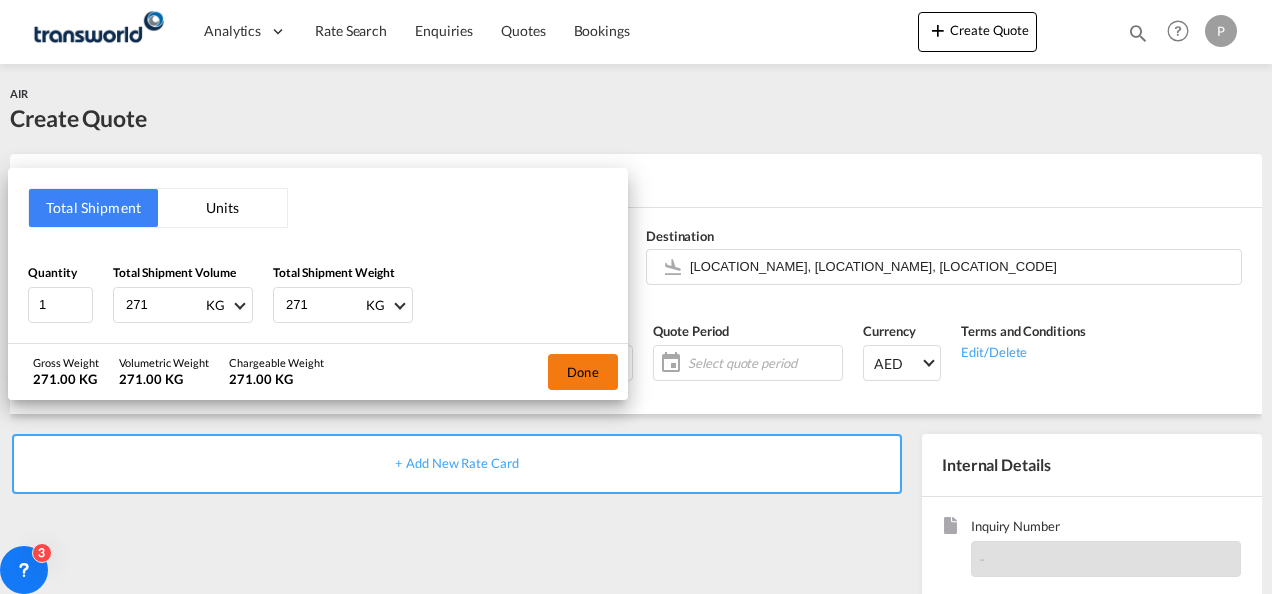 type on "271" 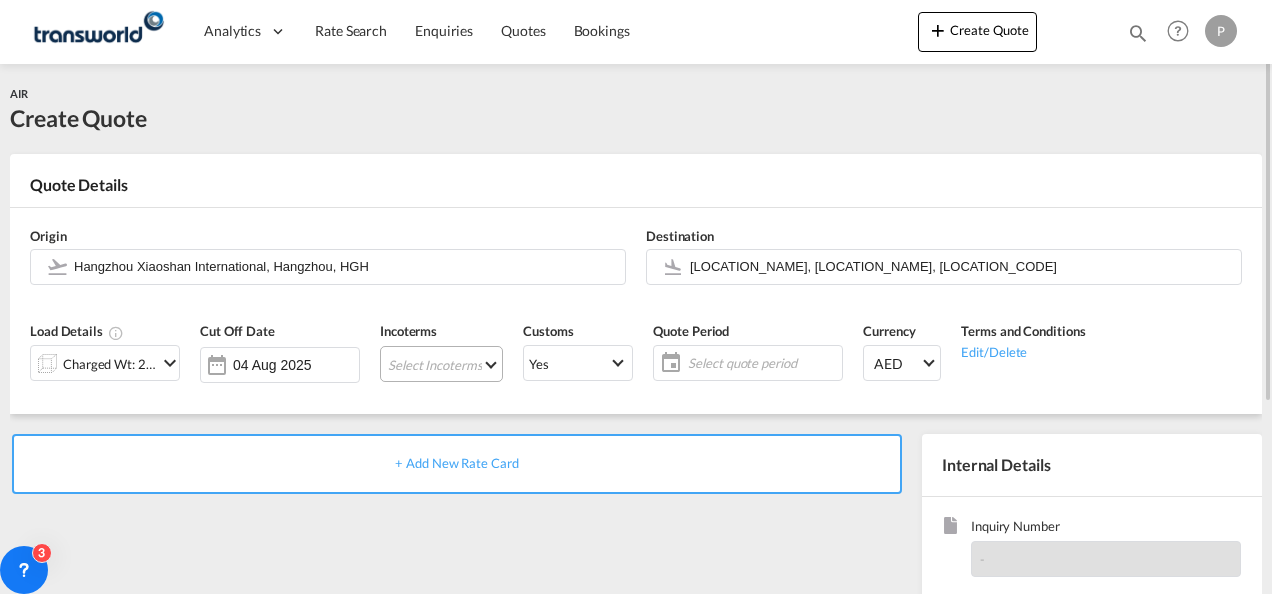 click on "Select Incoterms
FCA - import
Free Carrier DPU - export
Delivery at Place Unloaded DPU - import
Delivery at Place Unloaded CPT - export
Carrier Paid to DAP - import
Delivered at Place EXW - import
Ex Works FAS - import
Free Alongside Ship FOB - export
Free on Board CFR - export
Cost and Freight CIF - import
Cost,Insurance and Freight DDP - export
Delivery Duty Paid EXW - export
Ex Works FOB - import
Free on Board FAS - export
Free Alongside Ship CIP - import
Carriage and Insurance Paid to CPT - import
Carrier Paid to CIP - export
Carriage and Insurance Paid to DAP - export
Delivered at Place FCA - export
Free Carrier CFR - import
Cost and Freight CIF - export
Cost,Insurance and Freight" at bounding box center (441, 364) 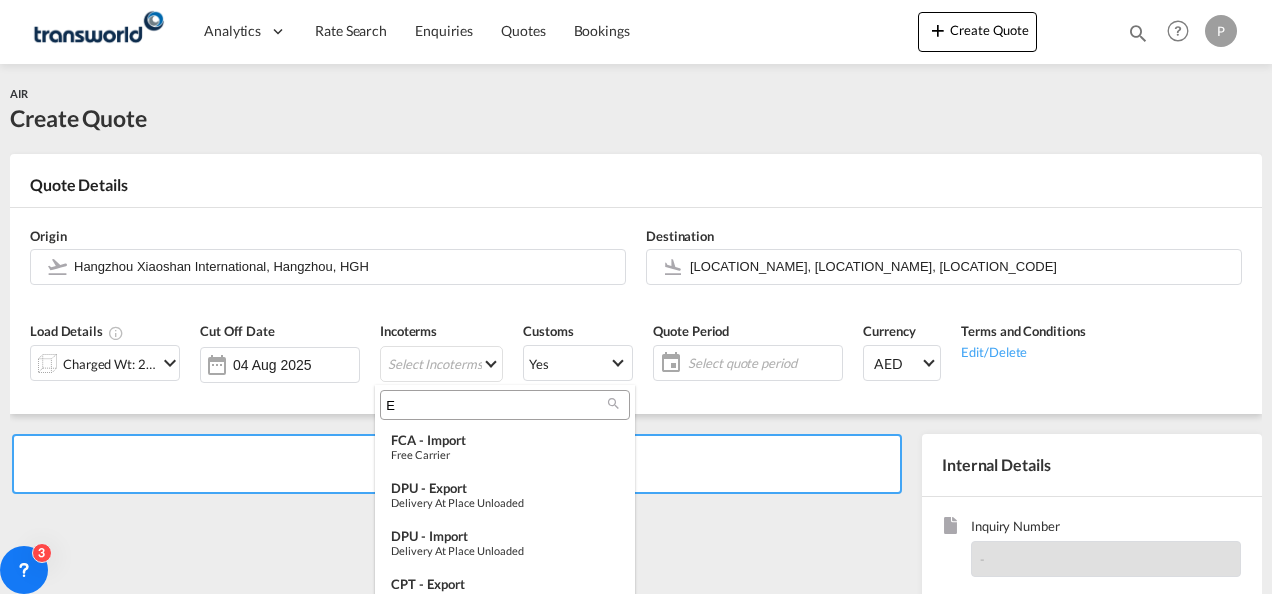 click on "E" at bounding box center (497, 405) 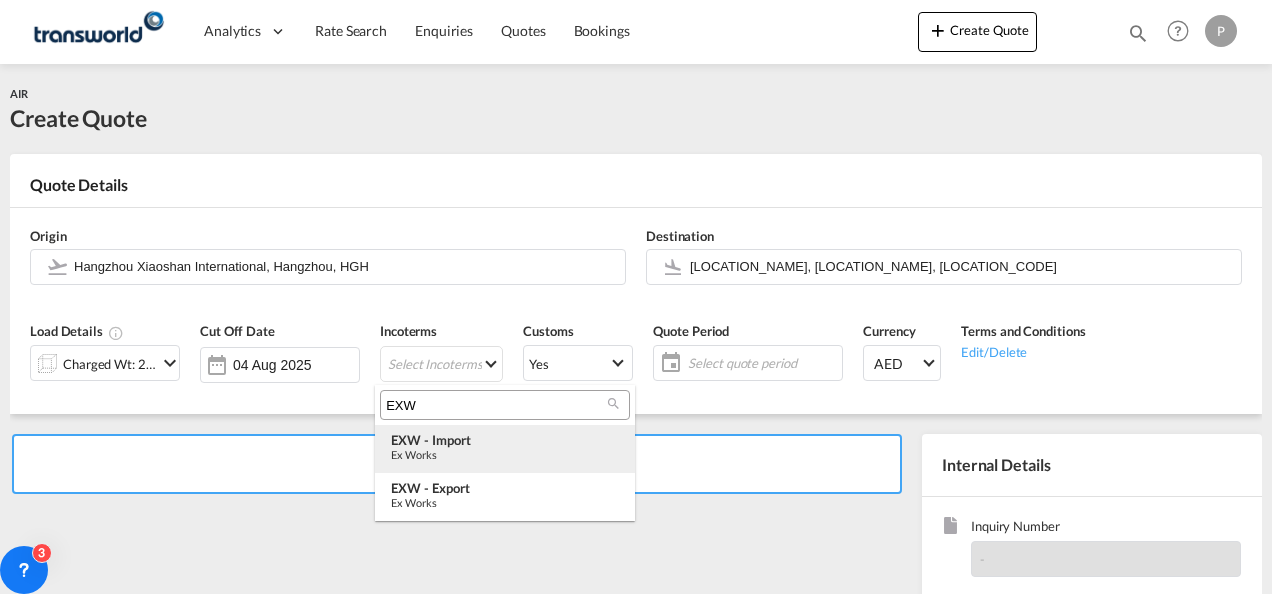 type on "EXW" 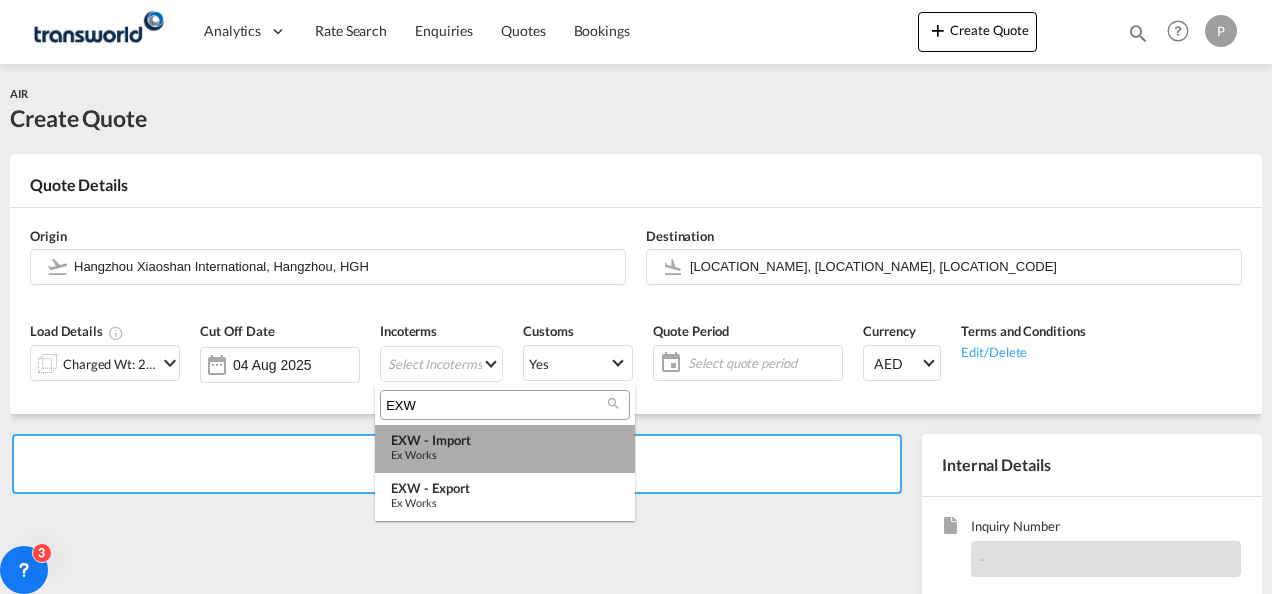 click on "EXW - import
Ex Works" at bounding box center [505, 449] 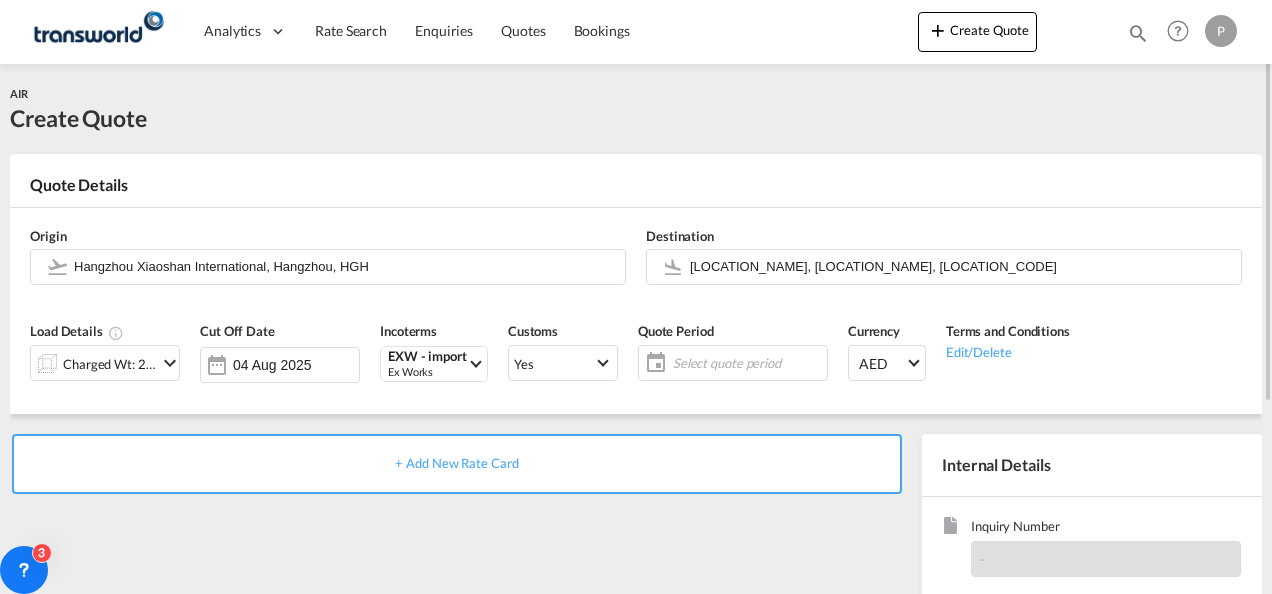 click on "Select quote period" 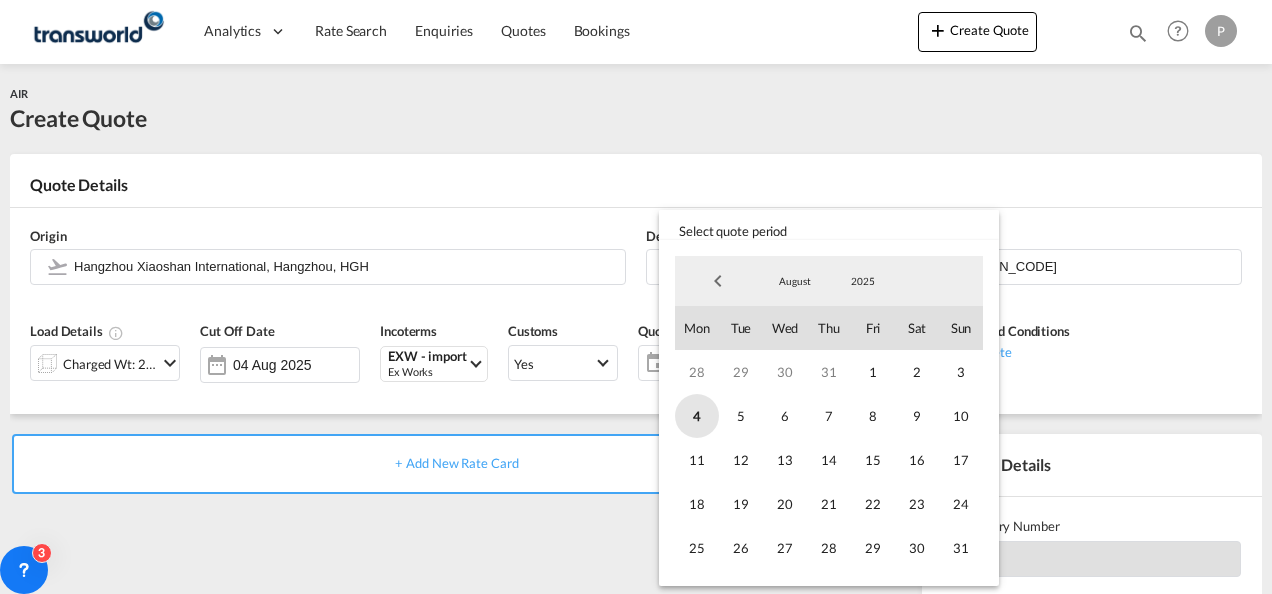 click on "4" at bounding box center [697, 416] 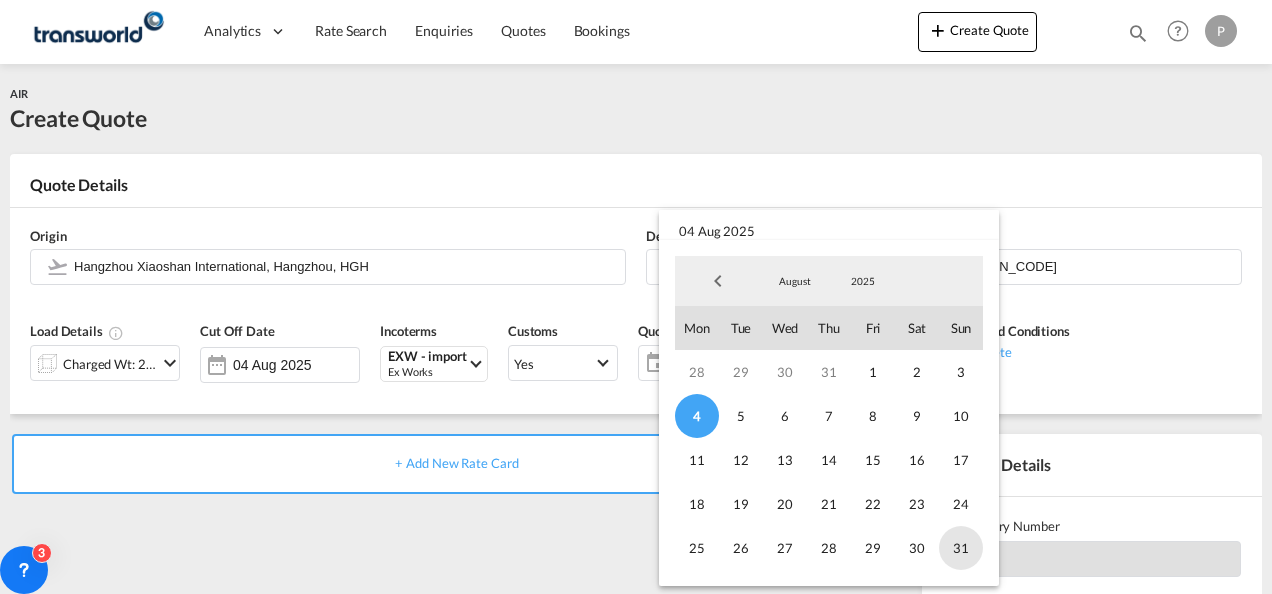 click on "31" at bounding box center (961, 548) 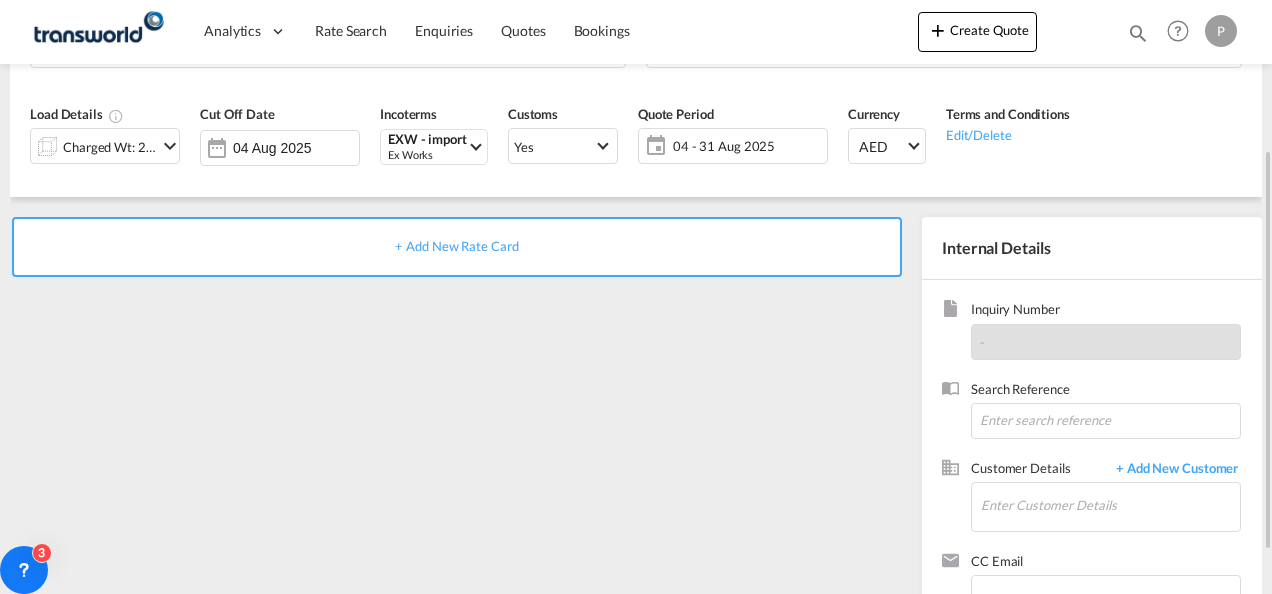 scroll, scrollTop: 218, scrollLeft: 0, axis: vertical 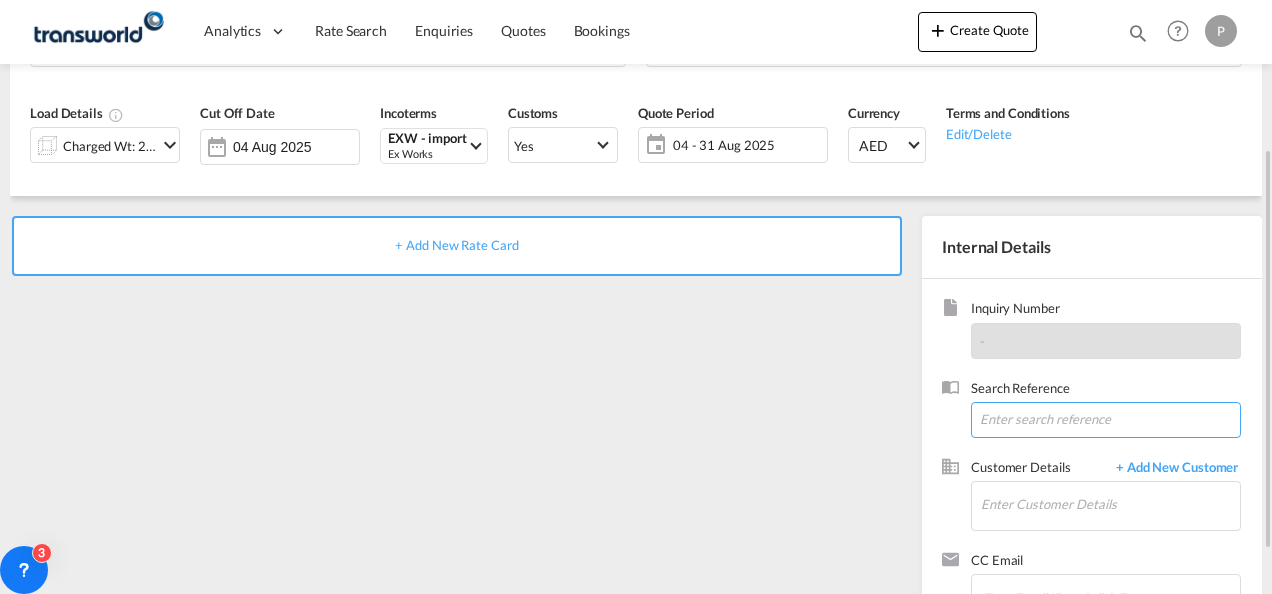click at bounding box center [1106, 420] 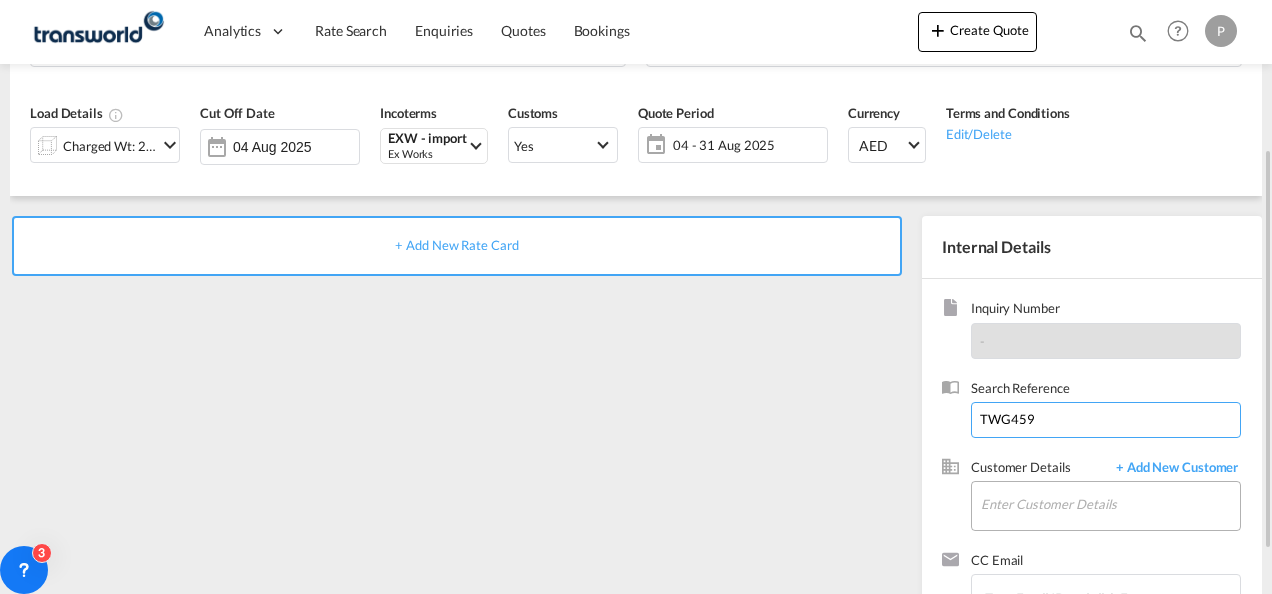type on "TWG459" 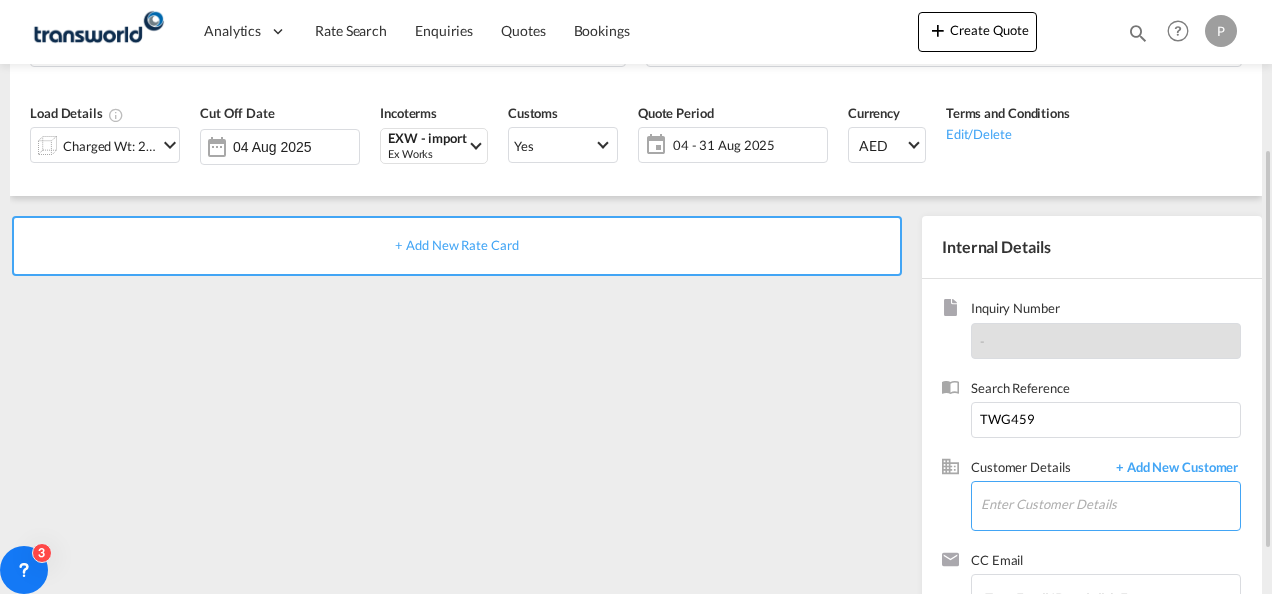 click on "Enter Customer Details" at bounding box center [1110, 504] 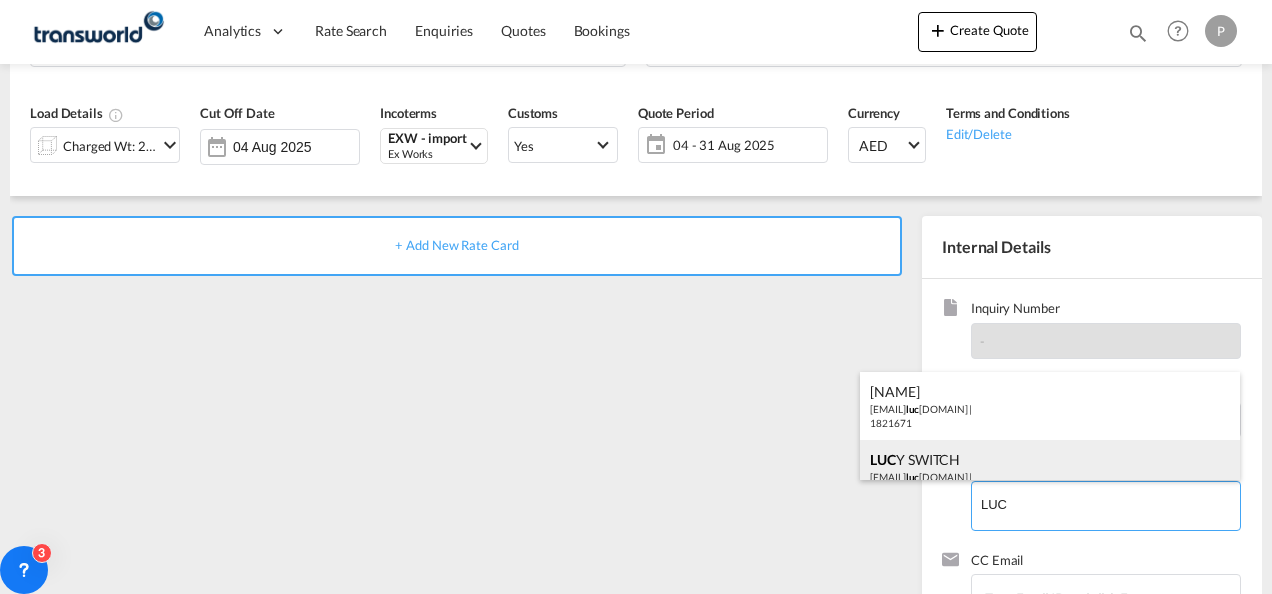 click on "[BRAND] [NAME] [EMAIL]
|      [NUMBER]" at bounding box center [1050, 474] 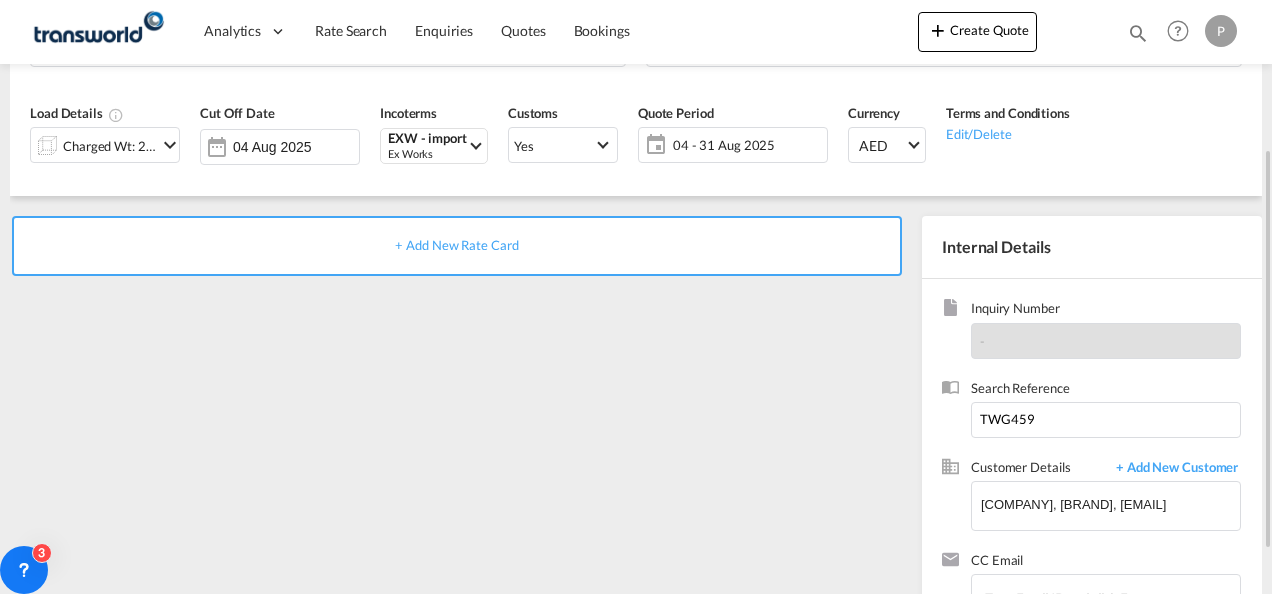 click on "+ Add New Rate Card" at bounding box center (456, 245) 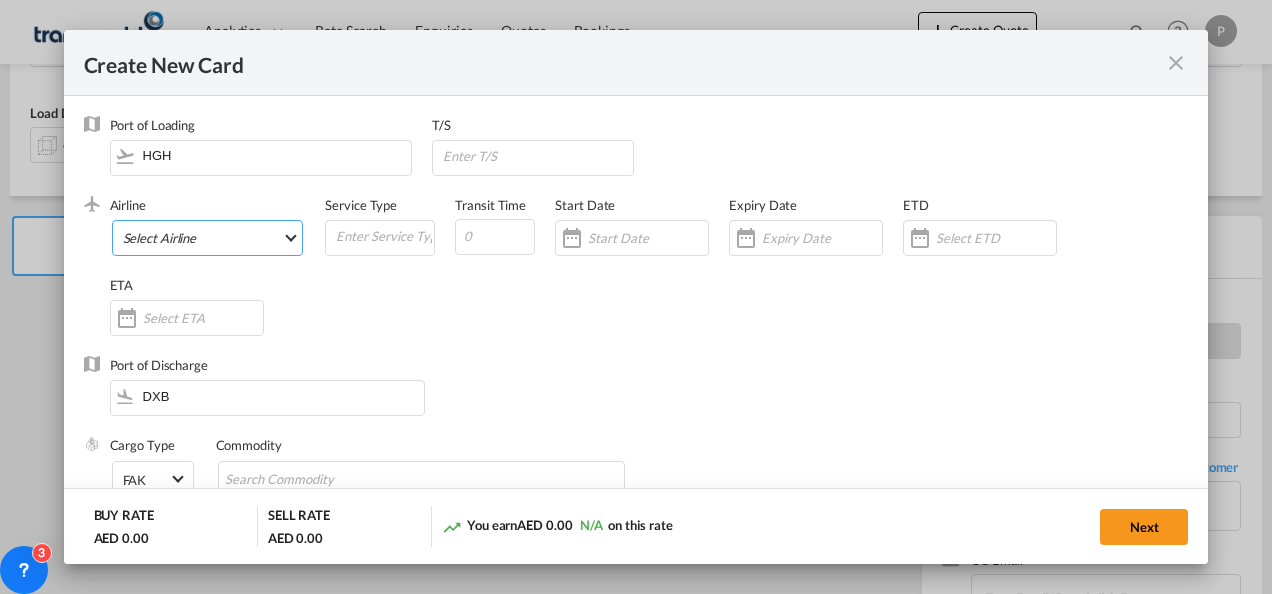 click on "Select Airline
AIR EXPRESS S.A. (1166- / -)
CMA CGM Air Cargo (1140-2C / -)
DDWL Logistics (1138-AU / -)
Fast Logistics (1150-AE / -)
NFS Airfreight (1137-NL / -)
PROAIR (1135-DE / -)
Transportdeal WW (1141-SE / -)
21 Air LLC (964-2I*-681-US / 681)
40-Mile Air, Ltd. (145-Q5* / -)
8165343 Canada Inc. dba Air Canada Rouge (164-RV / -)
9 Air Co Ltd (793-AQ-902-CN / 902)
9G Rail Limited (1101-9G* / -)
A.P.G. Distribution System (847-A1 / -)
AB AVIATION (821-Y6 / -)
ABC Aerolineas S.A. de C.V. (935-4O*-837-MX / 837)
ABSA  -  Aerolinhas Brasileiras S.A dba LATAM Cargo Brasil (95-M3-549-BR / 549)
ABX Air, Inc. (32-GB-832-US / 832)
AccesRail and Partner Railways (772-9B* / -)
ACE Belgium Freighters S.A. (222-X7-744-BE / 744)
ACP fly (1147-PA / -)
ACT Havayollari A.S. (624-9T*-556-TR / 556)
Adria Airways (JP / -)
Advanced Air, LLC (1055-AN / -)
Aegean Airlines (575-A3-390-GR / 390)
Aeko Kula, LLC dba Aloha Air Cargo (427-KH-687-US / 687)
Aer Lingus Limited (369-EI-53-IE / 53)" at bounding box center (208, 238) 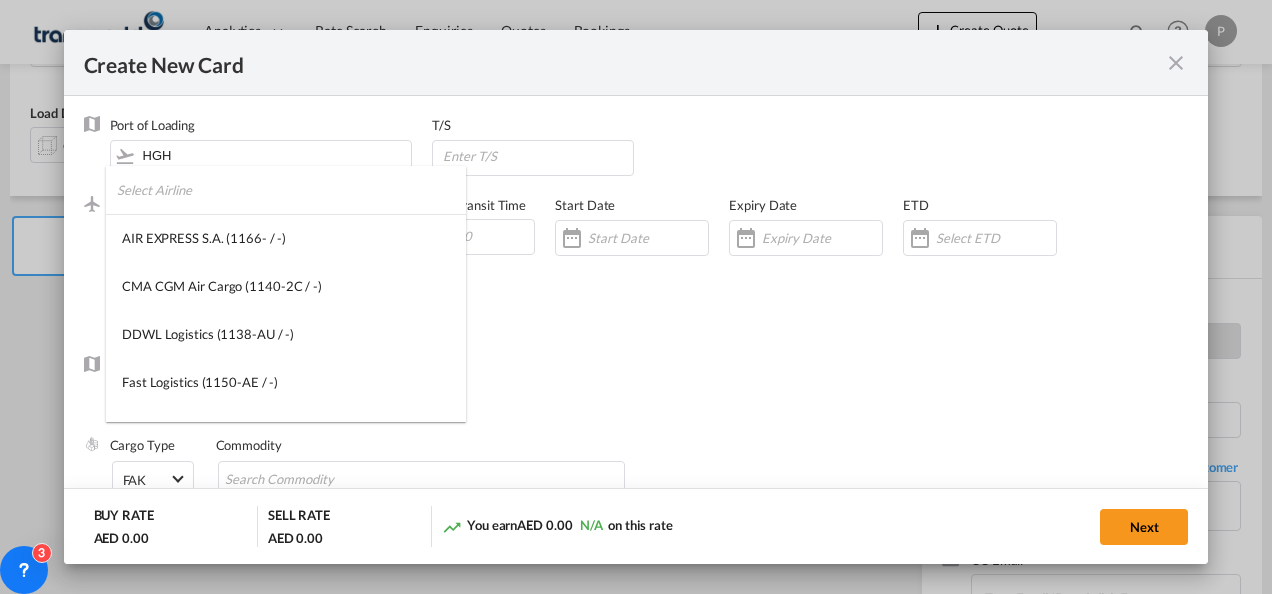 click at bounding box center [291, 190] 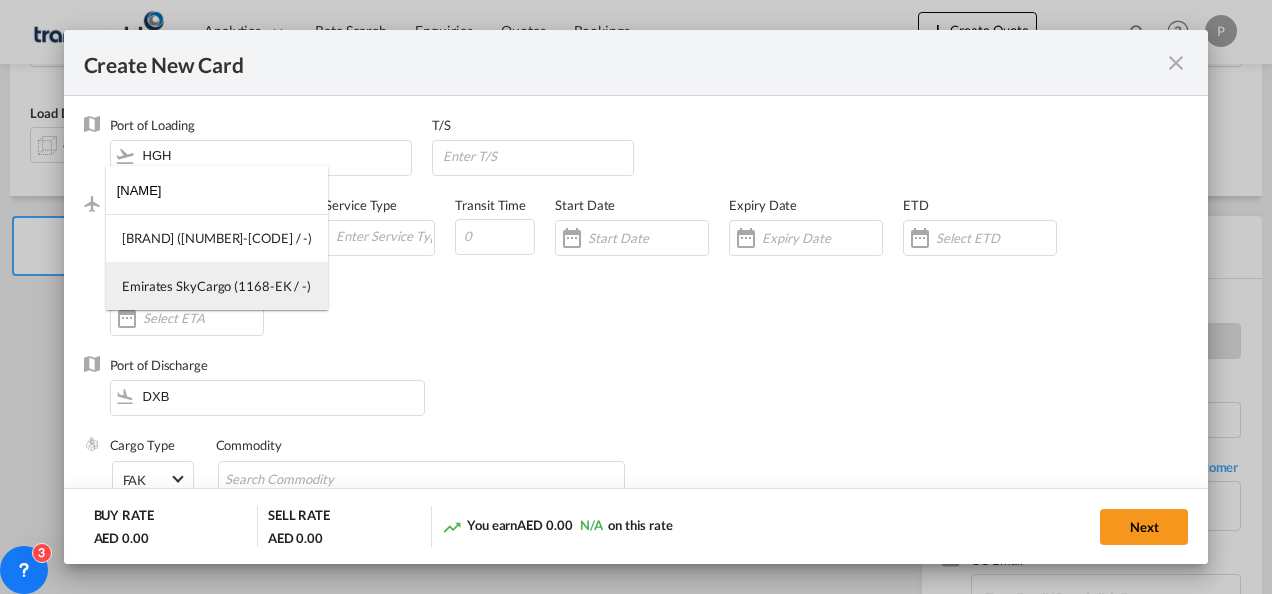 type on "[NAME]" 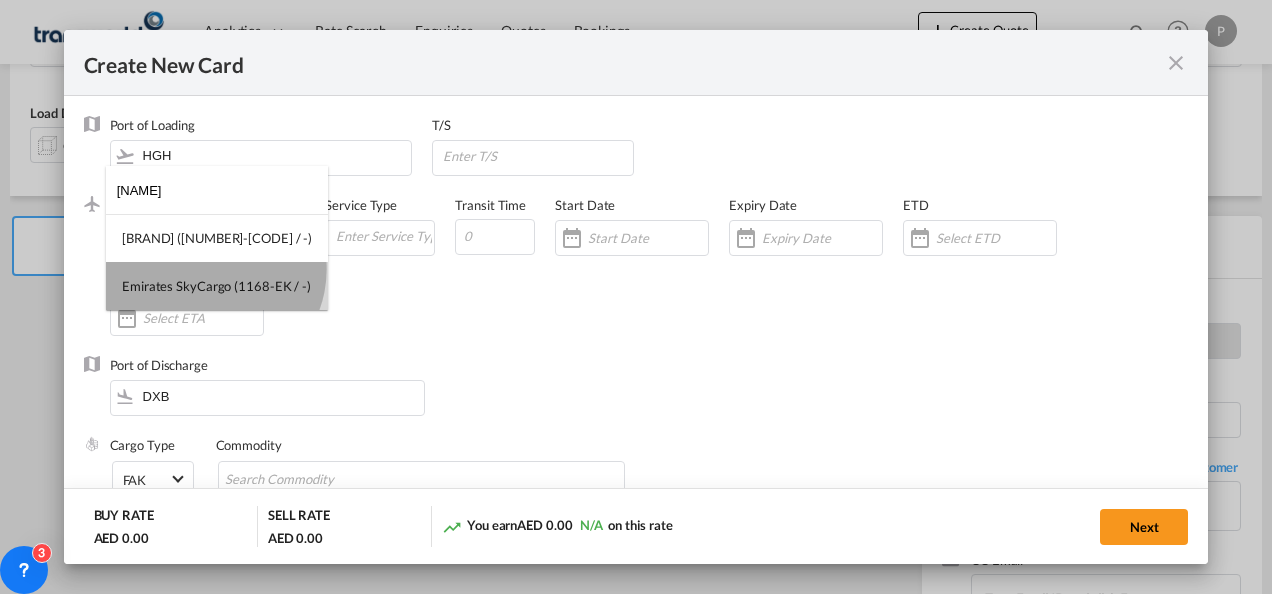 click on "Emirates SkyCargo (1168-EK / -)" at bounding box center [217, 286] 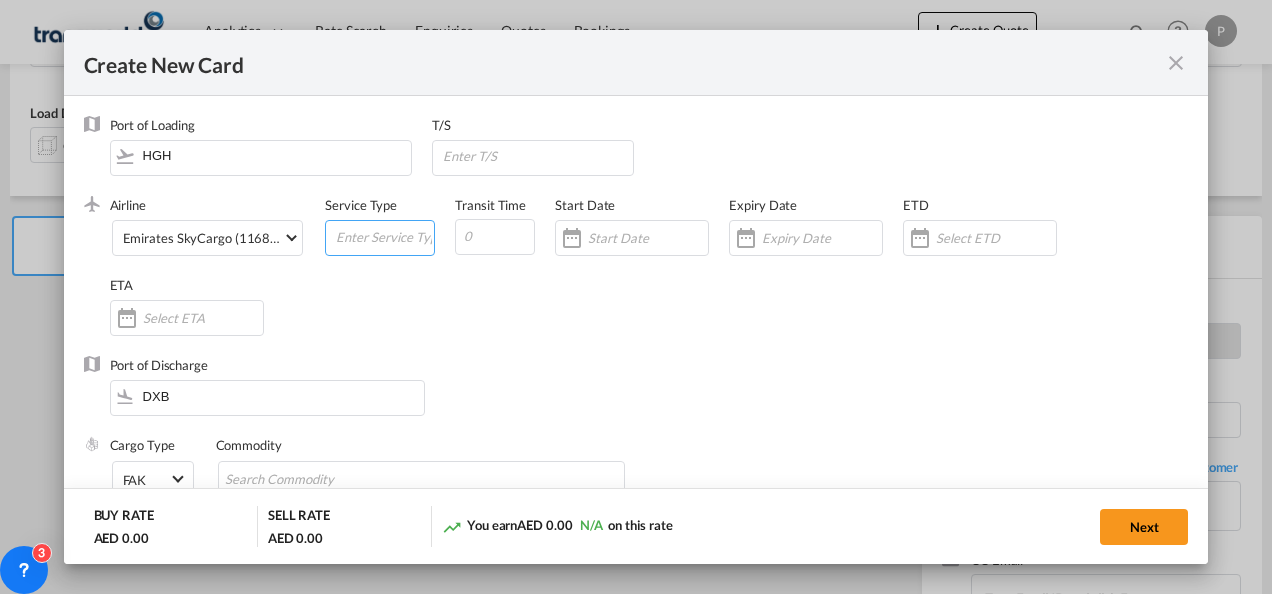click at bounding box center (384, 236) 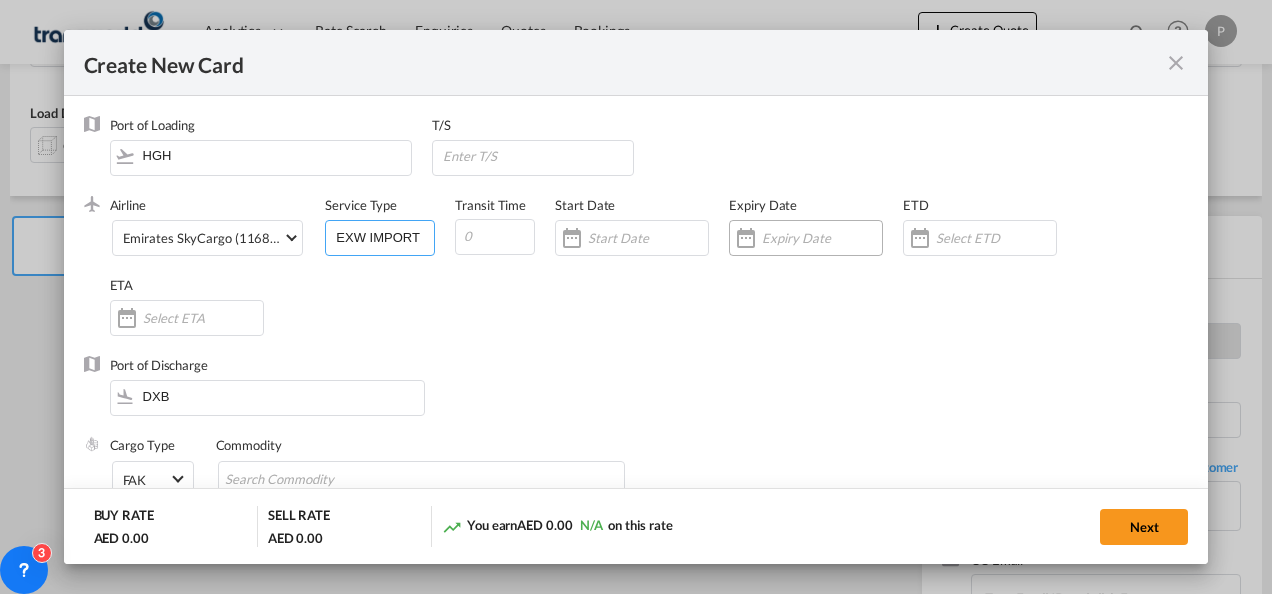 type on "EXW IMPORT" 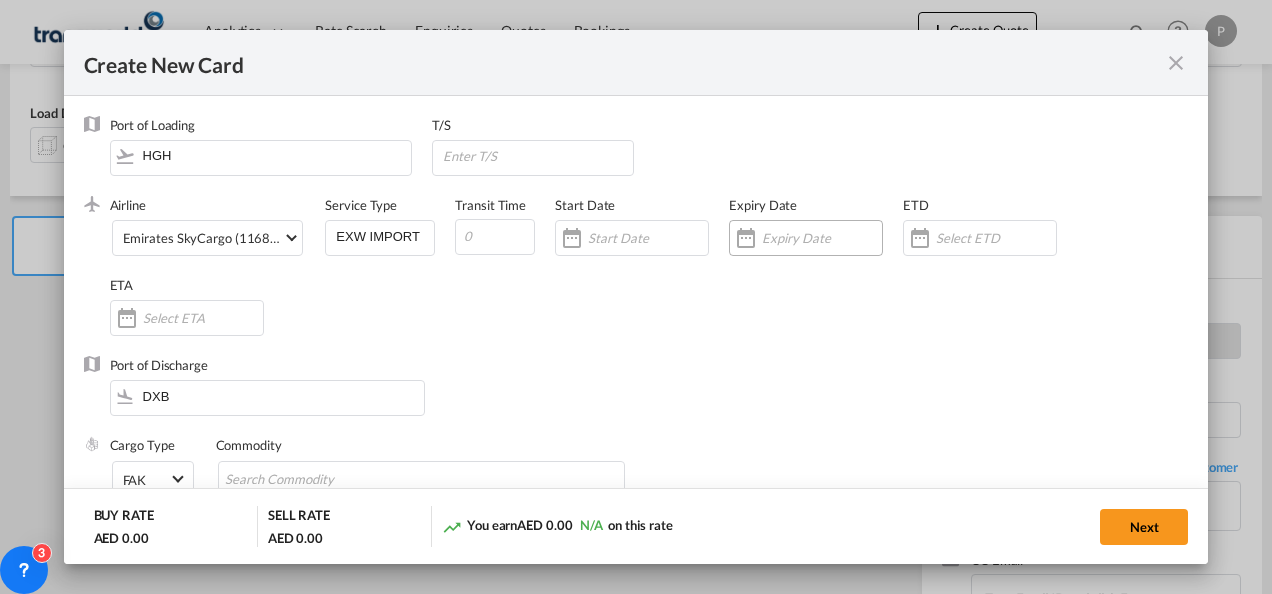 click at bounding box center (822, 238) 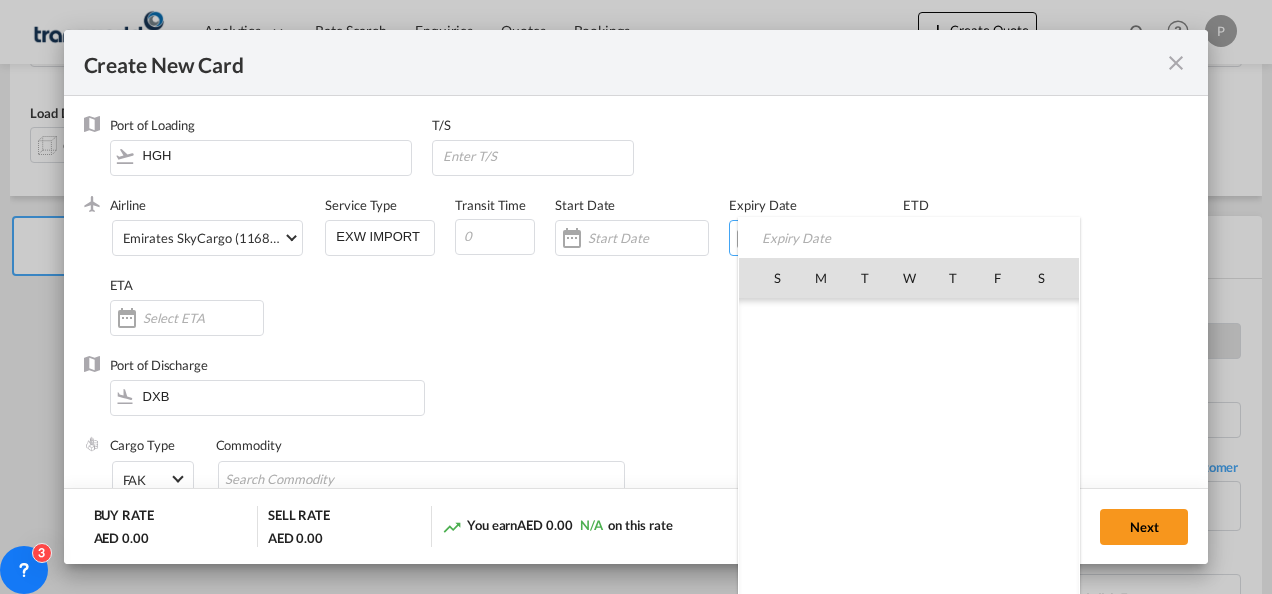 scroll, scrollTop: 462955, scrollLeft: 0, axis: vertical 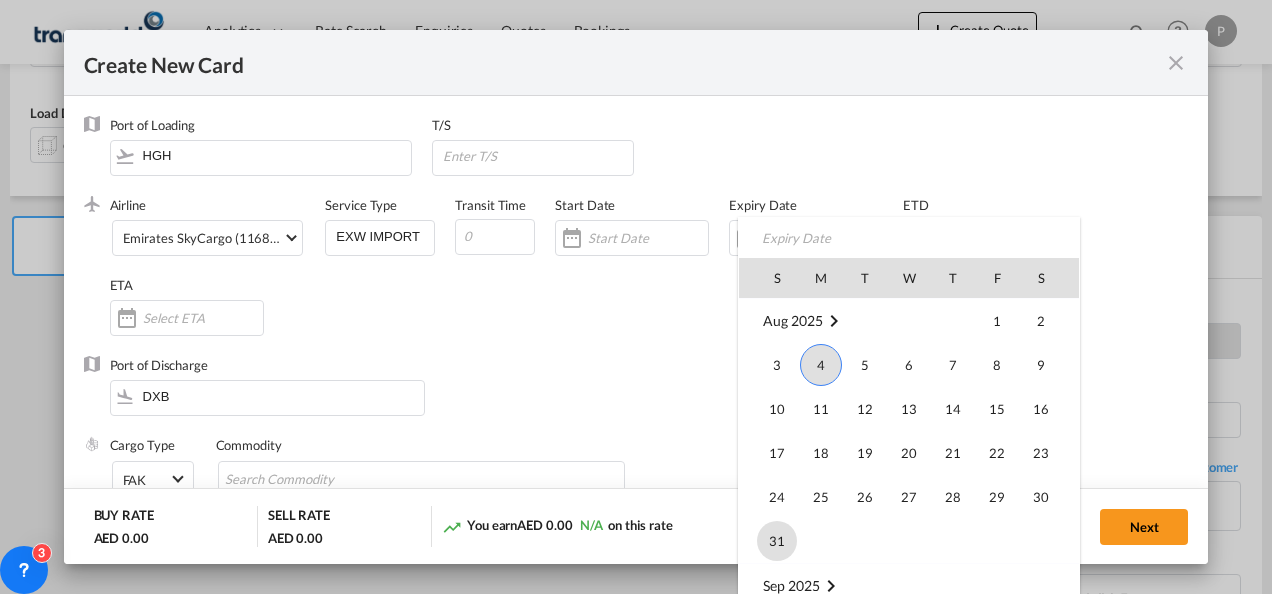 click on "31" at bounding box center [777, 541] 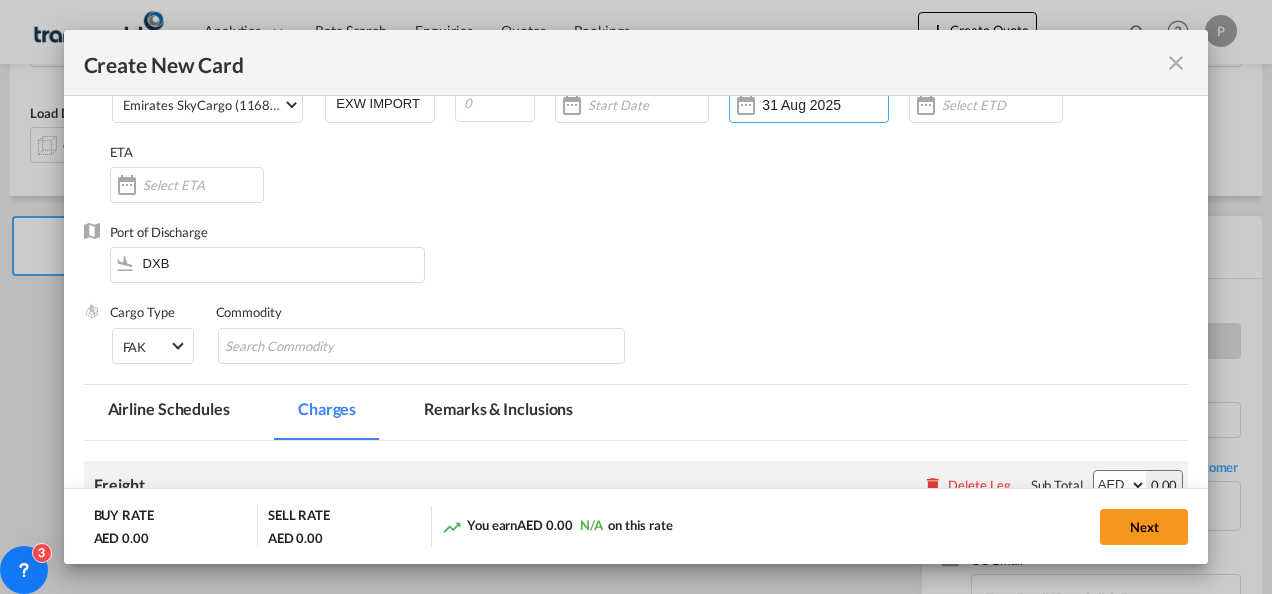 scroll, scrollTop: 134, scrollLeft: 0, axis: vertical 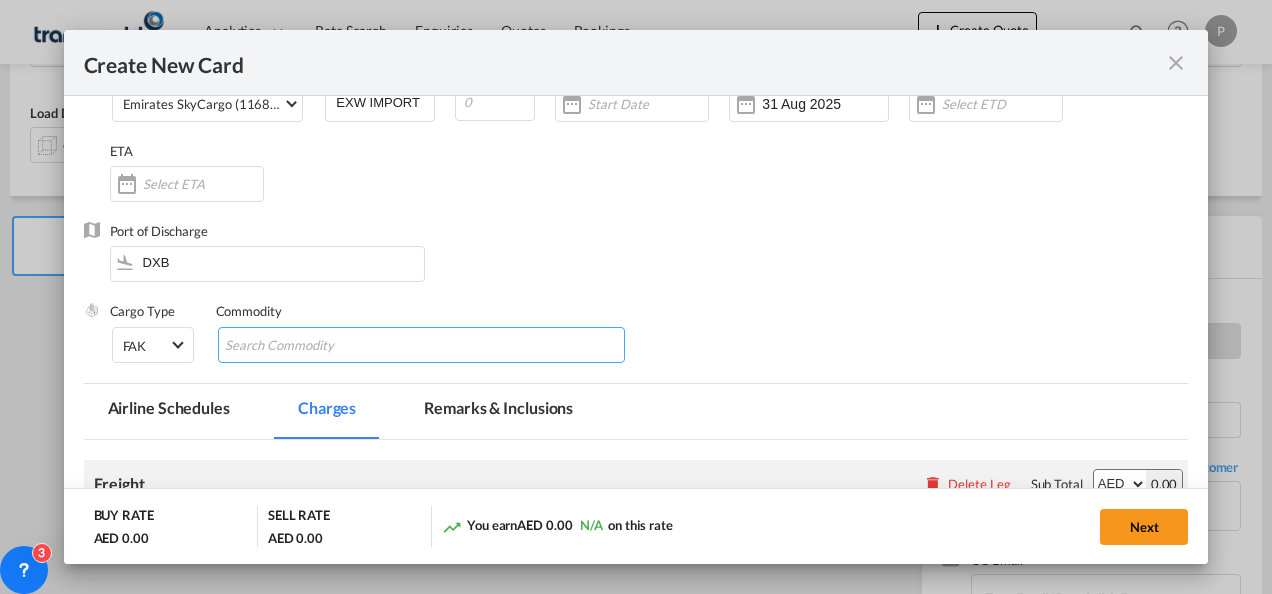 click at bounding box center (316, 346) 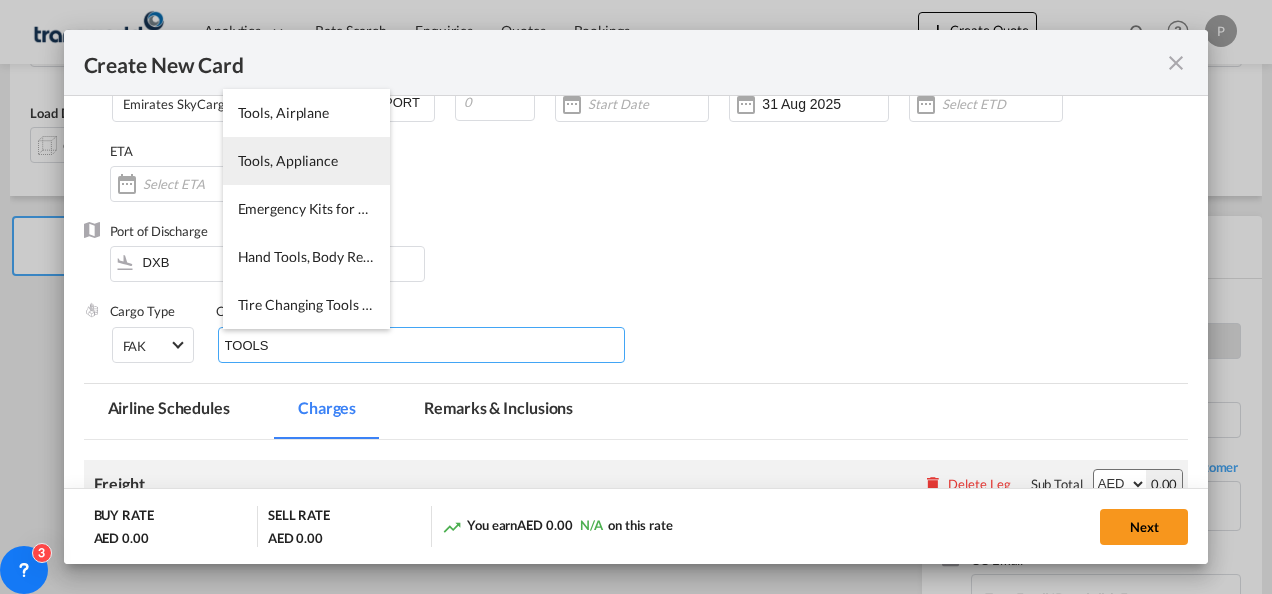 type on "TOOLS" 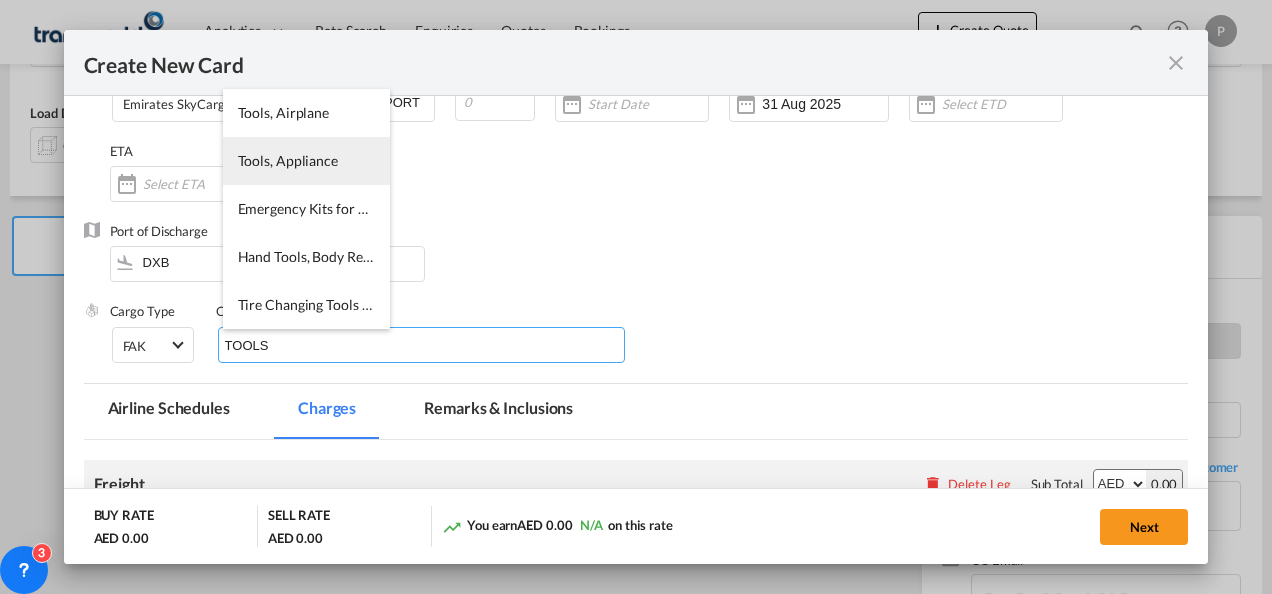 click on "Tools, Appliance" at bounding box center [306, 161] 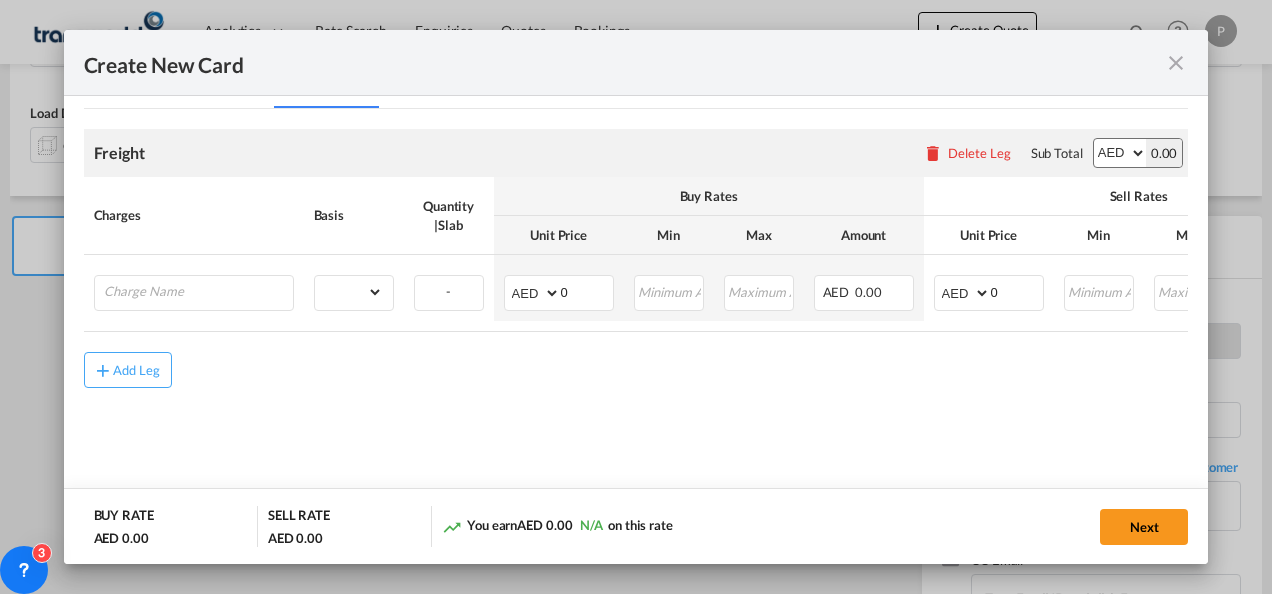 scroll, scrollTop: 466, scrollLeft: 0, axis: vertical 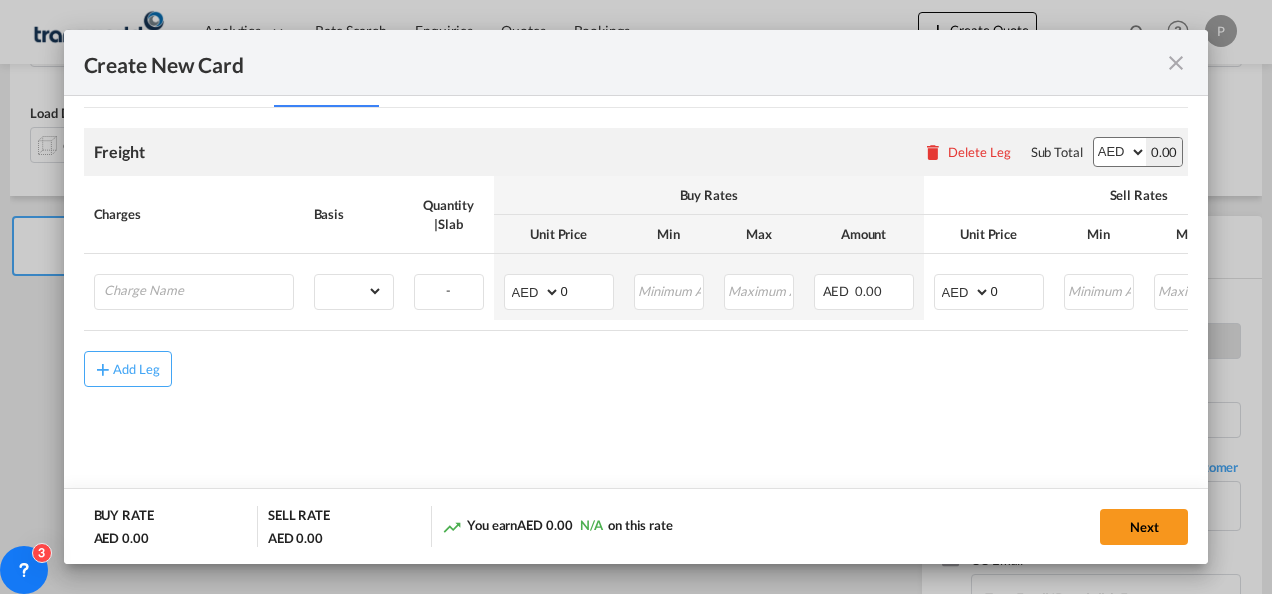 click on "You earn
[CURRENCY] [AMOUNT]
N/A  on this rate" 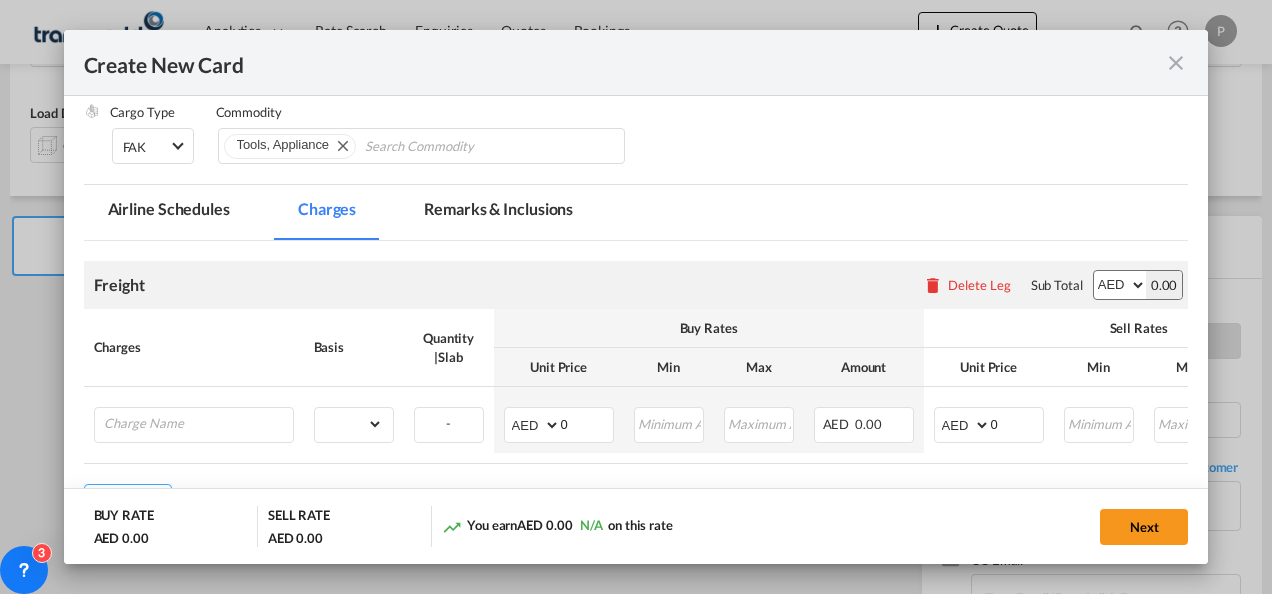 scroll, scrollTop: 336, scrollLeft: 0, axis: vertical 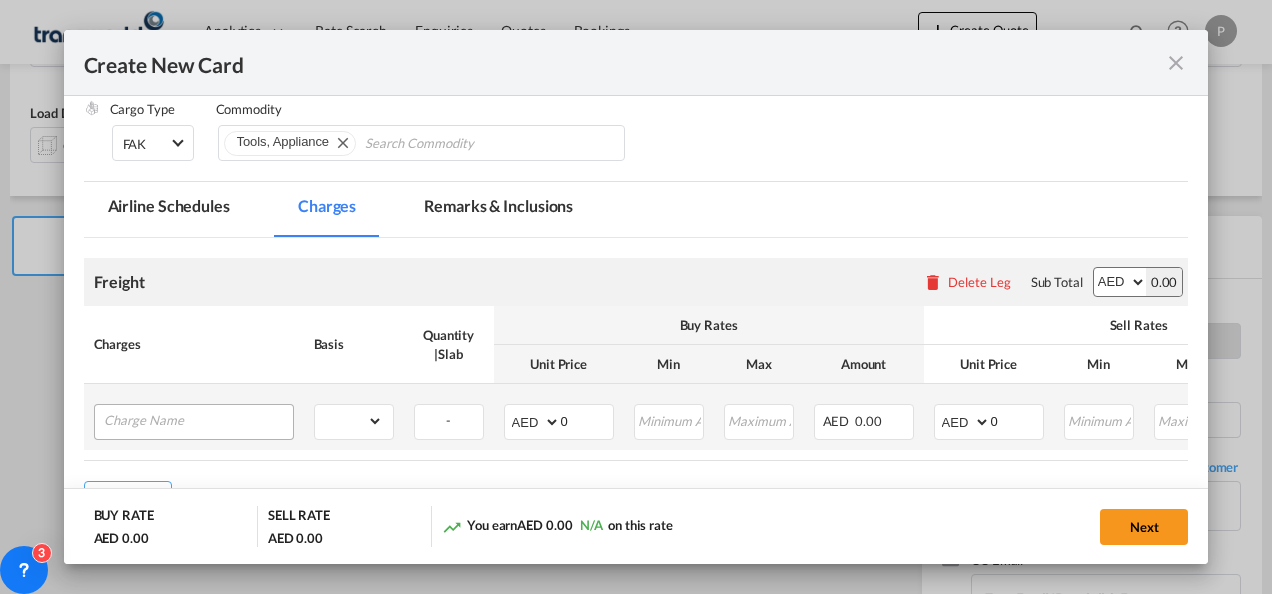 click at bounding box center [194, 422] 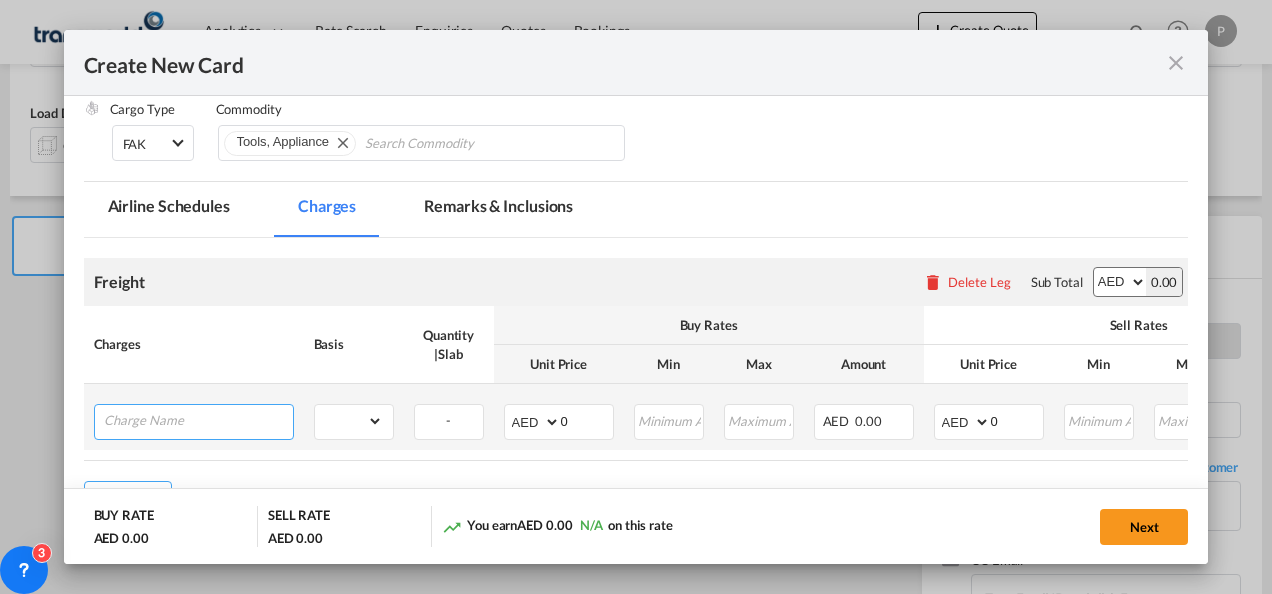 click at bounding box center (198, 420) 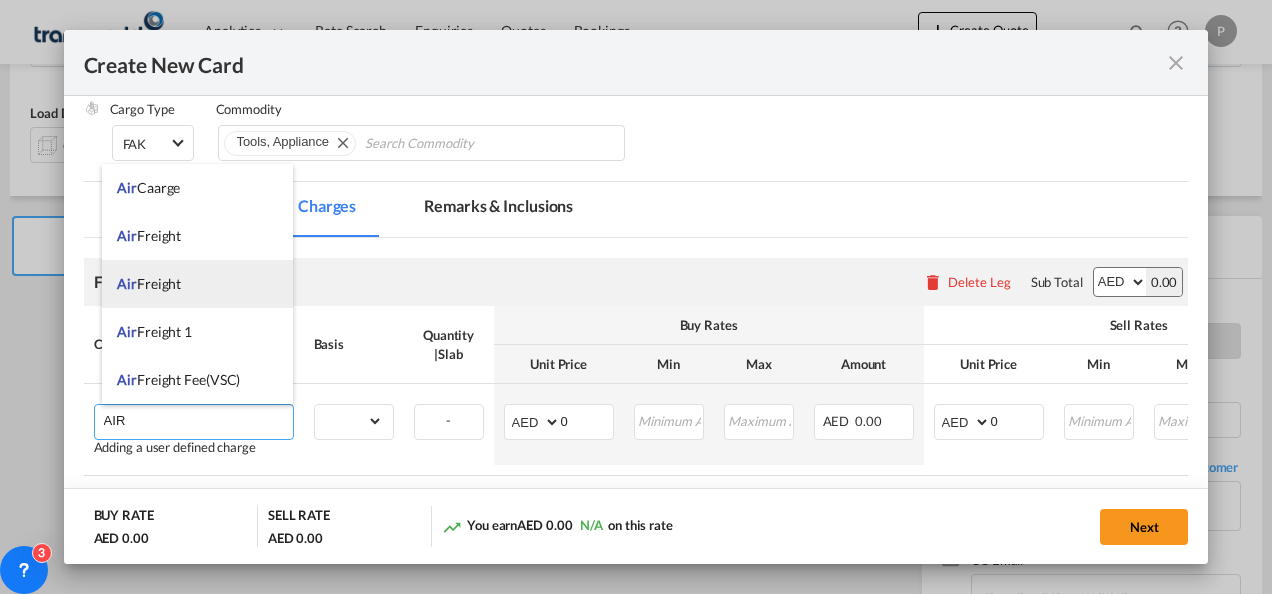 click on "Air  Freight" at bounding box center [197, 284] 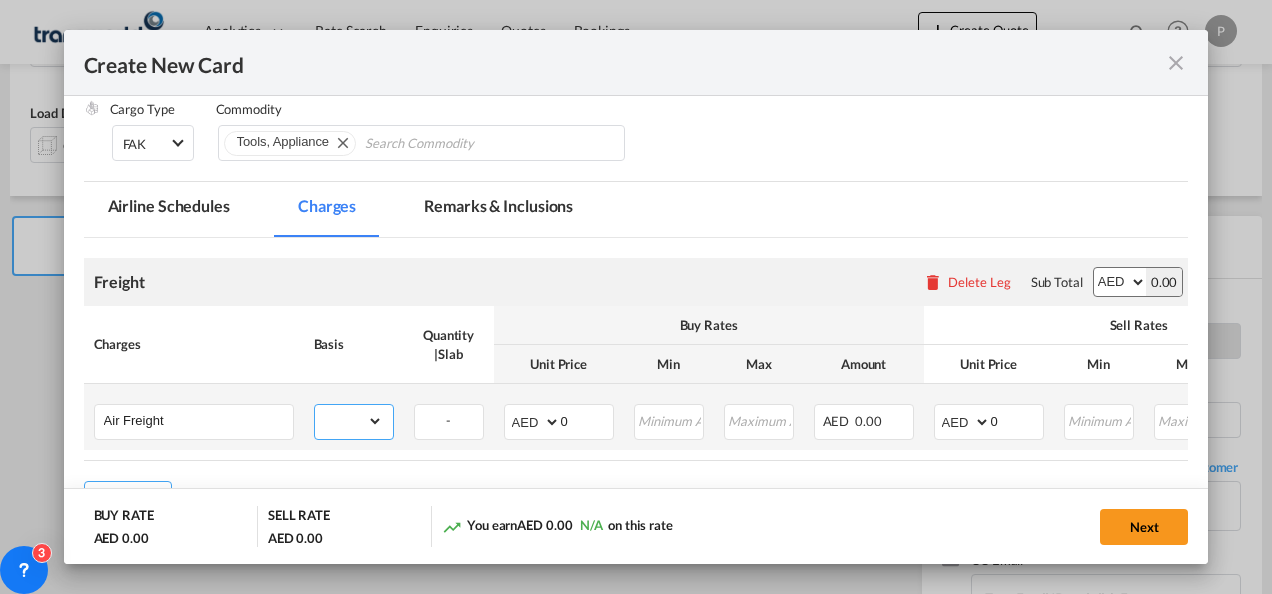 click on "gross_weight
volumetric_weight
per_shipment
per_bl
per_km
% on air freight
per_hawb
per_kg
per_pallet
per_carton
flat
chargeable_weight
per_ton
per_cbm
per_hbl
per_w/m
per_awb
per_sbl
per shipping bill
per_quintal
per_lbs
per_vehicle
per_shift
per_invoice
per_package
per_day
per_revalidation
per_declaration
per_document
per clearance" at bounding box center (349, 421) 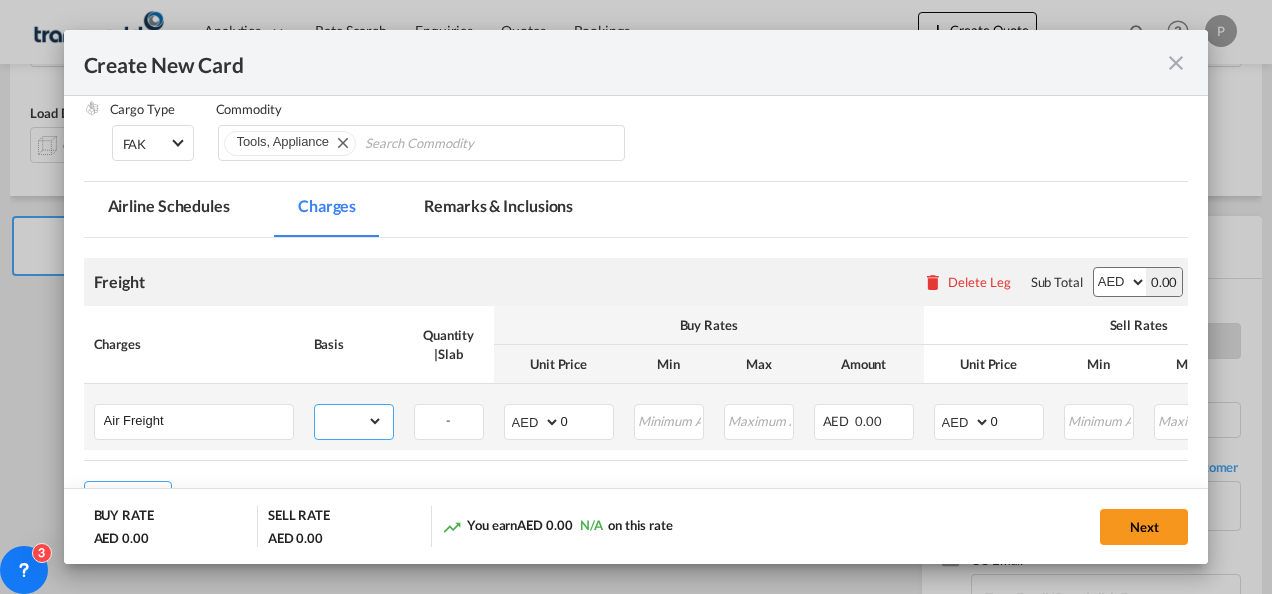 select on "per_shipment" 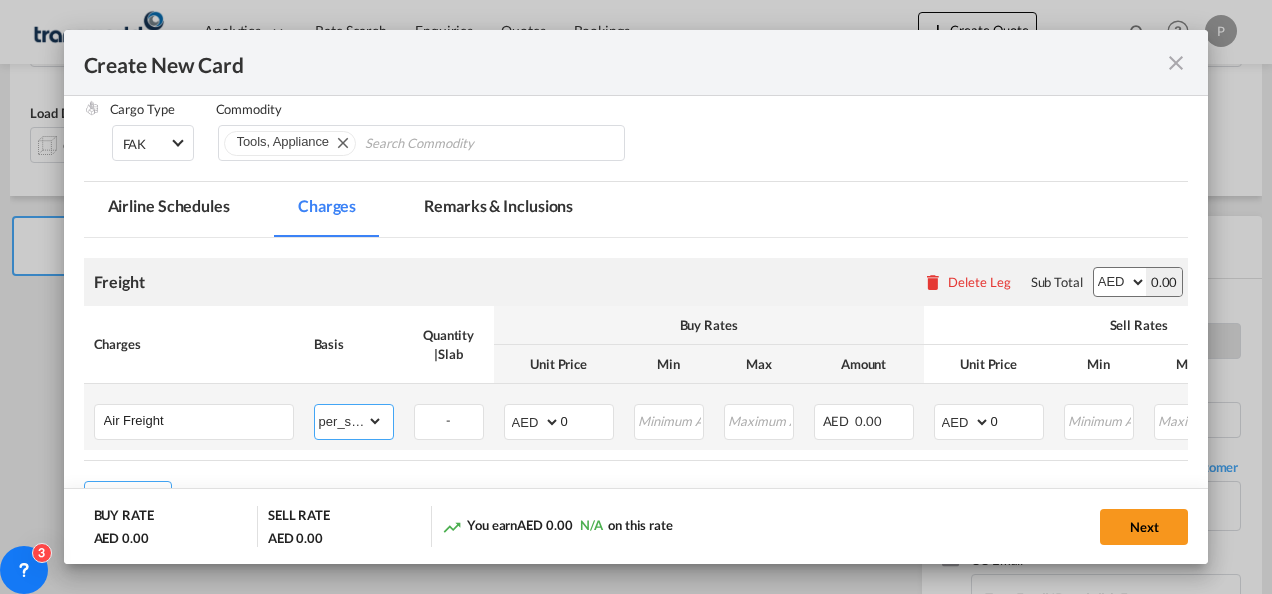 click on "gross_weight
volumetric_weight
per_shipment
per_bl
per_km
% on air freight
per_hawb
per_kg
per_pallet
per_carton
flat
chargeable_weight
per_ton
per_cbm
per_hbl
per_w/m
per_awb
per_sbl
per shipping bill
per_quintal
per_lbs
per_vehicle
per_shift
per_invoice
per_package
per_day
per_revalidation
per_declaration
per_document
per clearance" at bounding box center [349, 421] 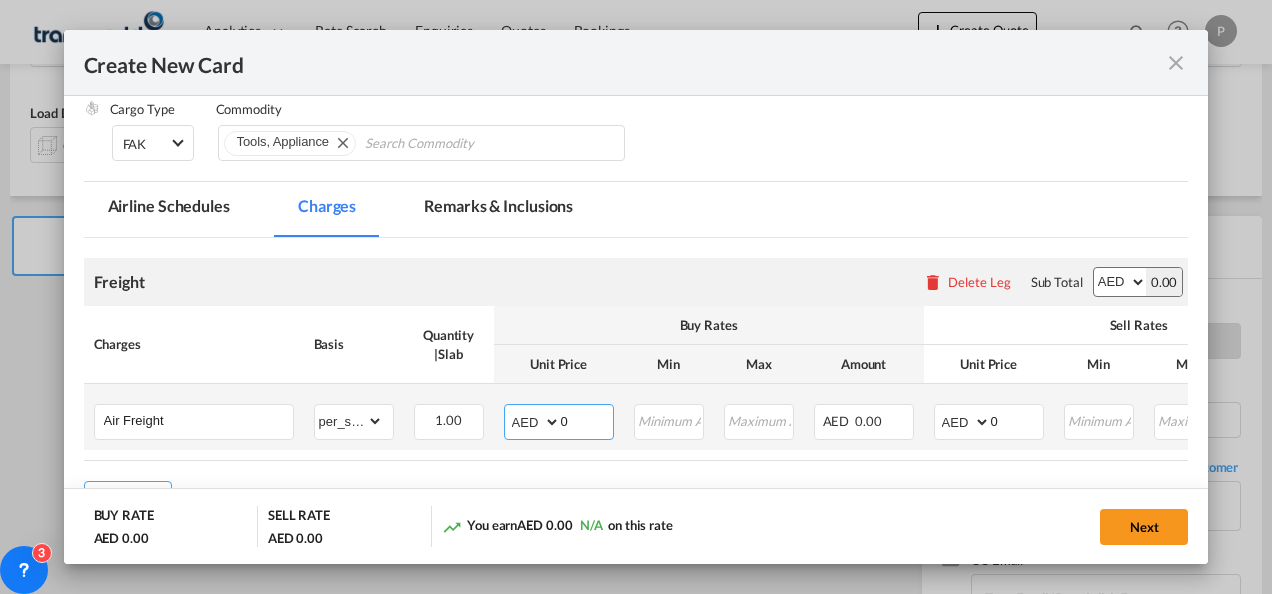 click on "0" at bounding box center (587, 420) 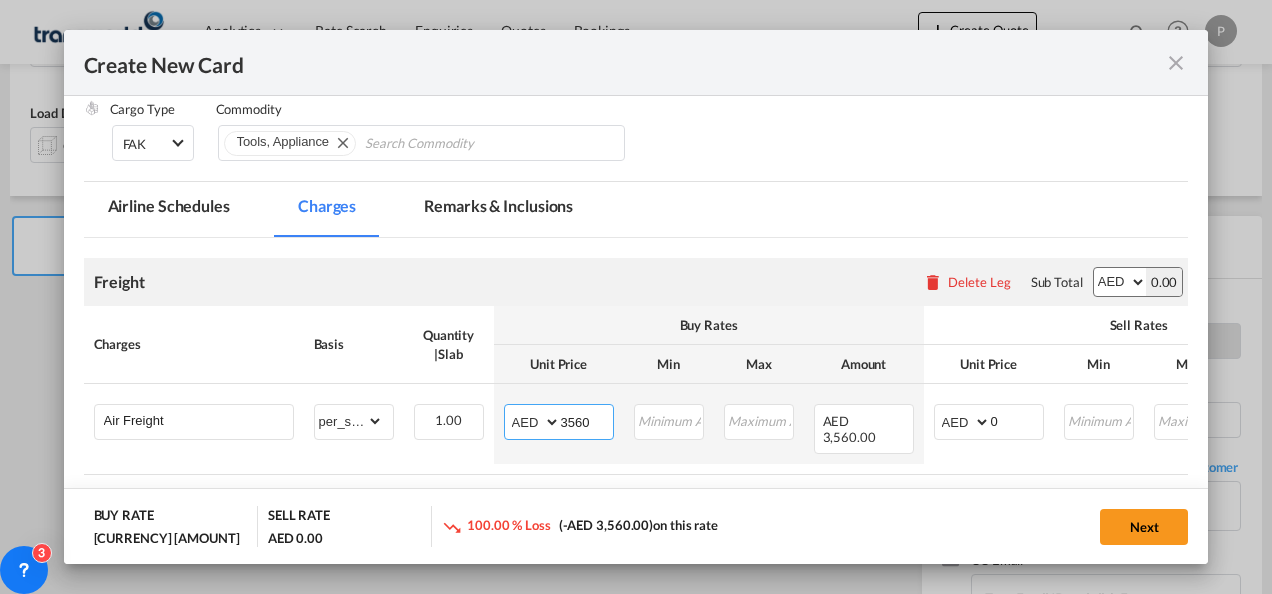 type on "3560" 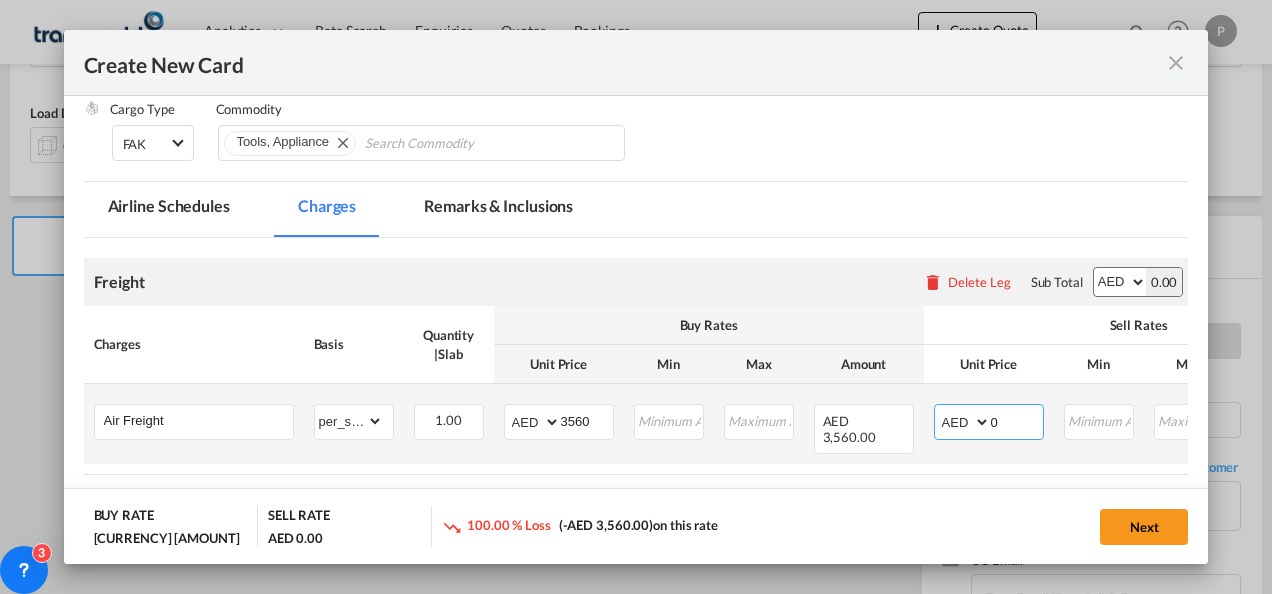 click on "0" at bounding box center [1017, 420] 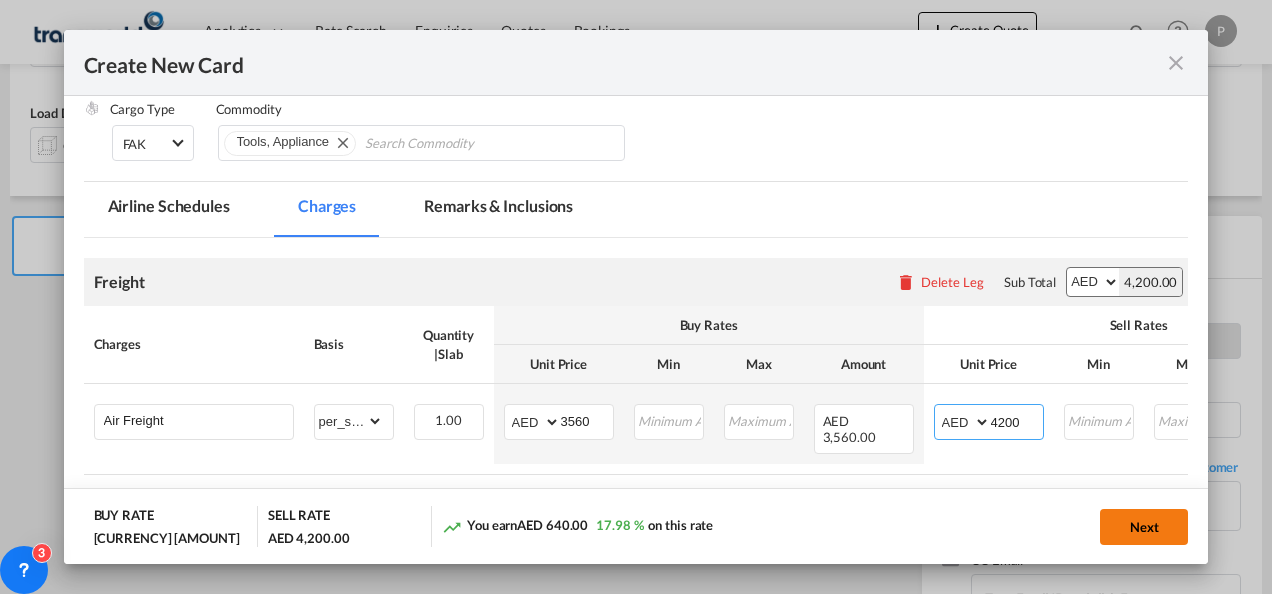 type on "4200" 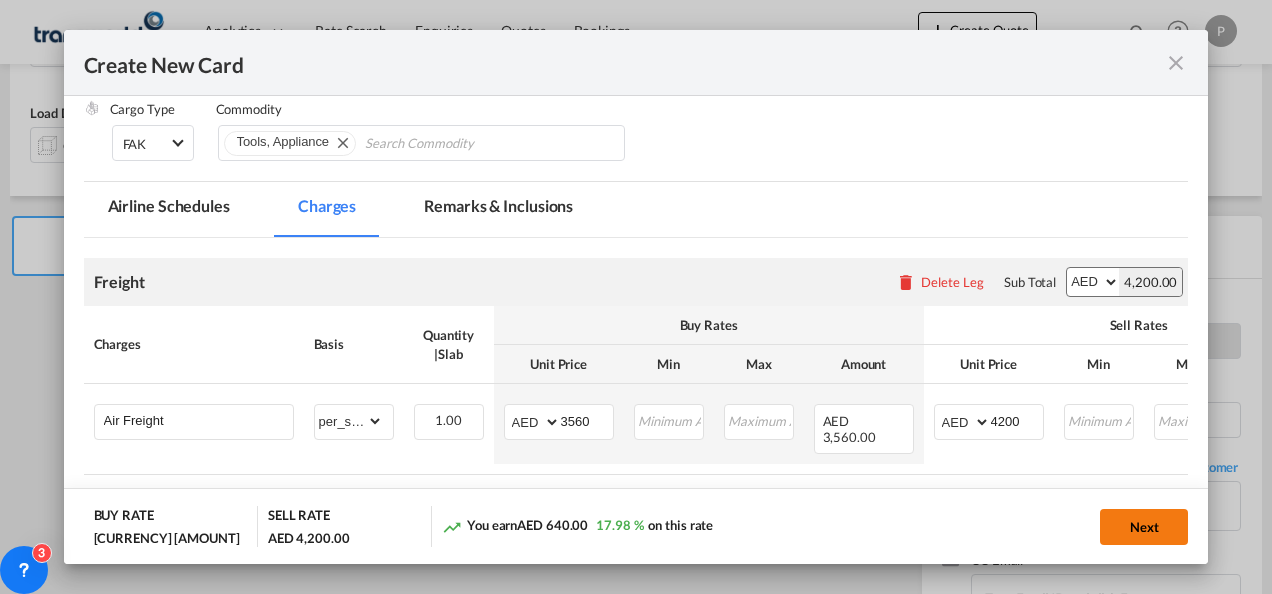 click on "Next" 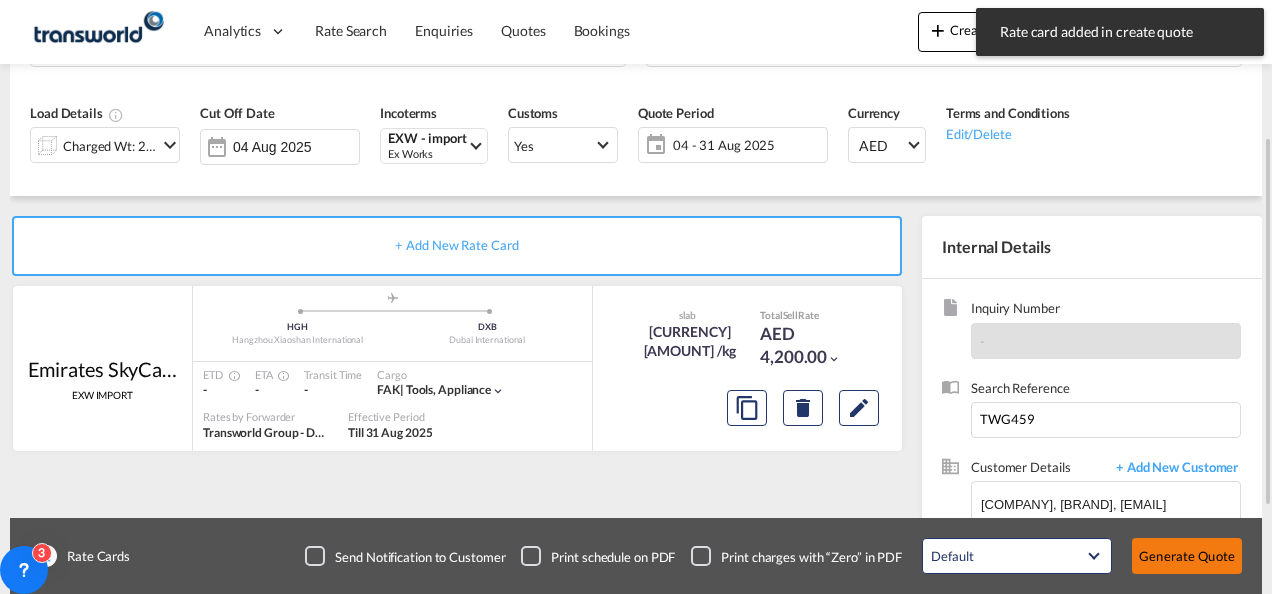click on "Generate Quote" at bounding box center (1187, 556) 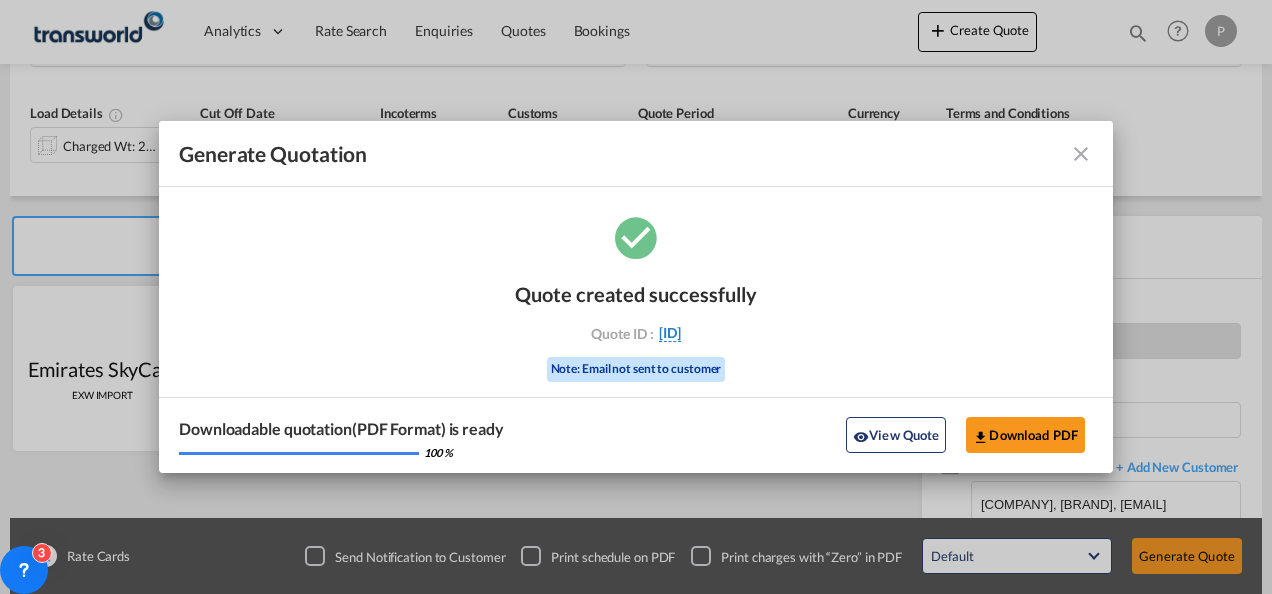 click on "[ID]" at bounding box center [670, 333] 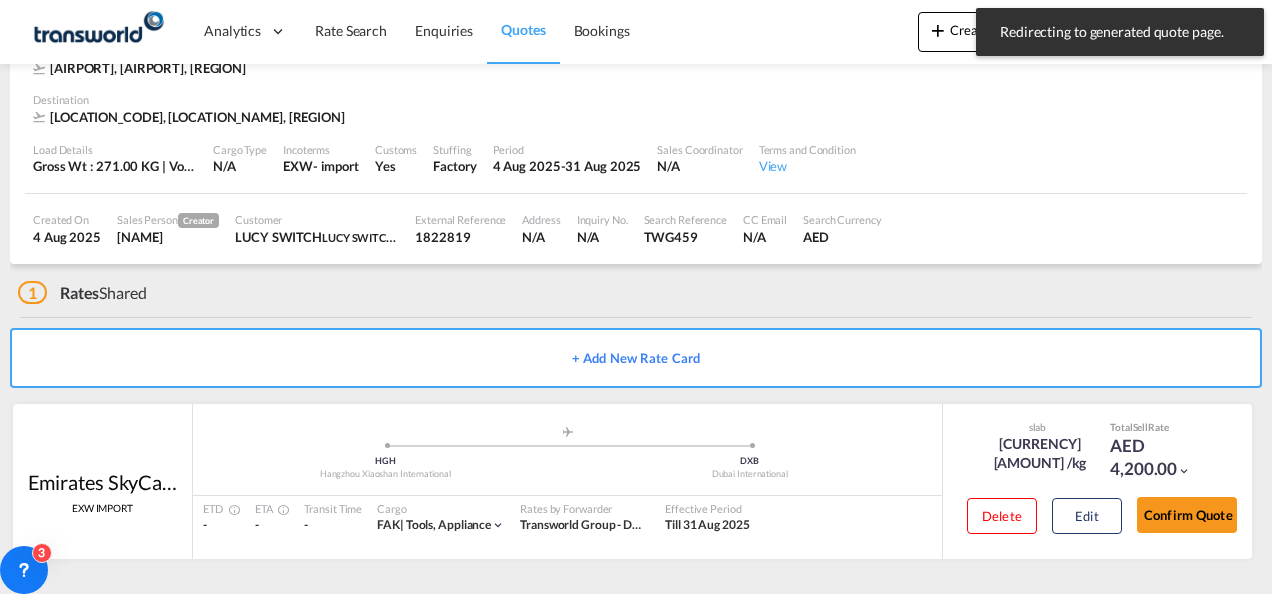 scroll, scrollTop: 122, scrollLeft: 0, axis: vertical 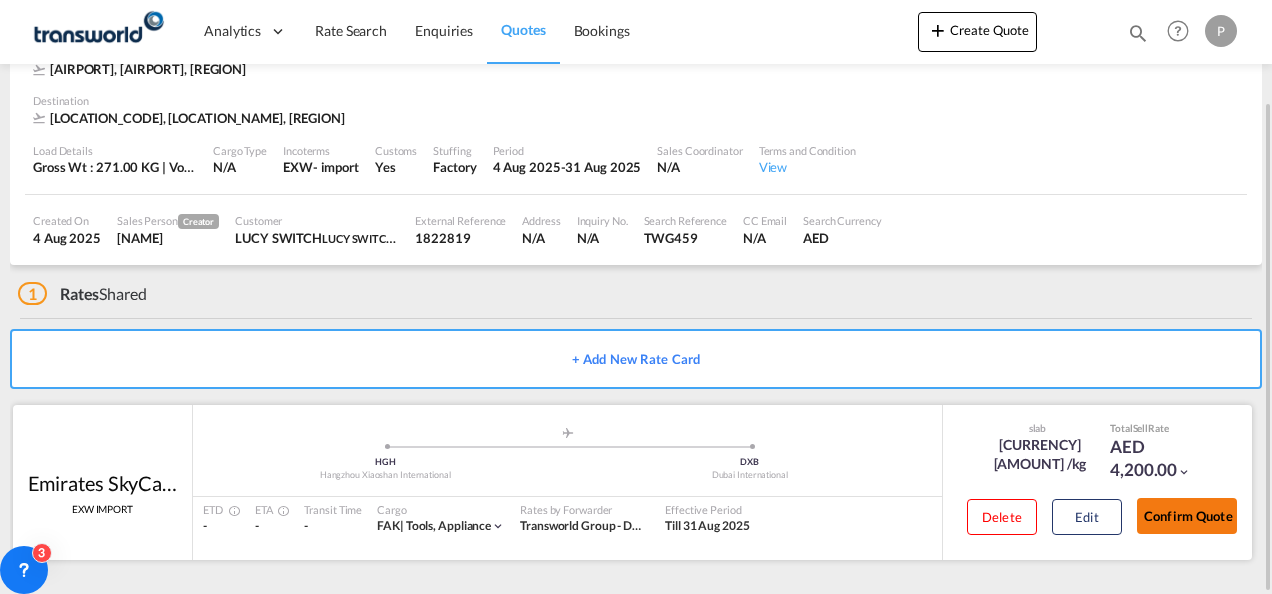 click on "Confirm Quote" at bounding box center (1187, 516) 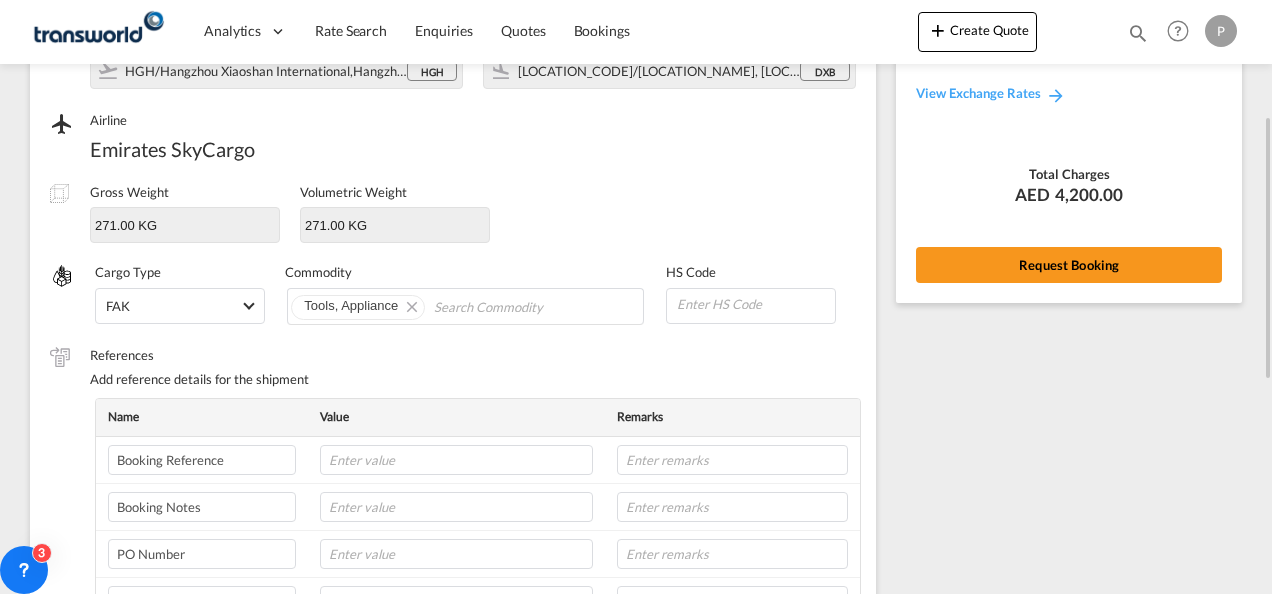 scroll, scrollTop: 205, scrollLeft: 0, axis: vertical 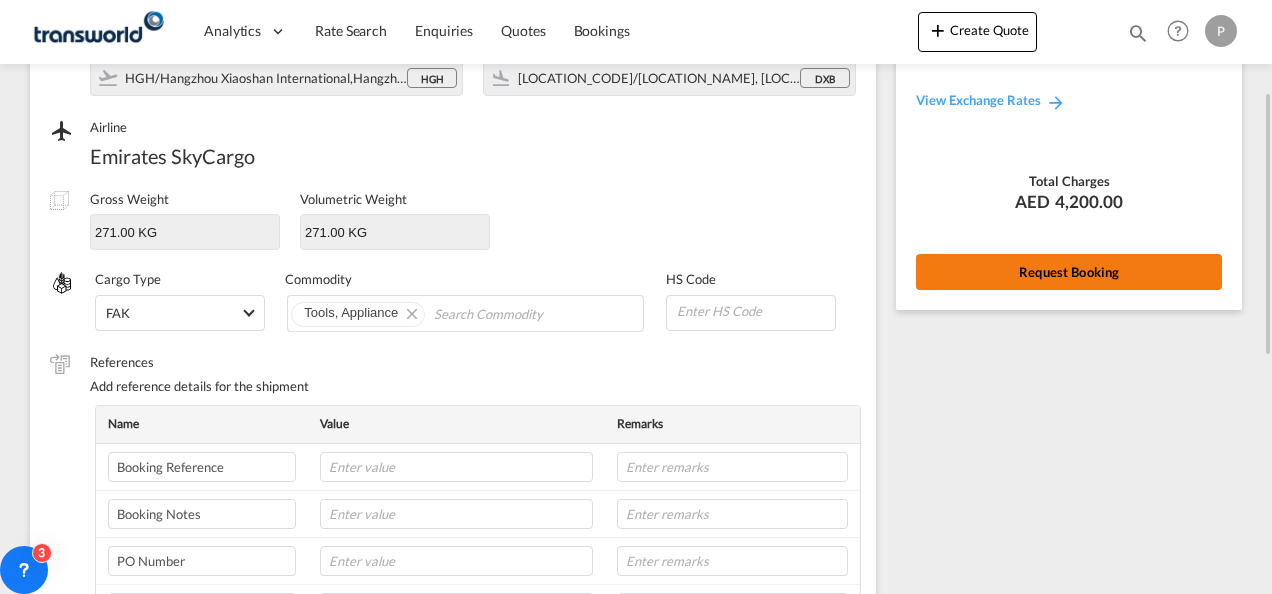 click on "Request Booking" at bounding box center (1069, 272) 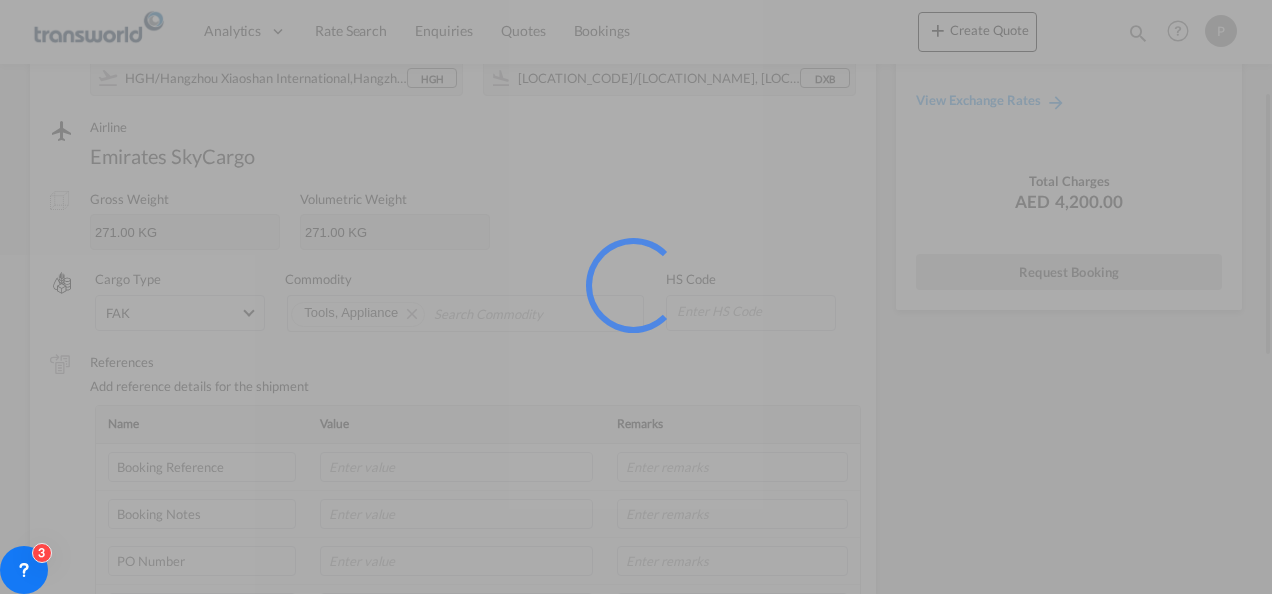 scroll, scrollTop: 37, scrollLeft: 0, axis: vertical 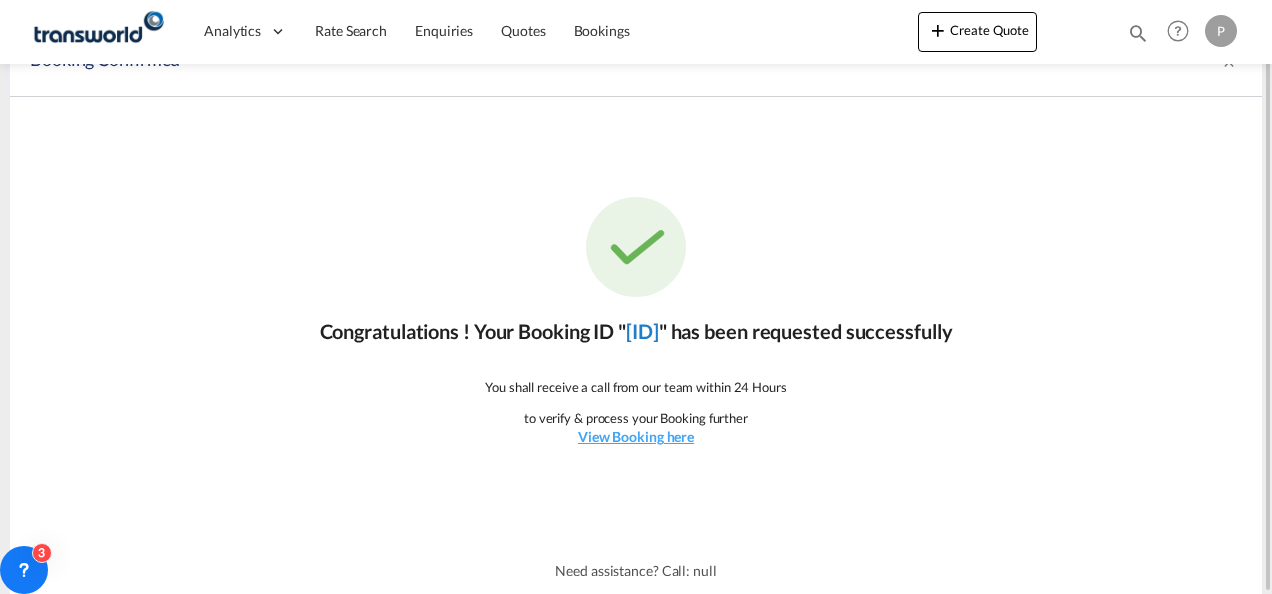 click on "[ID]" 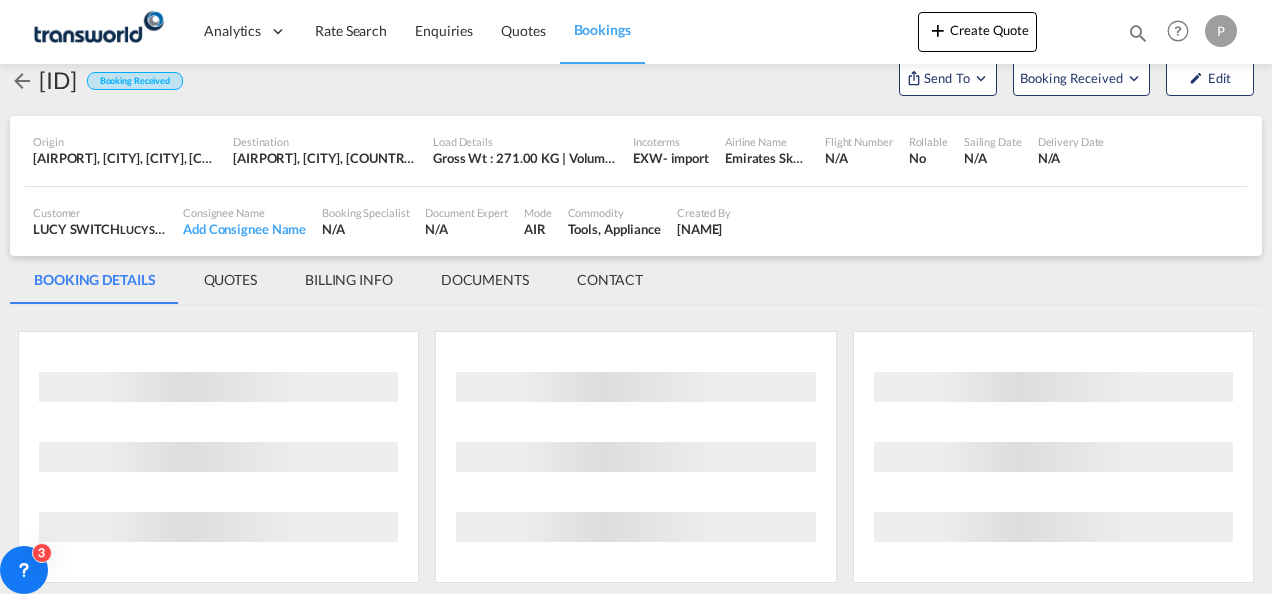 scroll, scrollTop: 1176, scrollLeft: 0, axis: vertical 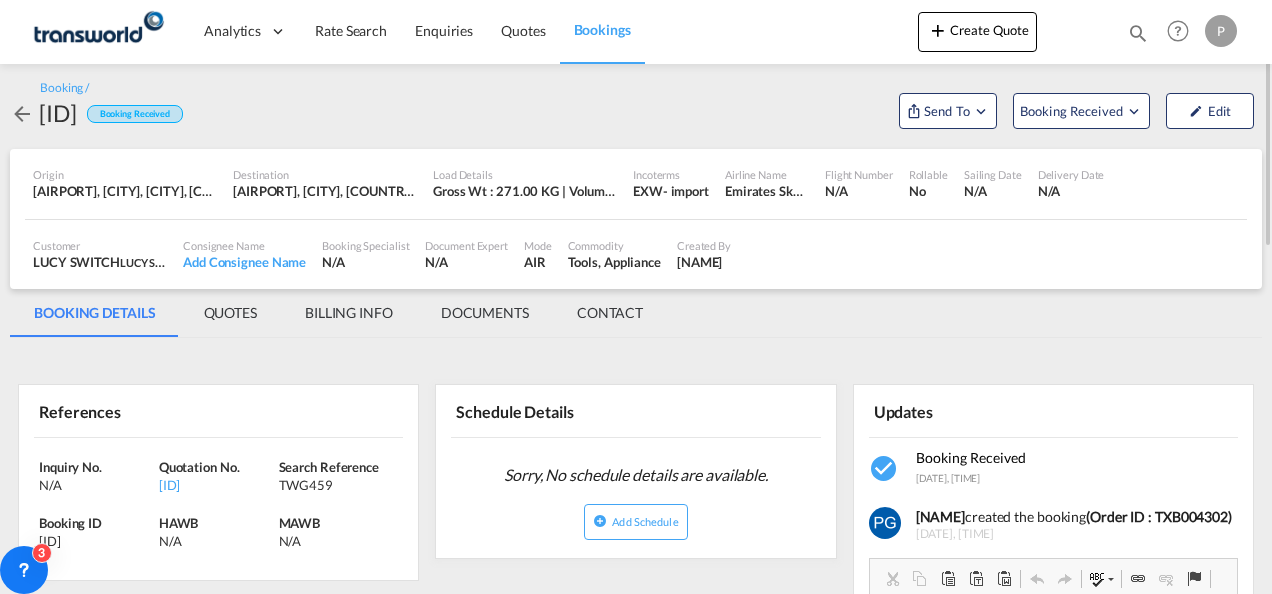 drag, startPoint x: 257, startPoint y: 478, endPoint x: 163, endPoint y: 460, distance: 95.707886 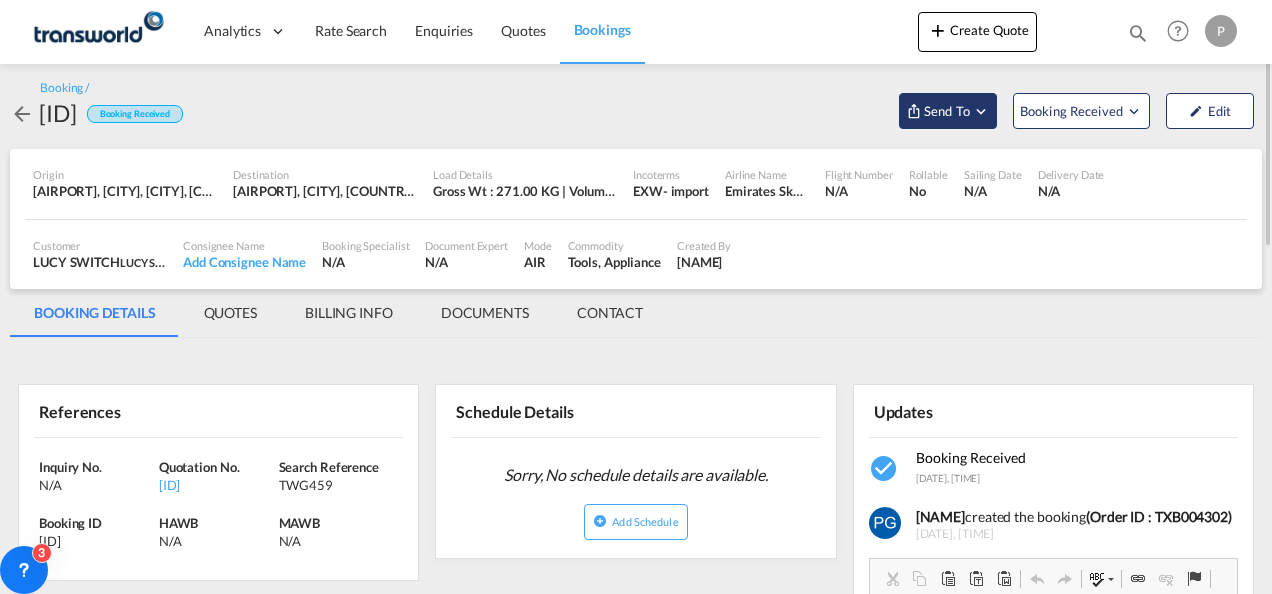 click at bounding box center [981, 111] 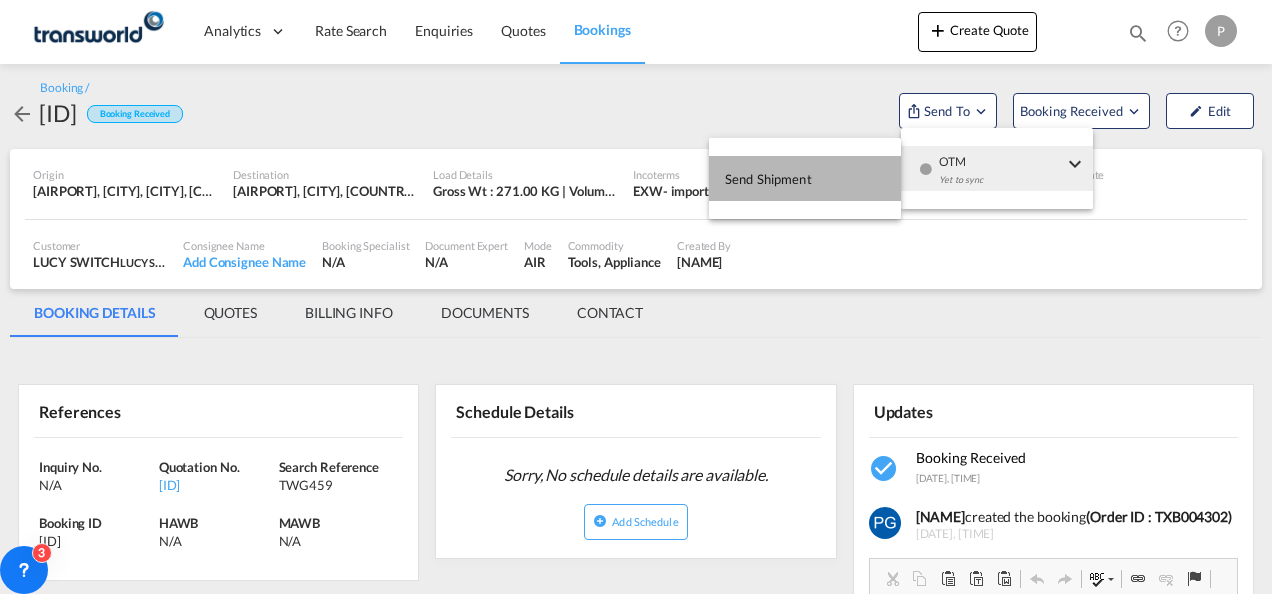 click on "Send Shipment" at bounding box center (805, 178) 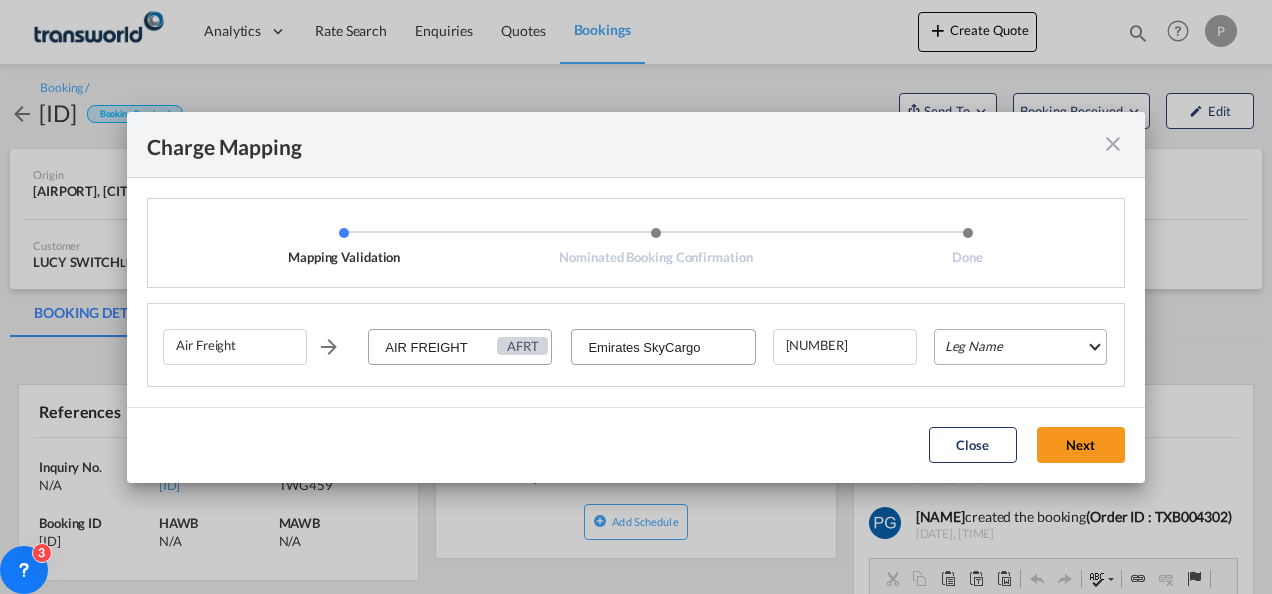 click on "Leg Name HANDLING ORIGIN HANDLING DESTINATION OTHERS TL PICK UP CUSTOMS ORIGIN AIR CUSTOMS DESTINATION TL DELIVERY" at bounding box center (1020, 347) 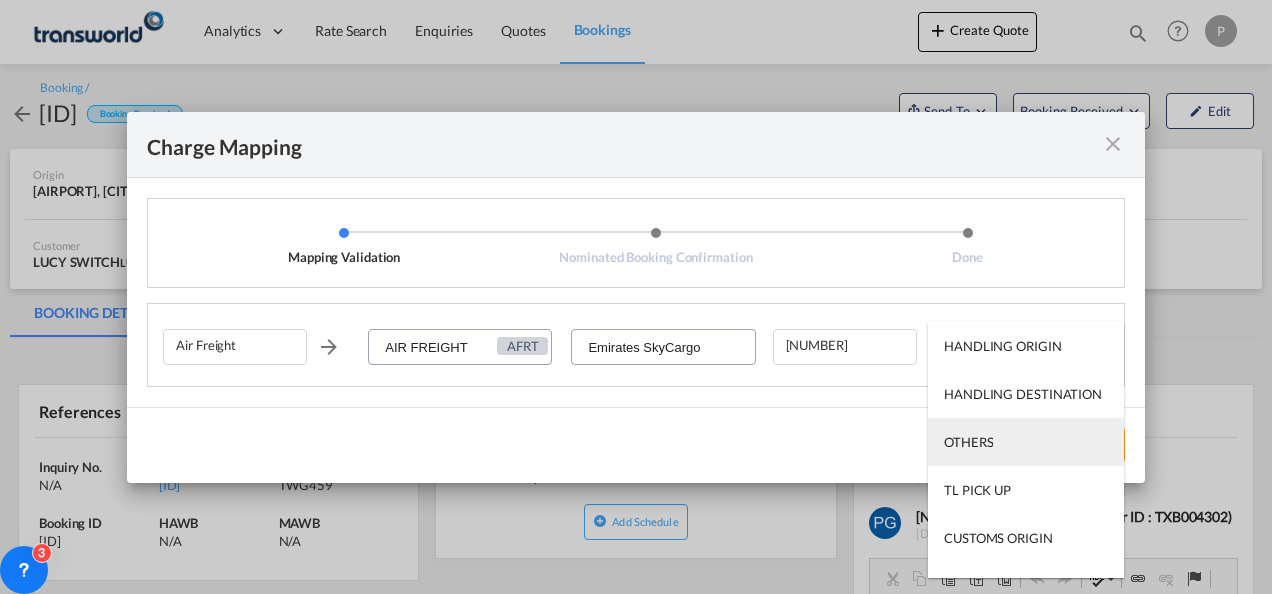 scroll, scrollTop: 128, scrollLeft: 0, axis: vertical 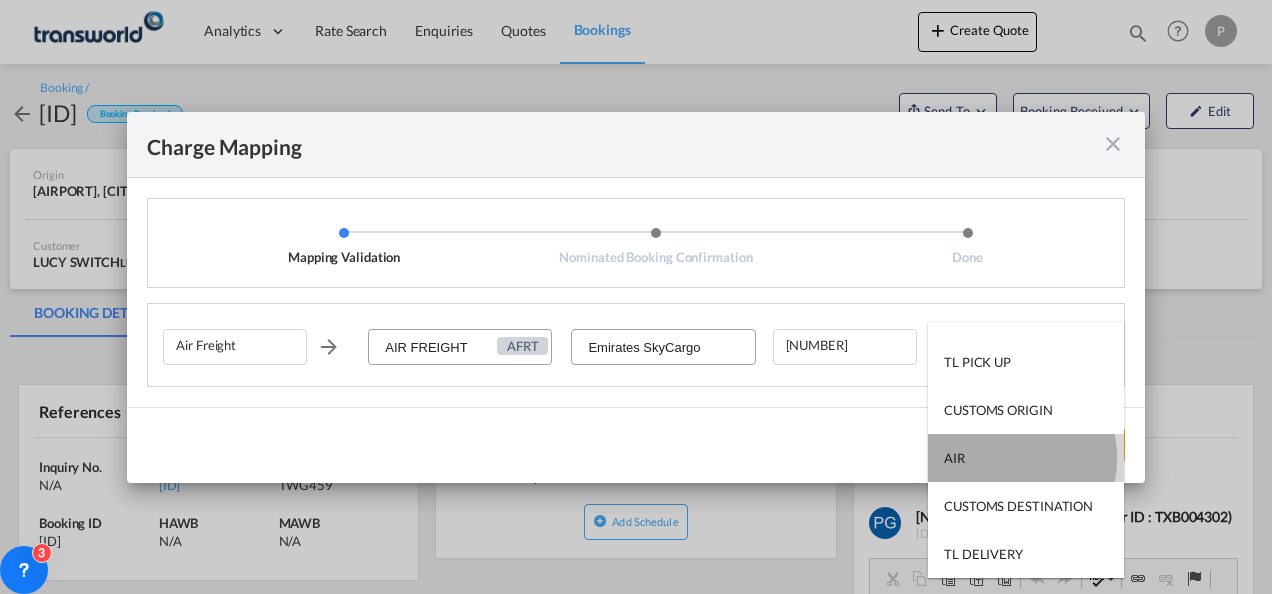 click on "AIR" at bounding box center (1026, 458) 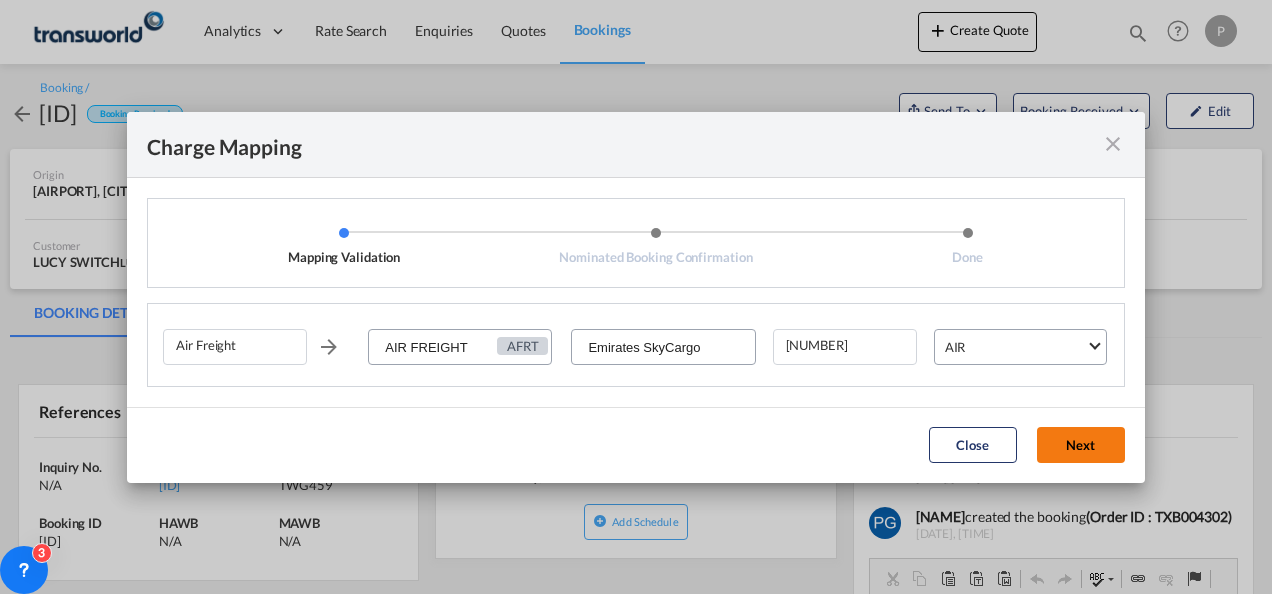 click on "Next" 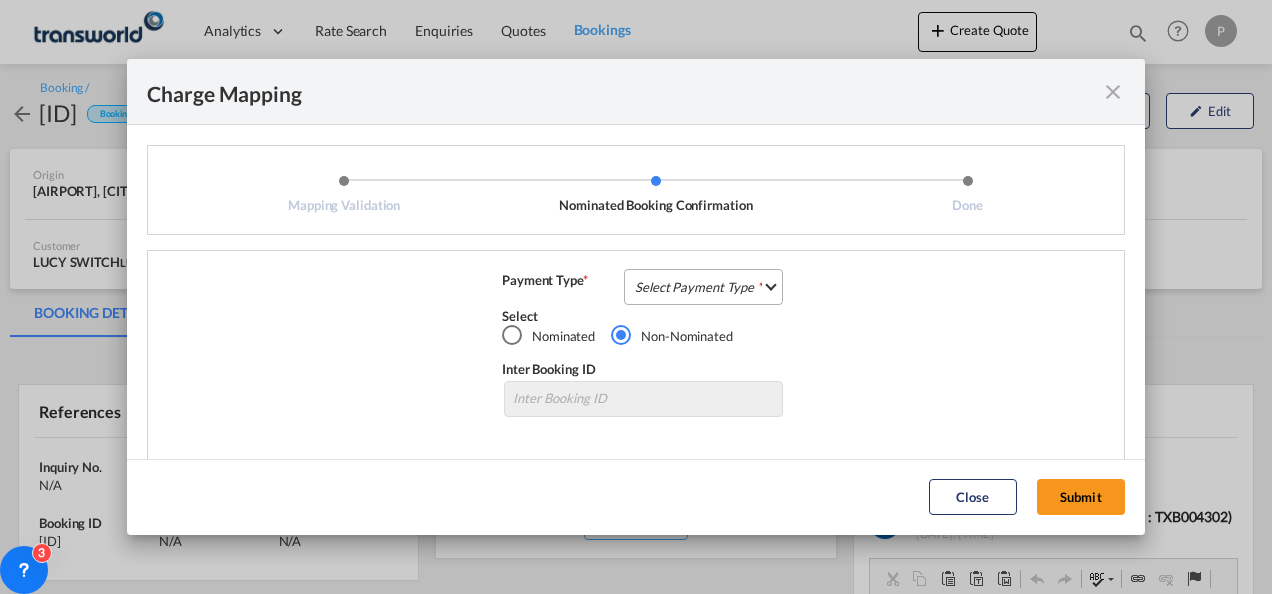 click on "Select Payment Type
COLLECT
PREPAID" at bounding box center (703, 287) 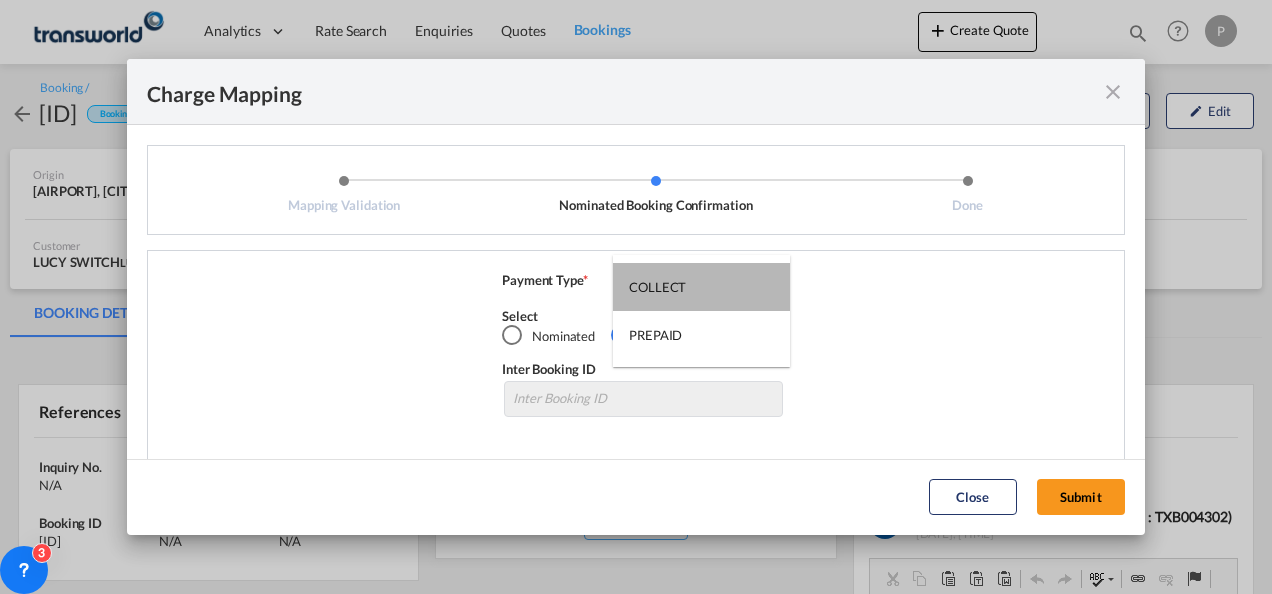click on "COLLECT" at bounding box center [701, 287] 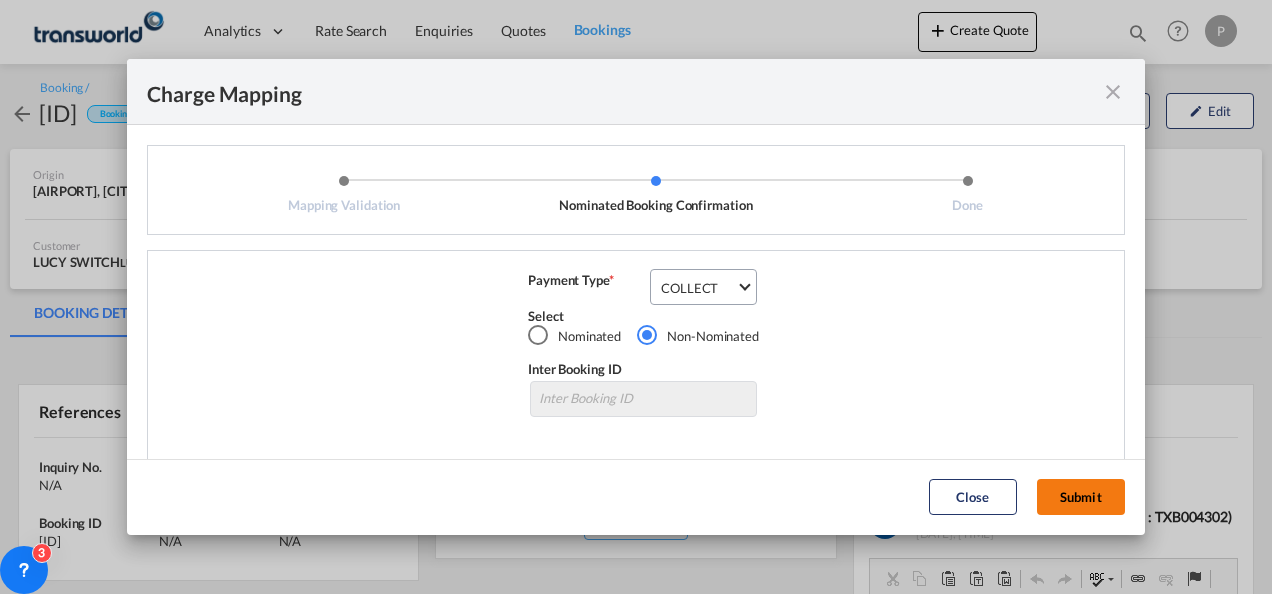 click on "Submit" 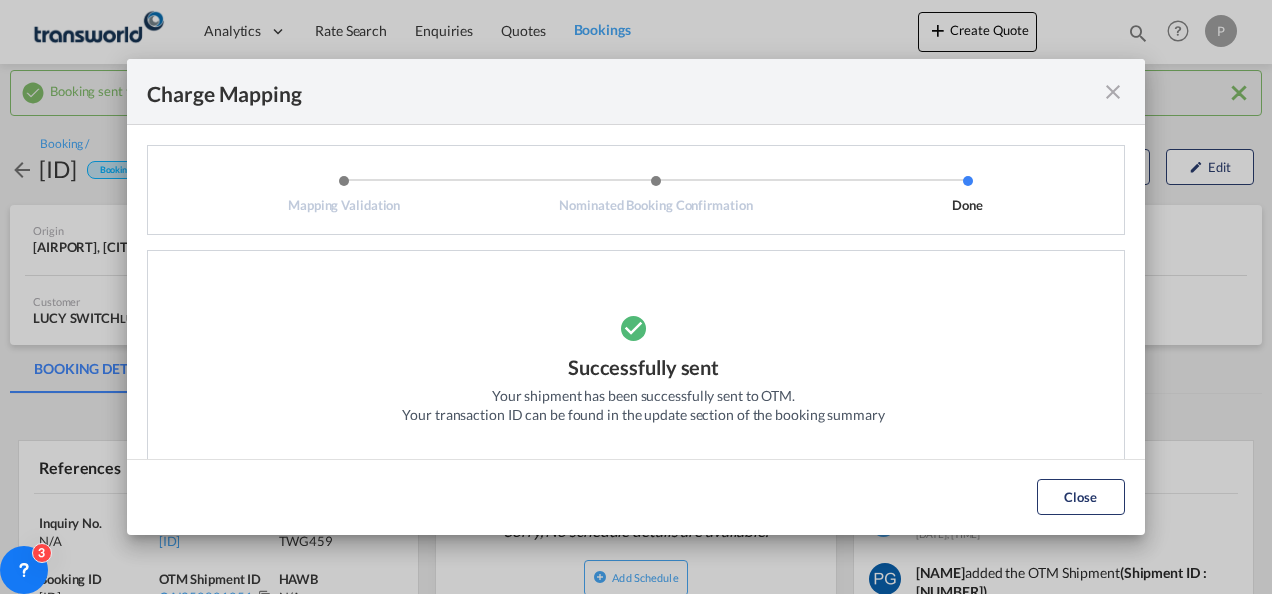scroll, scrollTop: 14, scrollLeft: 0, axis: vertical 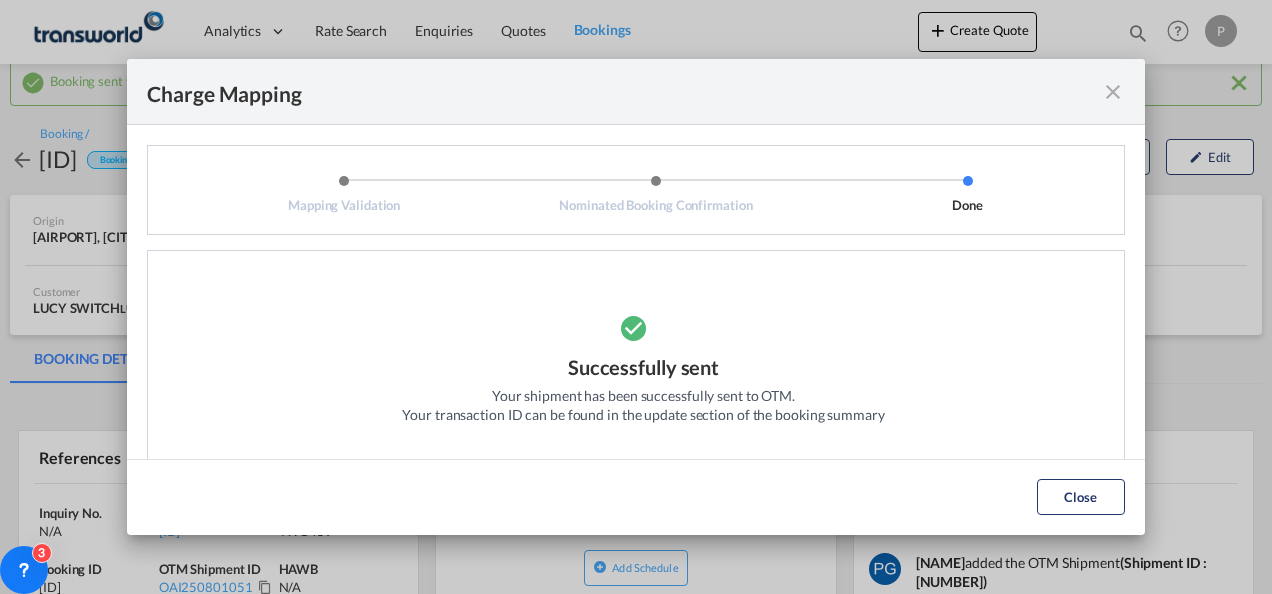 click at bounding box center [1113, 92] 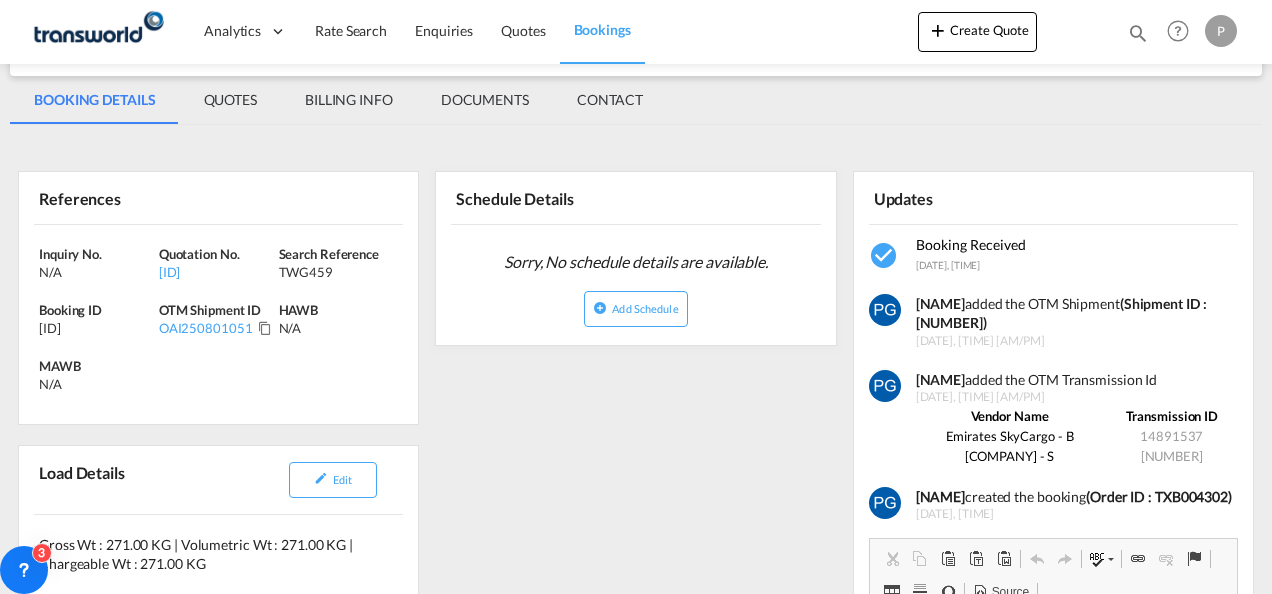 scroll, scrollTop: 274, scrollLeft: 0, axis: vertical 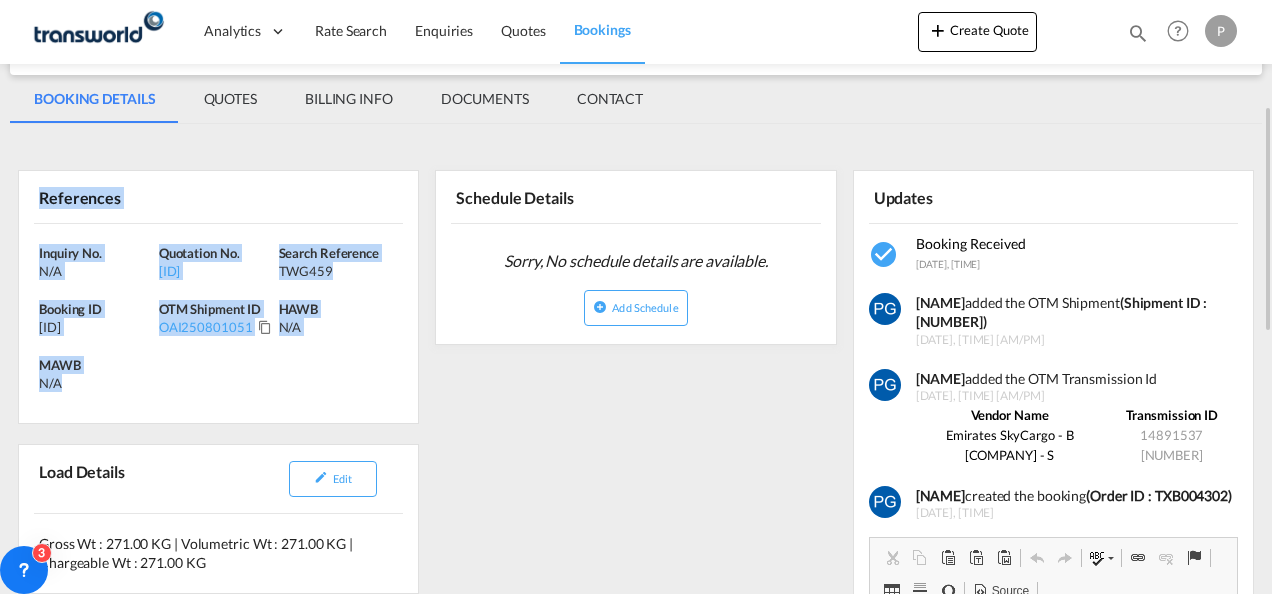 drag, startPoint x: 36, startPoint y: 194, endPoint x: 136, endPoint y: 387, distance: 217.36835 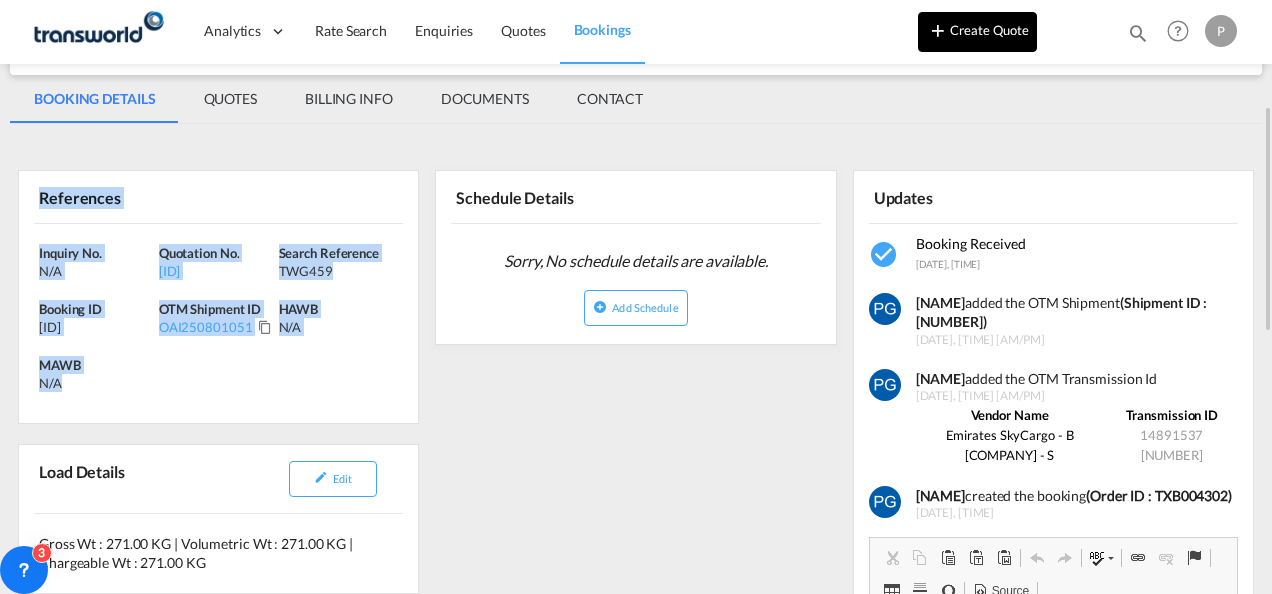 click on "Create Quote" at bounding box center (977, 32) 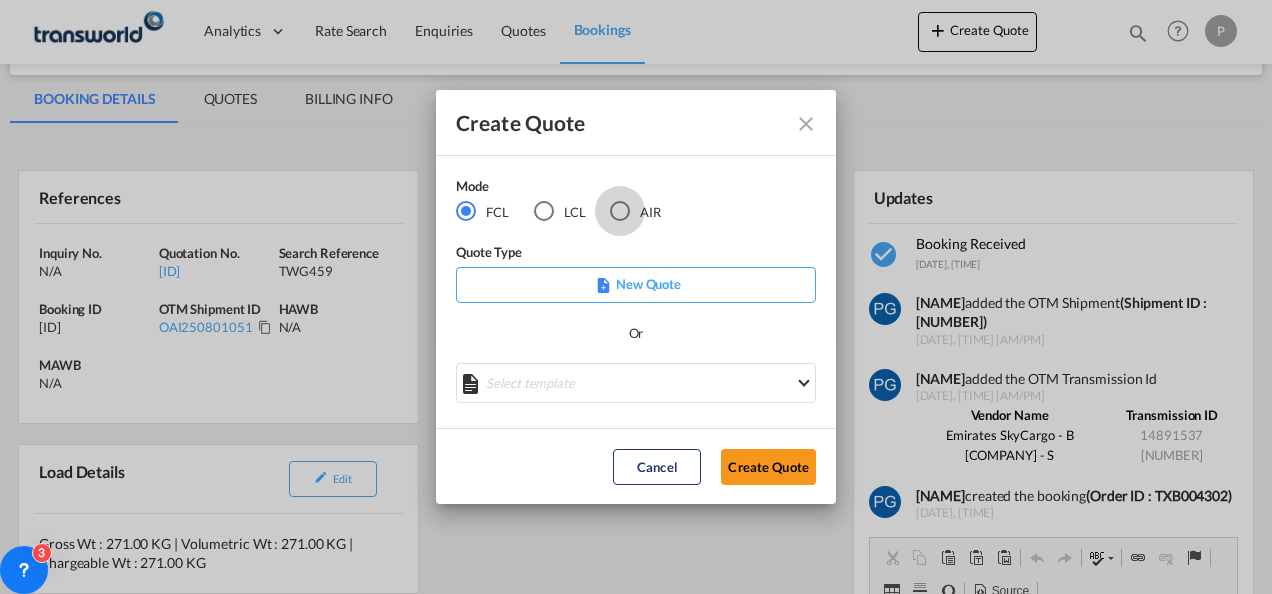 click at bounding box center [620, 211] 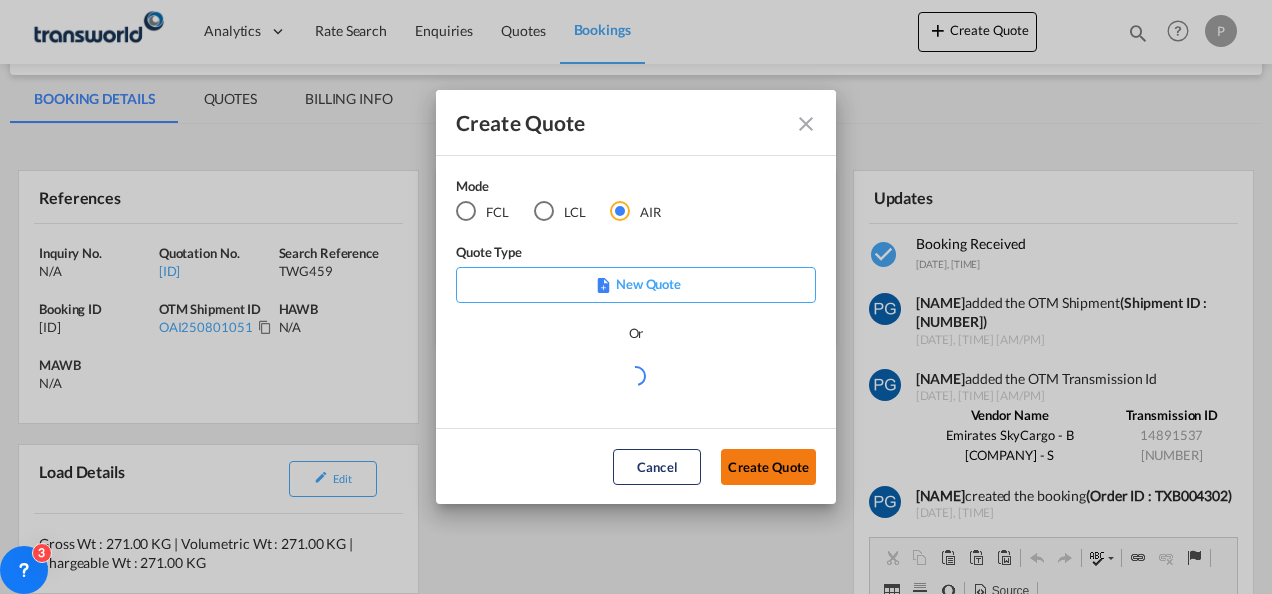 click on "Create Quote" 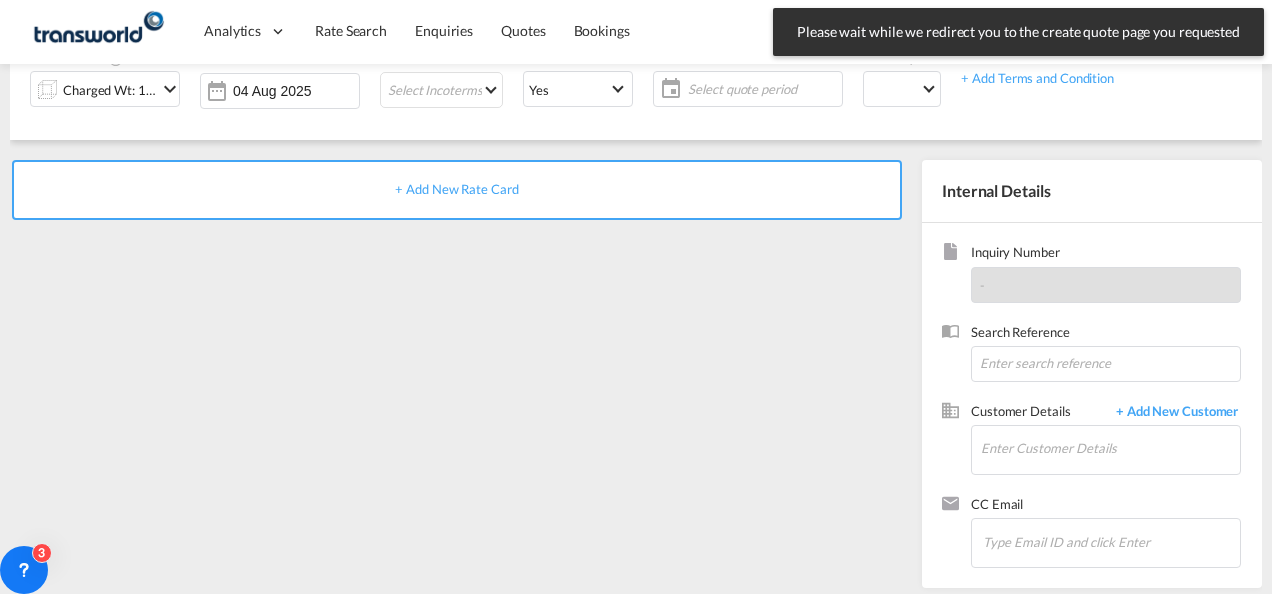 scroll, scrollTop: 282, scrollLeft: 0, axis: vertical 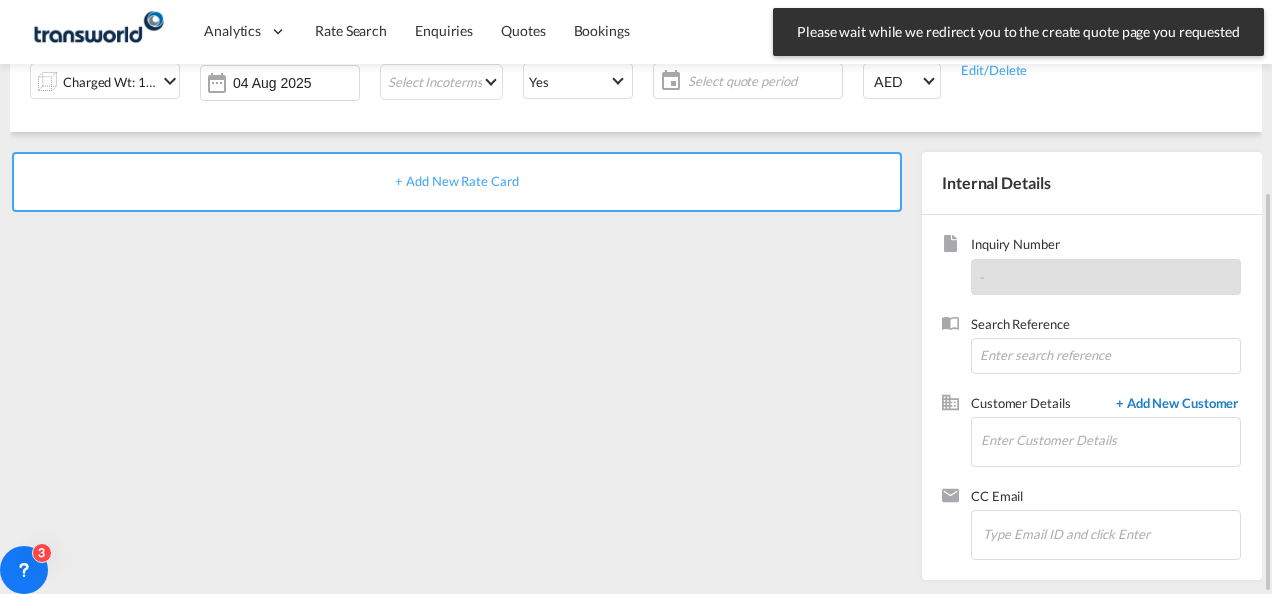 click on "+ Add New Customer" at bounding box center [1173, 405] 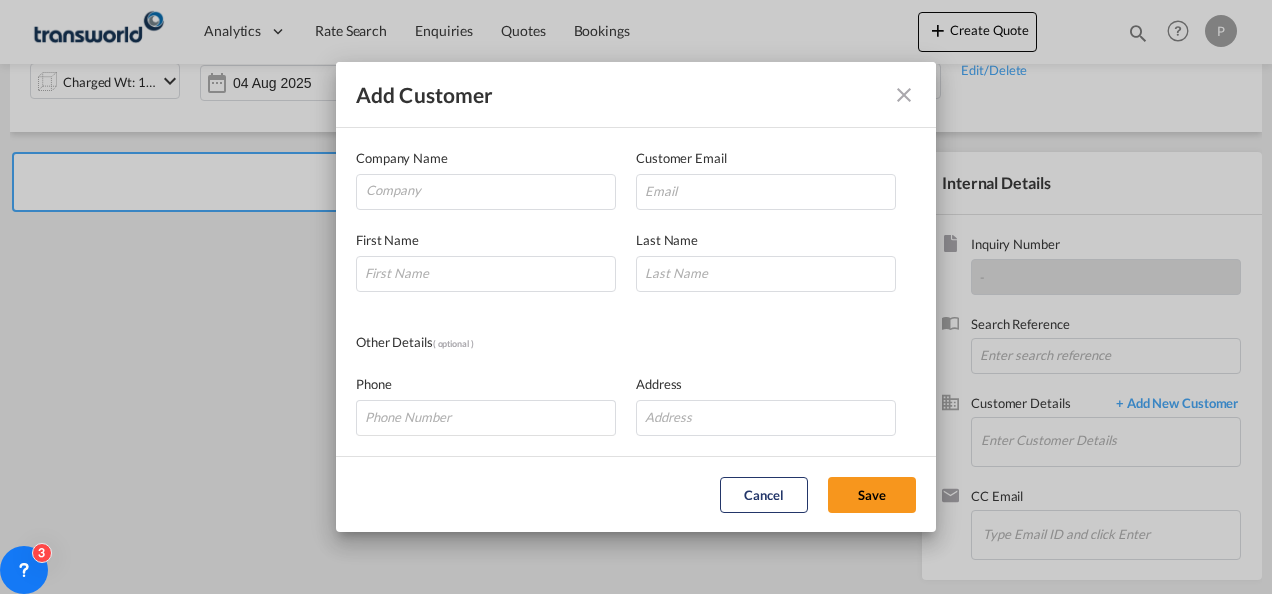 click at bounding box center (904, 95) 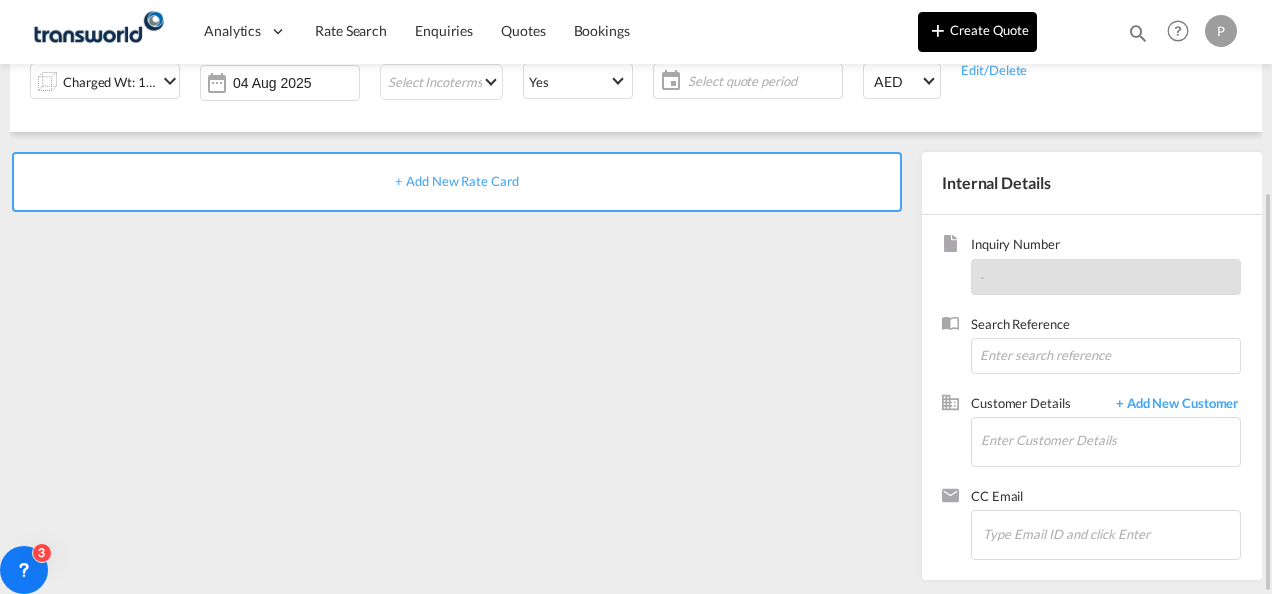 click on "Create Quote" at bounding box center (977, 32) 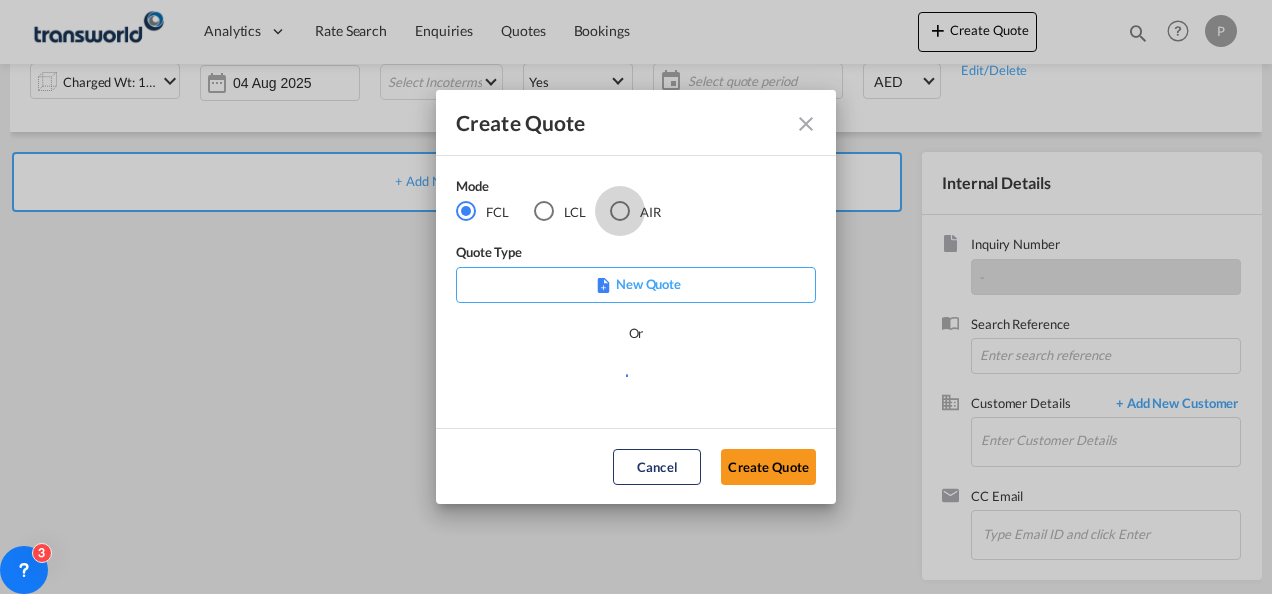 click at bounding box center (620, 211) 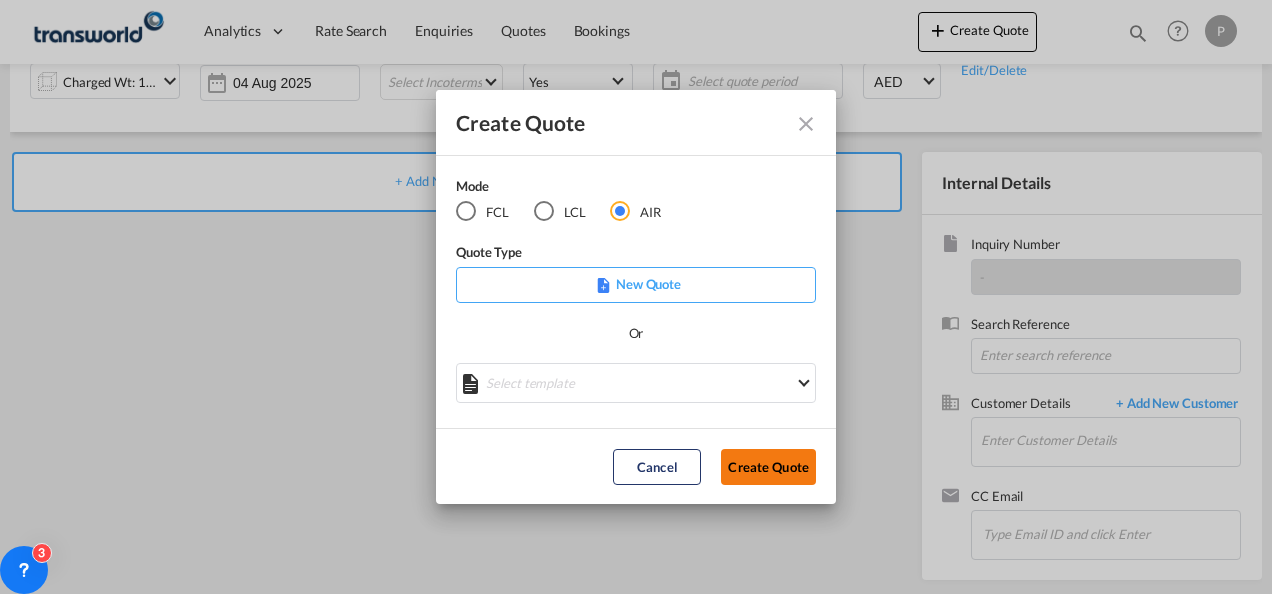 click on "Create Quote" 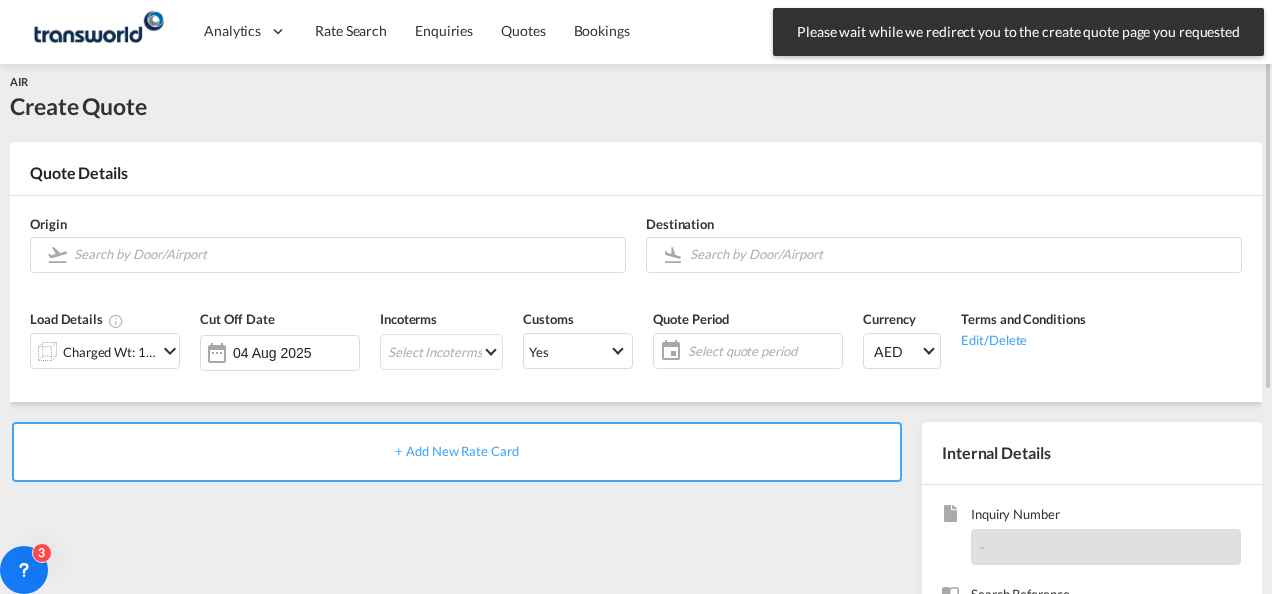 scroll, scrollTop: 0, scrollLeft: 0, axis: both 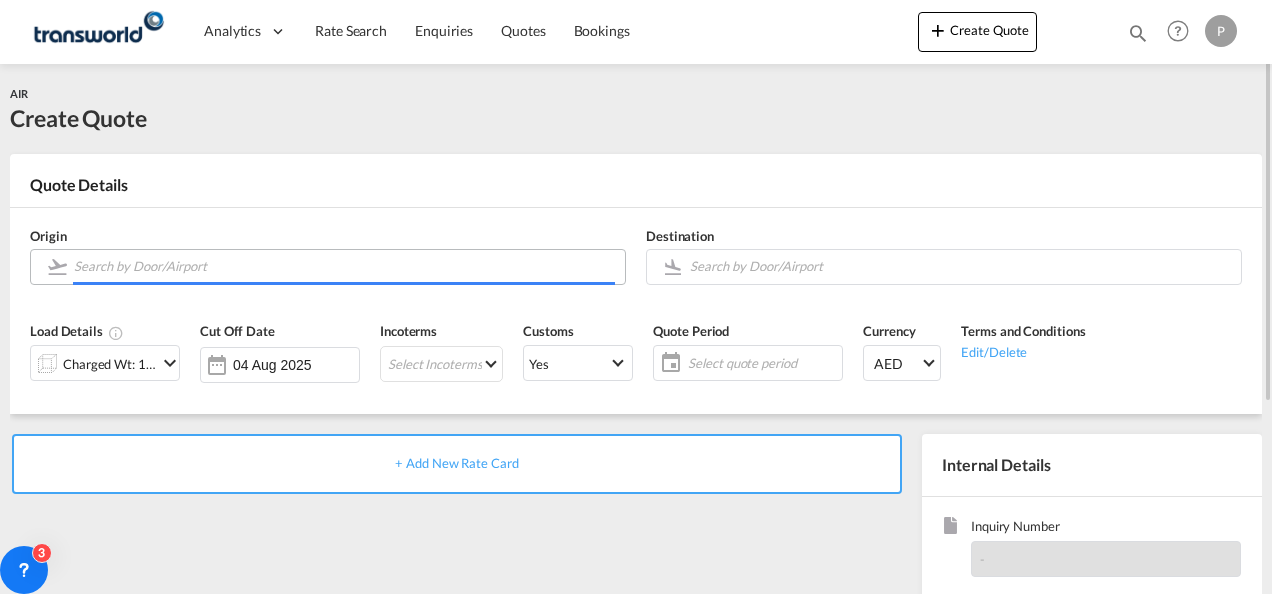 click at bounding box center (344, 266) 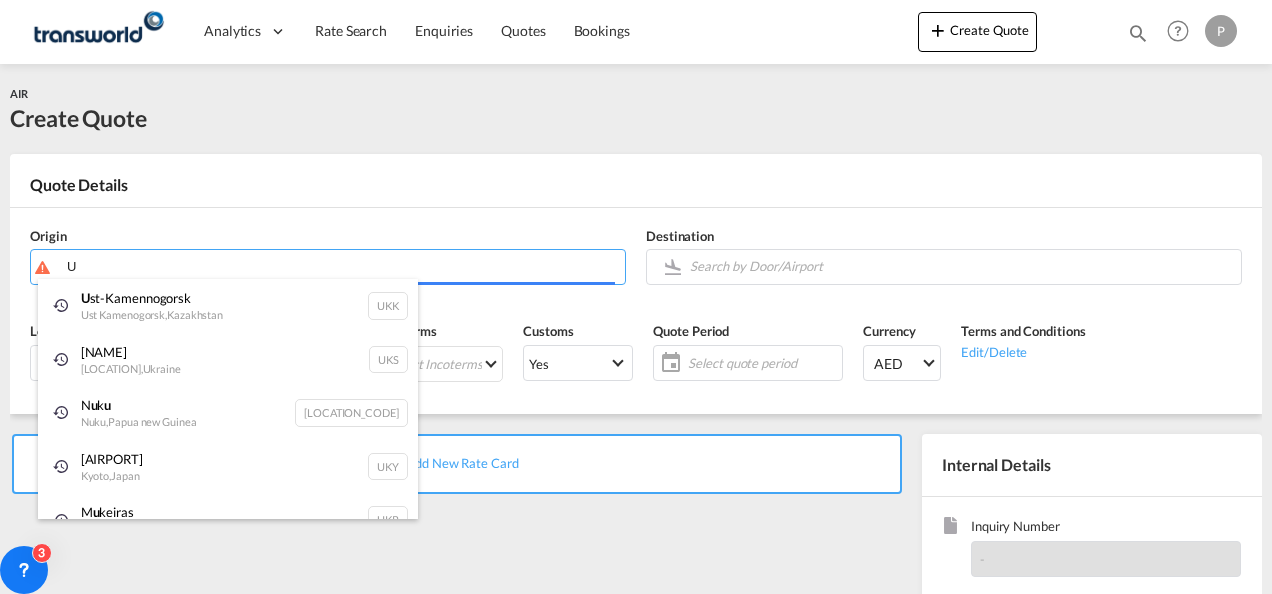 type on "U" 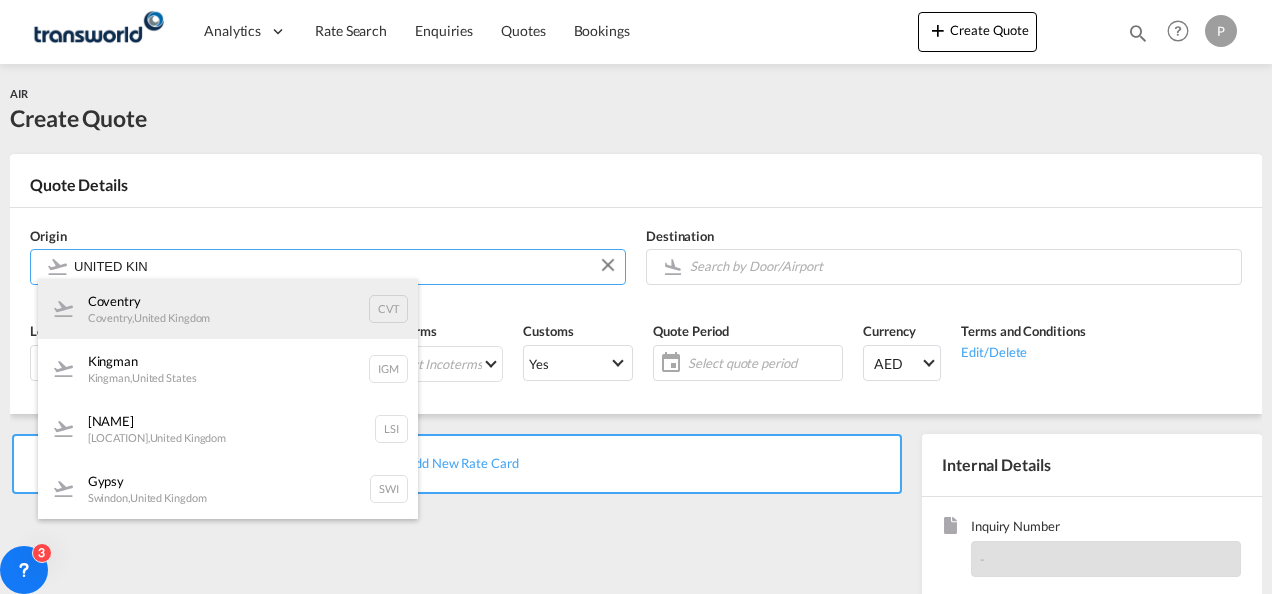 click on "[LOCATION] [LOCATION] ,  [COUNTRY]
[LOCATION_CODE]" at bounding box center (228, 309) 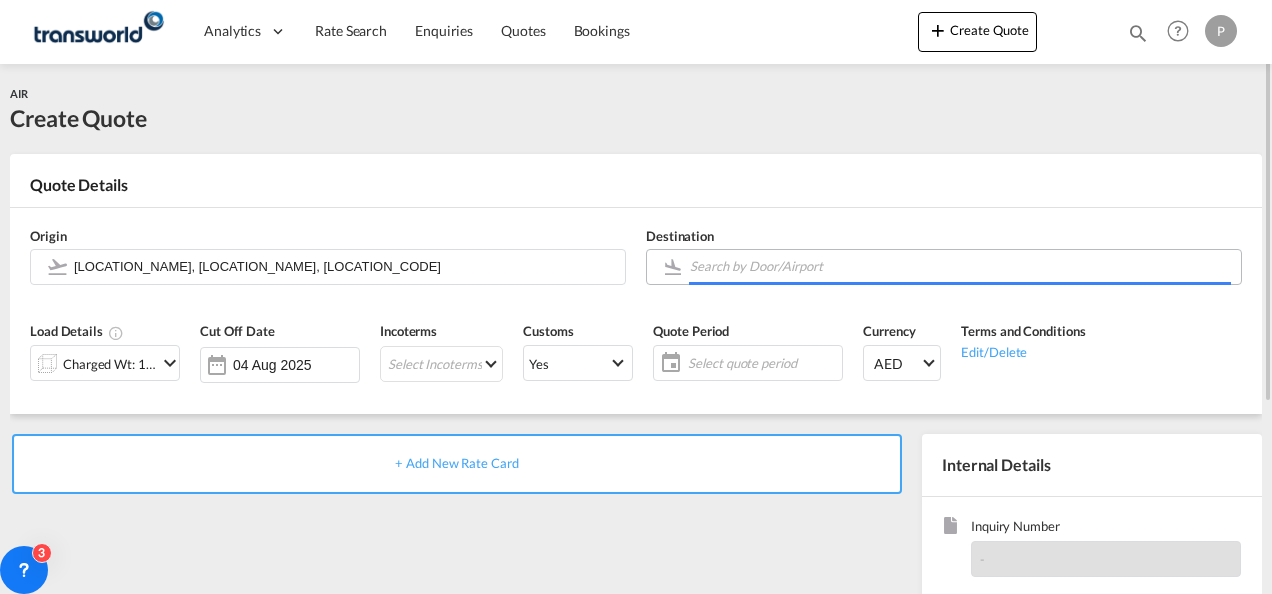 click at bounding box center [960, 266] 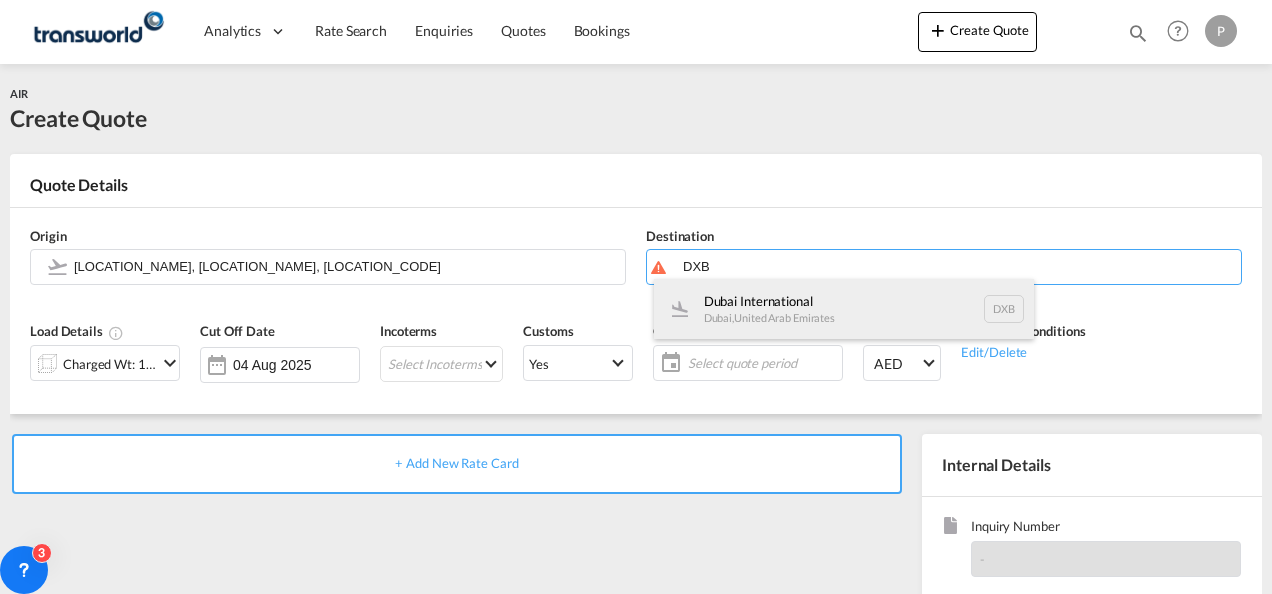 click on "[LOCATION_NAME]
[LOCATION_NAME] ,  [COUNTRY]
[LOCATION_CODE]" at bounding box center (844, 309) 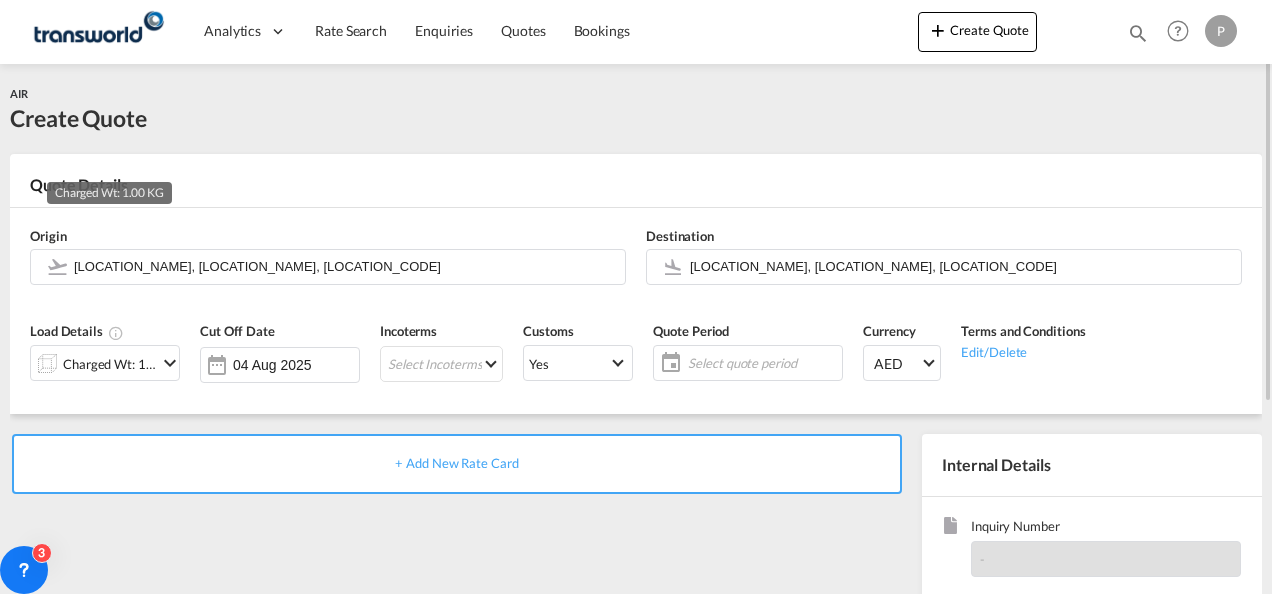 click on "Charged Wt: 1.00 KG" at bounding box center (110, 364) 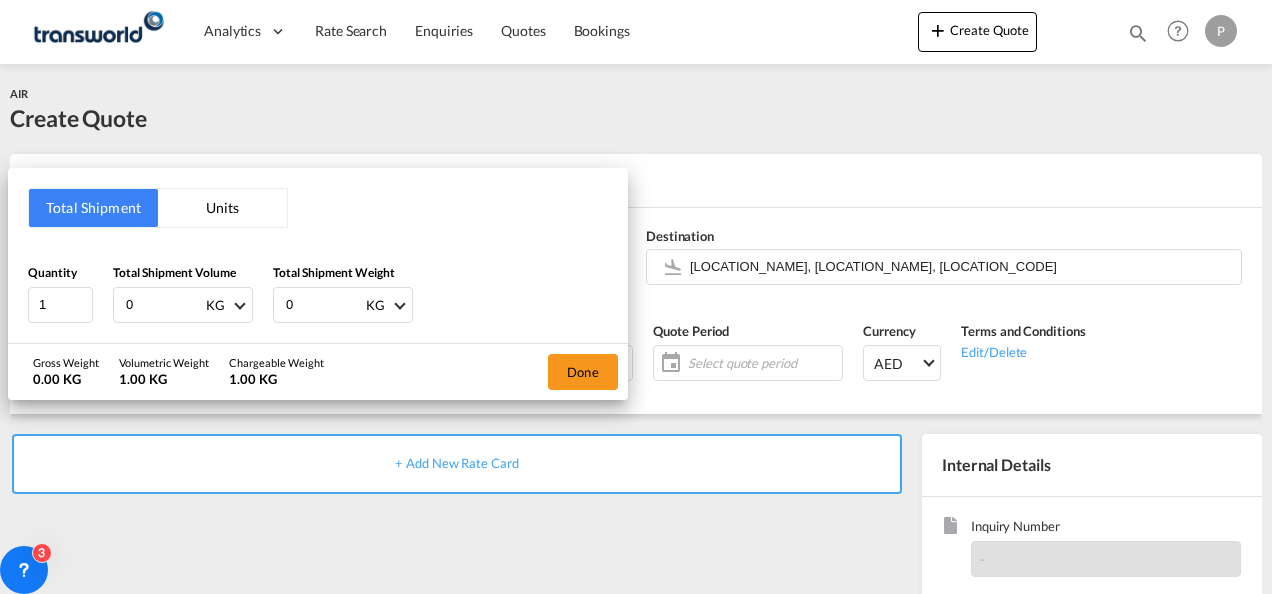 click on "0" at bounding box center [164, 305] 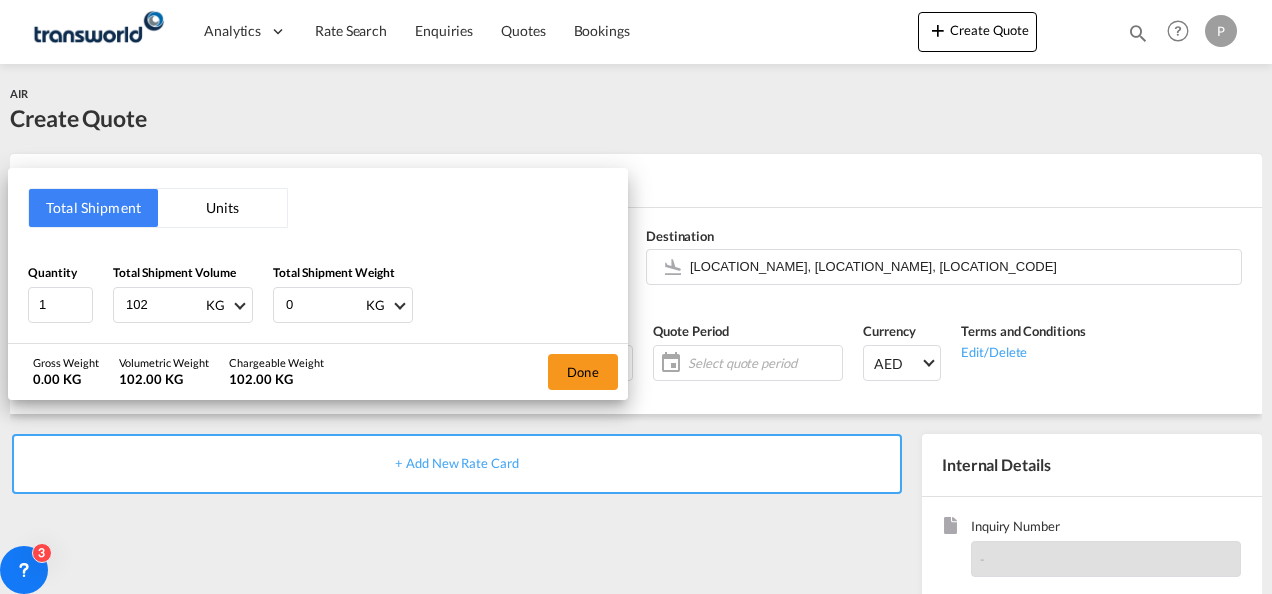 type on "102" 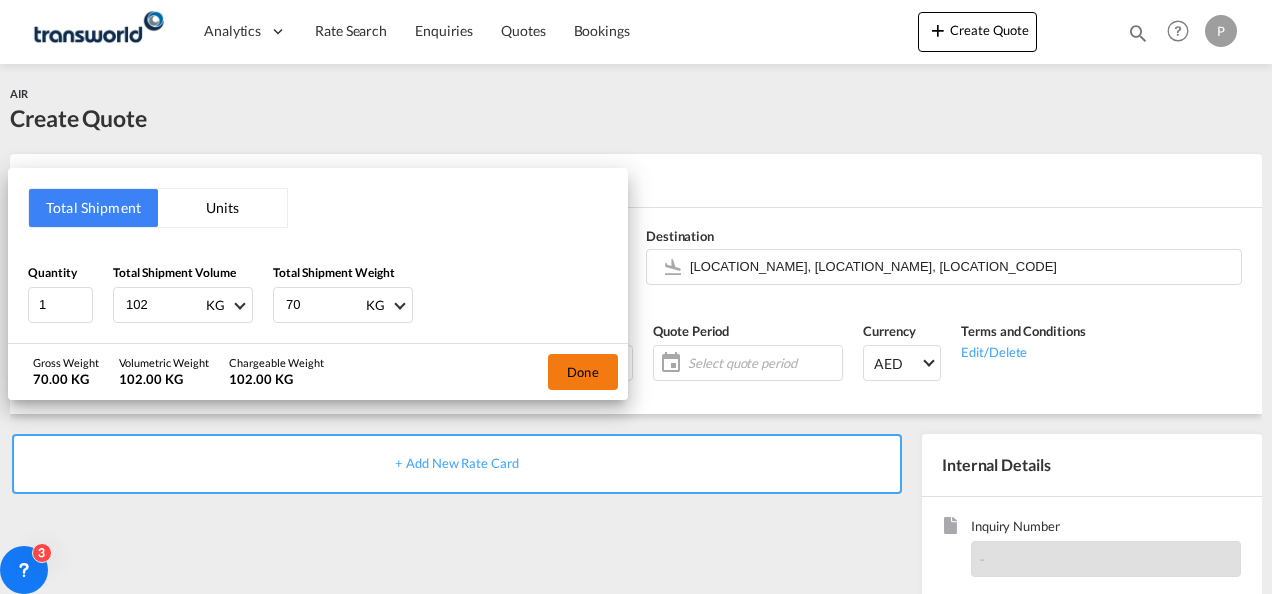 type on "70" 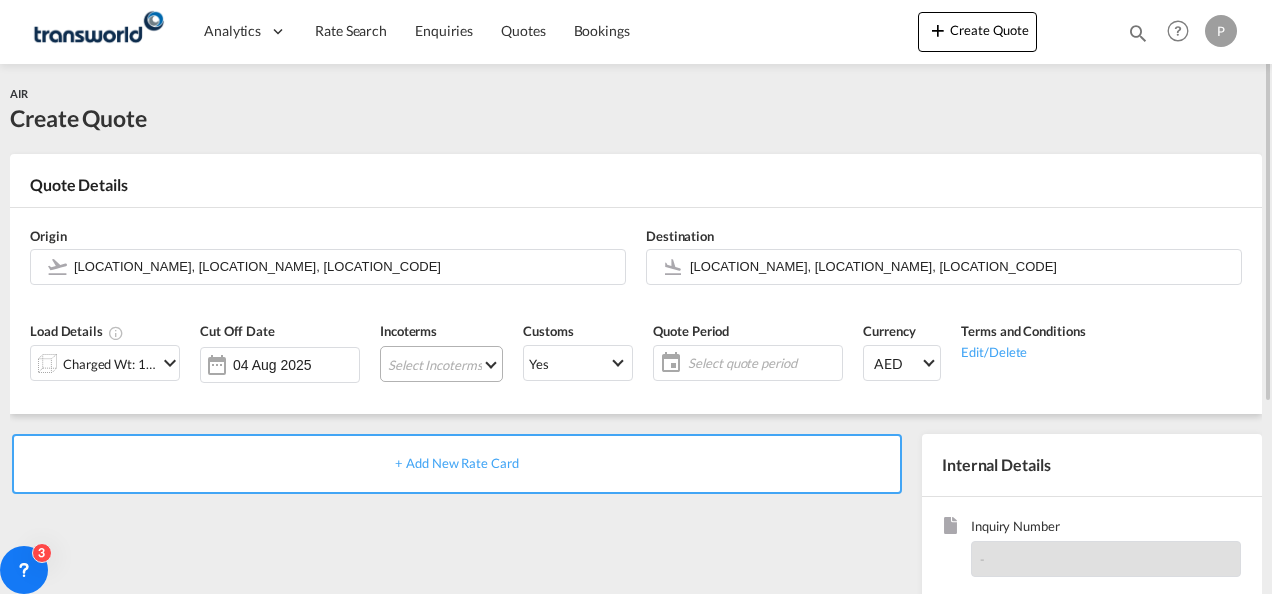 click on "Select Incoterms
FCA - import
Free Carrier DPU - export
Delivery at Place Unloaded DPU - import
Delivery at Place Unloaded CPT - export
Carrier Paid to DAP - import
Delivered at Place EXW - import
Ex Works FAS - import
Free Alongside Ship FOB - export
Free on Board CFR - export
Cost and Freight CIF - import
Cost,Insurance and Freight DDP - export
Delivery Duty Paid EXW - export
Ex Works FOB - import
Free on Board FAS - export
Free Alongside Ship CIP - import
Carriage and Insurance Paid to CPT - import
Carrier Paid to CIP - export
Carriage and Insurance Paid to DAP - export
Delivered at Place FCA - export
Free Carrier CFR - import
Cost and Freight CIF - export
Cost,Insurance and Freight" at bounding box center [441, 364] 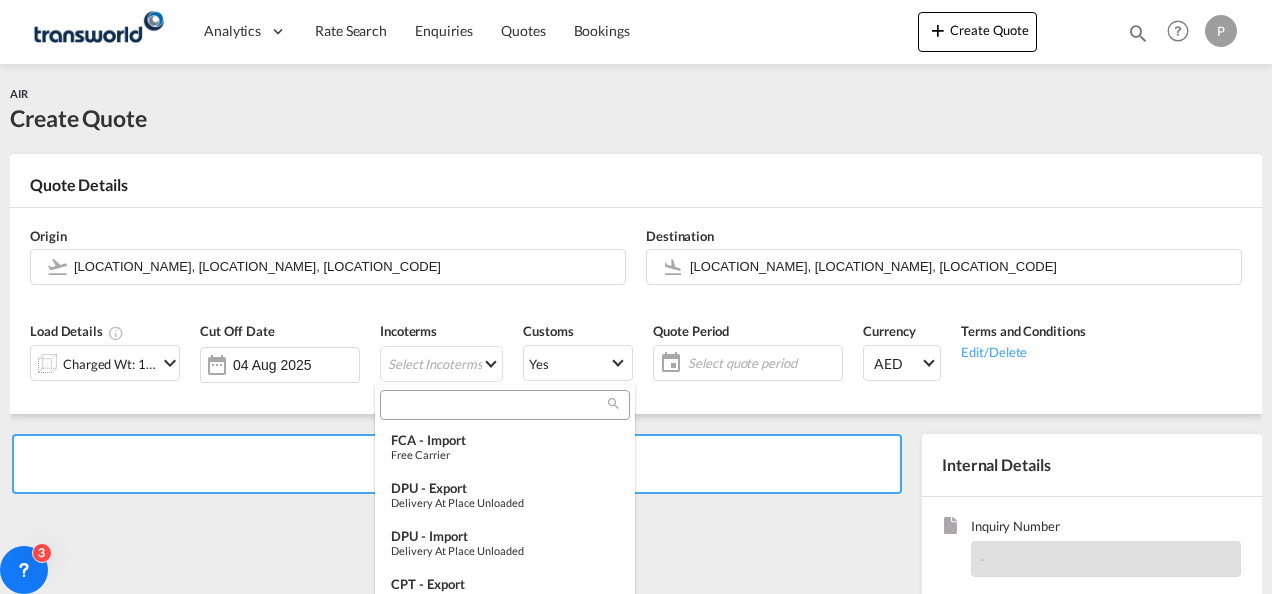 click at bounding box center (497, 405) 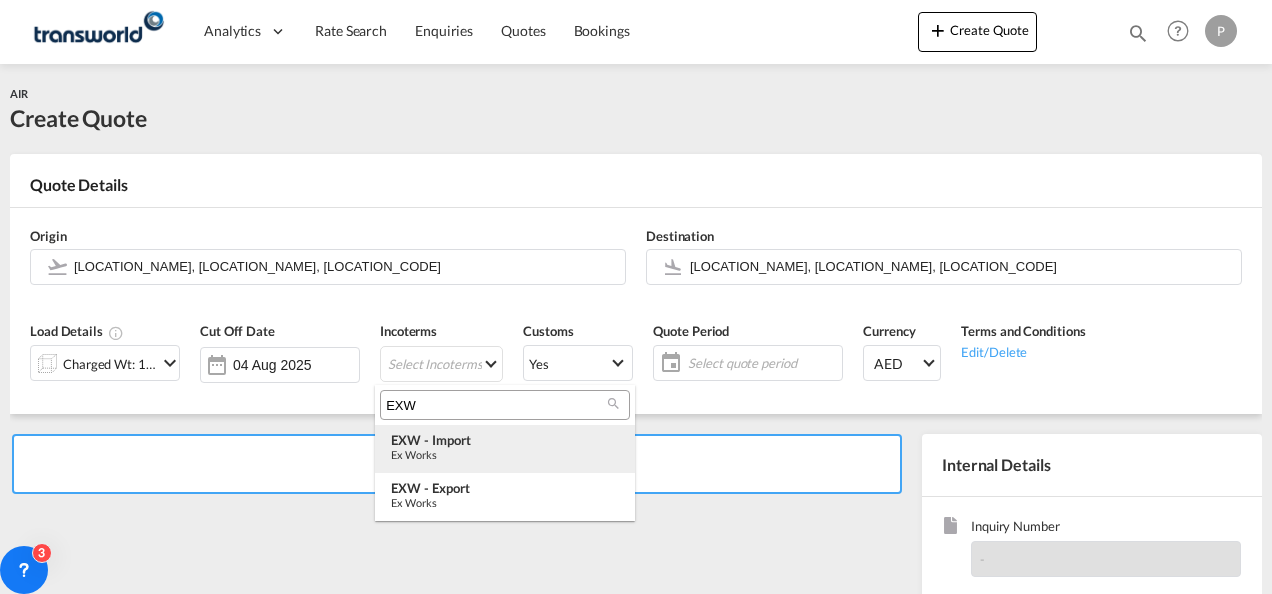type on "EXW" 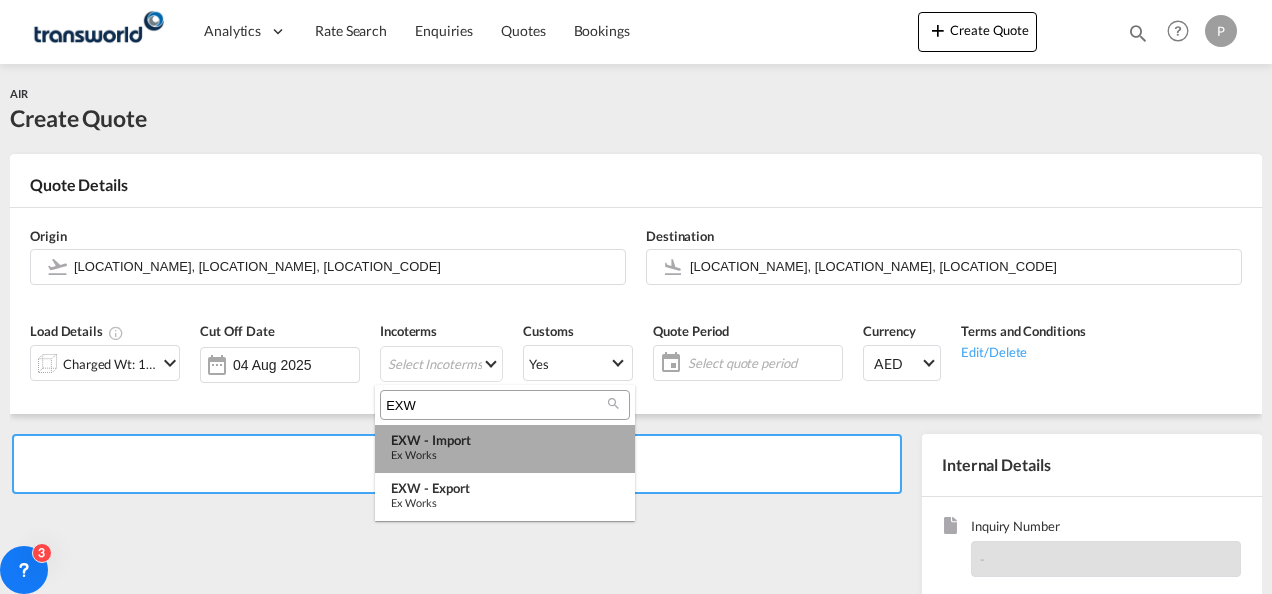 click on "Ex Works" at bounding box center [505, 454] 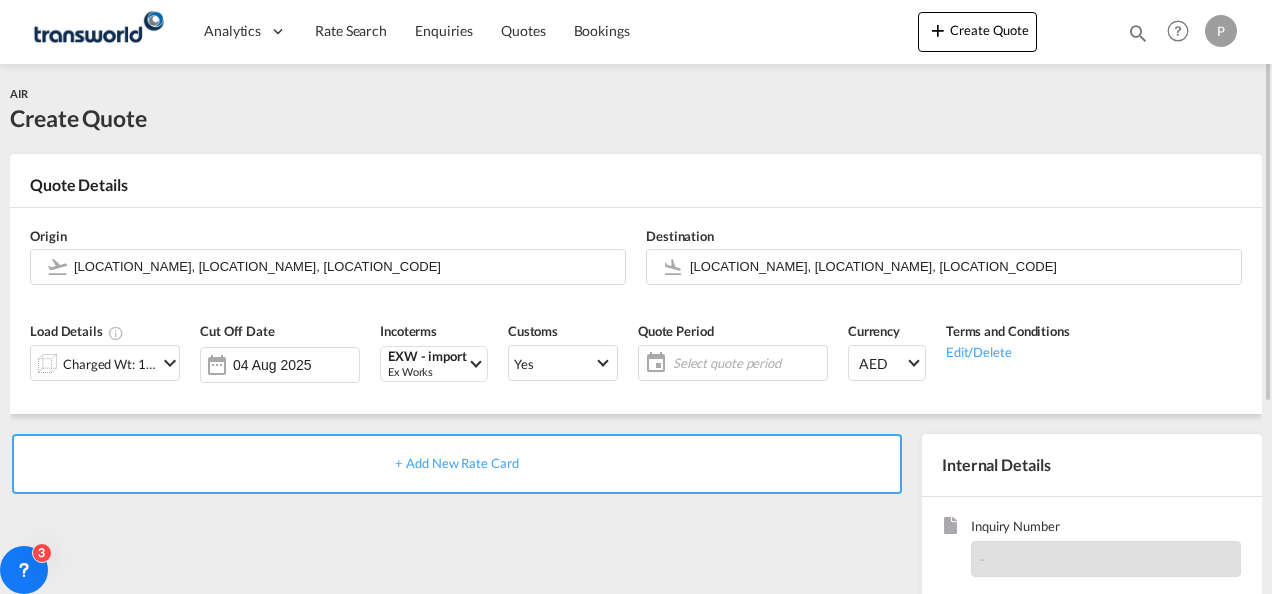 click on "Select quote period" 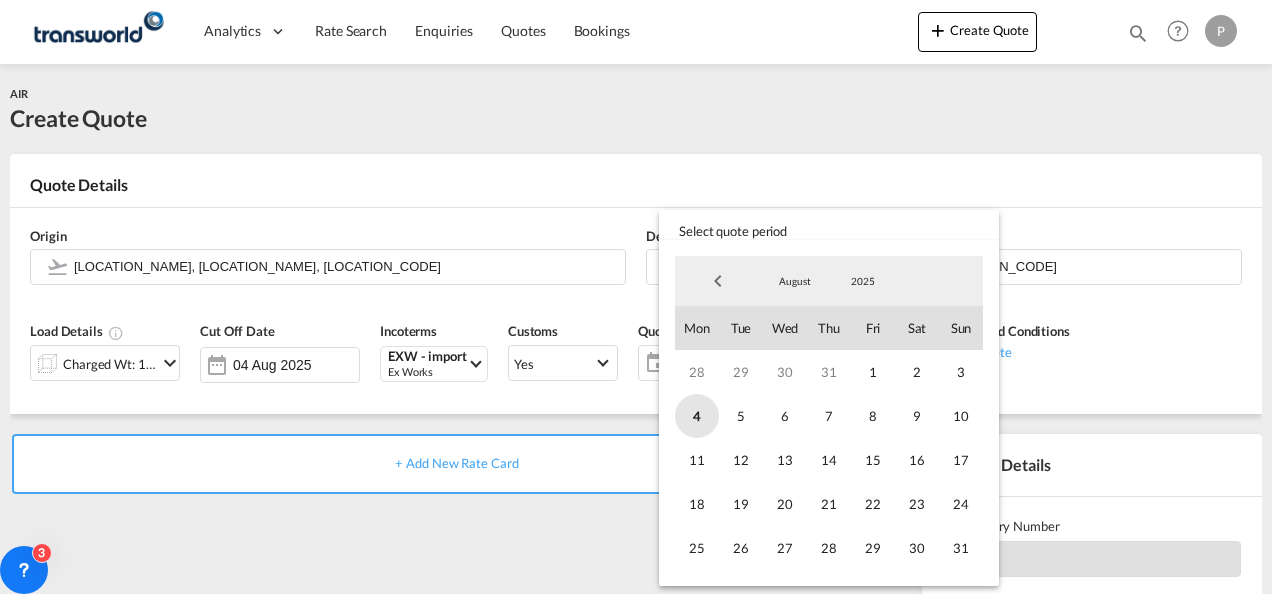click on "4" at bounding box center (697, 416) 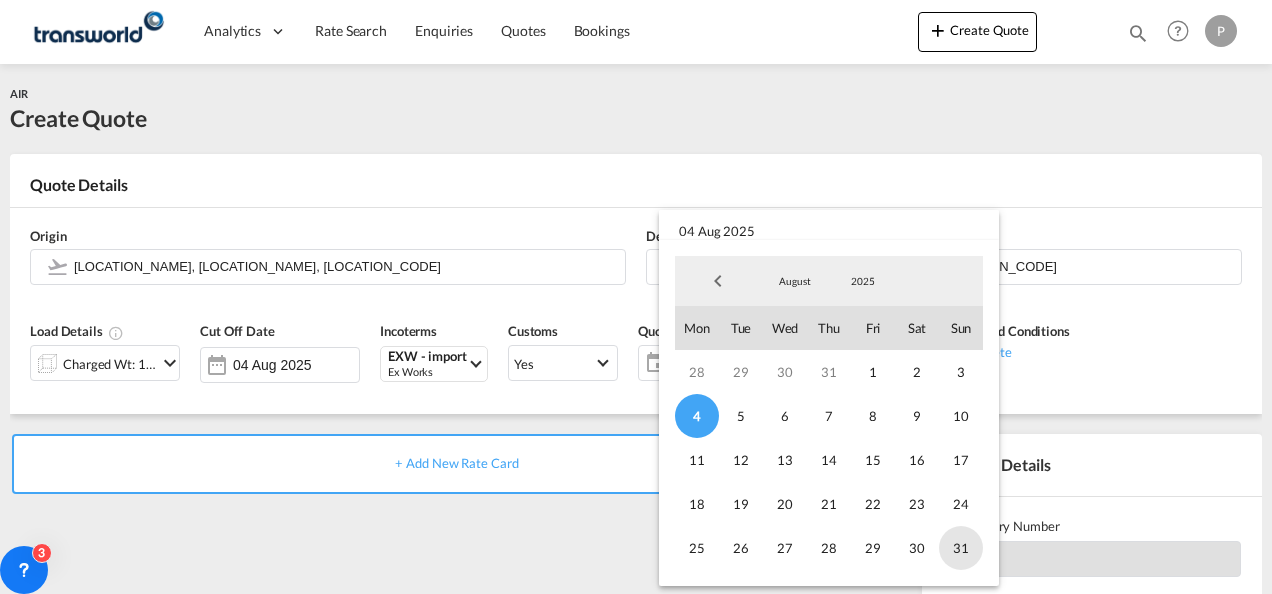 click on "31" at bounding box center (961, 548) 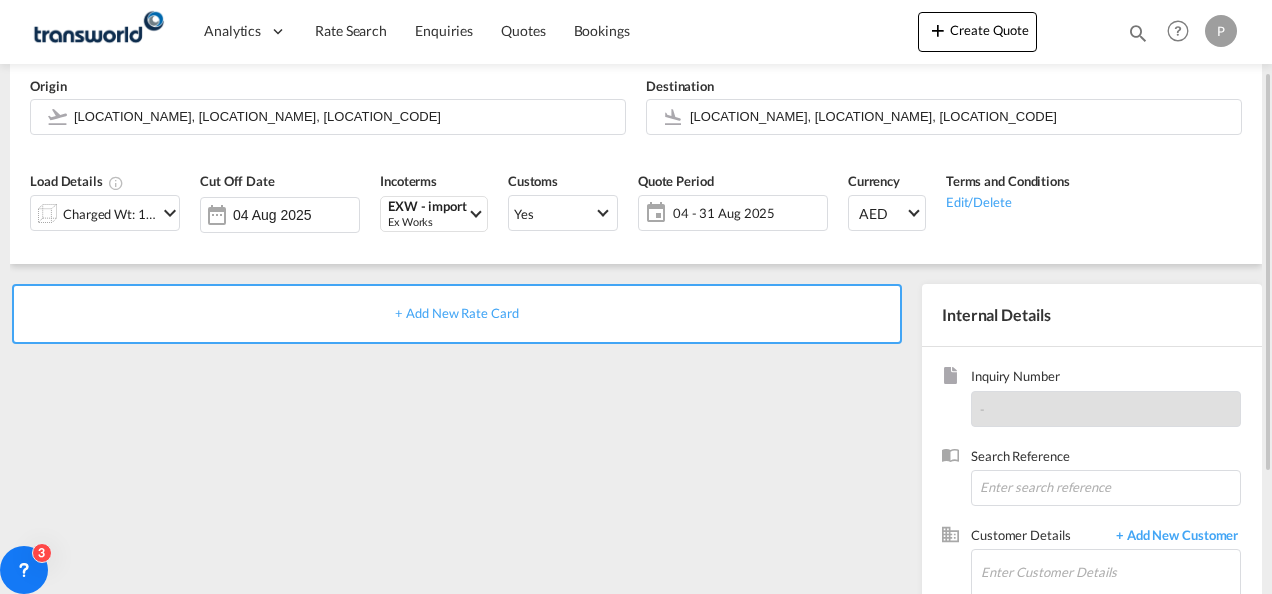 scroll, scrollTop: 152, scrollLeft: 0, axis: vertical 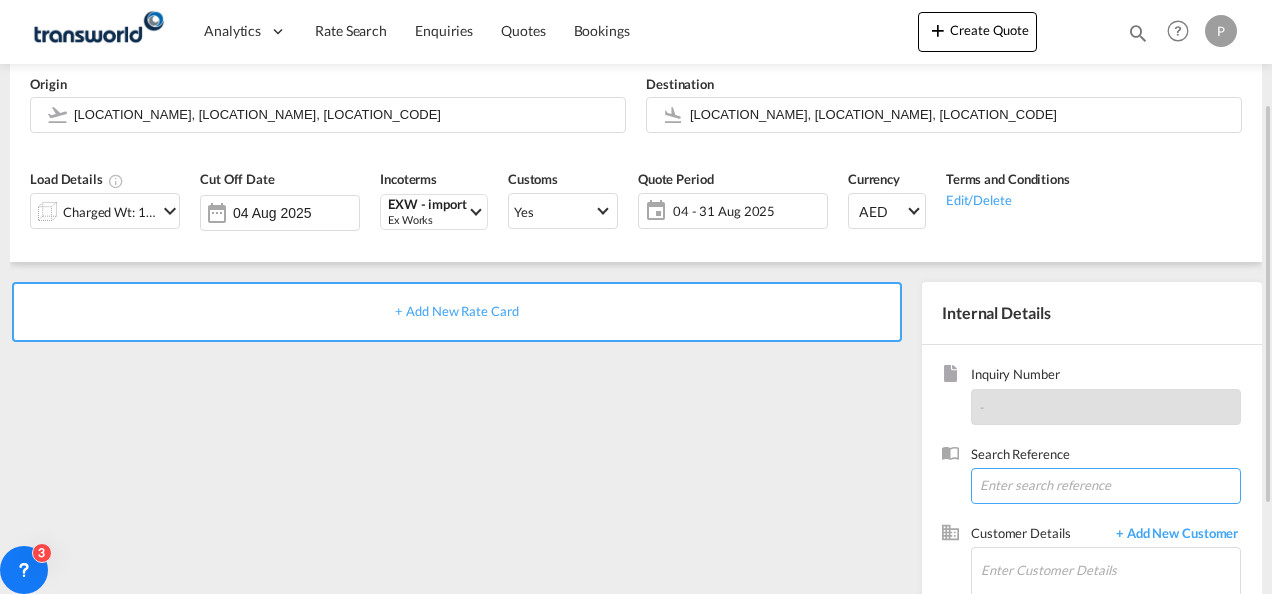 click at bounding box center (1106, 486) 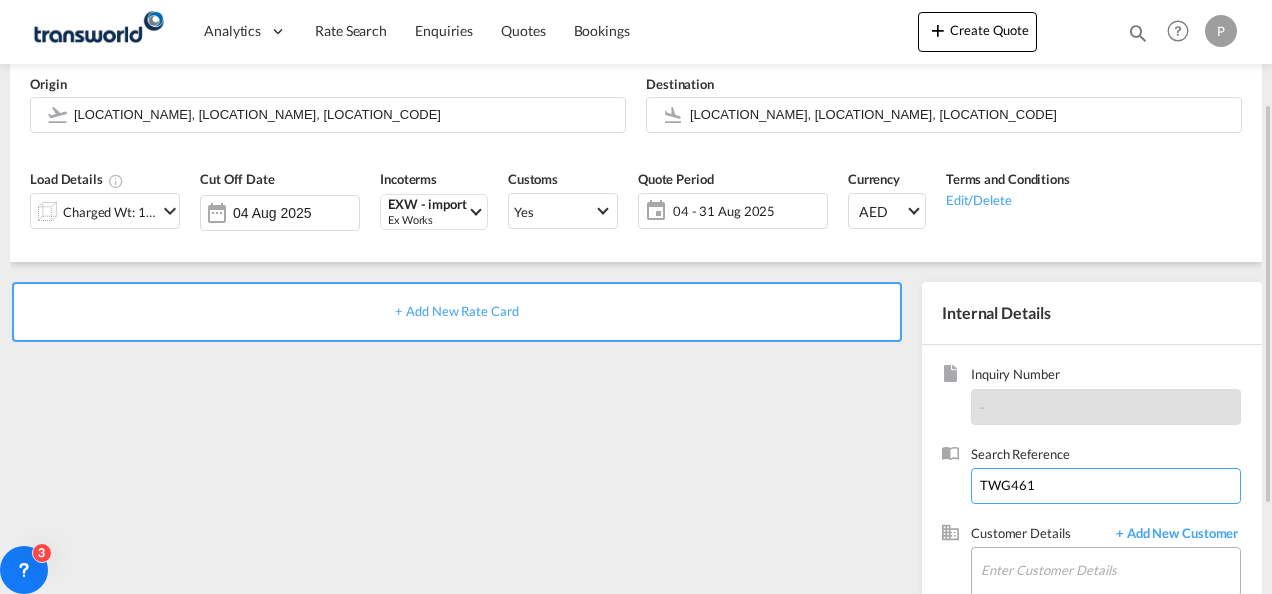 type on "TWG461" 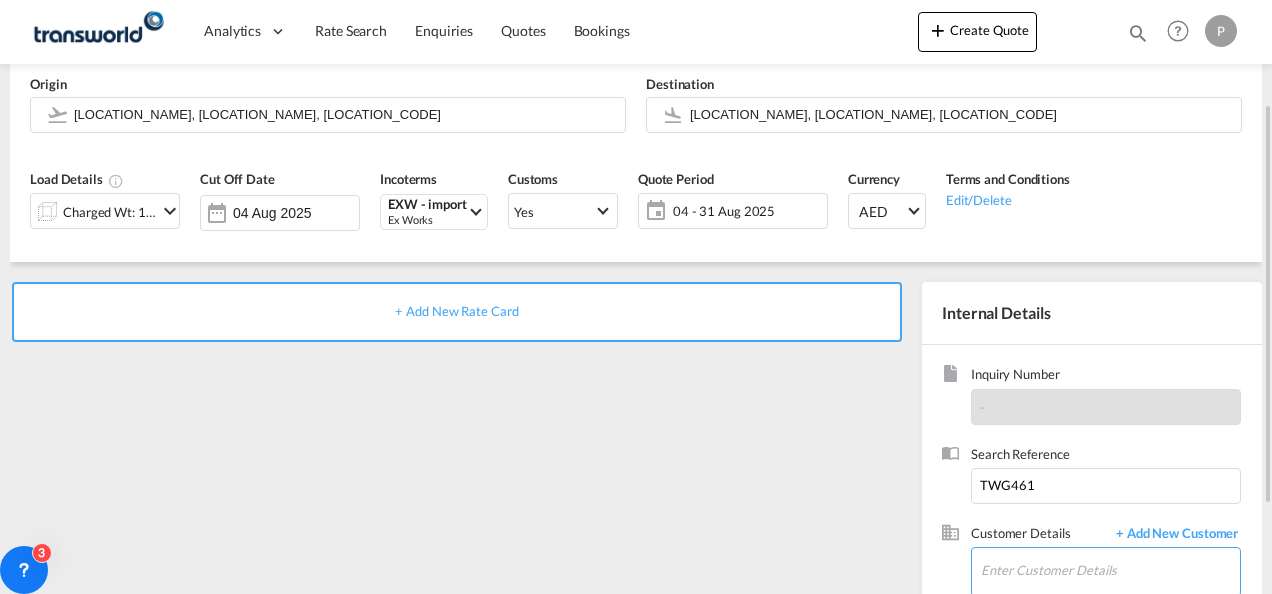 click on "Enter Customer Details" at bounding box center (1110, 570) 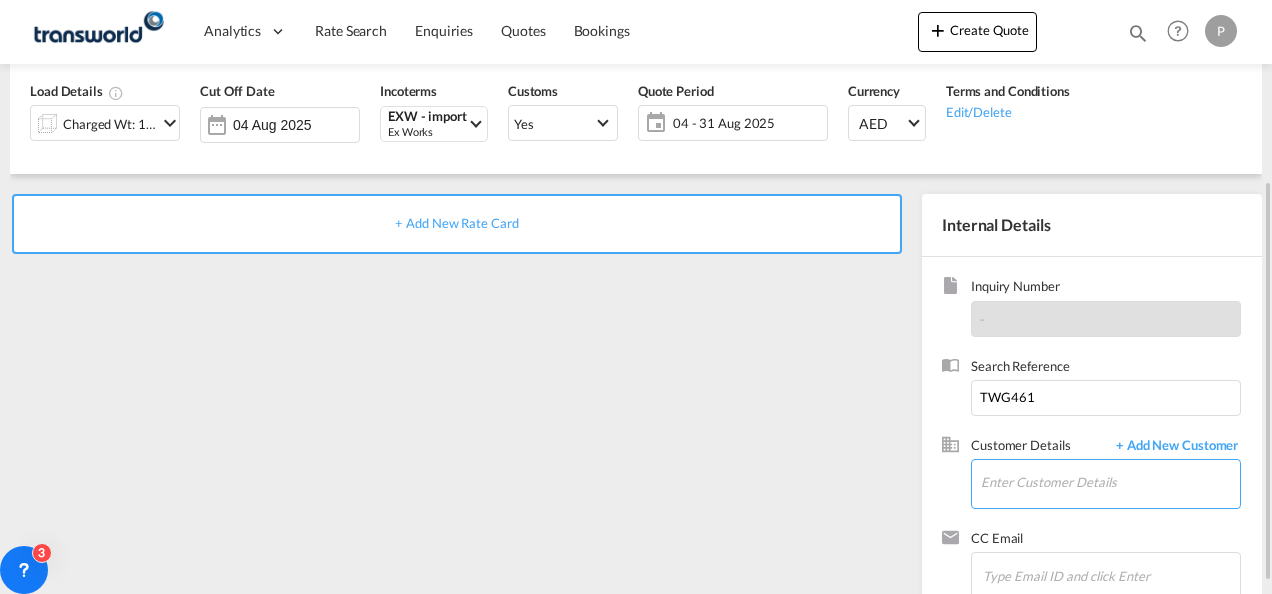 scroll, scrollTop: 252, scrollLeft: 0, axis: vertical 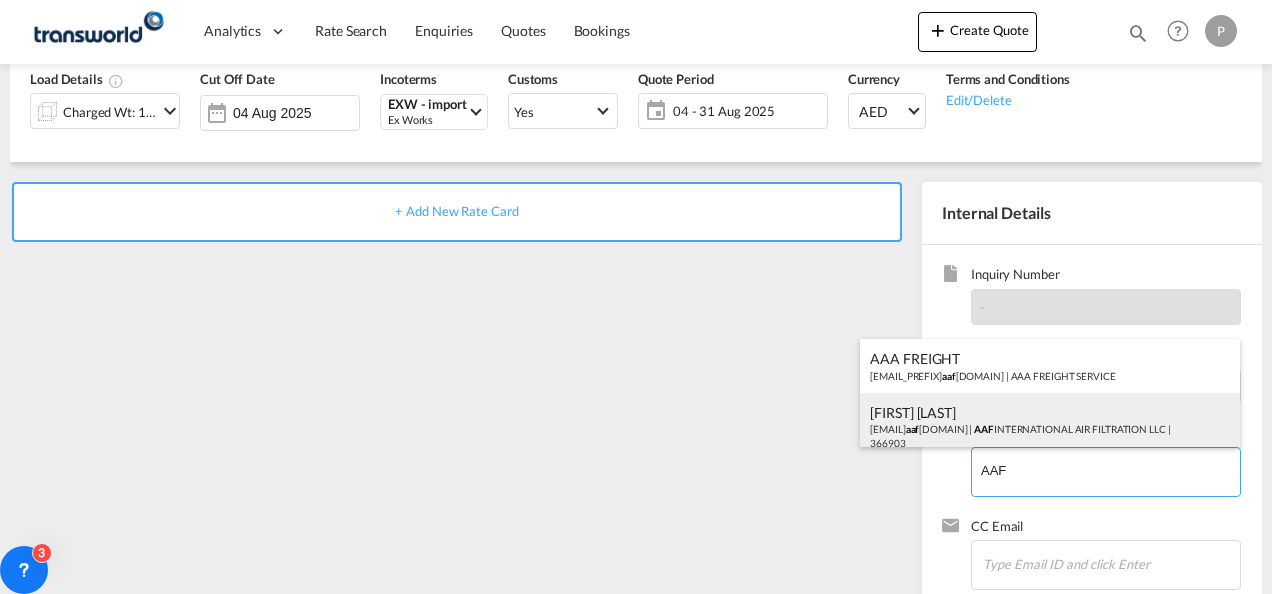 click on "[NAME] [EMAIL]    |    [COMPANY]
|      [NUMBER]" at bounding box center (1050, 427) 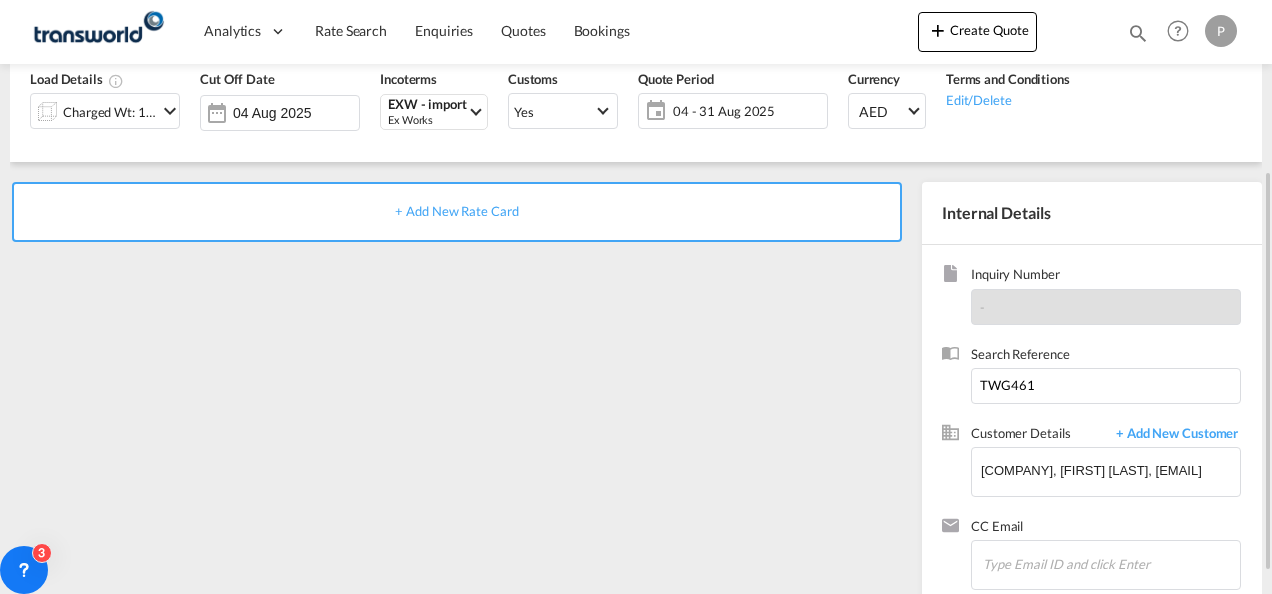 click on "+ Add New Rate Card" at bounding box center [457, 212] 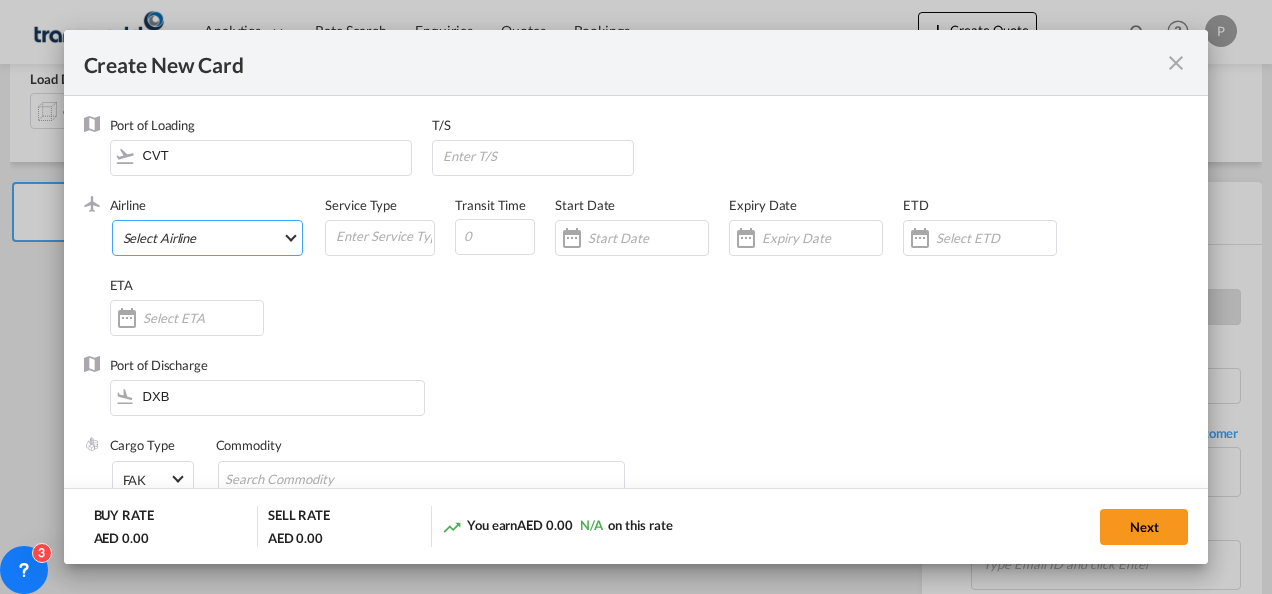 click on "Select Airline
AIR EXPRESS S.A. (1166- / -)
CMA CGM Air Cargo (1140-2C / -)
DDWL Logistics (1138-AU / -)
Fast Logistics (1150-AE / -)
NFS Airfreight (1137-NL / -)
PROAIR (1135-DE / -)
Transportdeal WW (1141-SE / -)
21 Air LLC (964-2I*-681-US / 681)
40-Mile Air, Ltd. (145-Q5* / -)
8165343 Canada Inc. dba Air Canada Rouge (164-RV / -)
9 Air Co Ltd (793-AQ-902-CN / 902)
9G Rail Limited (1101-9G* / -)
A.P.G. Distribution System (847-A1 / -)
AB AVIATION (821-Y6 / -)
ABC Aerolineas S.A. de C.V. (935-4O*-837-MX / 837)
ABSA  -  Aerolinhas Brasileiras S.A dba LATAM Cargo Brasil (95-M3-549-BR / 549)
ABX Air, Inc. (32-GB-832-US / 832)
AccesRail and Partner Railways (772-9B* / -)
ACE Belgium Freighters S.A. (222-X7-744-BE / 744)
ACP fly (1147-PA / -)
ACT Havayollari A.S. (624-9T*-556-TR / 556)
Adria Airways (JP / -)
Advanced Air, LLC (1055-AN / -)
Aegean Airlines (575-A3-390-GR / 390)
Aeko Kula, LLC dba Aloha Air Cargo (427-KH-687-US / 687)
Aer Lingus Limited (369-EI-53-IE / 53)" at bounding box center (208, 238) 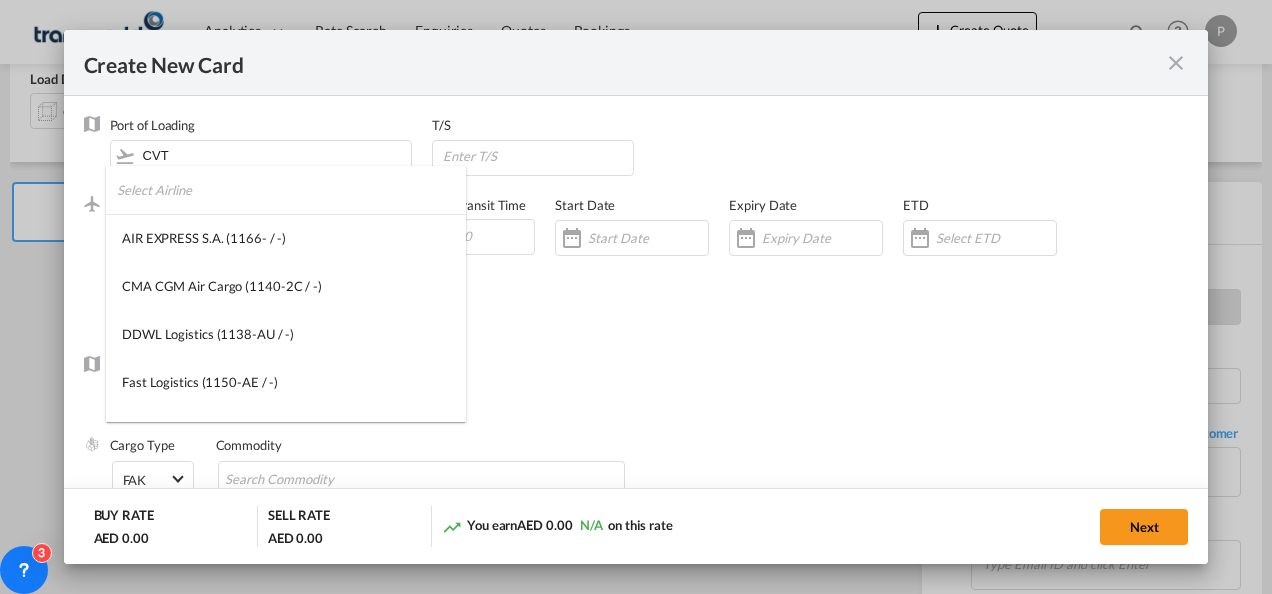 click at bounding box center (291, 190) 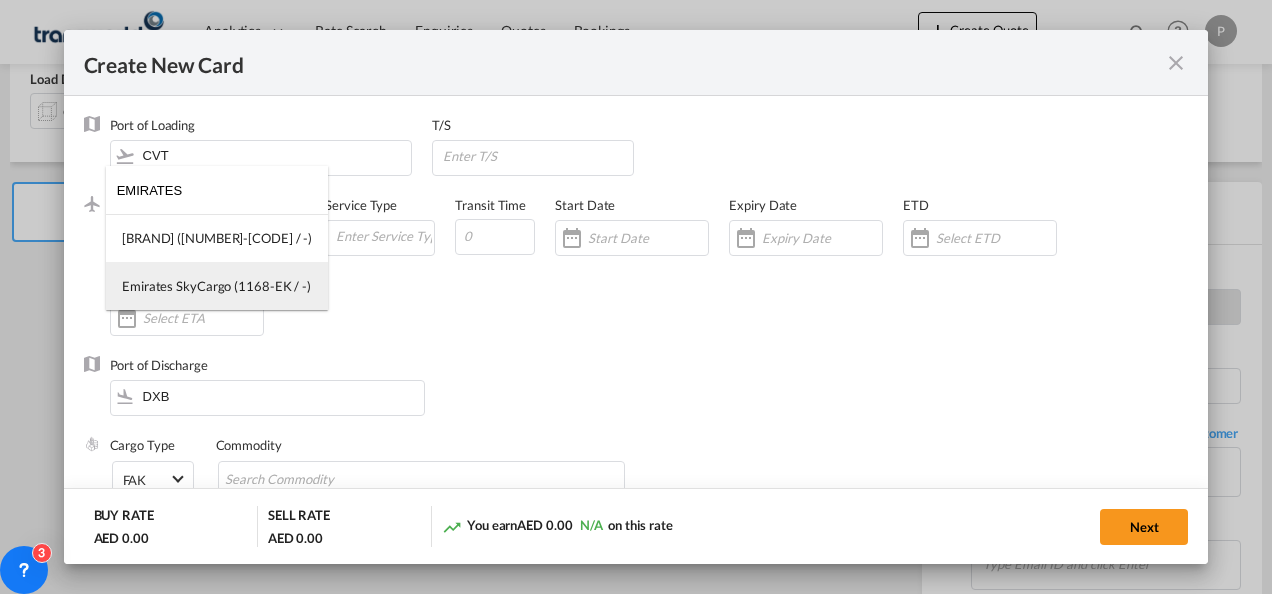 type on "EMIRATES" 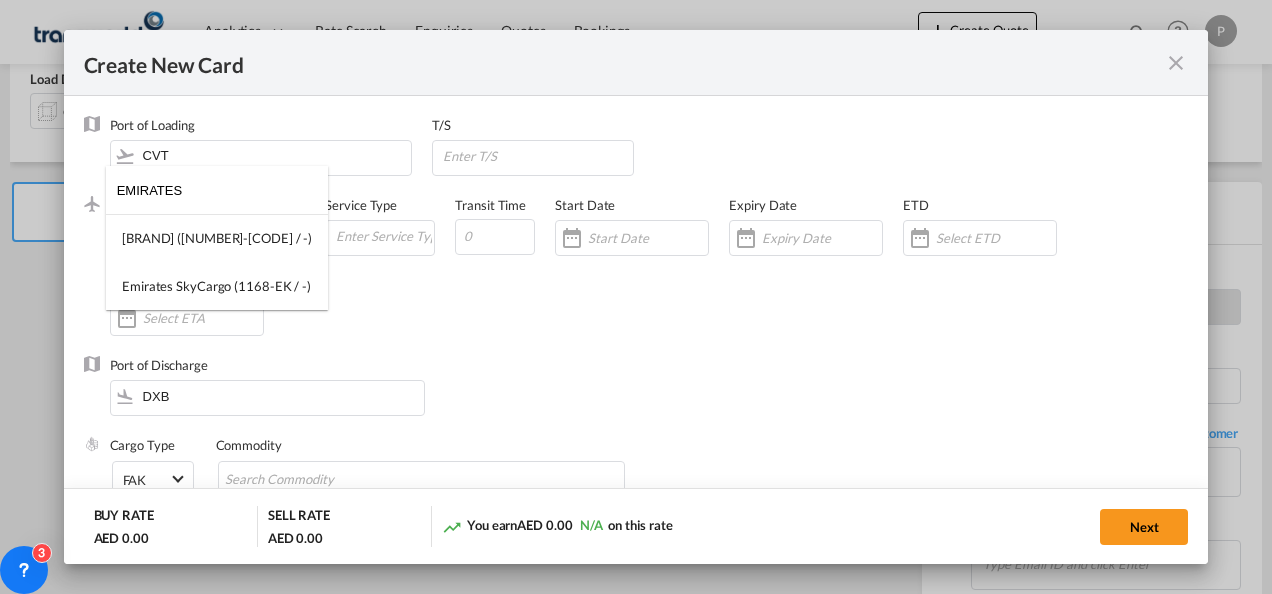 click at bounding box center [636, 297] 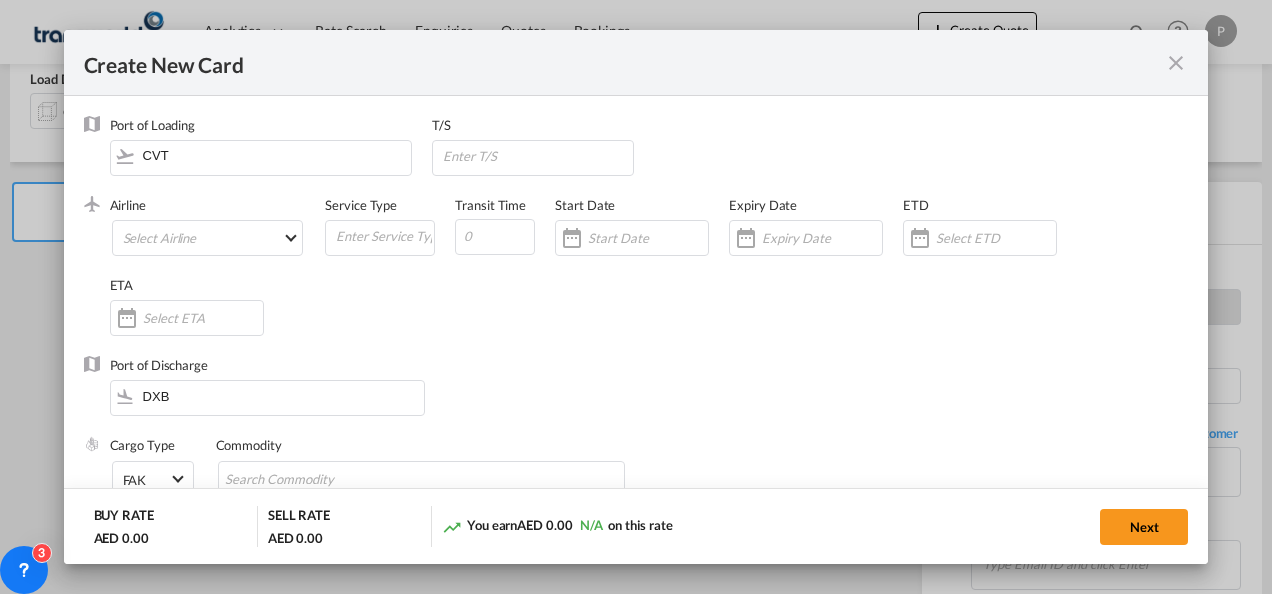 type 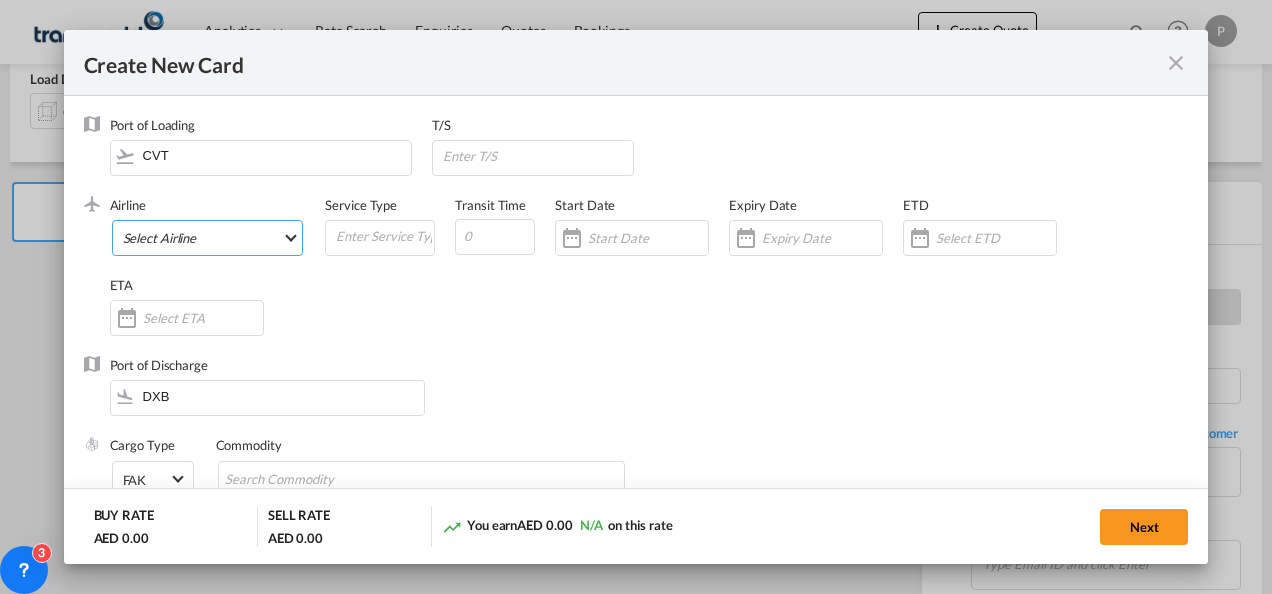 click on "Select Airline" at bounding box center (208, 238) 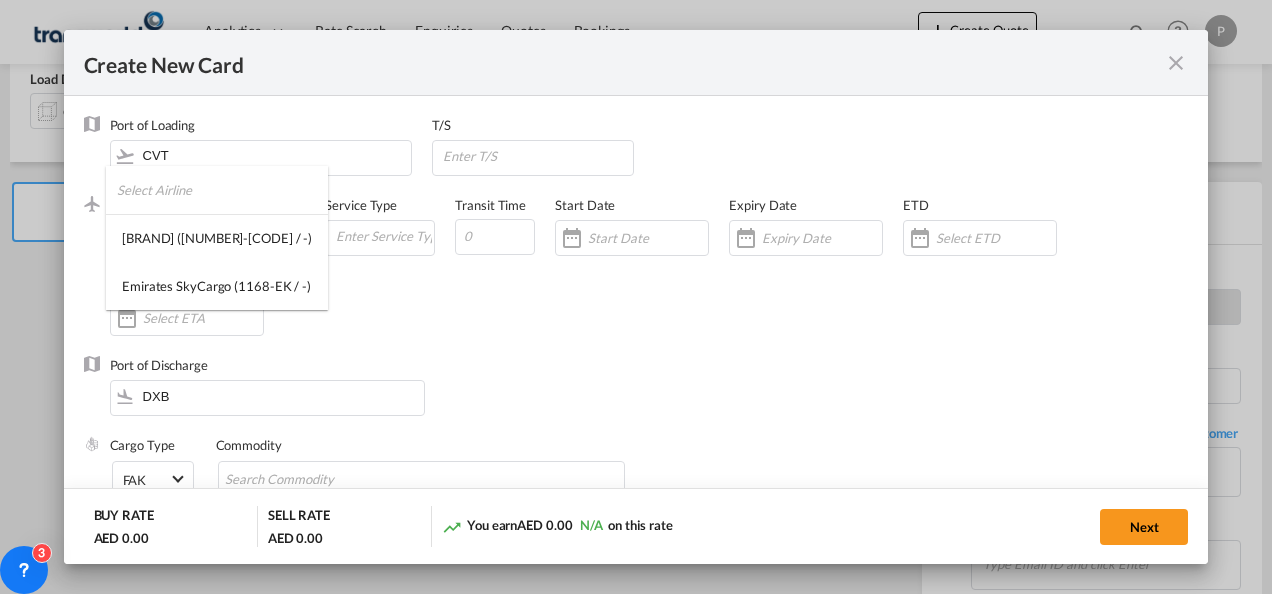 click at bounding box center [222, 190] 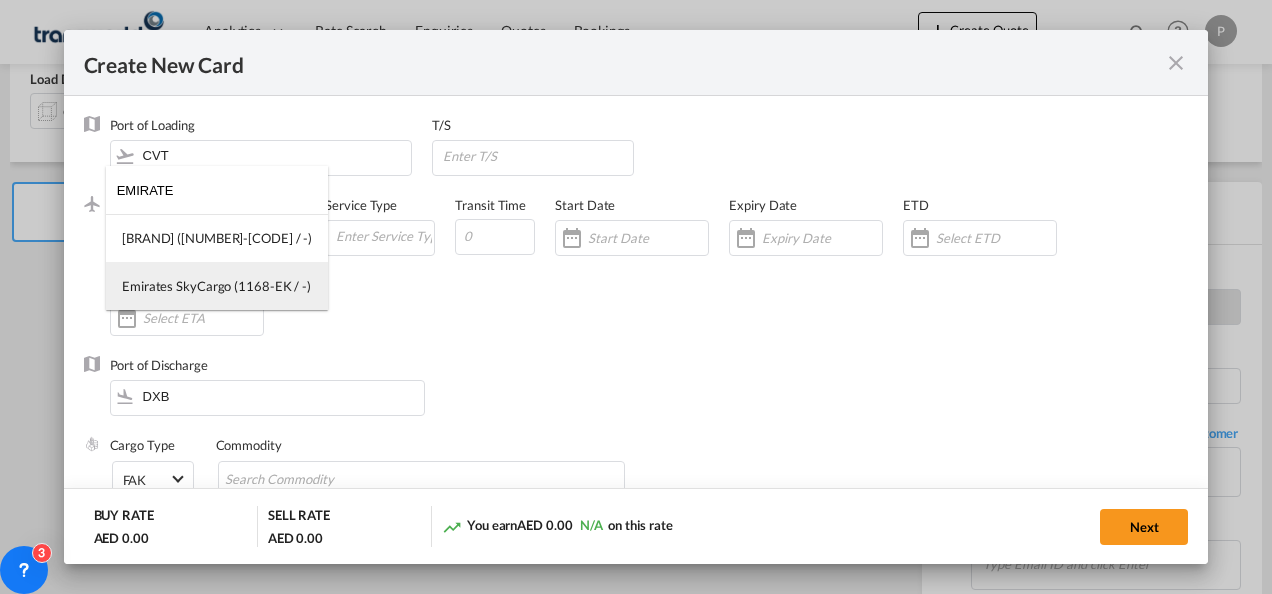 type on "EMIRATE" 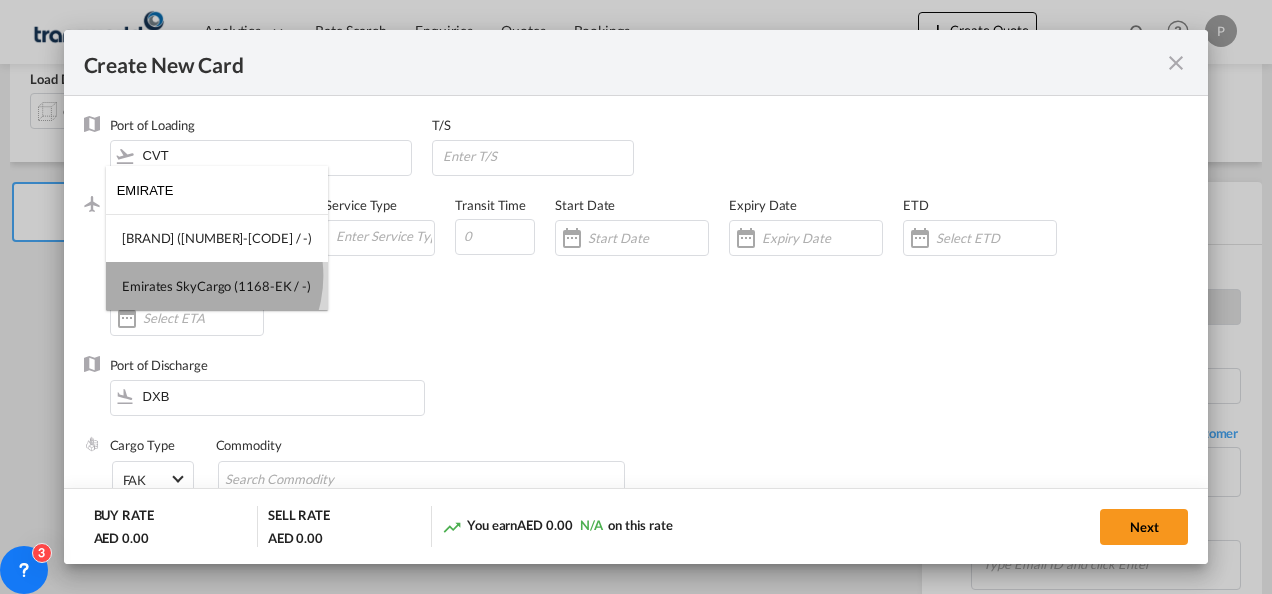 click on "Emirates SkyCargo (1168-EK / -)" at bounding box center [216, 286] 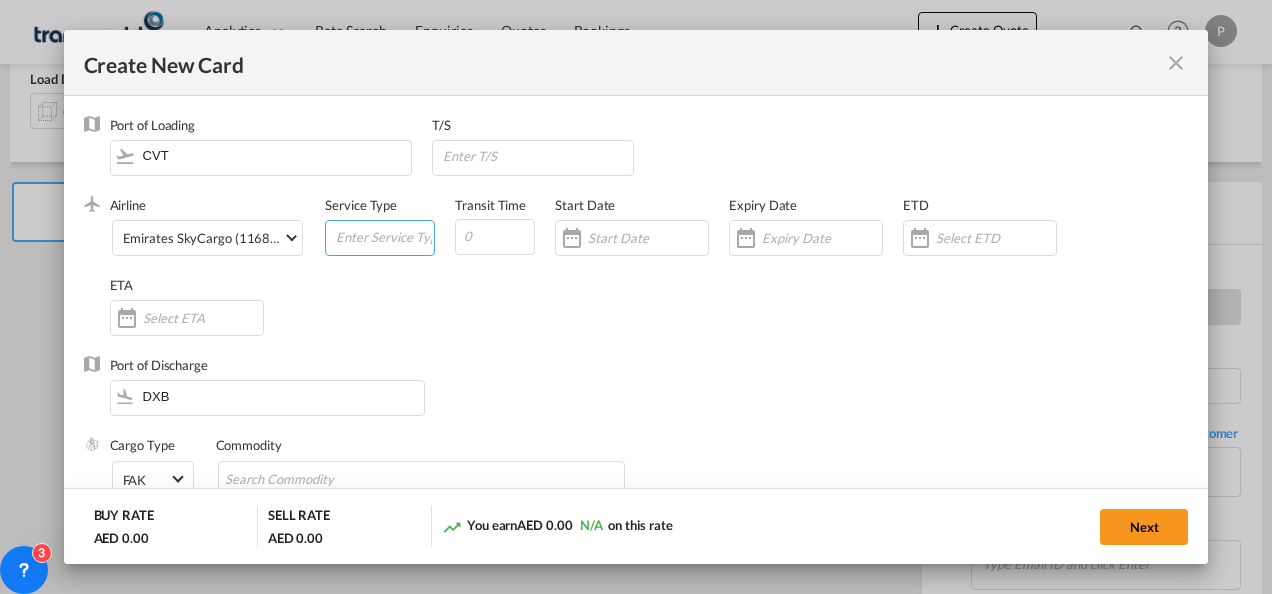 click at bounding box center [384, 236] 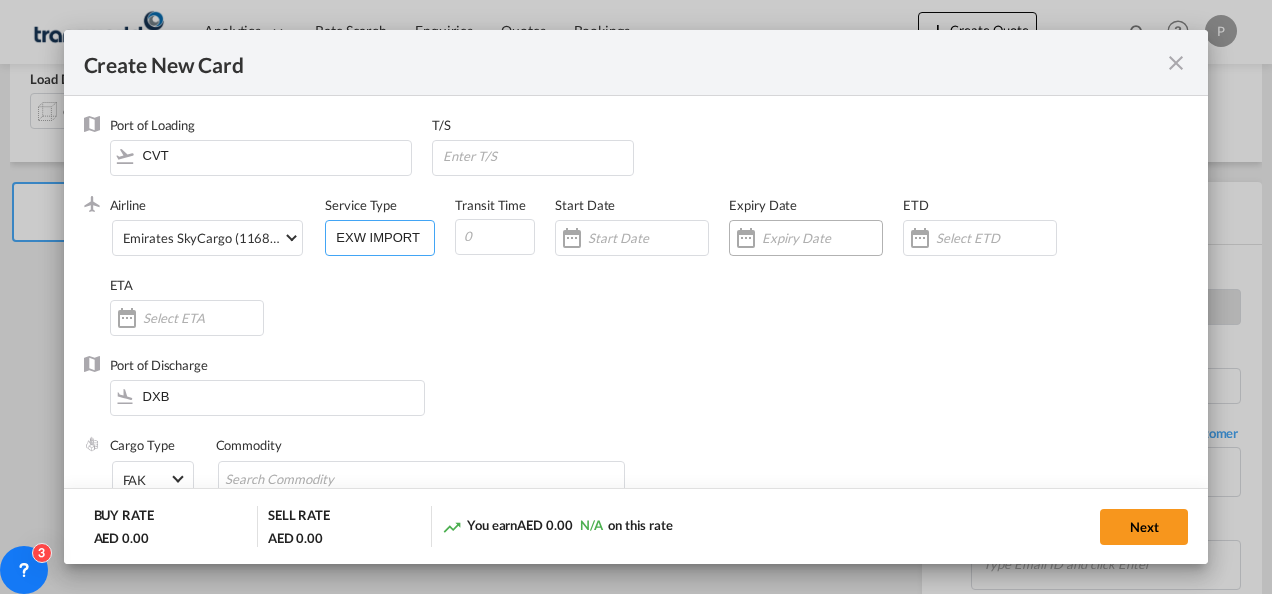type on "EXW IMPORT" 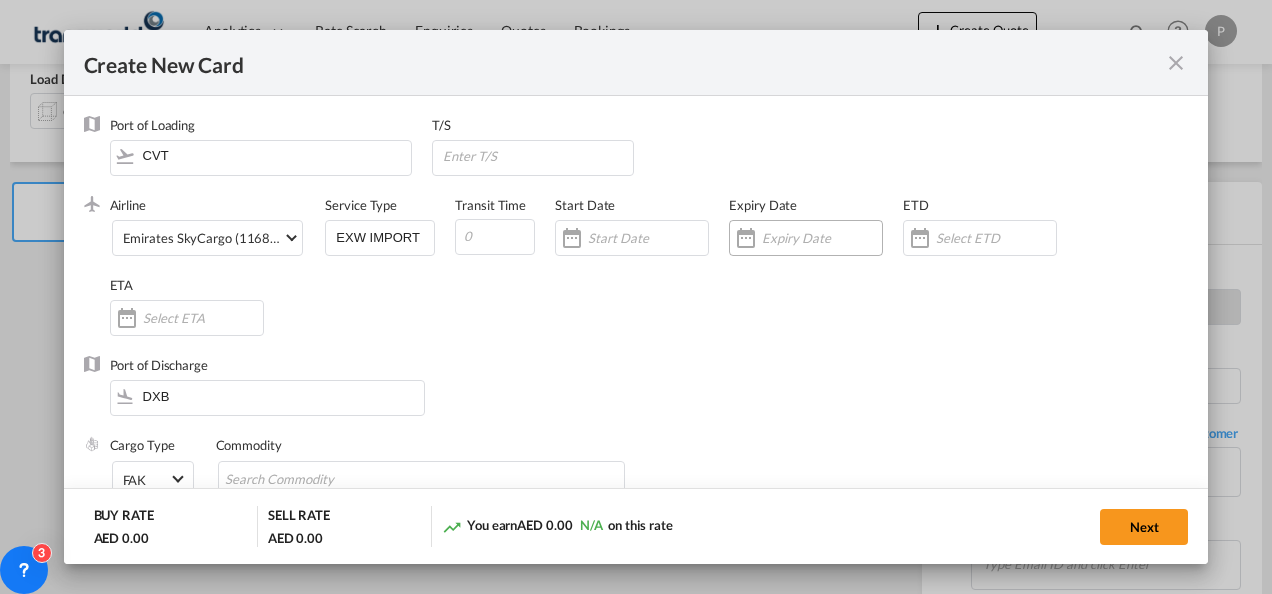 click at bounding box center [822, 238] 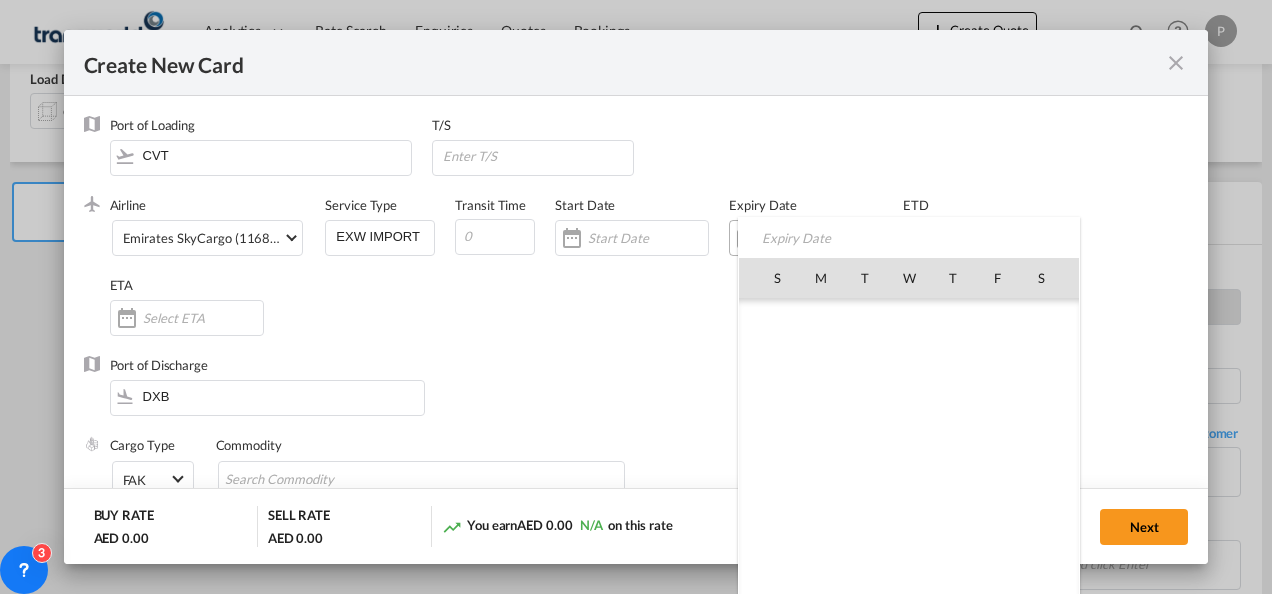 scroll, scrollTop: 462955, scrollLeft: 0, axis: vertical 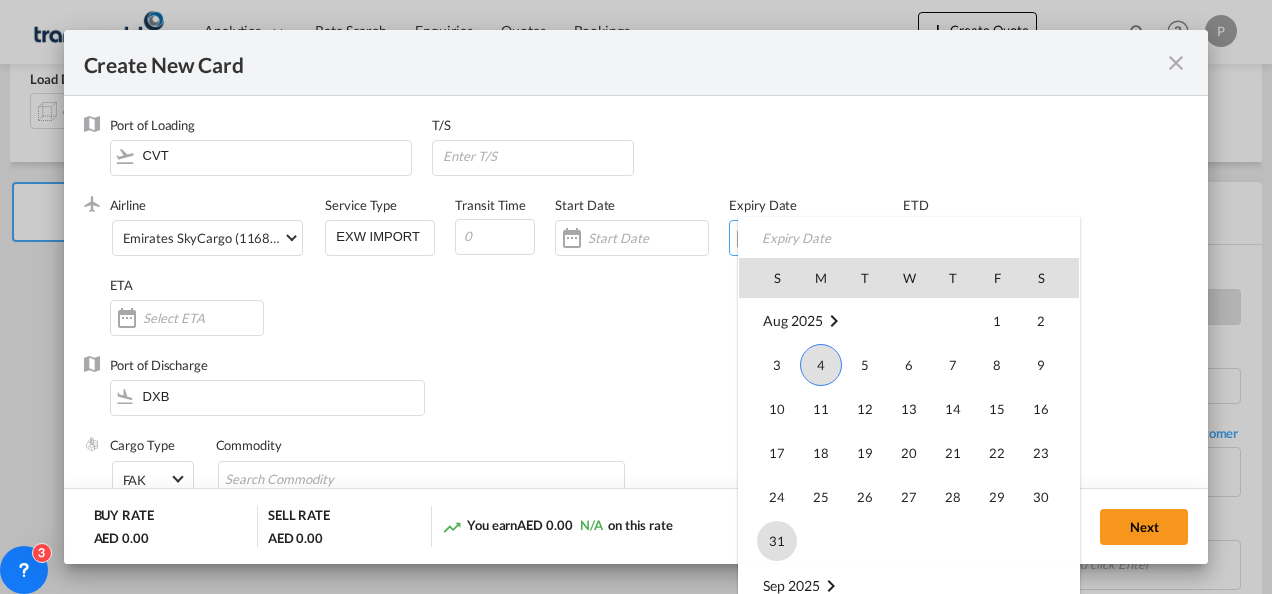 click on "31" at bounding box center (777, 541) 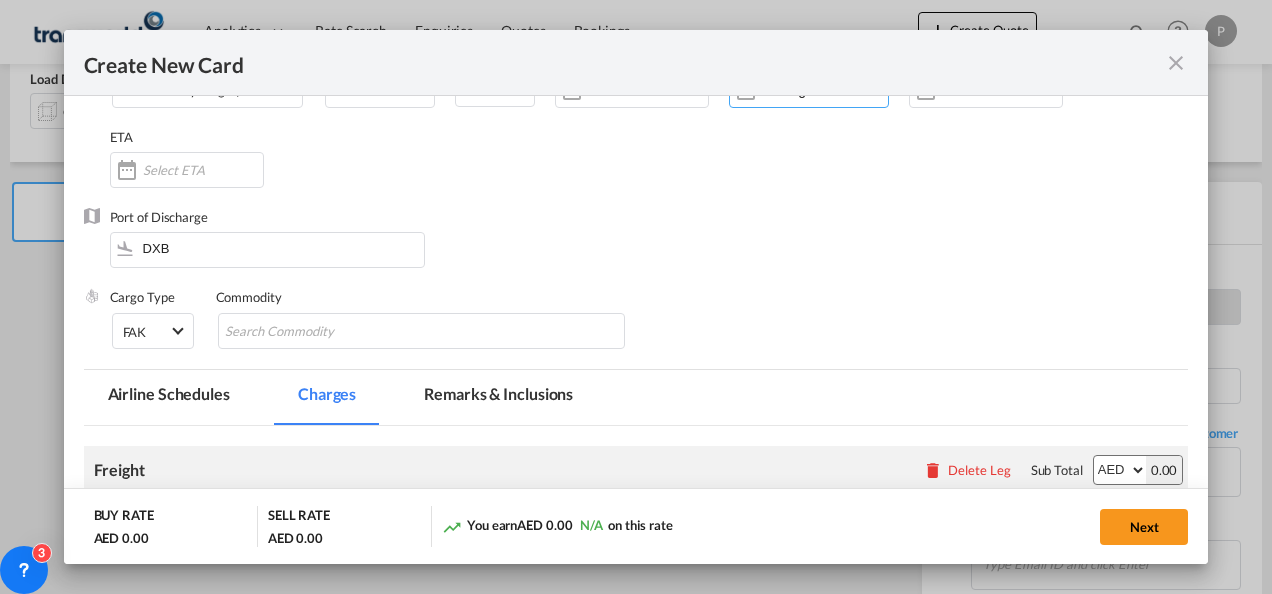 scroll, scrollTop: 159, scrollLeft: 0, axis: vertical 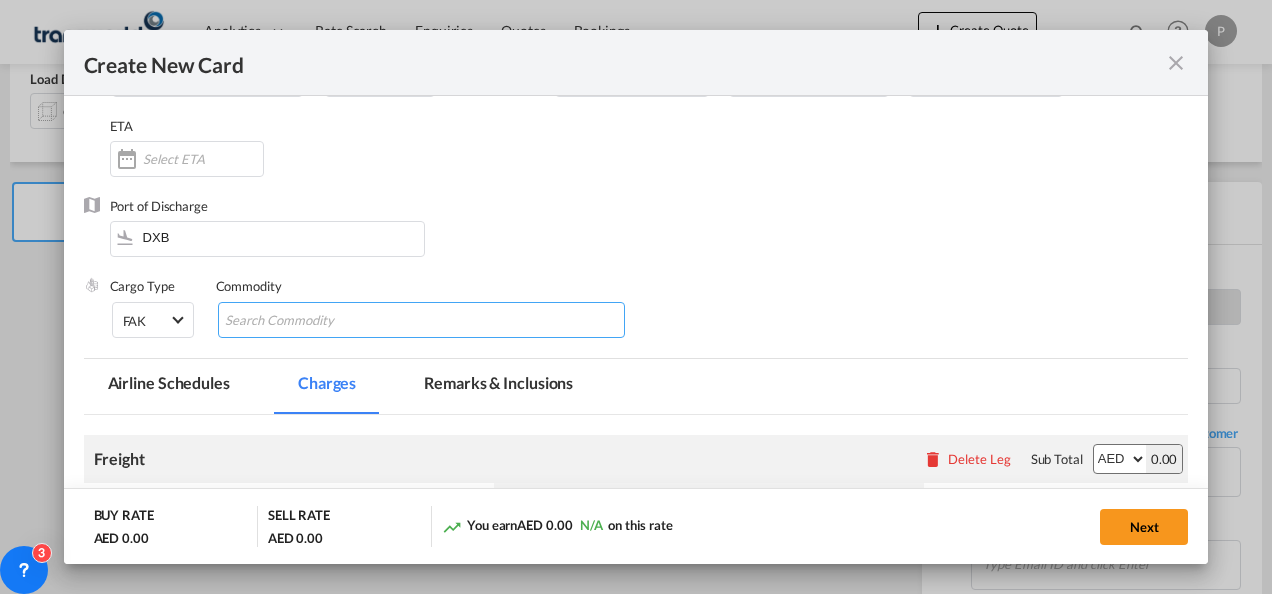 click at bounding box center (316, 321) 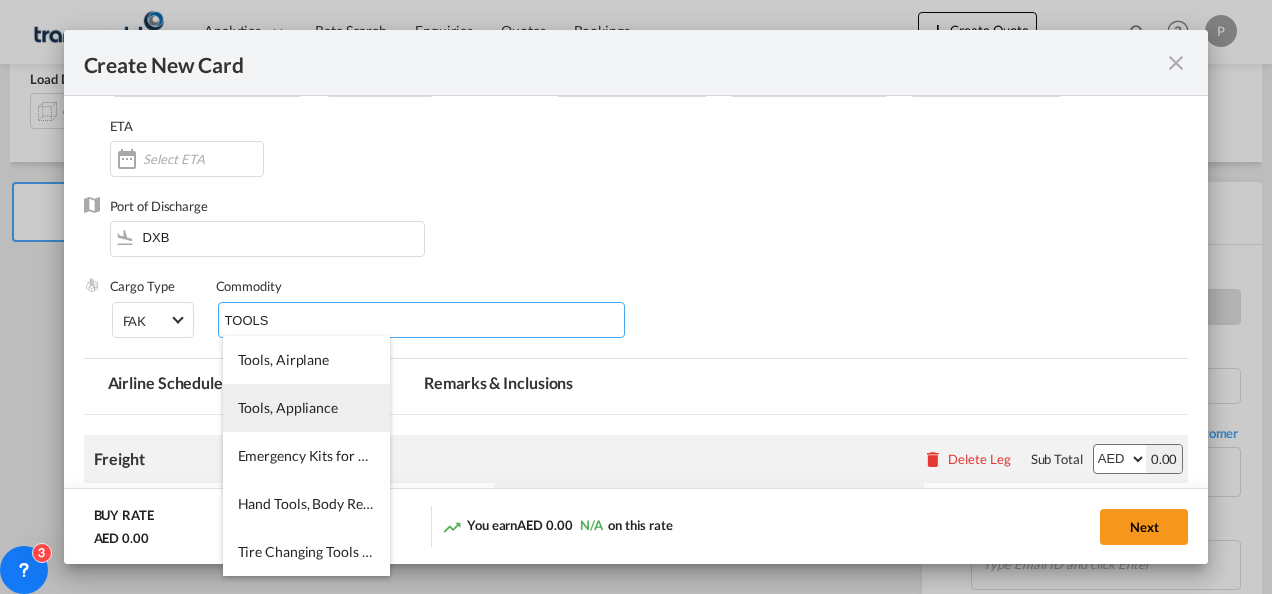 type on "TOOLS" 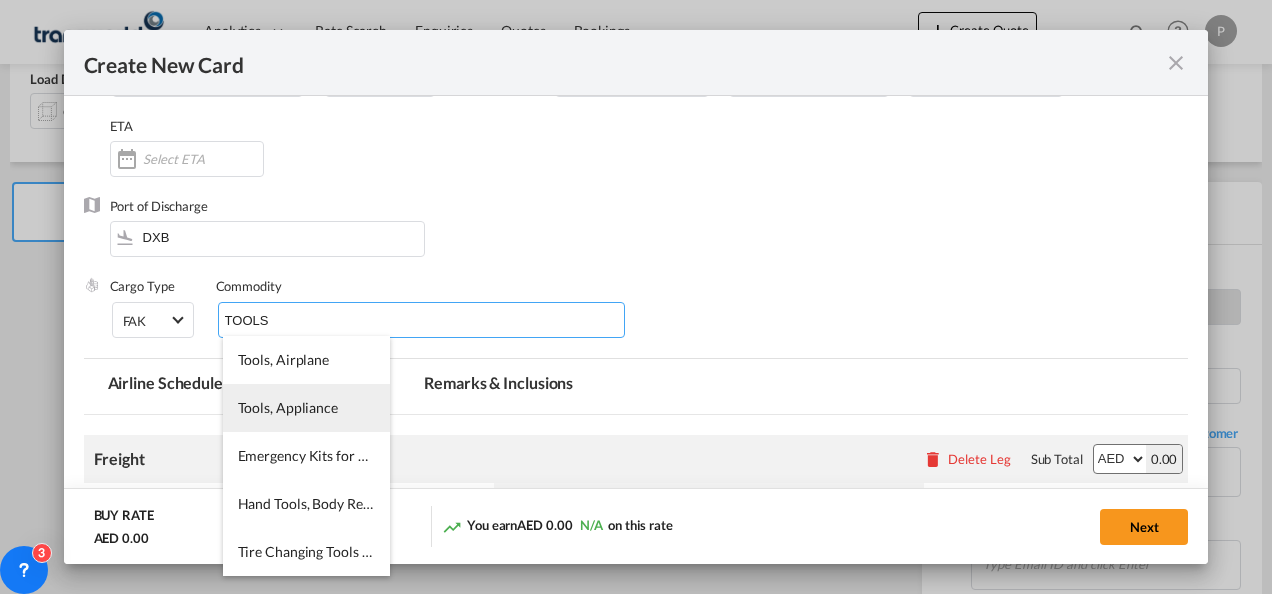 click on "Tools, Appliance" at bounding box center [306, 408] 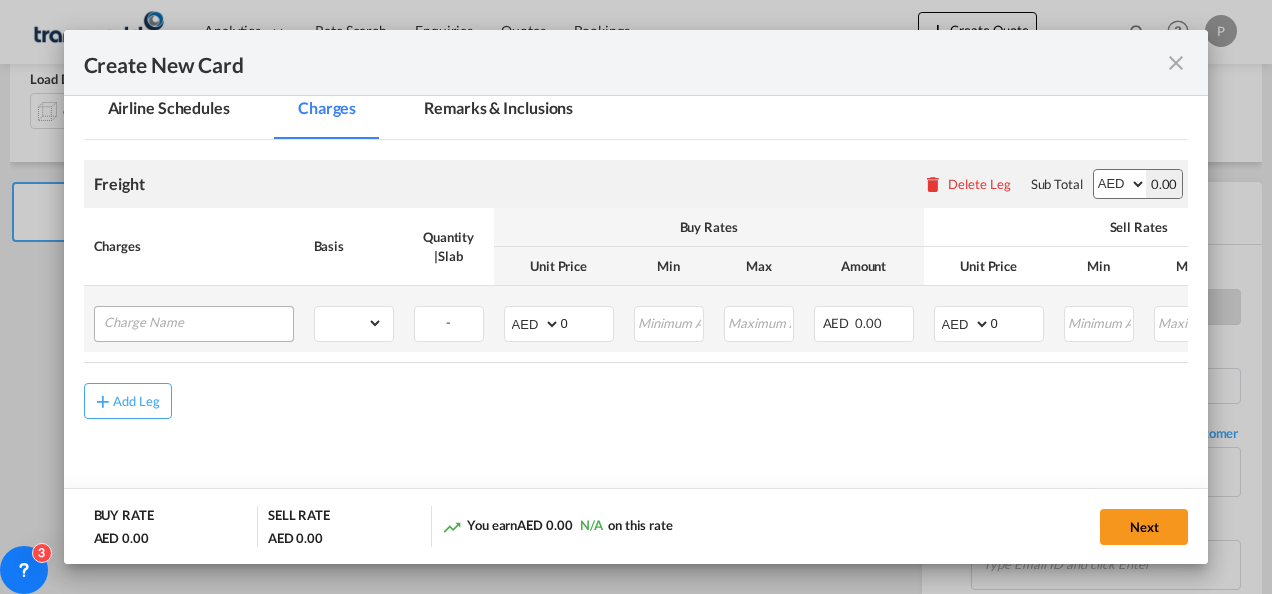 scroll, scrollTop: 435, scrollLeft: 0, axis: vertical 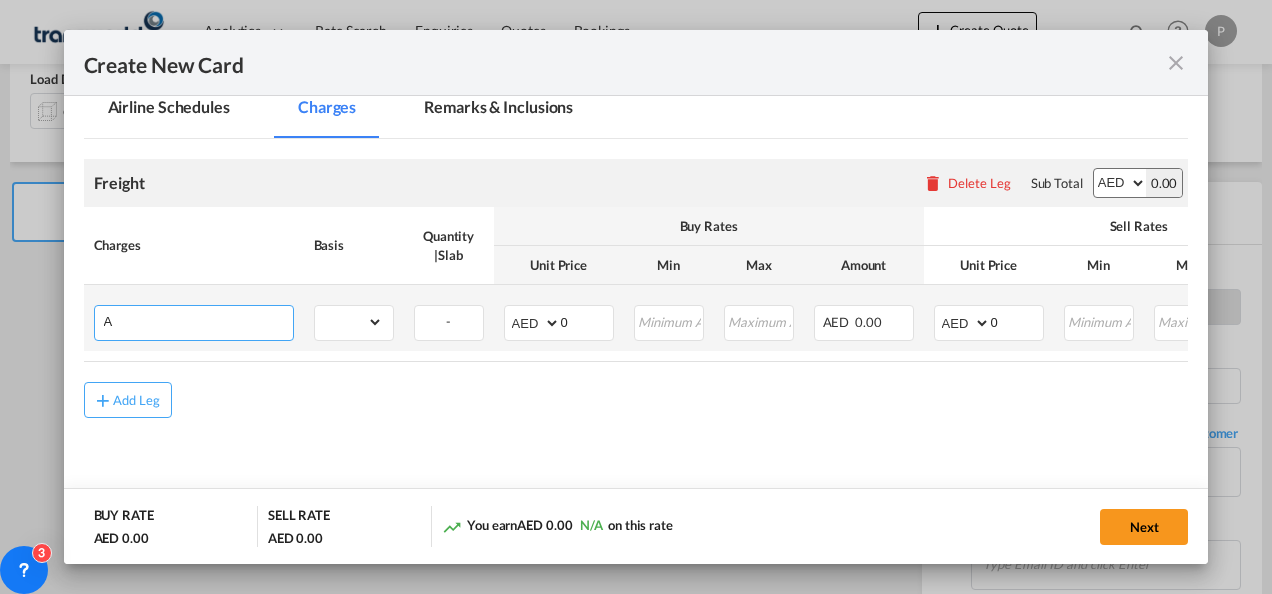 click on "A" at bounding box center [198, 321] 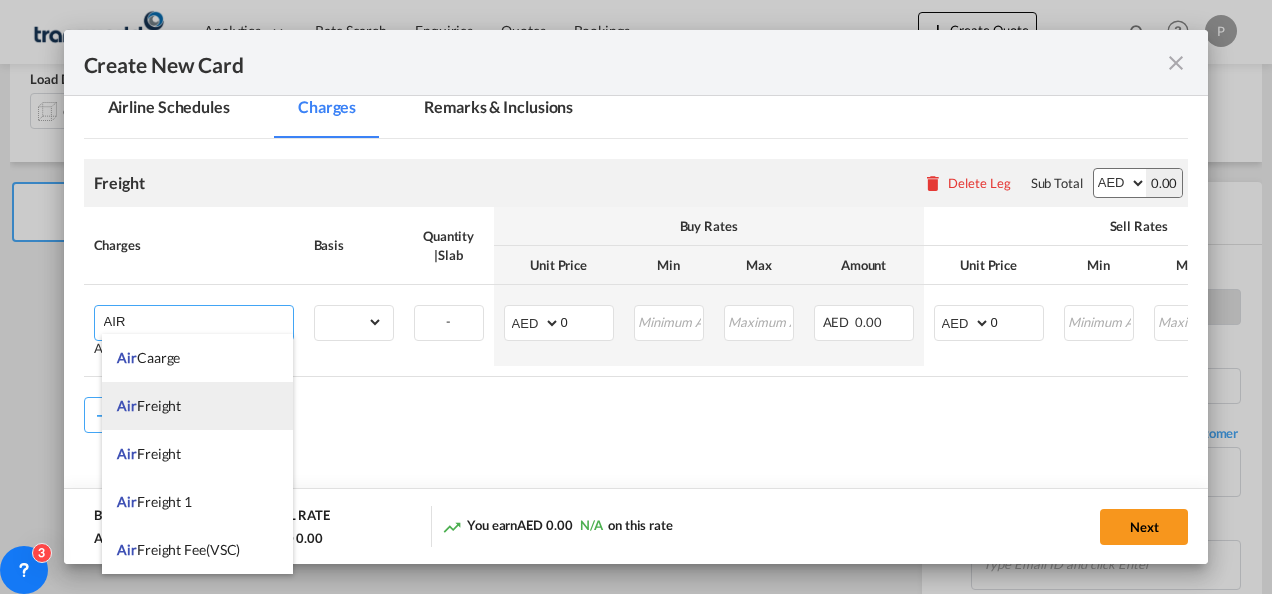 click on "Air  Freight" at bounding box center (197, 406) 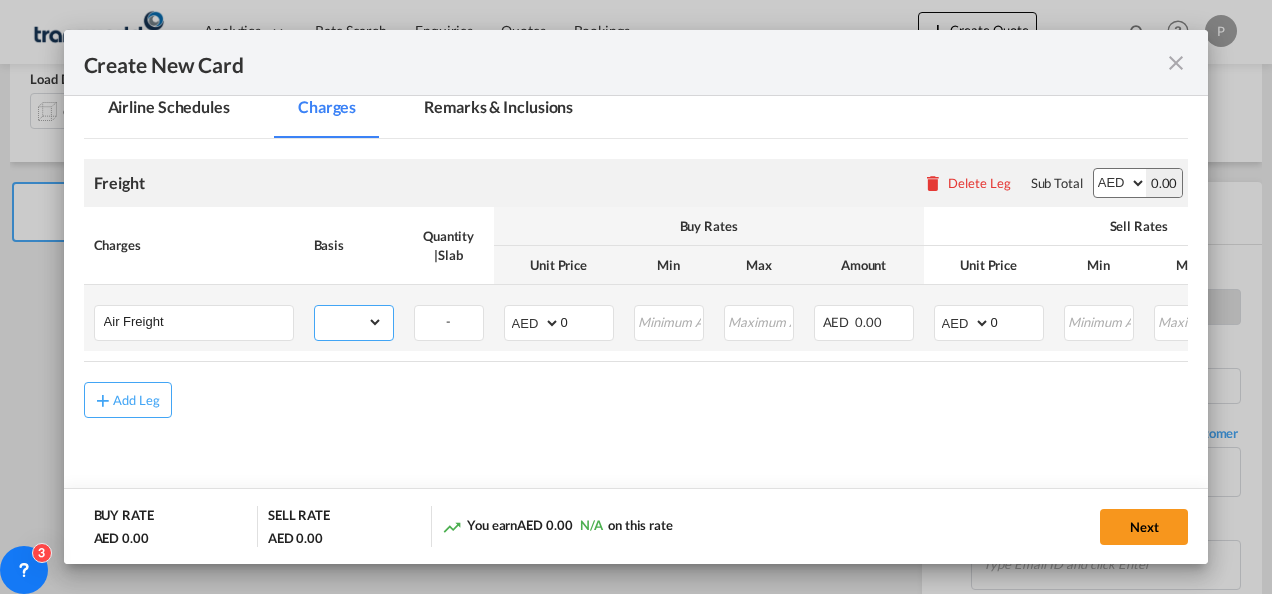 click on "gross_weight
volumetric_weight
per_shipment
per_bl
per_km
% on air freight
per_hawb
per_kg
per_pallet
per_carton
flat
chargeable_weight
per_ton
per_cbm
per_hbl
per_w/m
per_awb
per_sbl
per shipping bill
per_quintal
per_lbs
per_vehicle
per_shift
per_invoice
per_package
per_day
per_revalidation
per_declaration
per_document
per clearance" at bounding box center [349, 322] 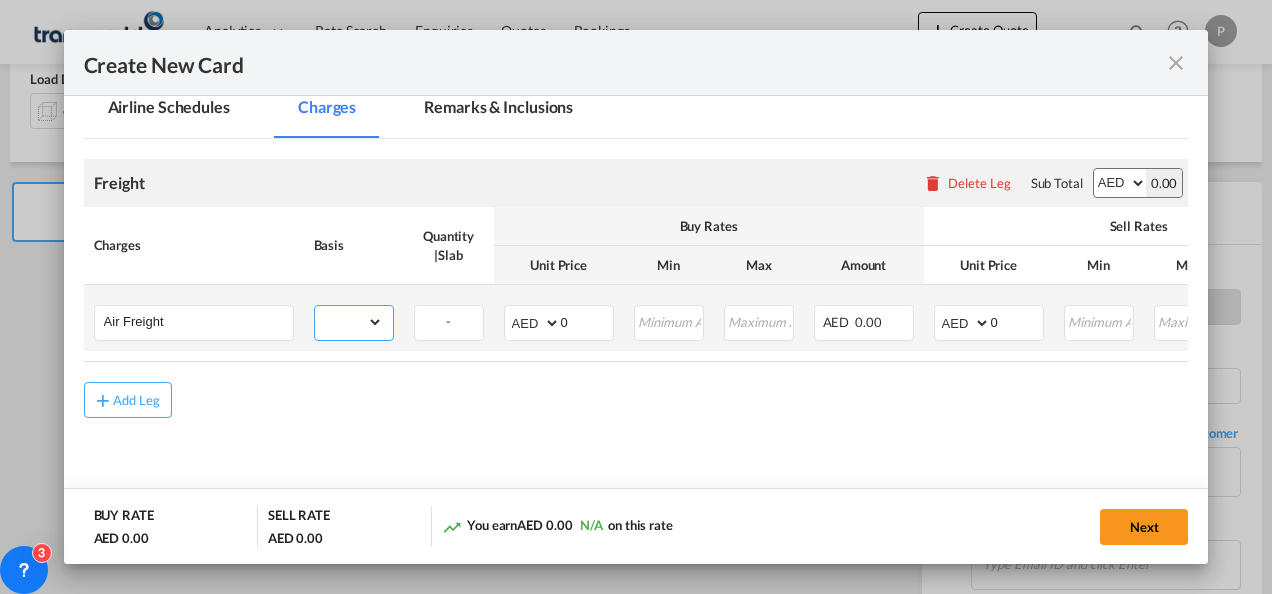 select on "per_shipment" 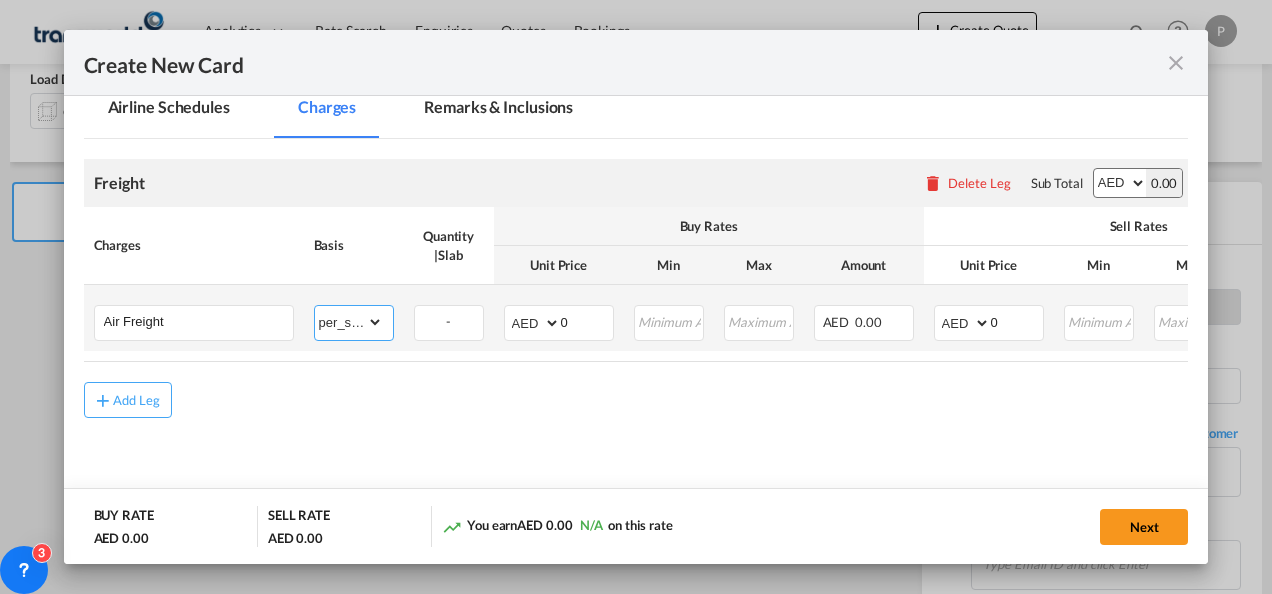 click on "gross_weight
volumetric_weight
per_shipment
per_bl
per_km
% on air freight
per_hawb
per_kg
per_pallet
per_carton
flat
chargeable_weight
per_ton
per_cbm
per_hbl
per_w/m
per_awb
per_sbl
per shipping bill
per_quintal
per_lbs
per_vehicle
per_shift
per_invoice
per_package
per_day
per_revalidation
per_declaration
per_document
per clearance" at bounding box center [349, 322] 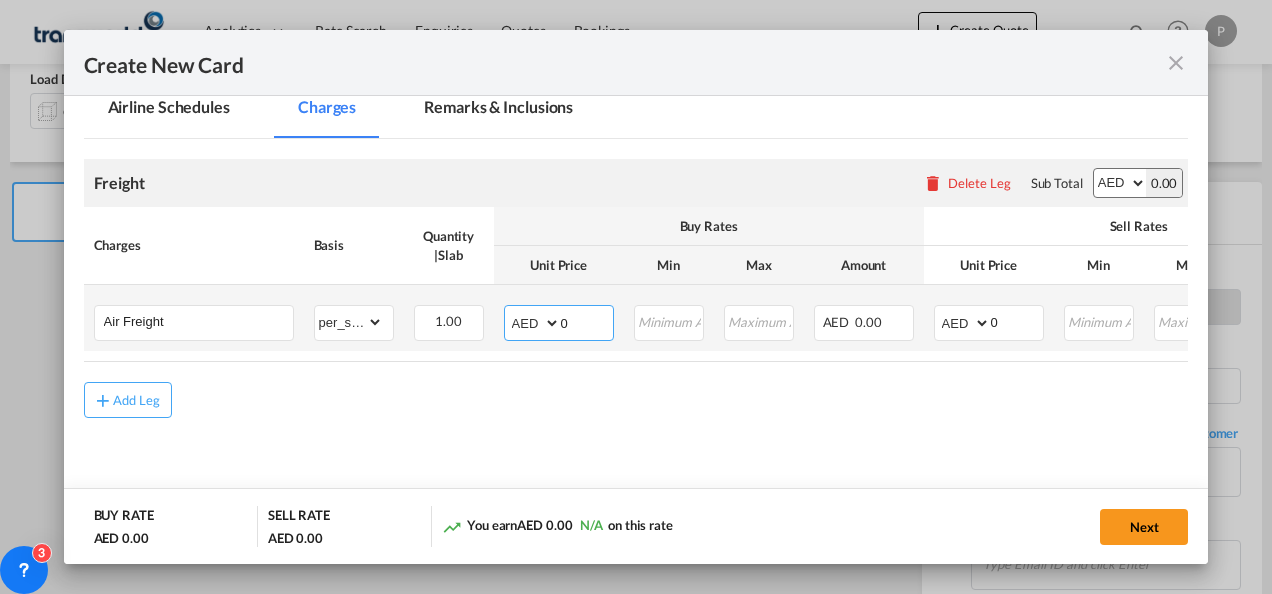 click on "0" at bounding box center [587, 321] 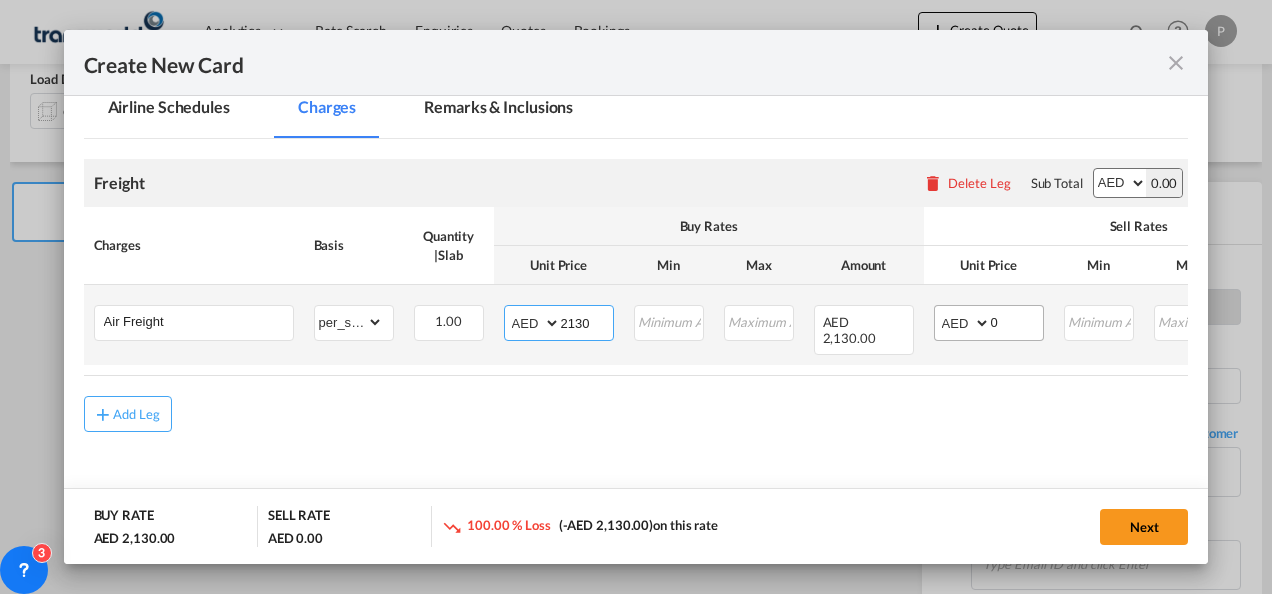 type on "2130" 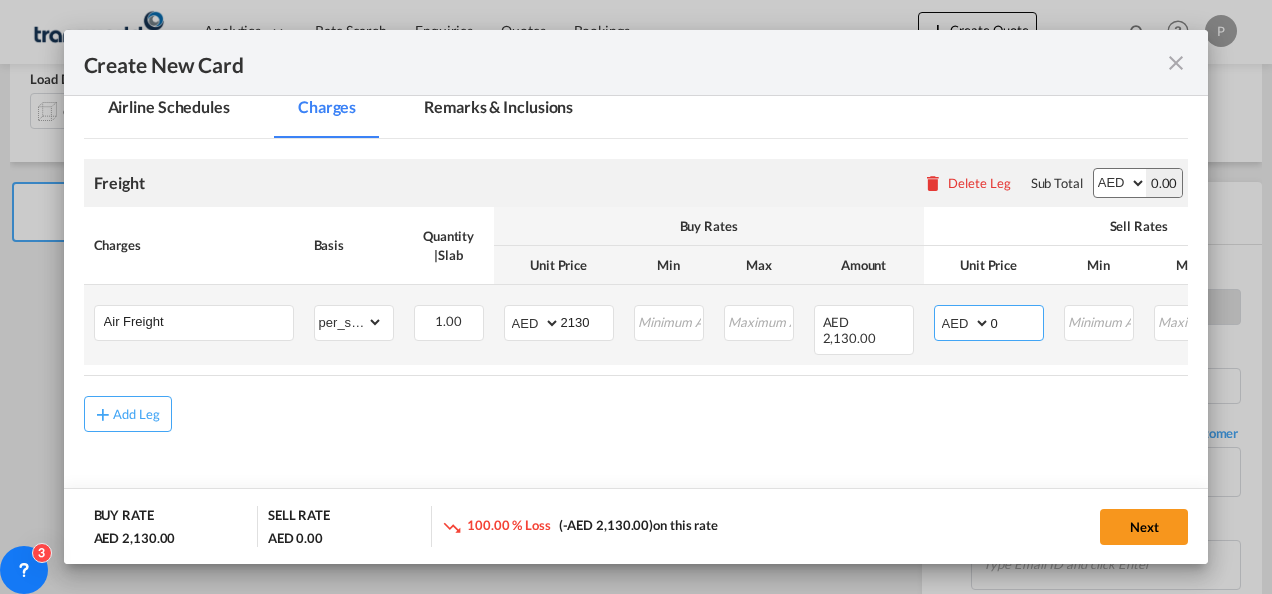 click on "0" at bounding box center [1017, 321] 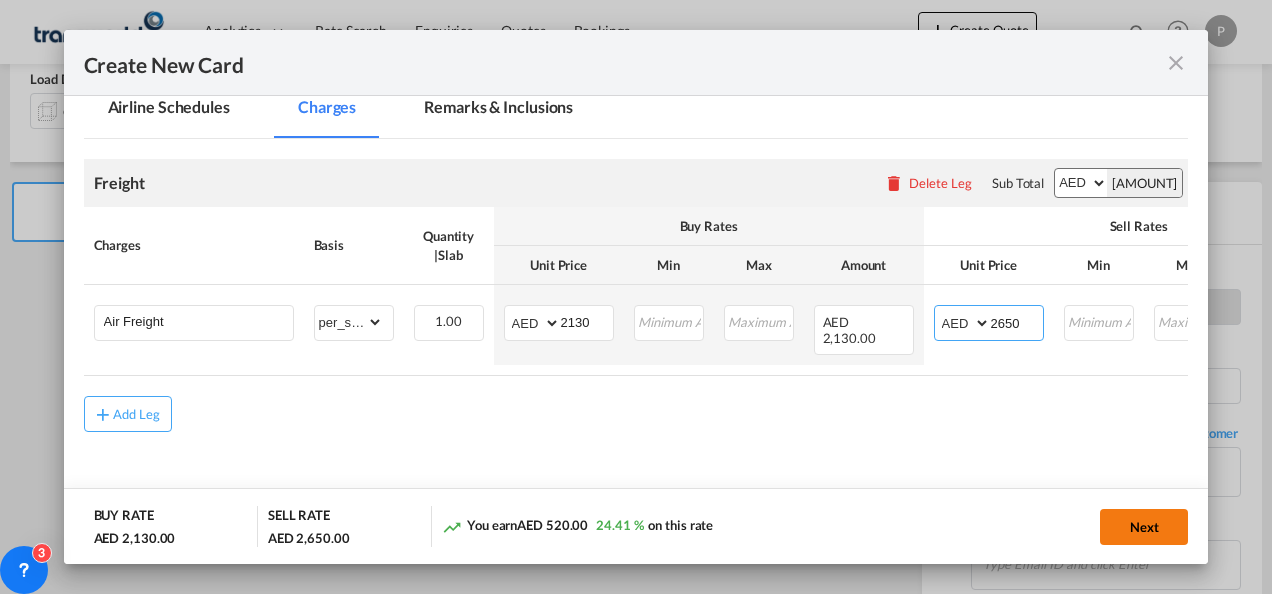 type on "2650" 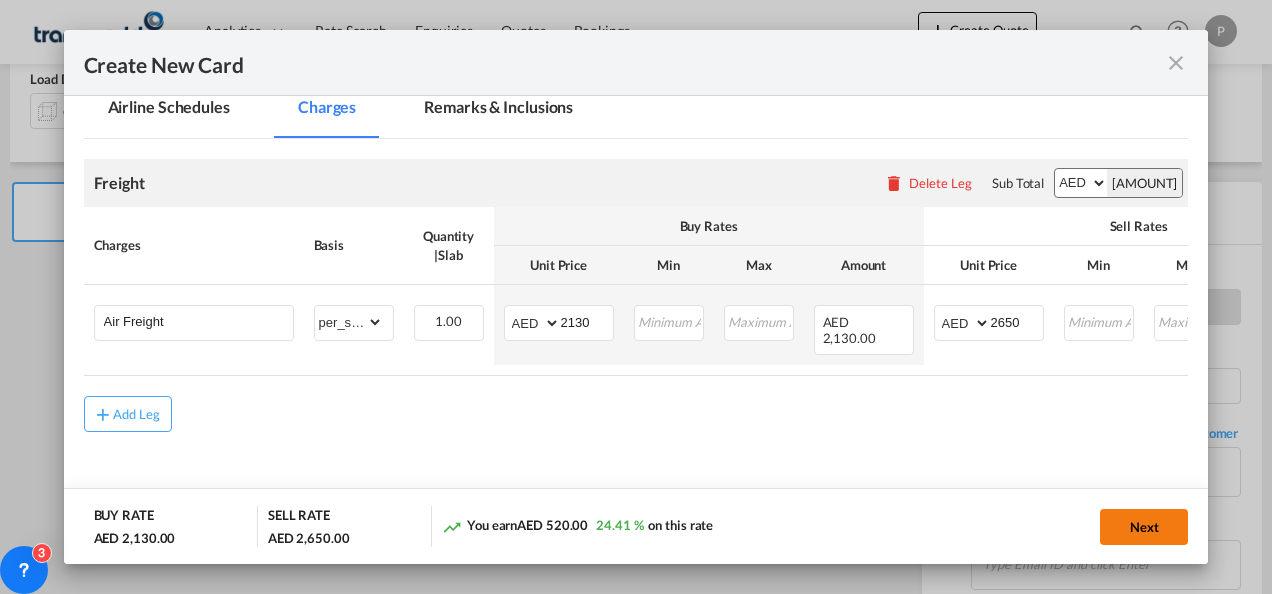 click on "Next" 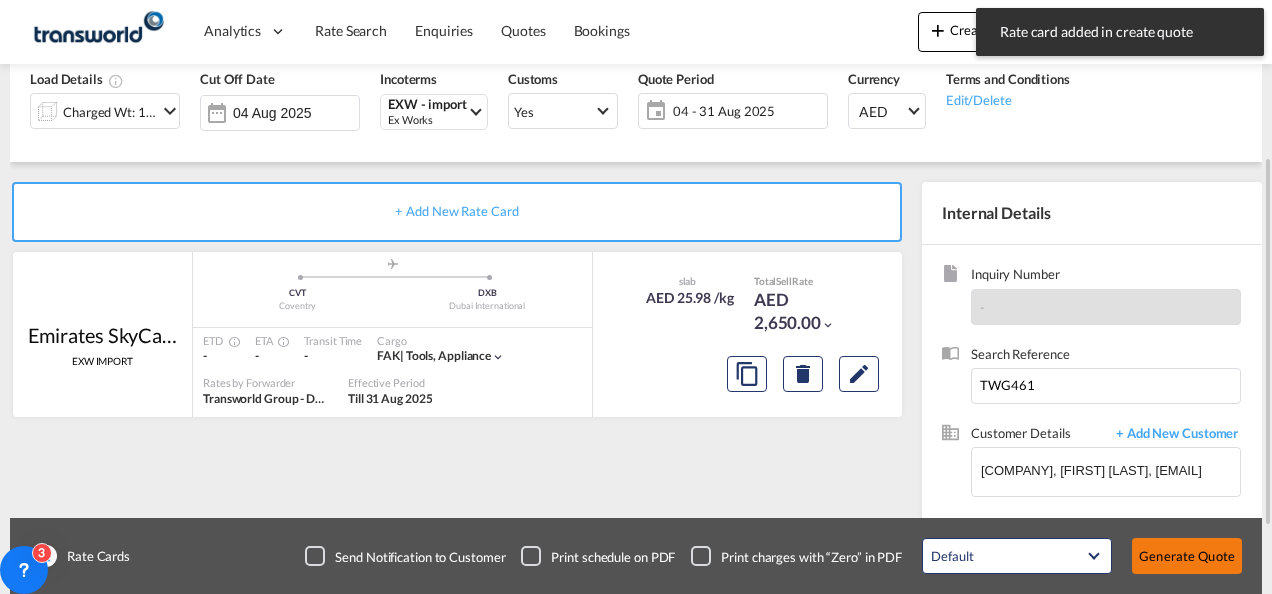 click on "Generate Quote" at bounding box center (1187, 556) 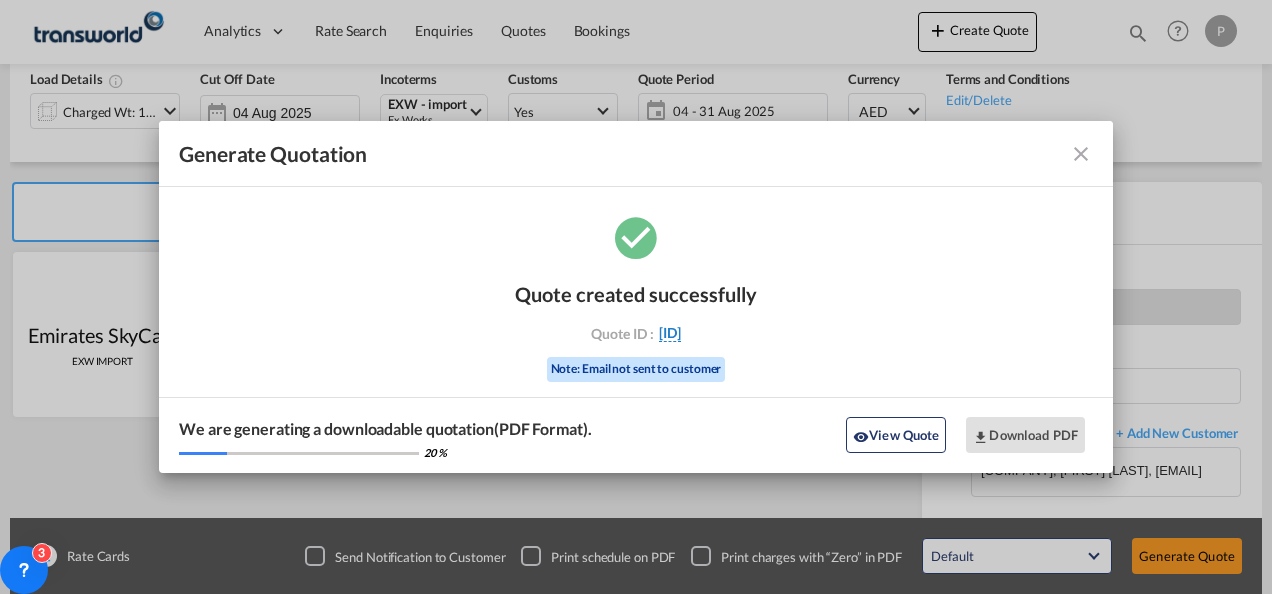 click on "[ID]" at bounding box center (670, 333) 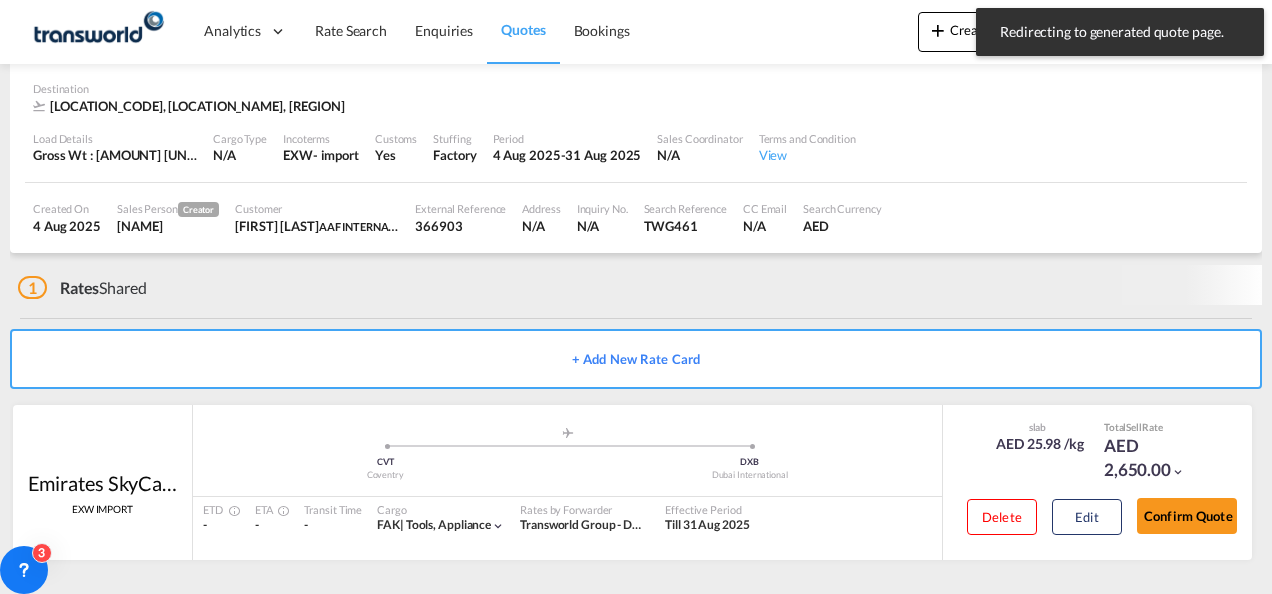 scroll, scrollTop: 122, scrollLeft: 0, axis: vertical 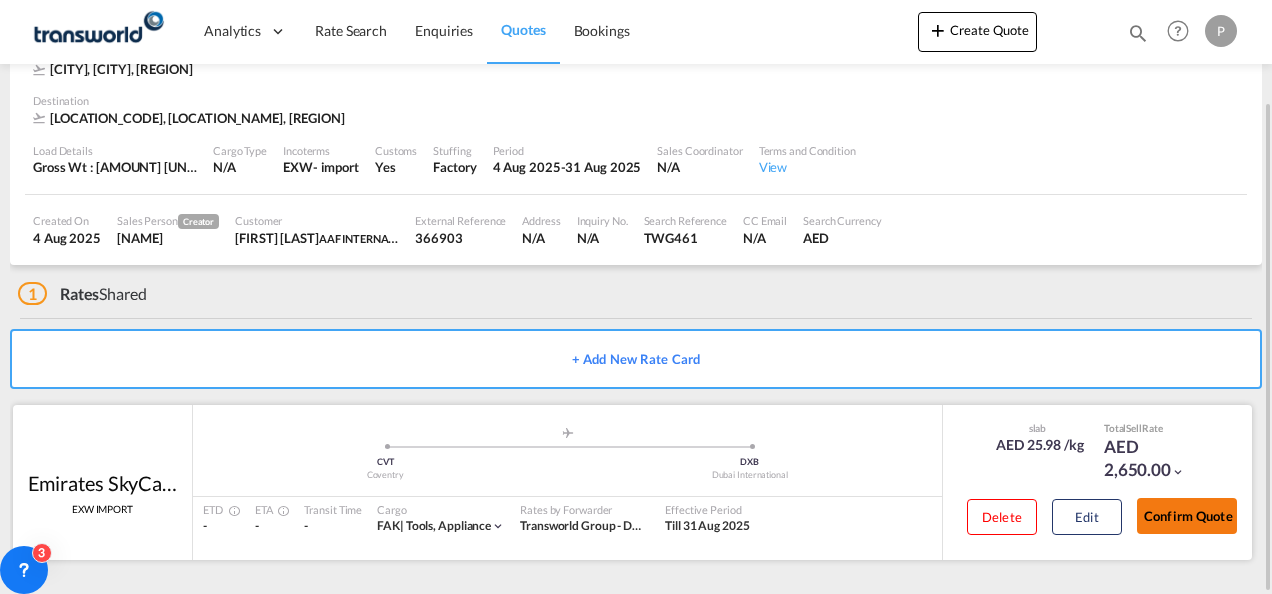 click on "Confirm Quote" at bounding box center (1187, 516) 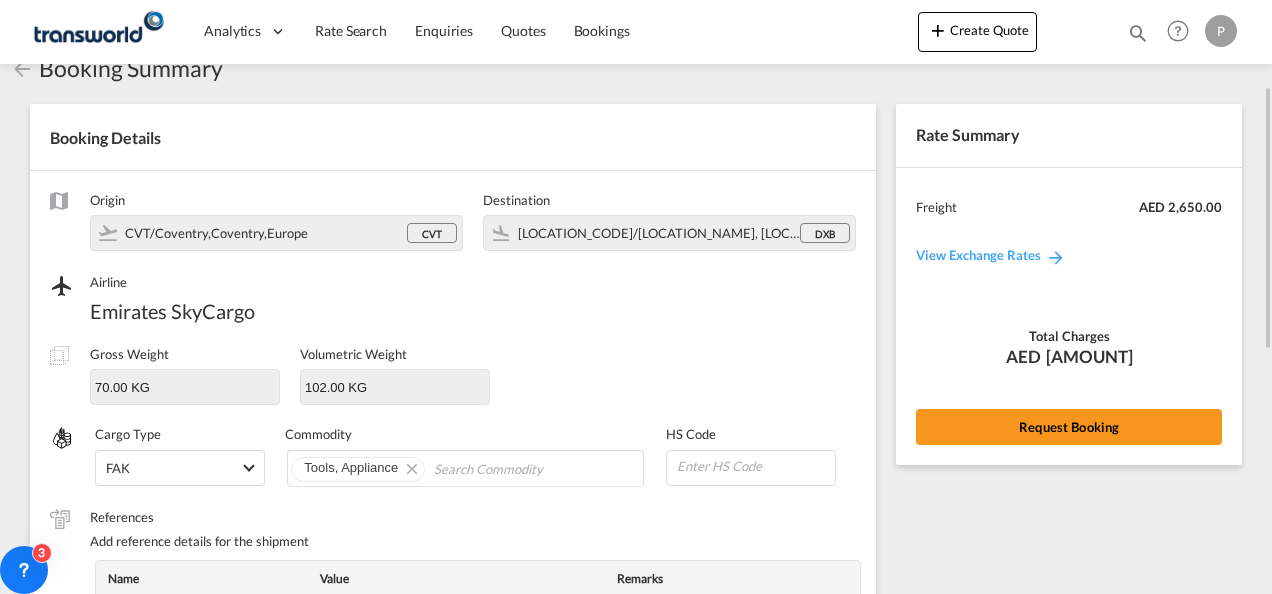 scroll, scrollTop: 0, scrollLeft: 0, axis: both 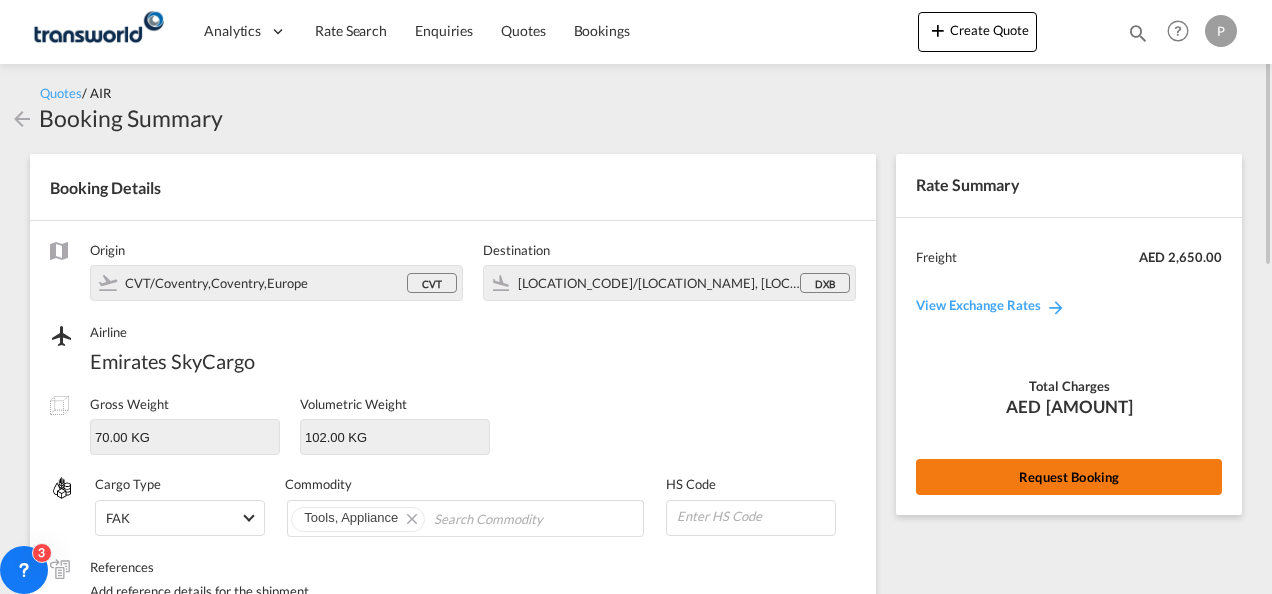 click on "Request Booking" at bounding box center (1069, 477) 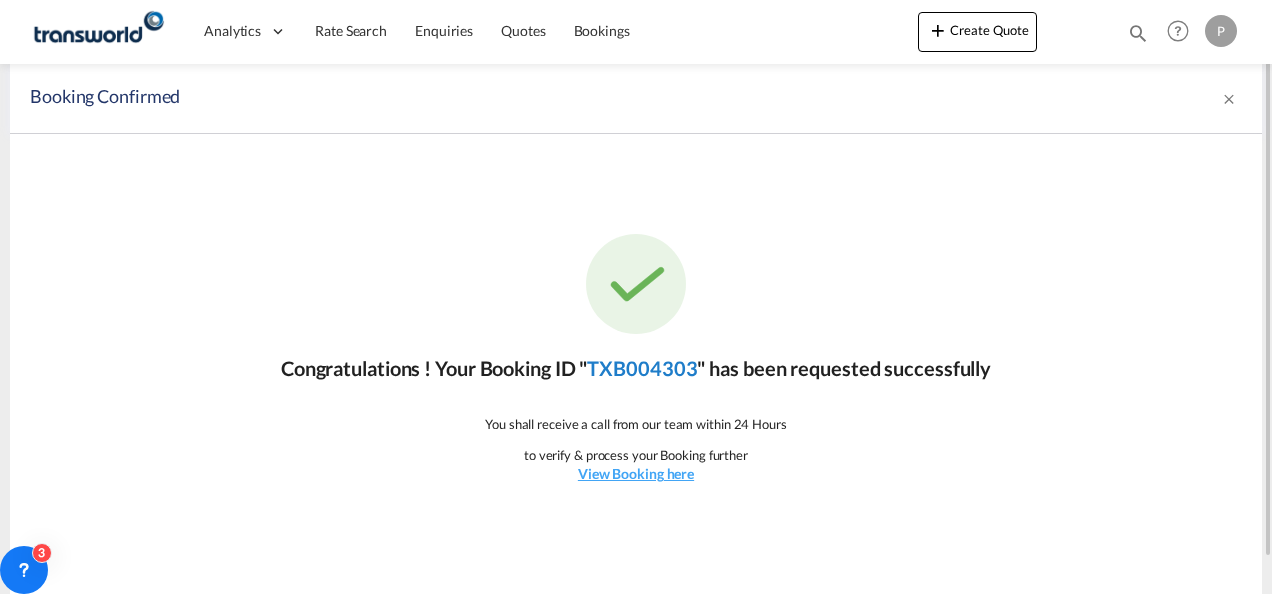 click on "TXB004303" 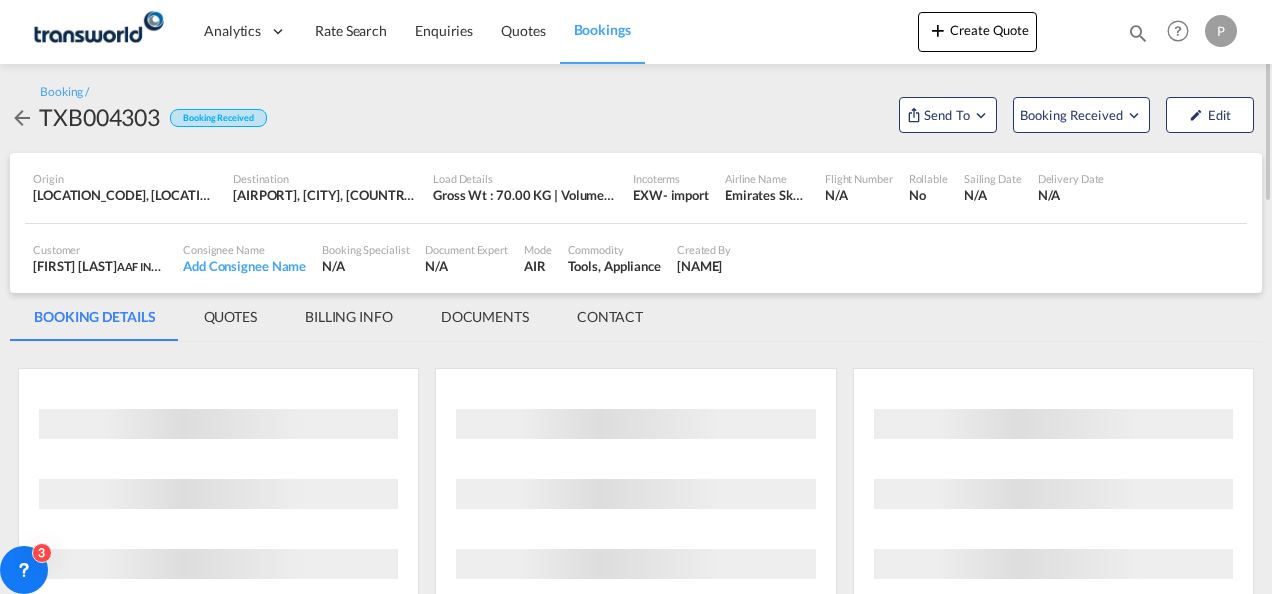 scroll, scrollTop: 0, scrollLeft: 0, axis: both 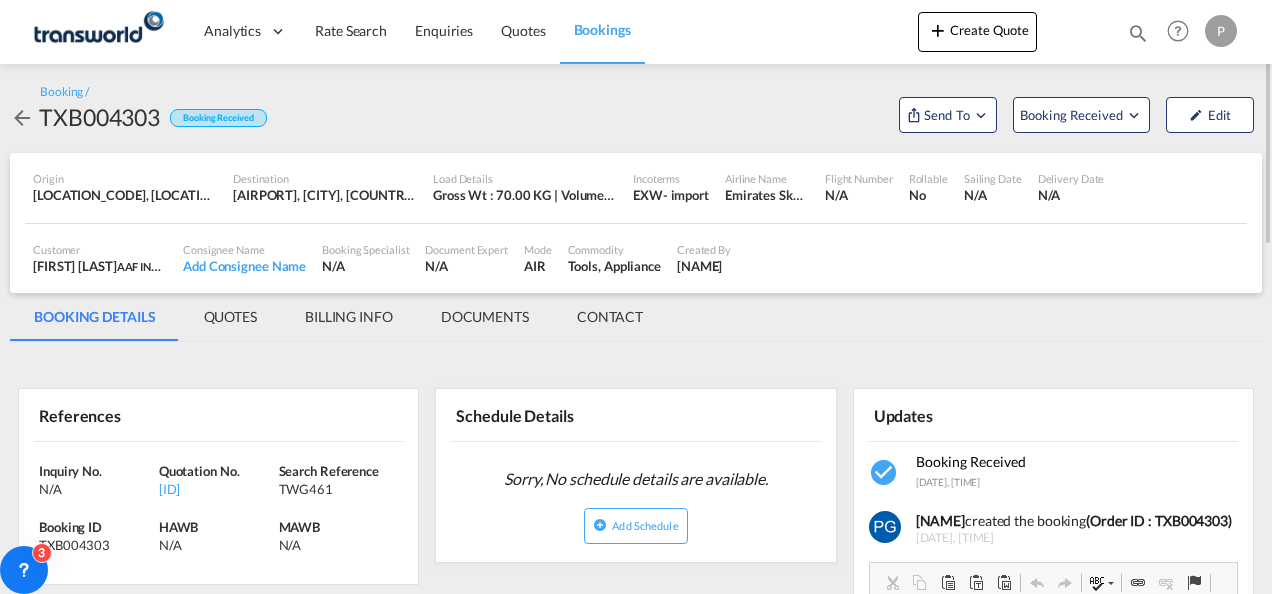 drag, startPoint x: 254, startPoint y: 480, endPoint x: 162, endPoint y: 472, distance: 92.34717 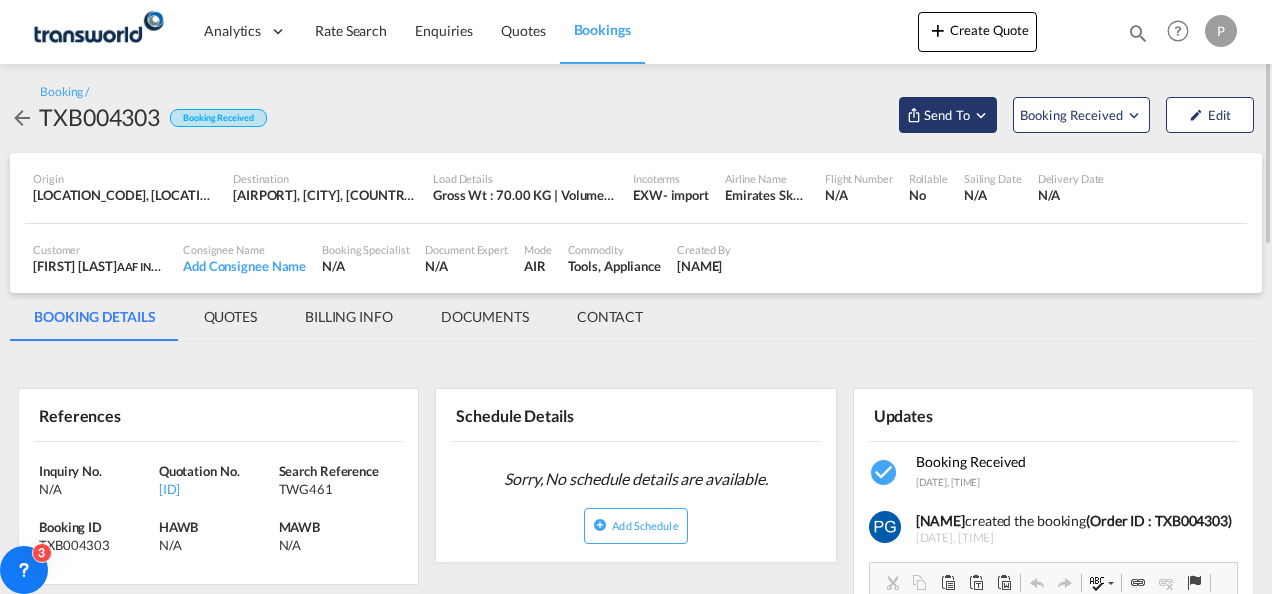 click on "Send To" at bounding box center [947, 115] 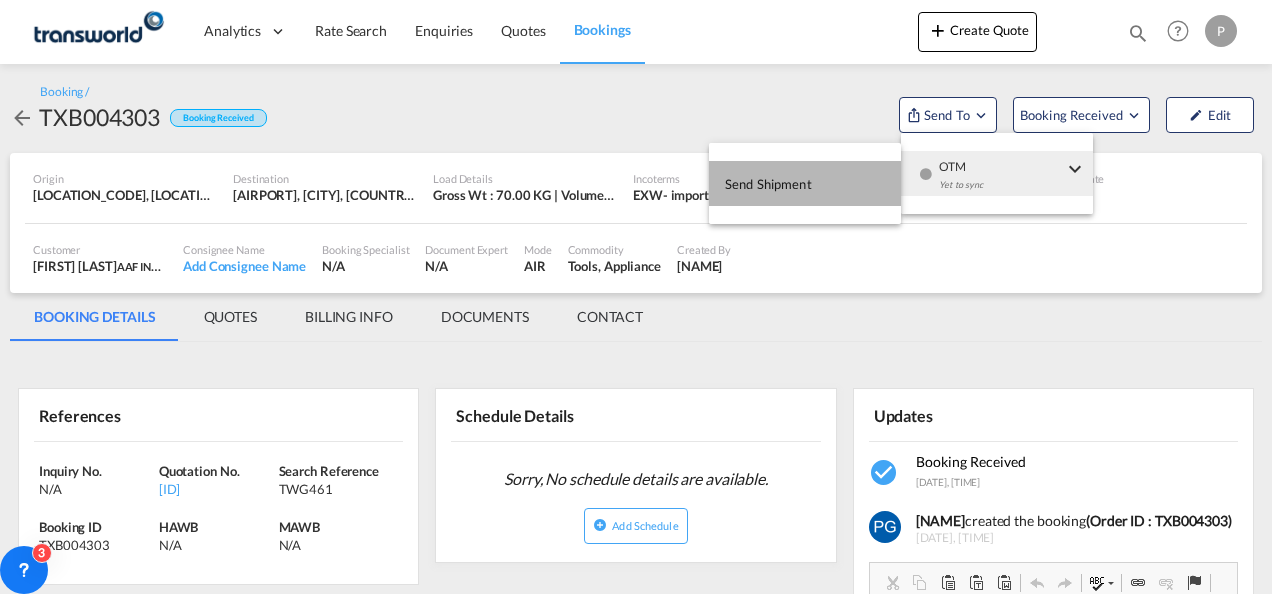click on "Send Shipment" at bounding box center [805, 183] 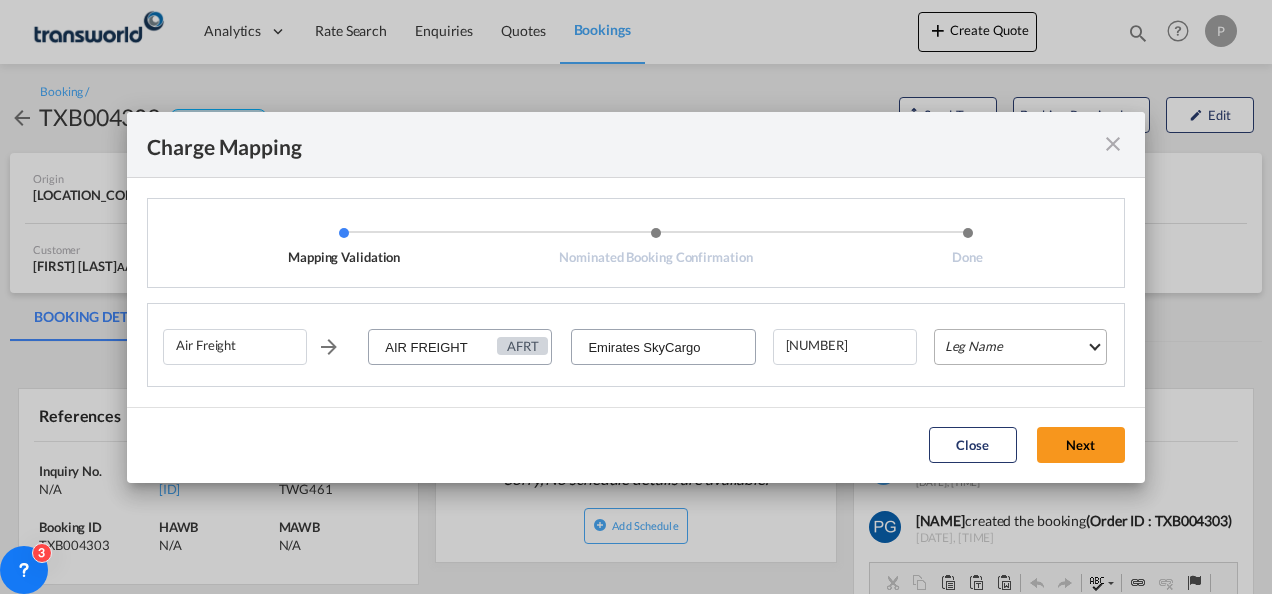 click on "Leg Name HANDLING ORIGIN HANDLING DESTINATION OTHERS TL PICK UP CUSTOMS ORIGIN AIR CUSTOMS DESTINATION TL DELIVERY" at bounding box center (1020, 347) 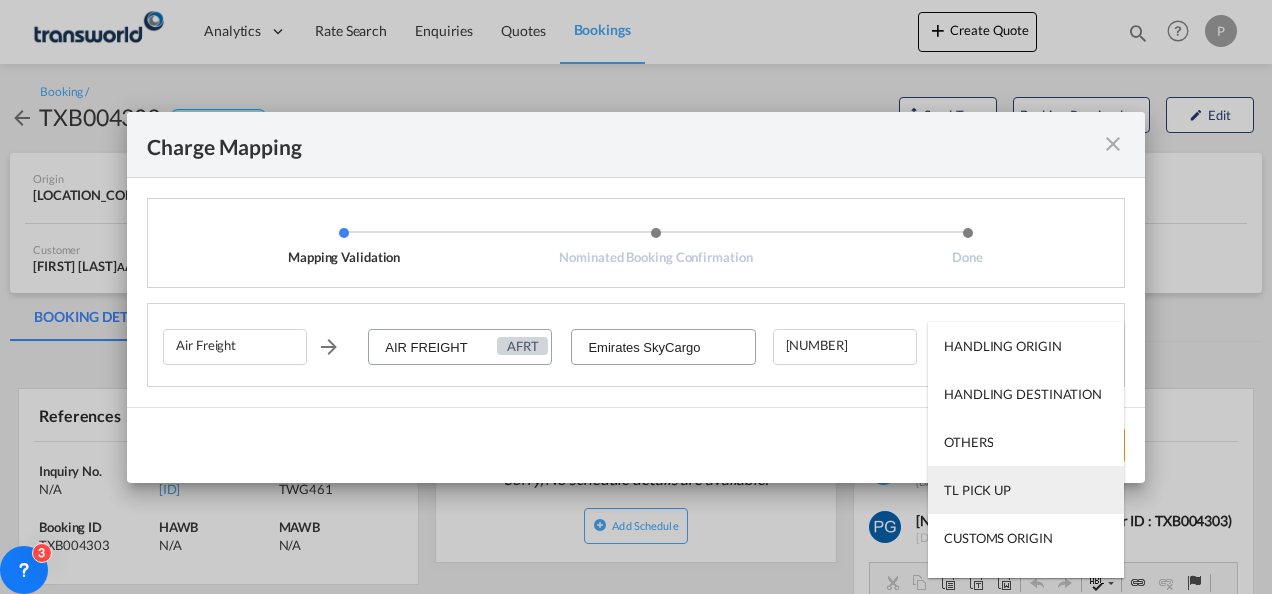 scroll, scrollTop: 128, scrollLeft: 0, axis: vertical 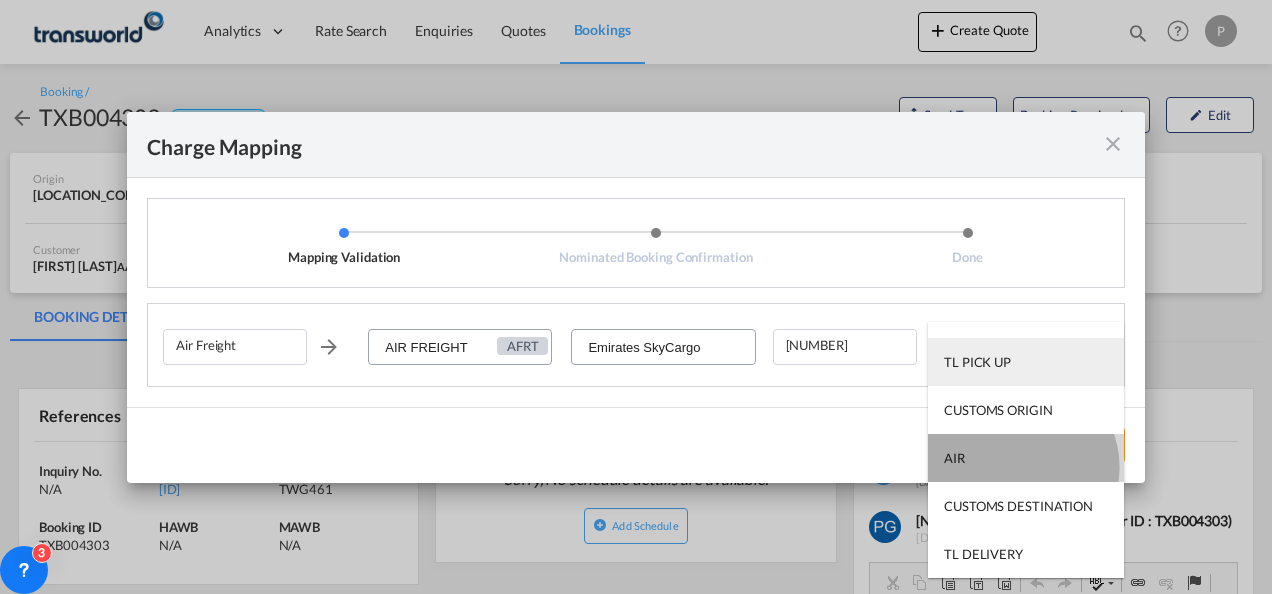click on "AIR" at bounding box center [1026, 458] 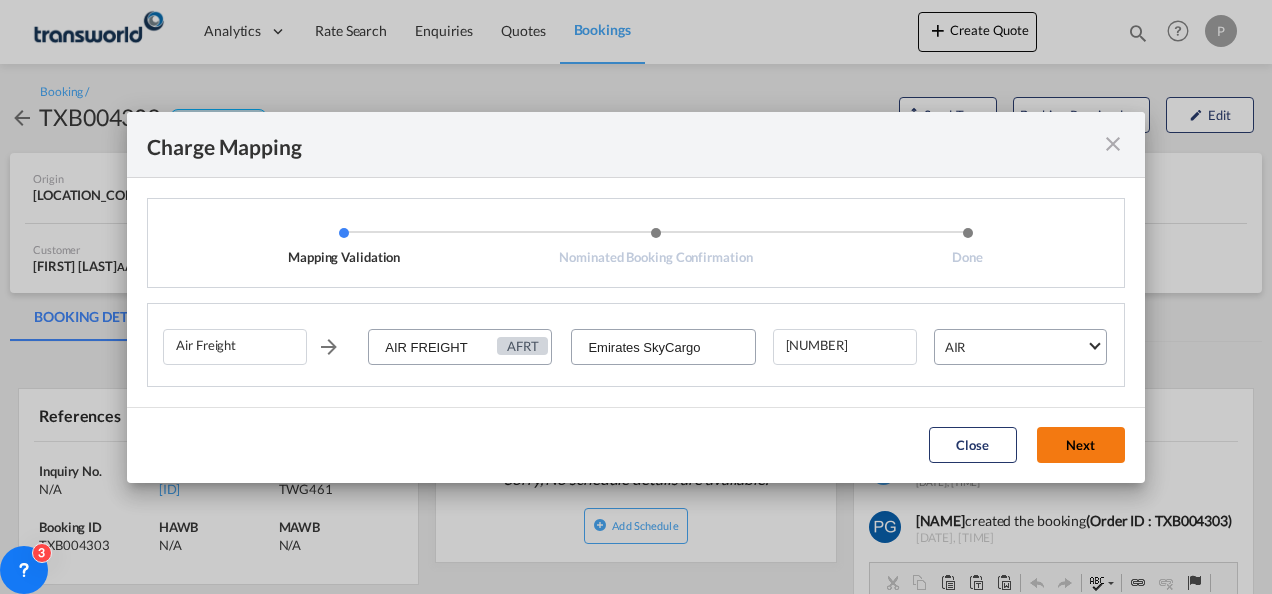 click on "Next" 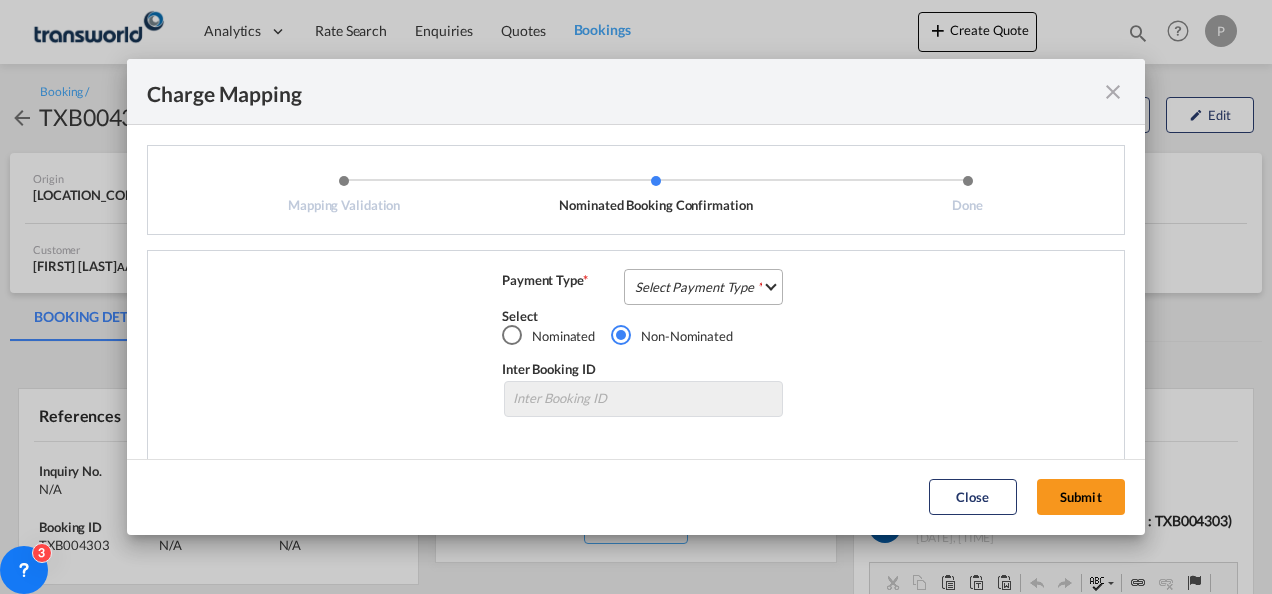 click on "Select Payment Type
COLLECT
PREPAID" at bounding box center [703, 287] 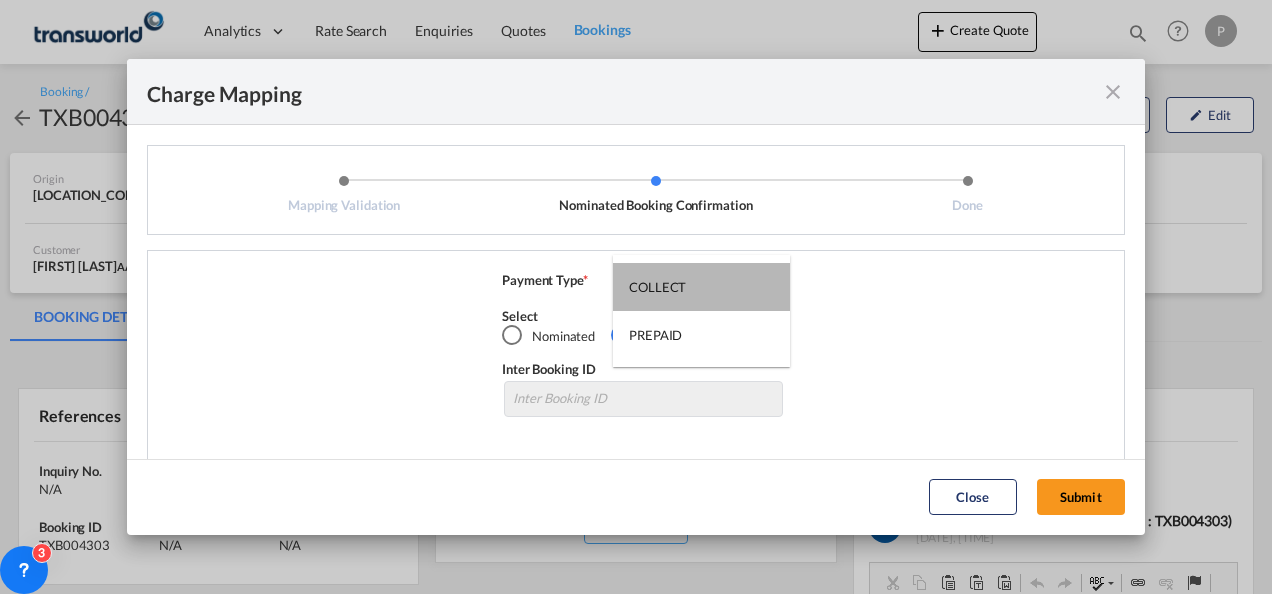 click on "COLLECT" at bounding box center [657, 287] 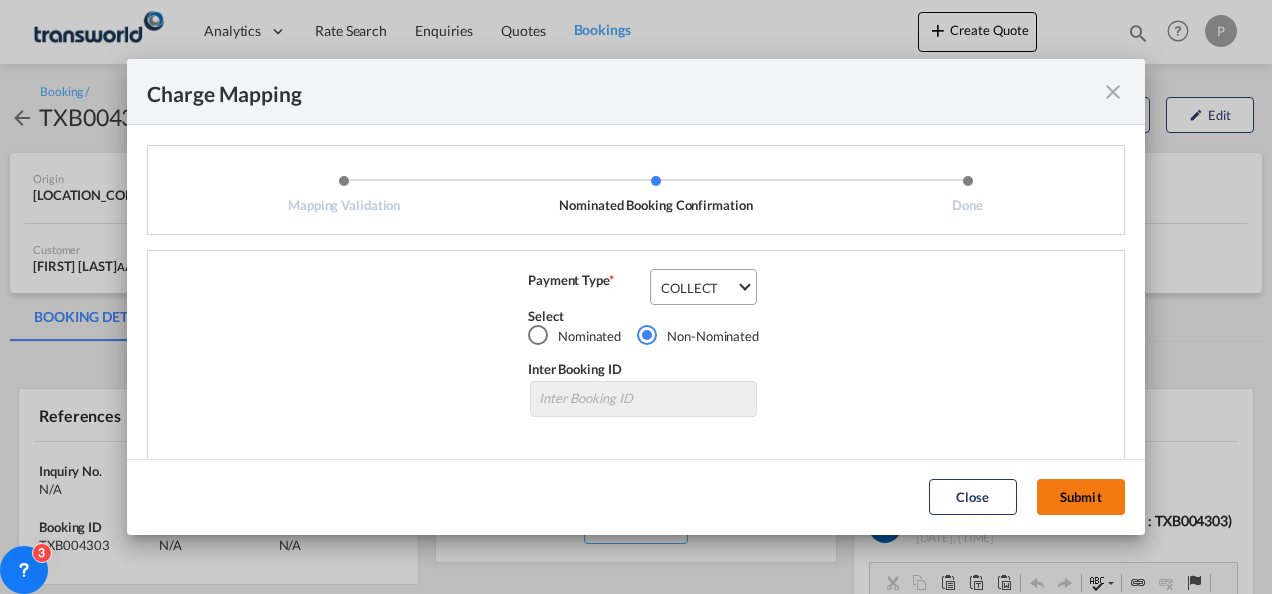 click on "Submit" 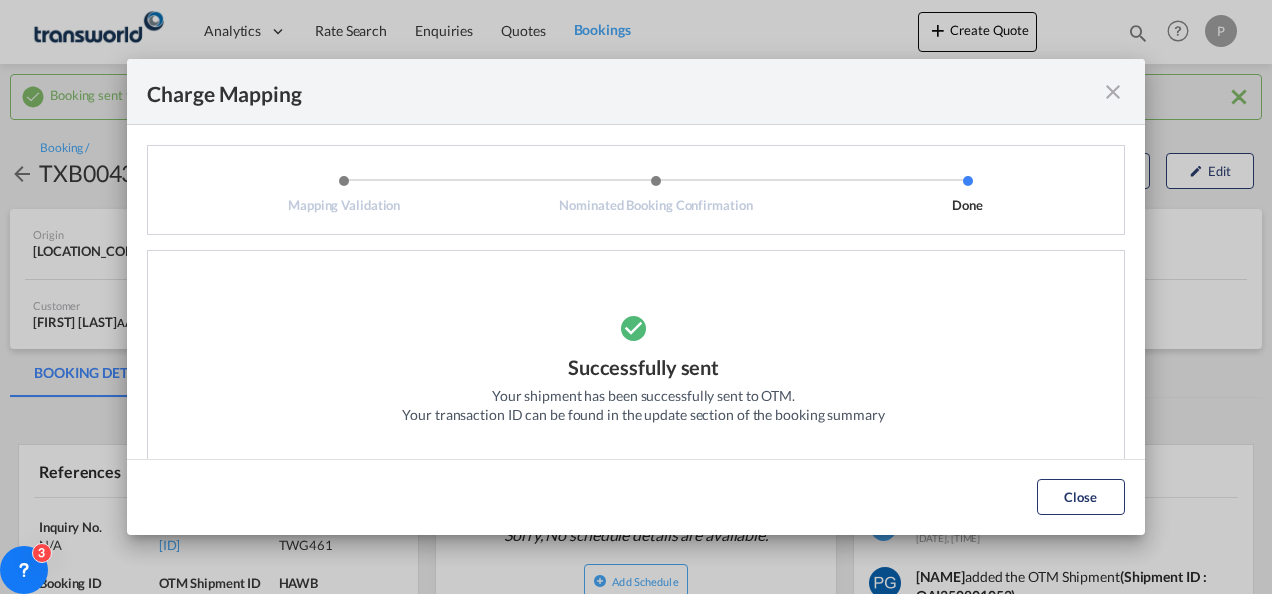 click at bounding box center (1113, 92) 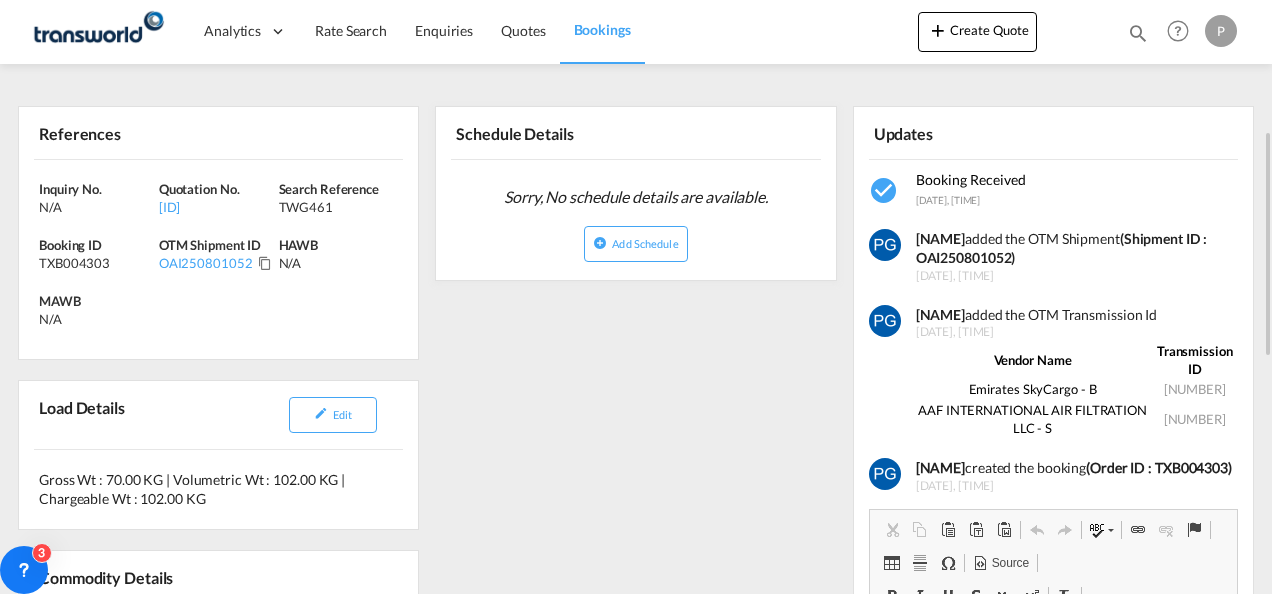 scroll, scrollTop: 340, scrollLeft: 0, axis: vertical 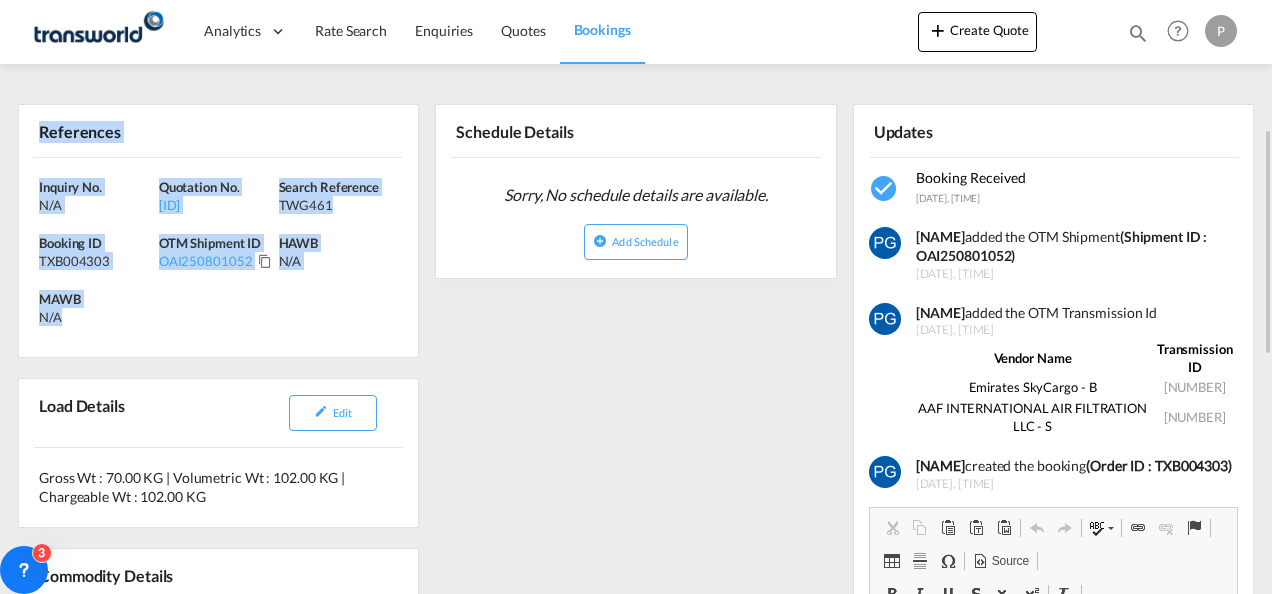 drag, startPoint x: 39, startPoint y: 128, endPoint x: 124, endPoint y: 310, distance: 200.8706 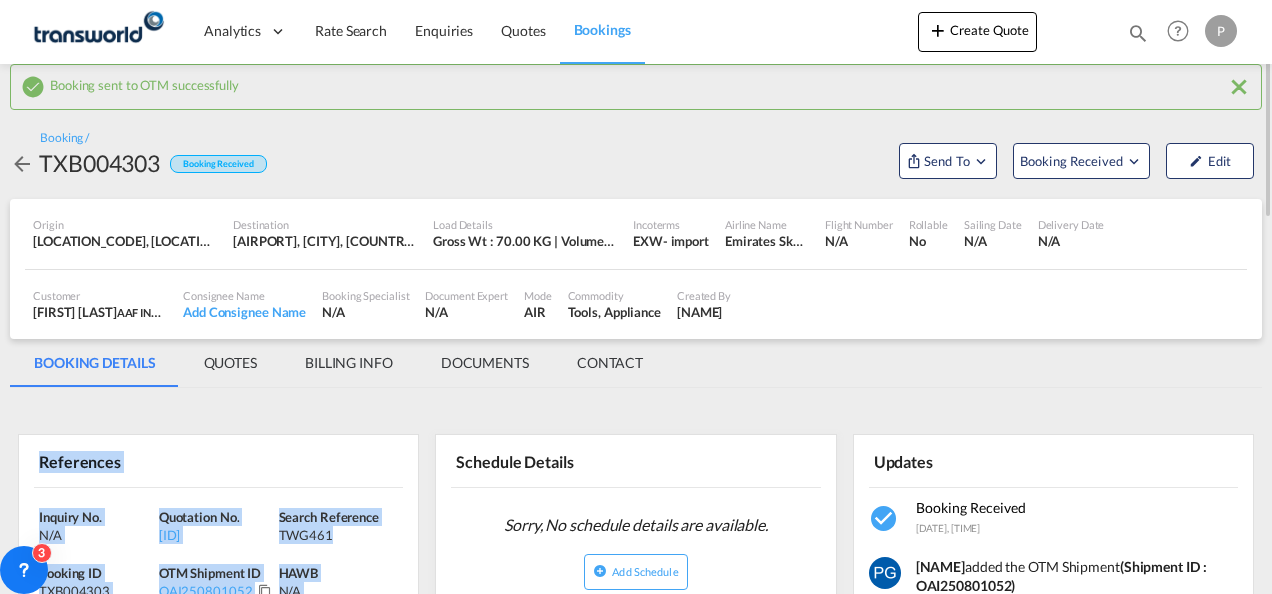 scroll, scrollTop: 0, scrollLeft: 0, axis: both 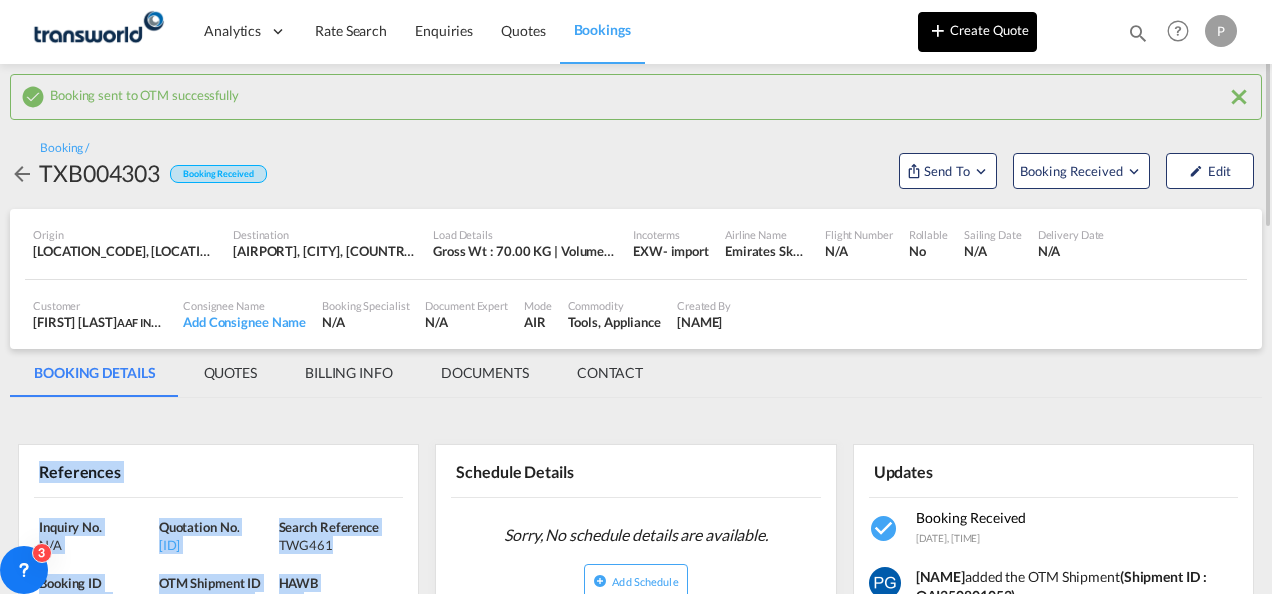 click on "Create Quote" at bounding box center [977, 32] 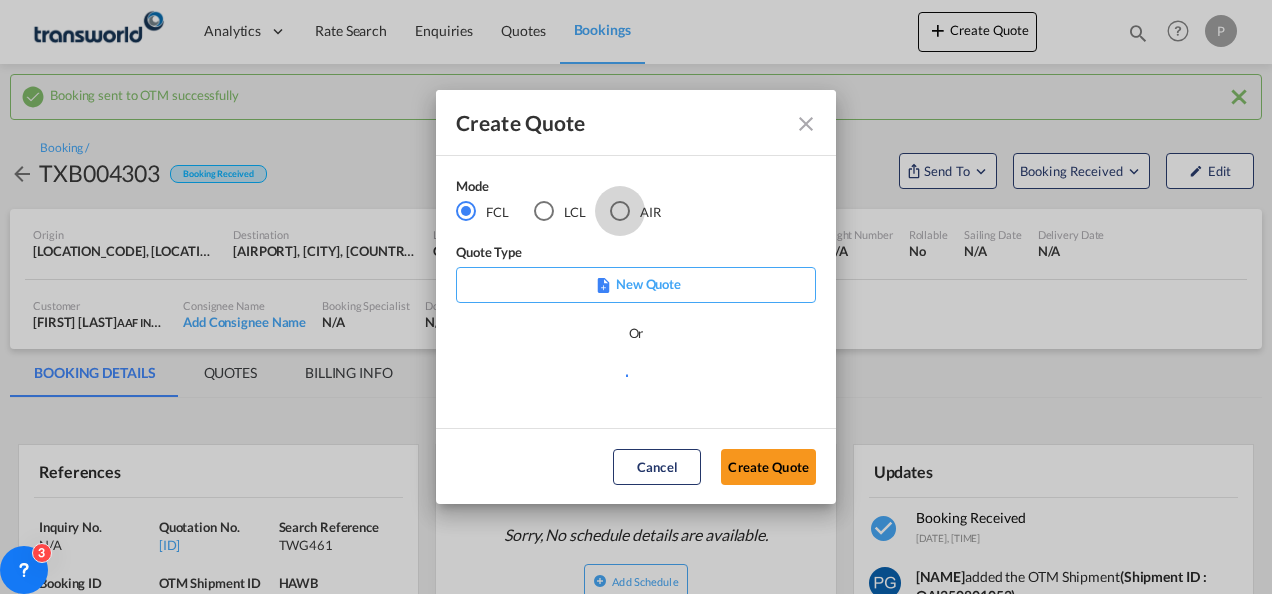 click at bounding box center (620, 211) 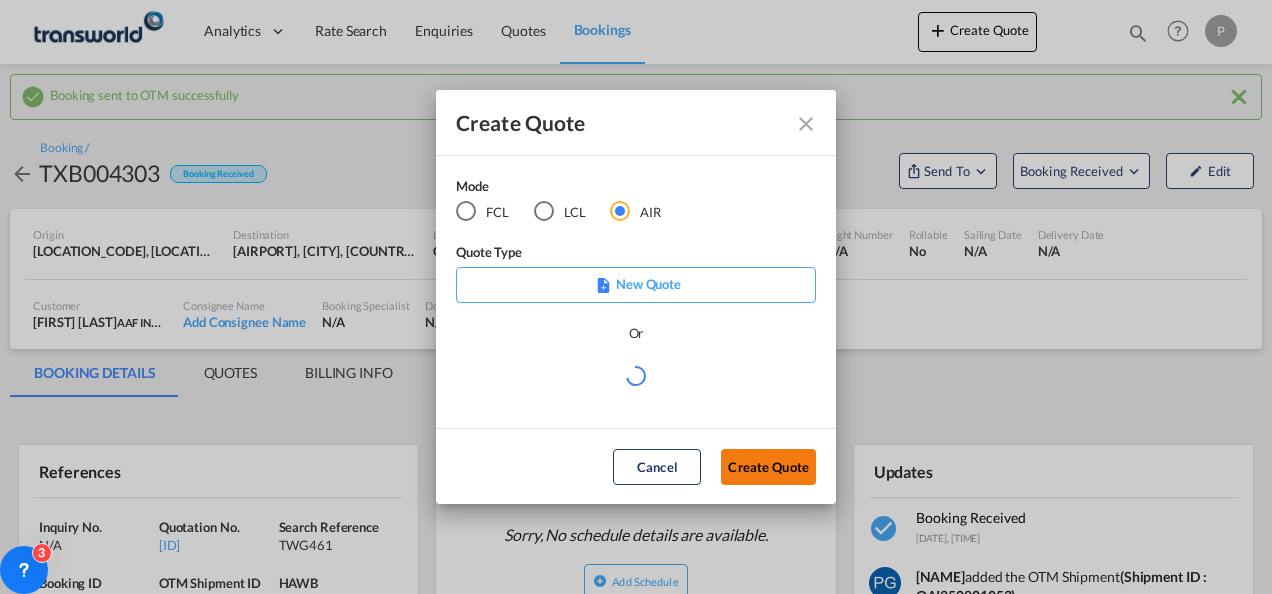 click on "Create Quote" 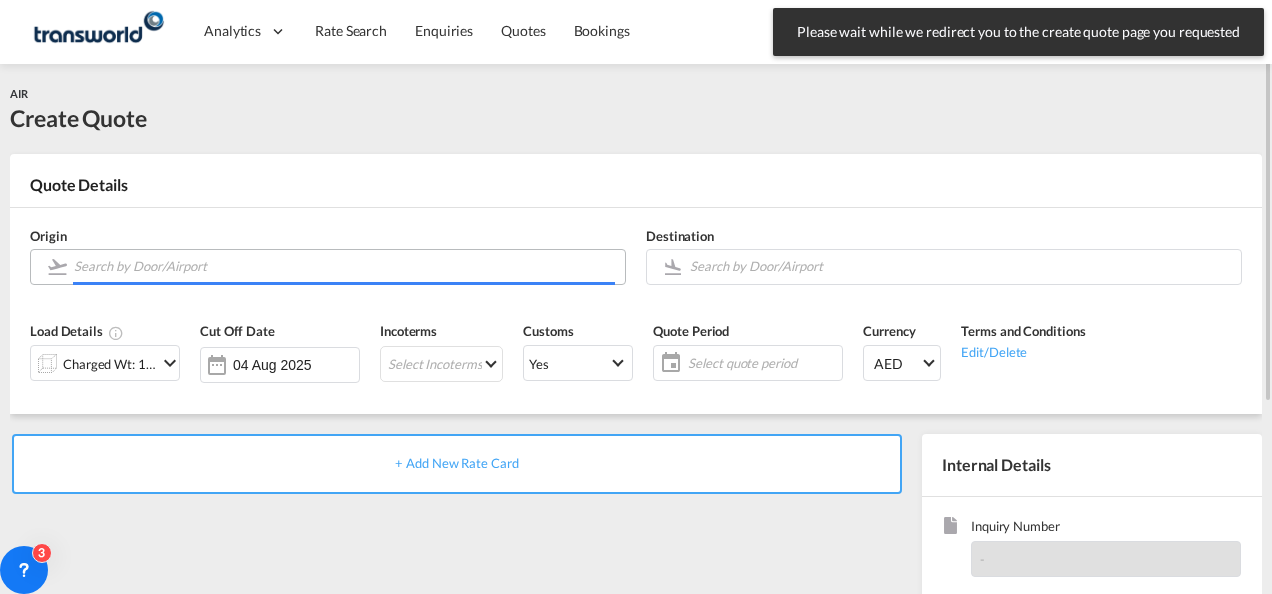 click at bounding box center [344, 266] 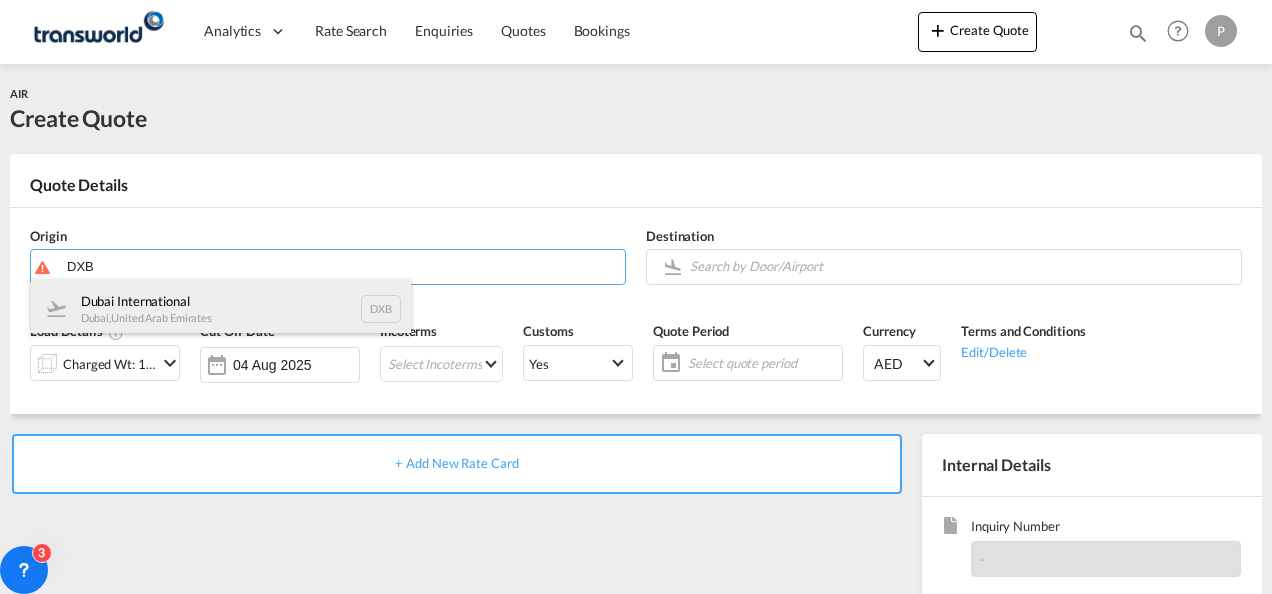 click on "[CITY] [COUNTRY]" at bounding box center (221, 309) 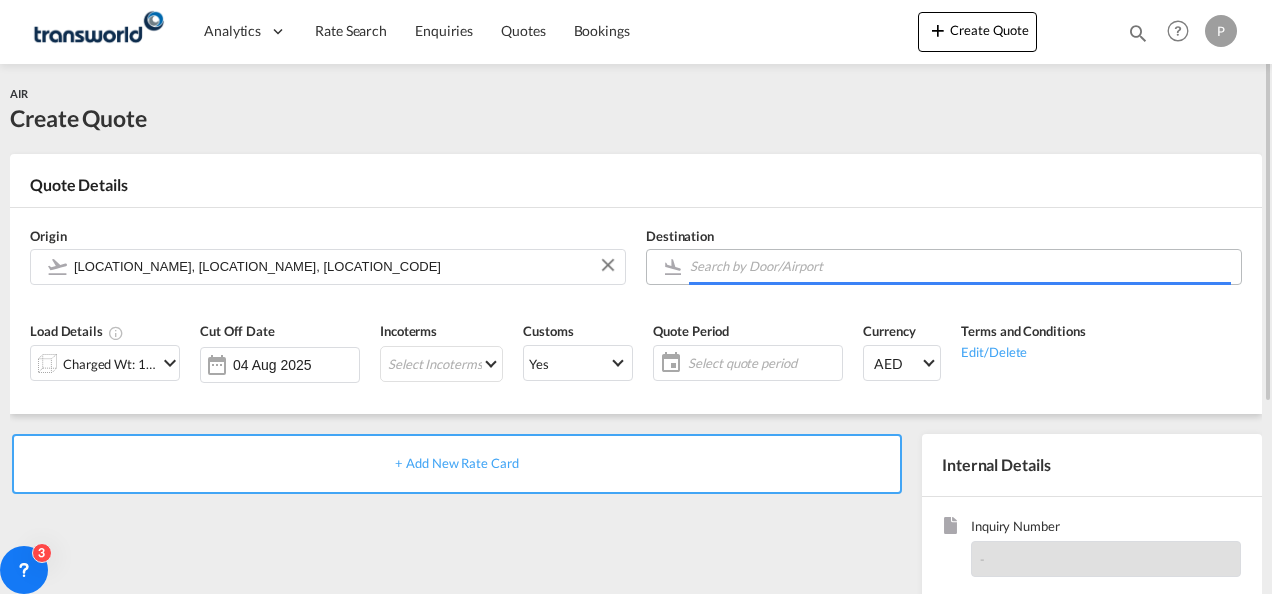 click at bounding box center [960, 266] 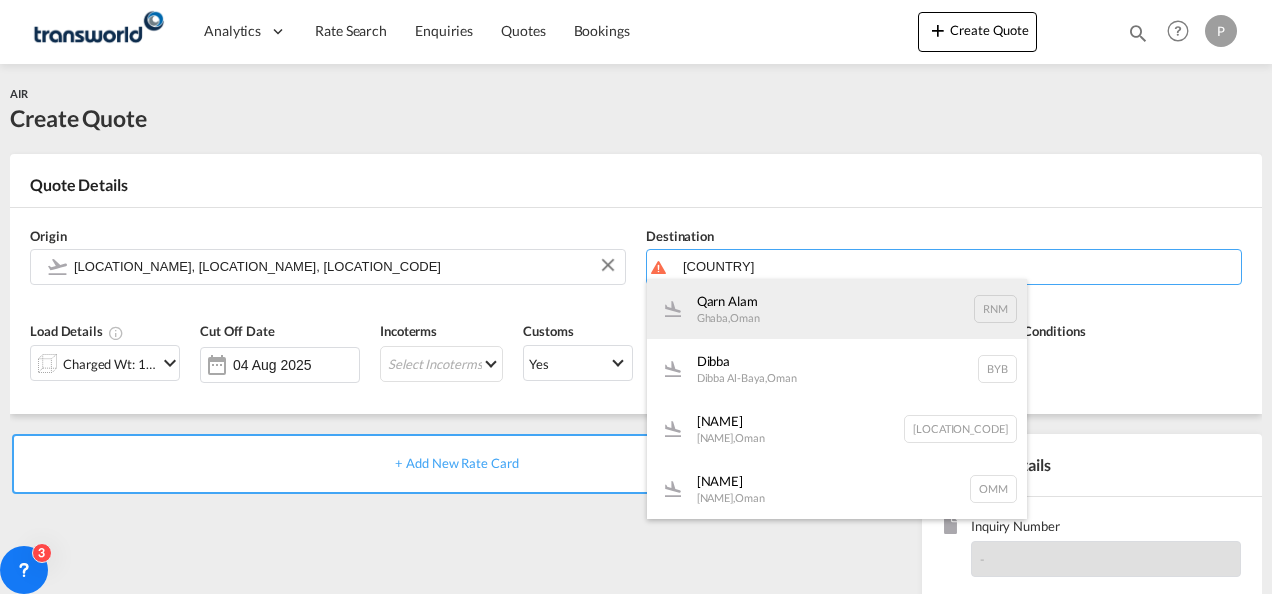 click on "[LOCATION_NAME]
[LOCATION_NAME] ,  [COUNTRY]
[LOCATION_CODE]" at bounding box center (837, 309) 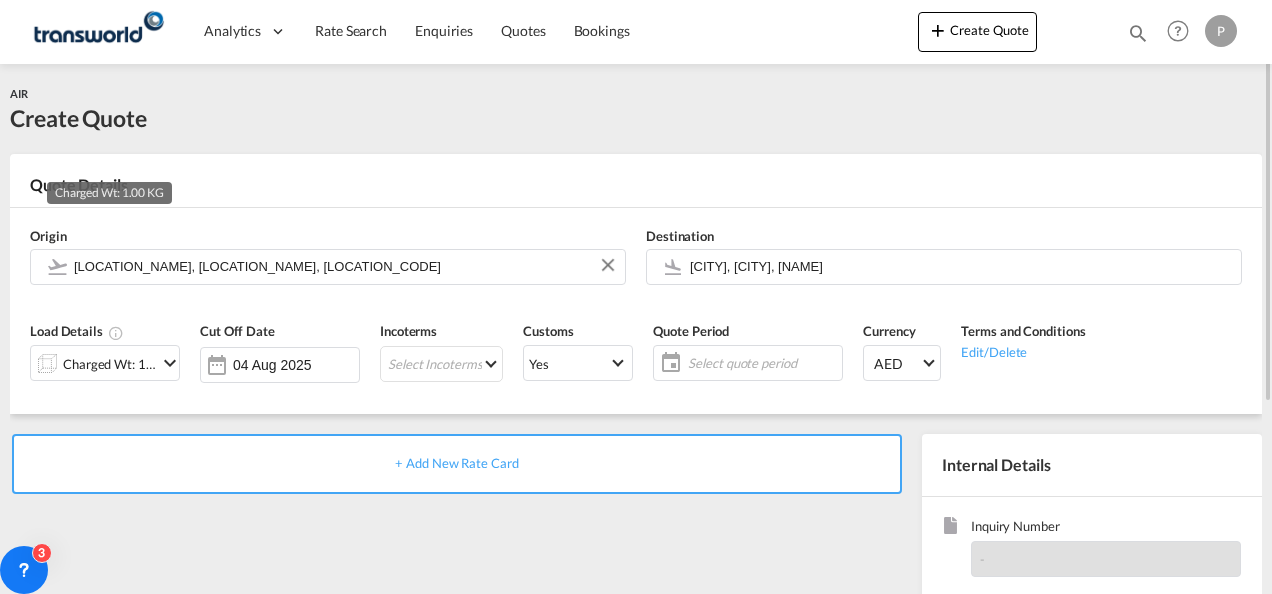 click on "Charged Wt: 1.00 KG" at bounding box center [110, 364] 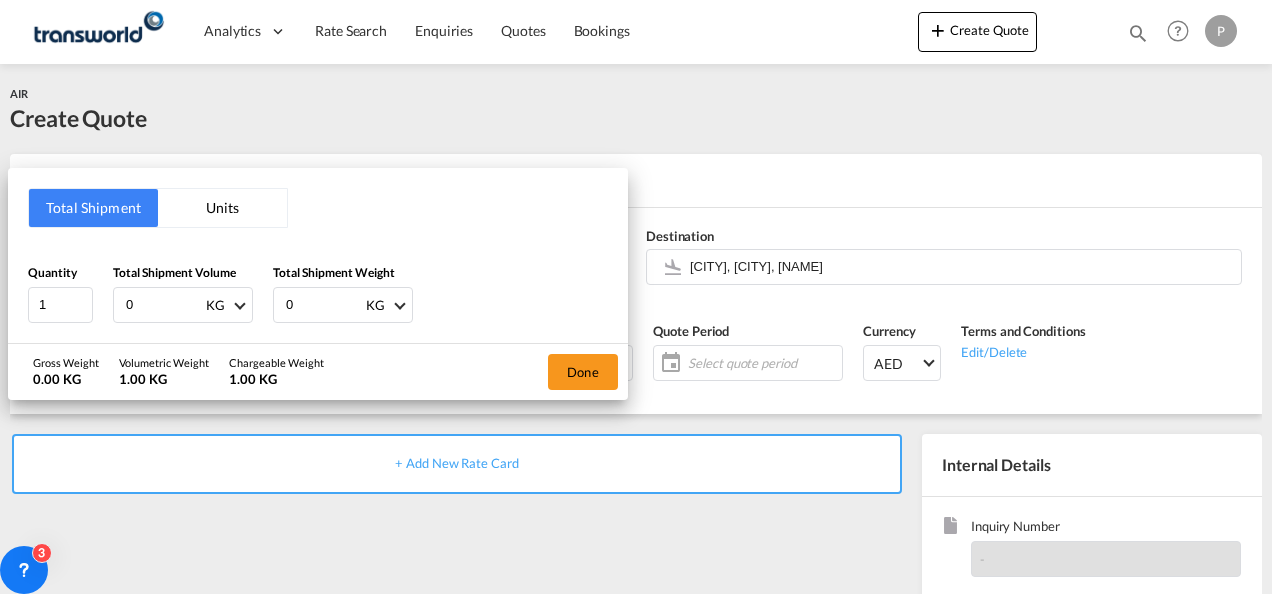click on "0" at bounding box center [164, 305] 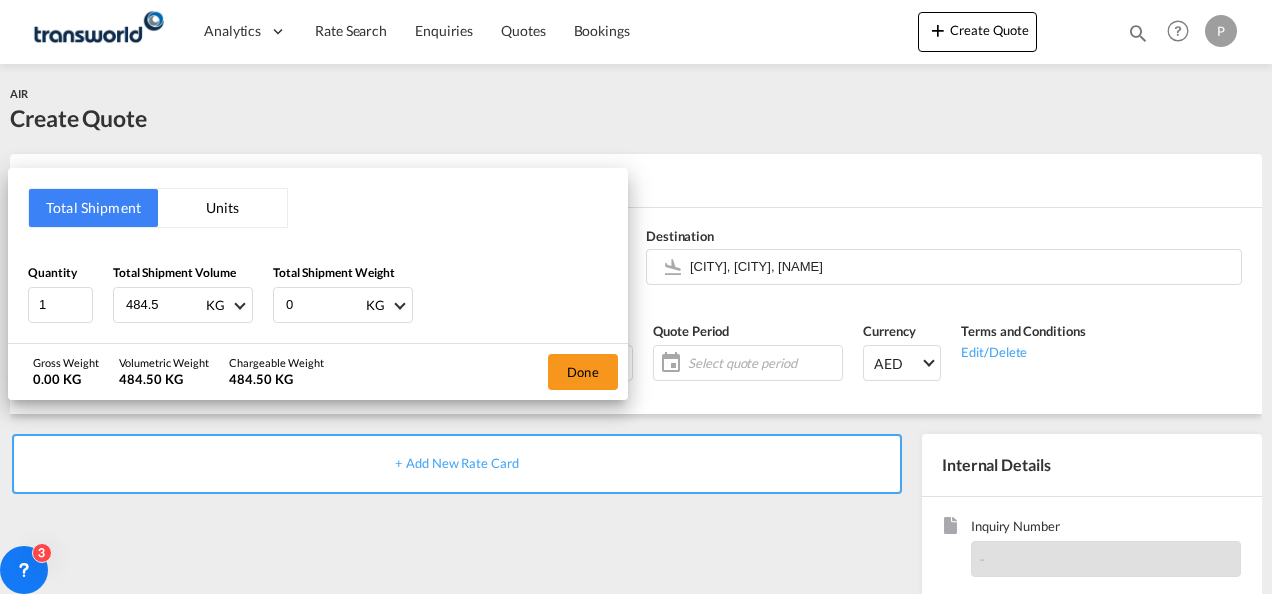 type on "484.5" 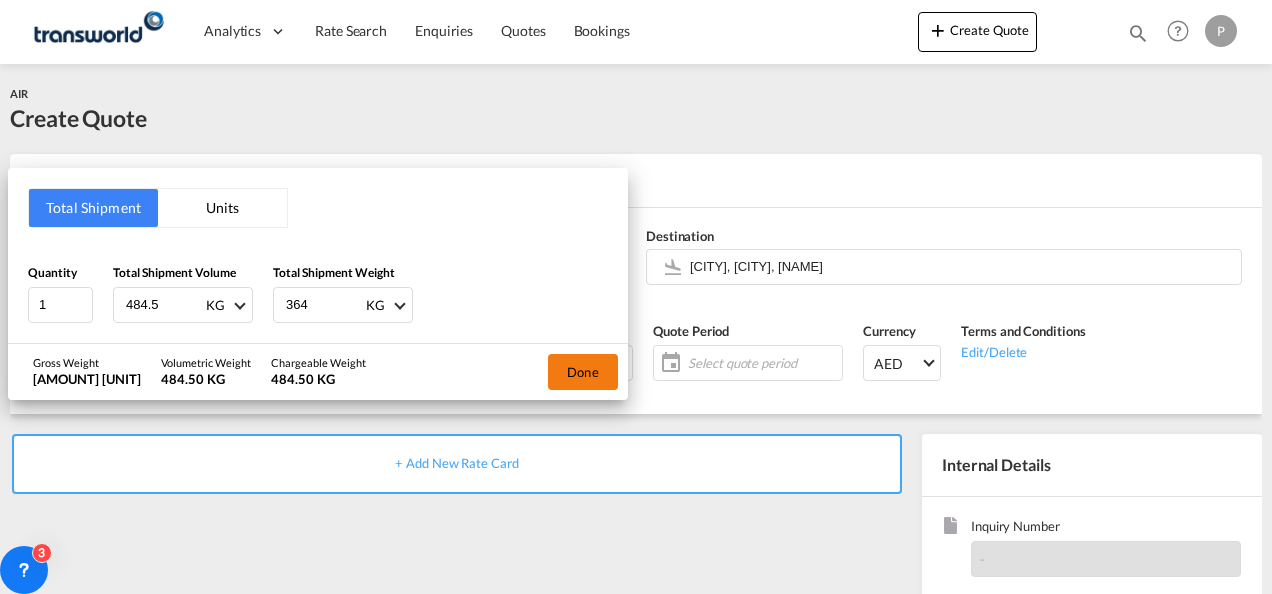 type on "364" 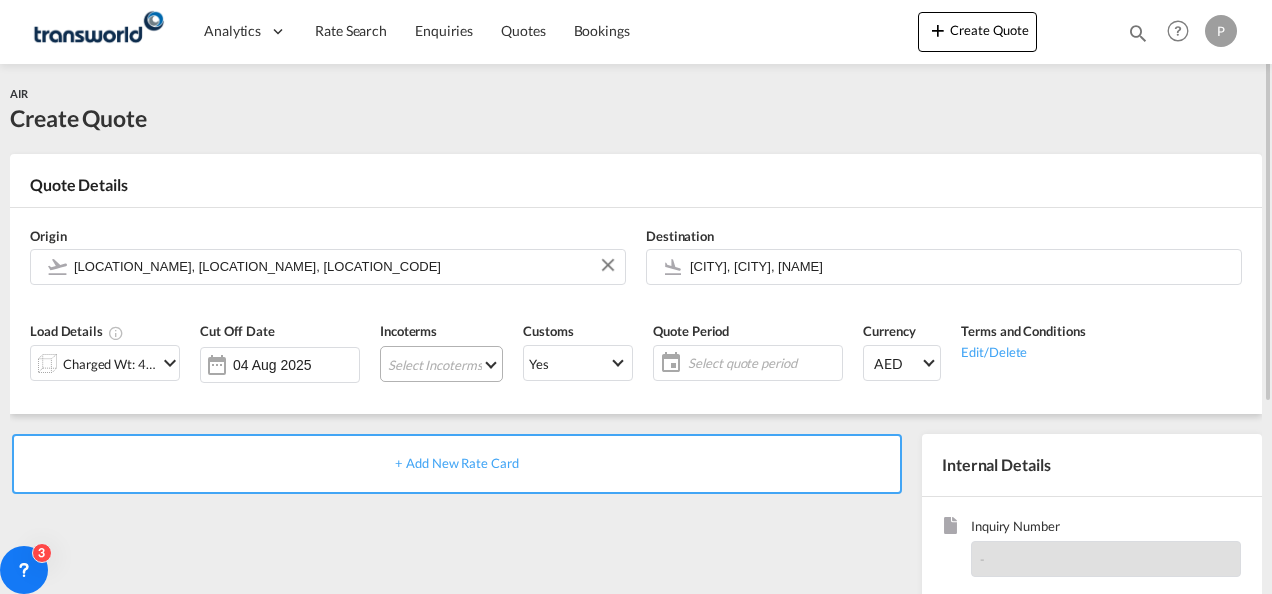 click on "Select Incoterms
FCA - import
Free Carrier DPU - export
Delivery at Place Unloaded DPU - import
Delivery at Place Unloaded CPT - export
Carrier Paid to DAP - import
Delivered at Place EXW - import
Ex Works FAS - import
Free Alongside Ship FOB - export
Free on Board CFR - export
Cost and Freight CIF - import
Cost,Insurance and Freight DDP - export
Delivery Duty Paid EXW - export
Ex Works FOB - import
Free on Board FAS - export
Free Alongside Ship CIP - import
Carriage and Insurance Paid to CPT - import
Carrier Paid to CIP - export
Carriage and Insurance Paid to DAP - export
Delivered at Place FCA - export
Free Carrier CFR - import
Cost and Freight CIF - export
Cost,Insurance and Freight" at bounding box center [441, 364] 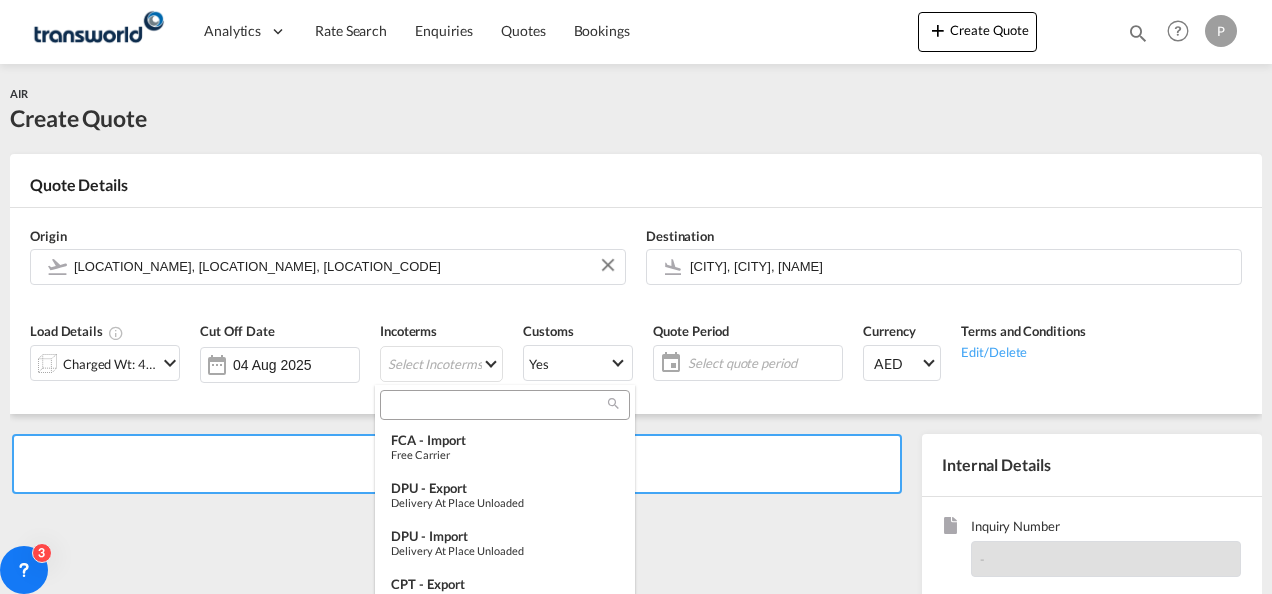 click at bounding box center (497, 405) 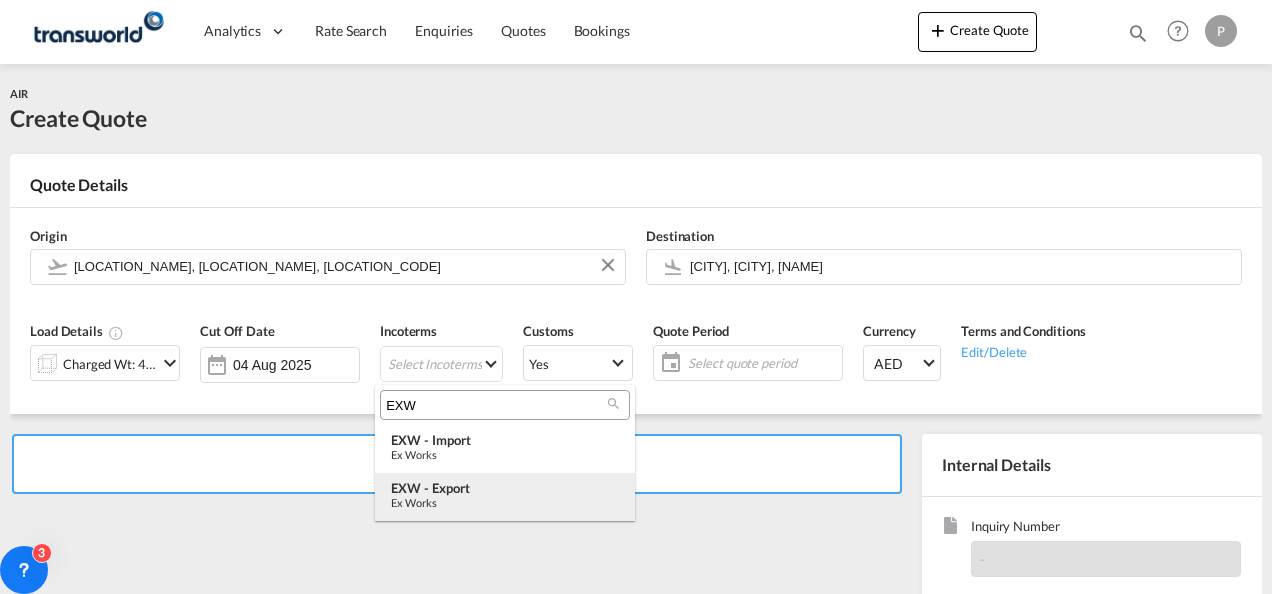 type on "EXW" 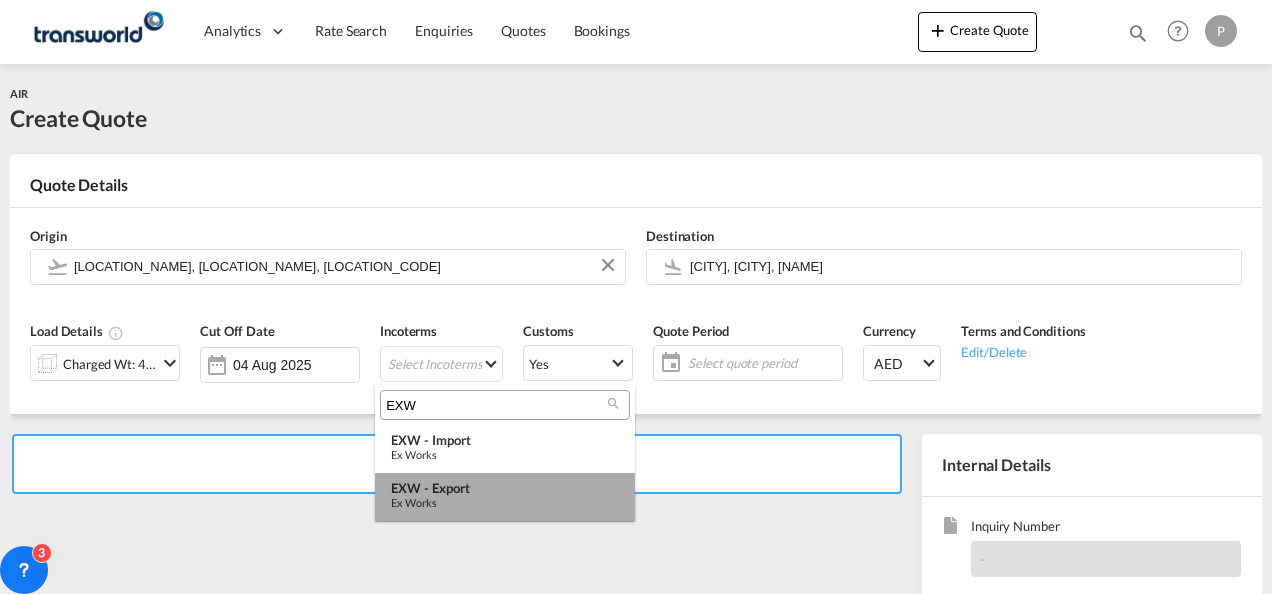 click on "EXW - export" at bounding box center [505, 488] 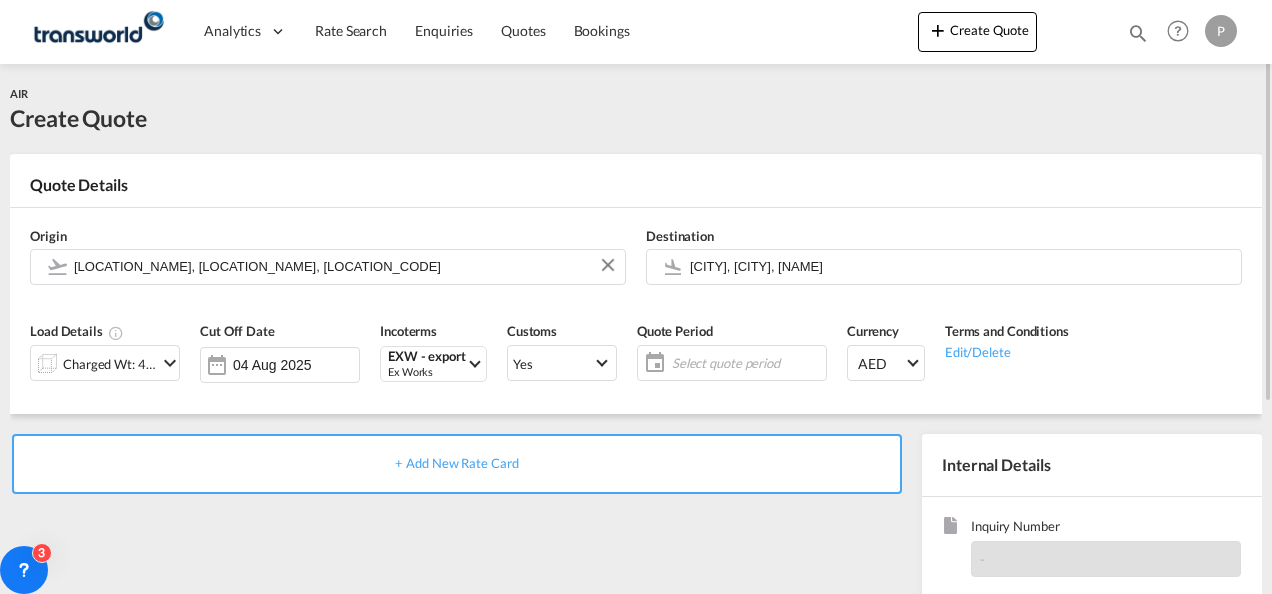click on "Select quote period" 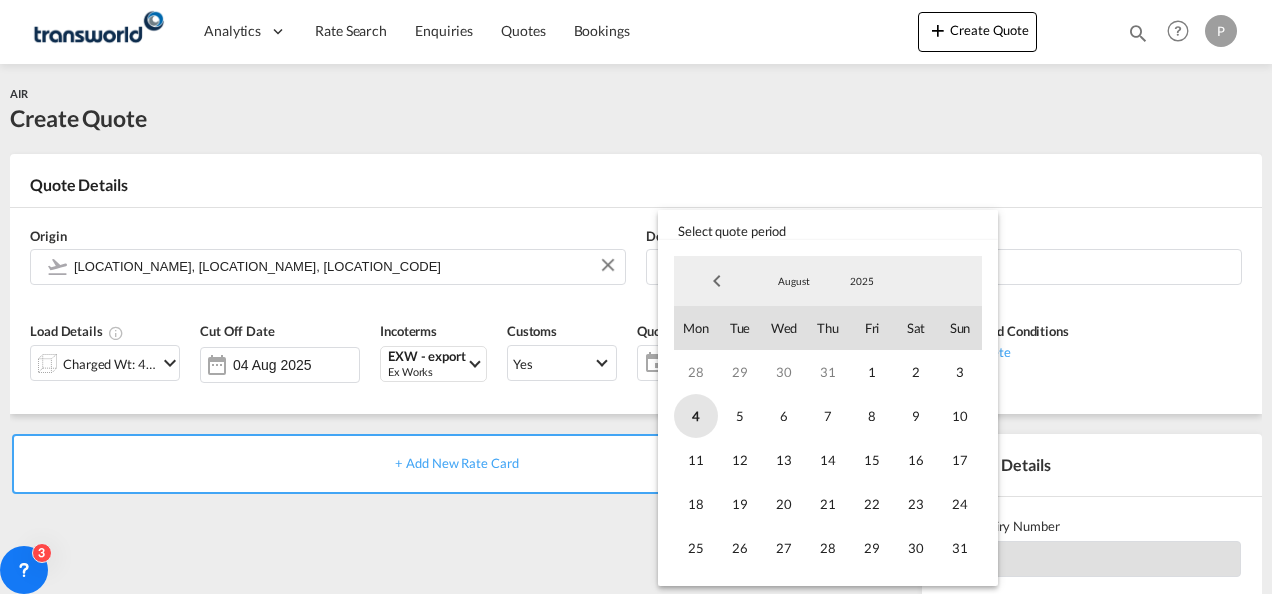 click on "4" at bounding box center [696, 416] 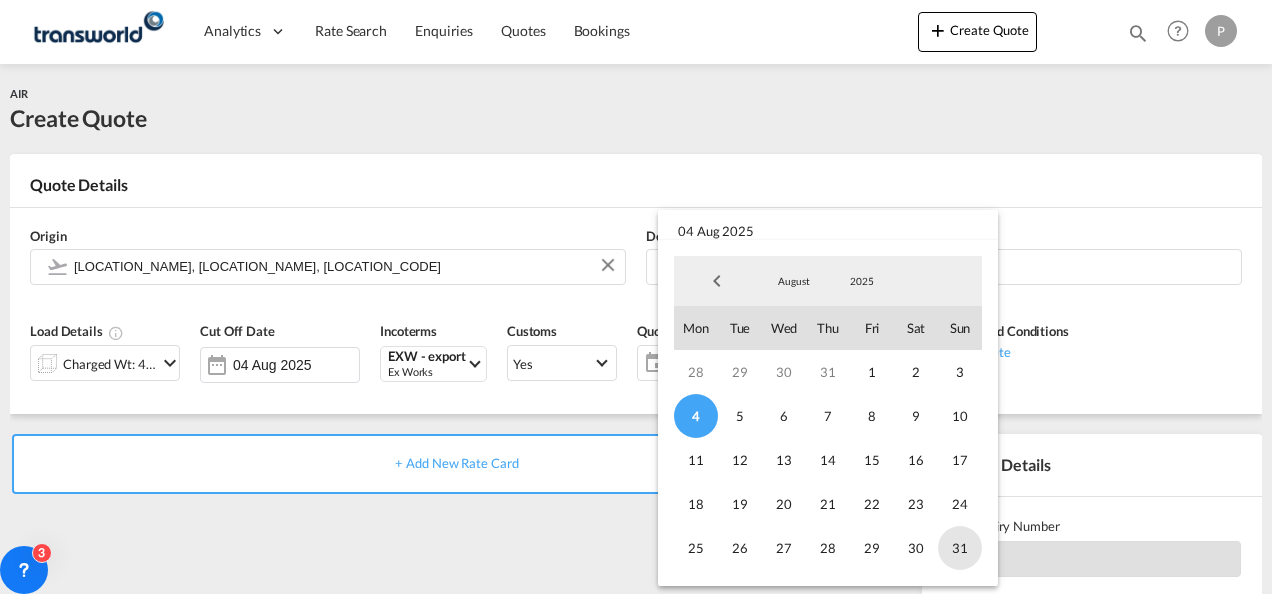 click on "31" at bounding box center [960, 548] 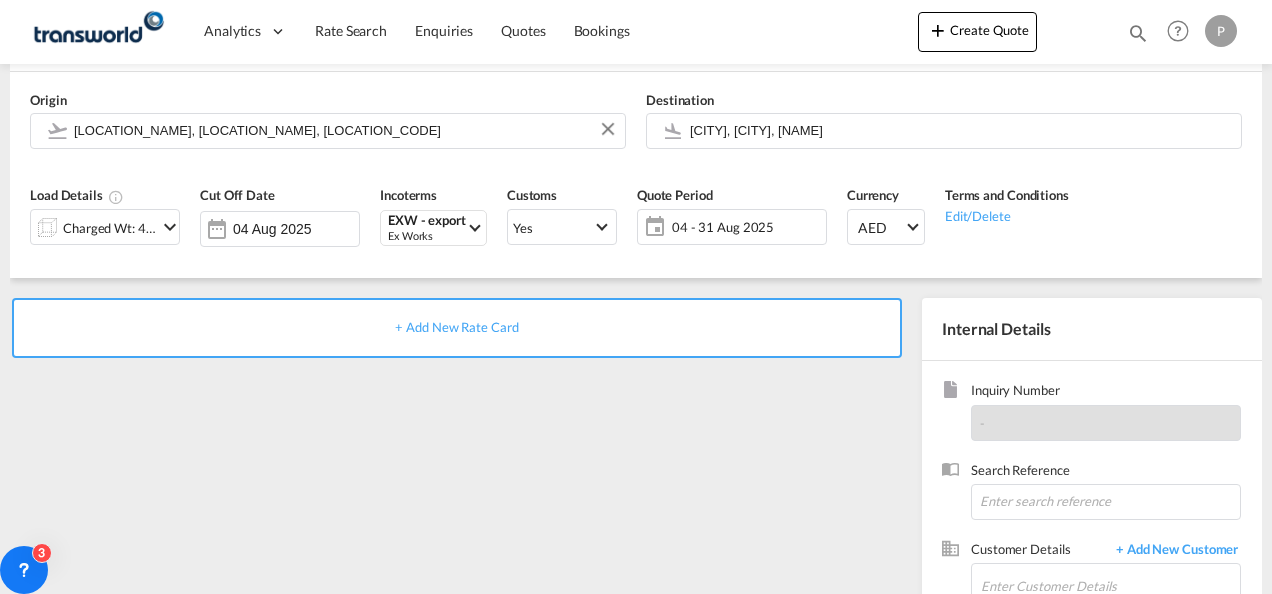 scroll, scrollTop: 174, scrollLeft: 0, axis: vertical 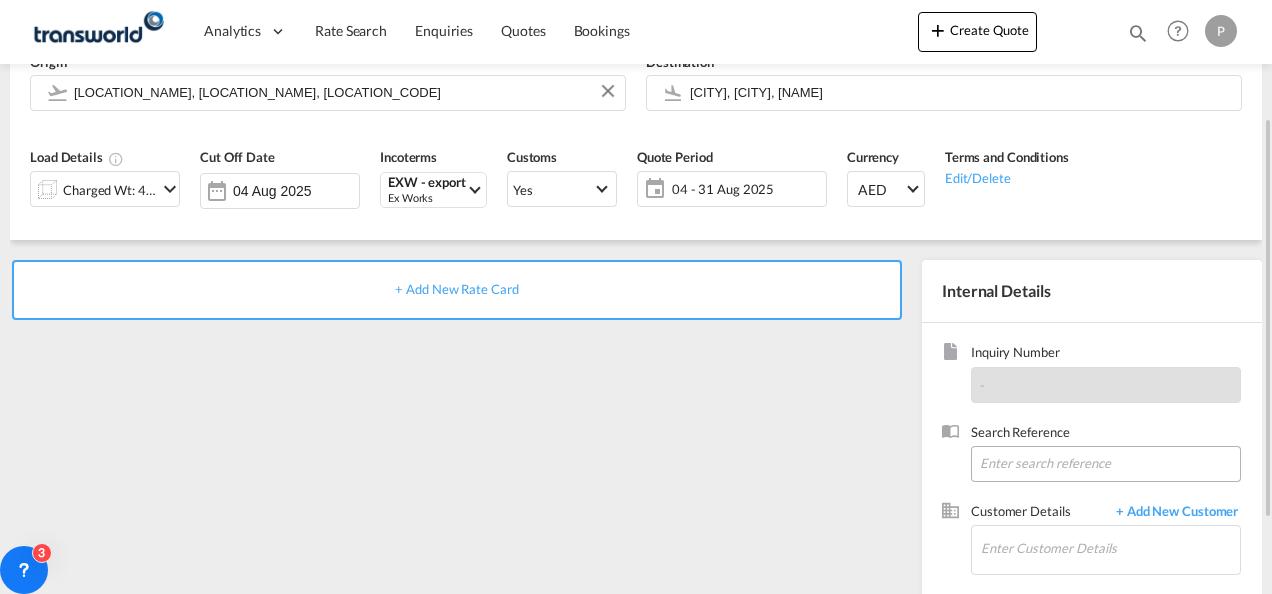 click at bounding box center [1106, 464] 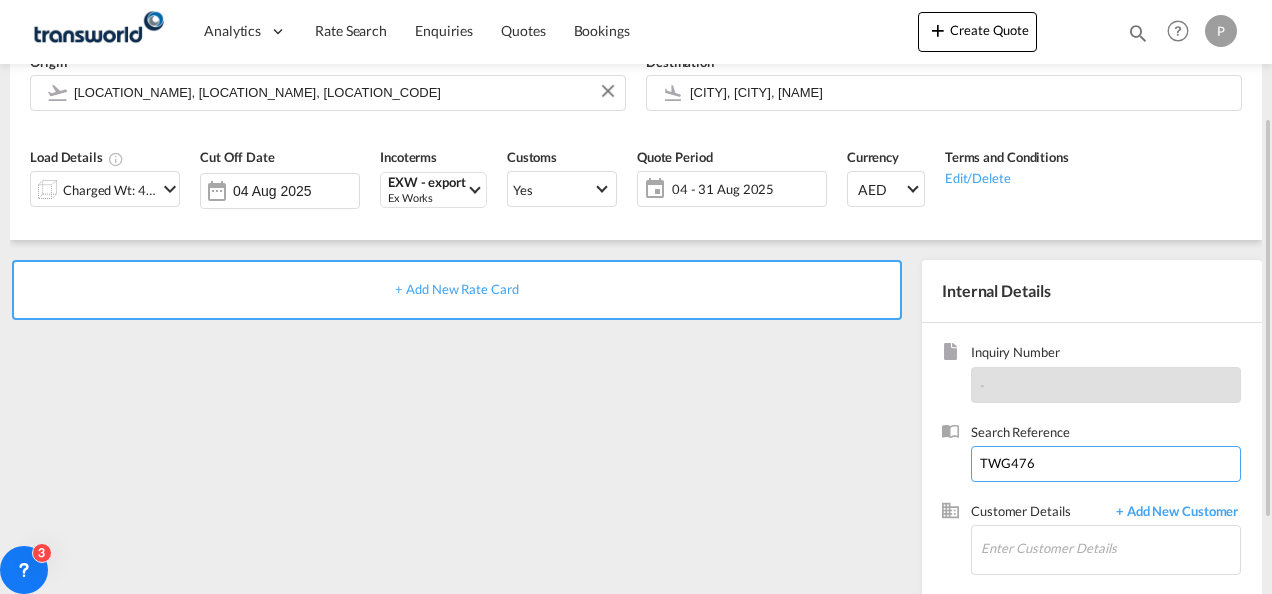 type on "TWG476" 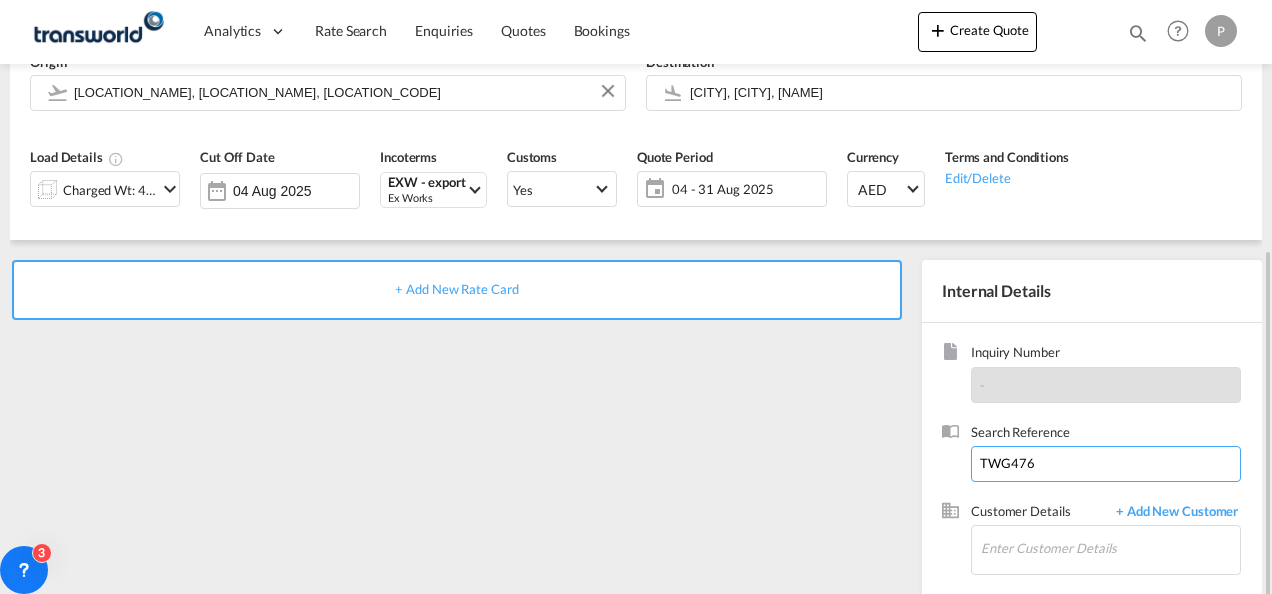 scroll, scrollTop: 282, scrollLeft: 0, axis: vertical 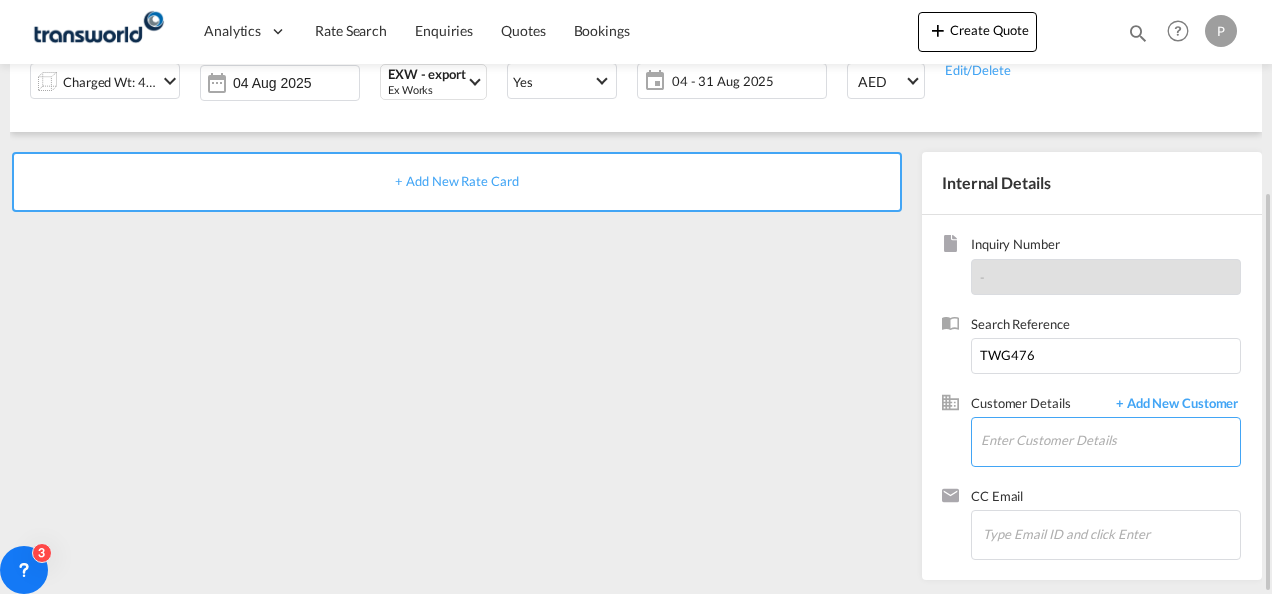 click on "Enter Customer Details" at bounding box center [1110, 440] 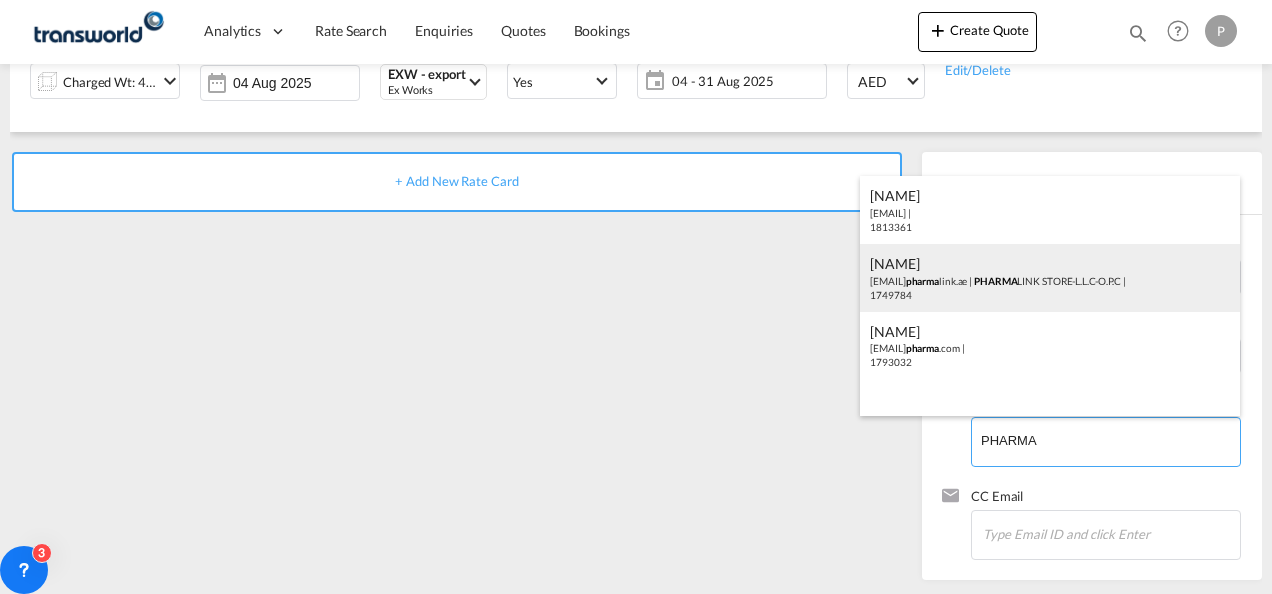 click on "[FIRST] [LAST] [EMAIL] | [COMPANY] | [PHONE]" at bounding box center (1050, 278) 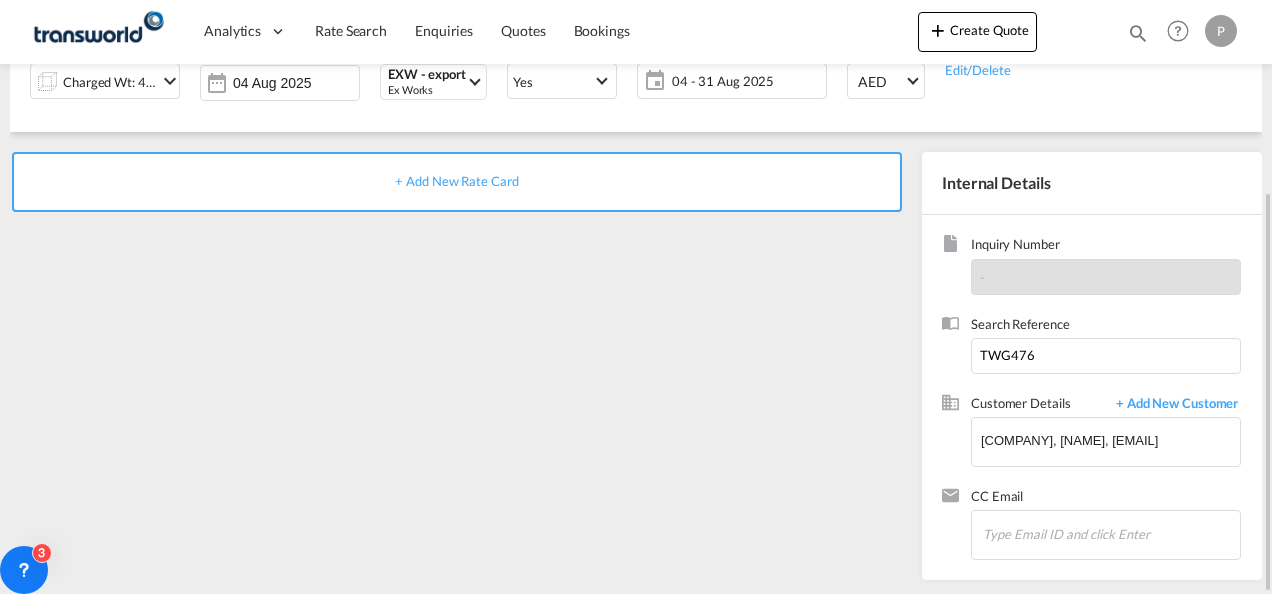 click on "+ Add New Rate Card" at bounding box center [456, 181] 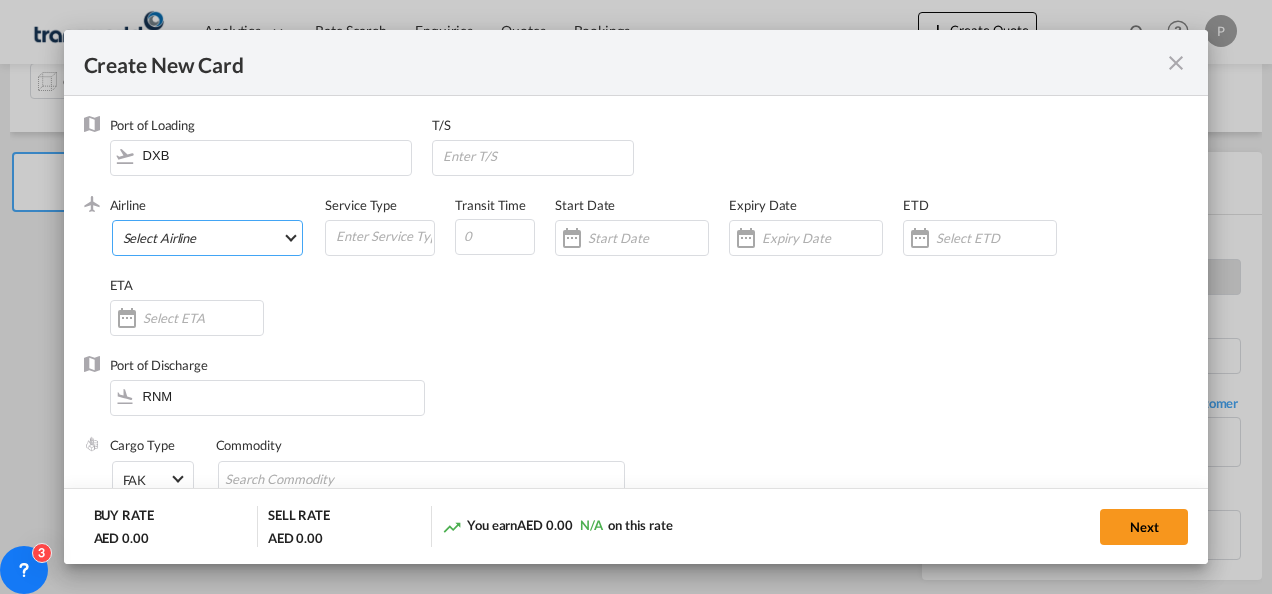 click on "Select Airline
AIR EXPRESS S.A. (1166- / -)
CMA CGM Air Cargo (1140-2C / -)
DDWL Logistics (1138-AU / -)
Fast Logistics (1150-AE / -)
NFS Airfreight (1137-NL / -)
PROAIR (1135-DE / -)
Transportdeal WW (1141-SE / -)
21 Air LLC (964-2I*-681-US / 681)
40-Mile Air, Ltd. (145-Q5* / -)
8165343 Canada Inc. dba Air Canada Rouge (164-RV / -)
9 Air Co Ltd (793-AQ-902-CN / 902)
9G Rail Limited (1101-9G* / -)
A.P.G. Distribution System (847-A1 / -)
AB AVIATION (821-Y6 / -)
ABC Aerolineas S.A. de C.V. (935-4O*-837-MX / 837)
ABSA  -  Aerolinhas Brasileiras S.A dba LATAM Cargo Brasil (95-M3-549-BR / 549)
ABX Air, Inc. (32-GB-832-US / 832)
AccesRail and Partner Railways (772-9B* / -)
ACE Belgium Freighters S.A. (222-X7-744-BE / 744)
ACP fly (1147-PA / -)
ACT Havayollari A.S. (624-9T*-556-TR / 556)
Adria Airways (JP / -)
Advanced Air, LLC (1055-AN / -)
Aegean Airlines (575-A3-390-GR / 390)
Aeko Kula, LLC dba Aloha Air Cargo (427-KH-687-US / 687)
Aer Lingus Limited (369-EI-53-IE / 53)" at bounding box center (208, 238) 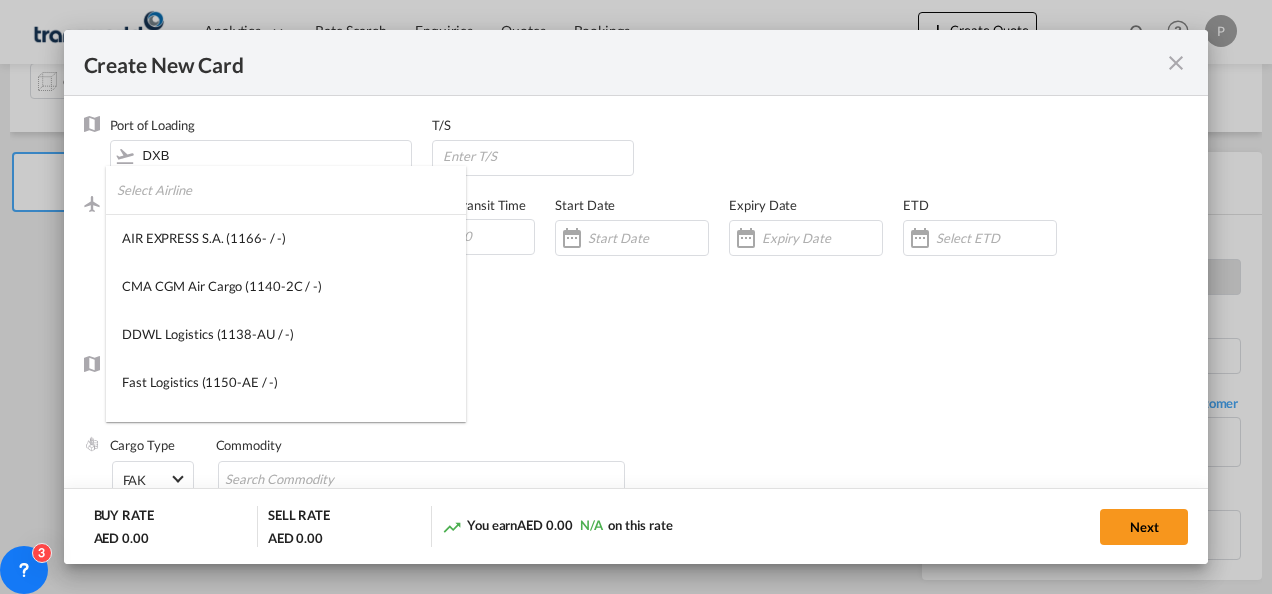 click at bounding box center [291, 190] 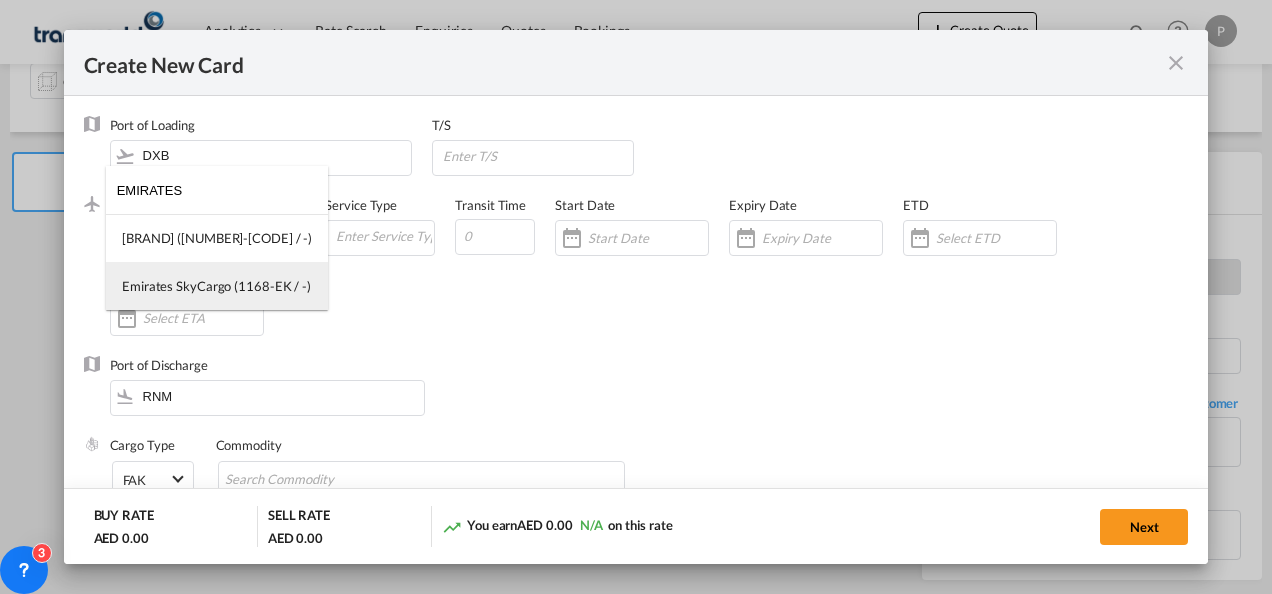 type on "EMIRATES" 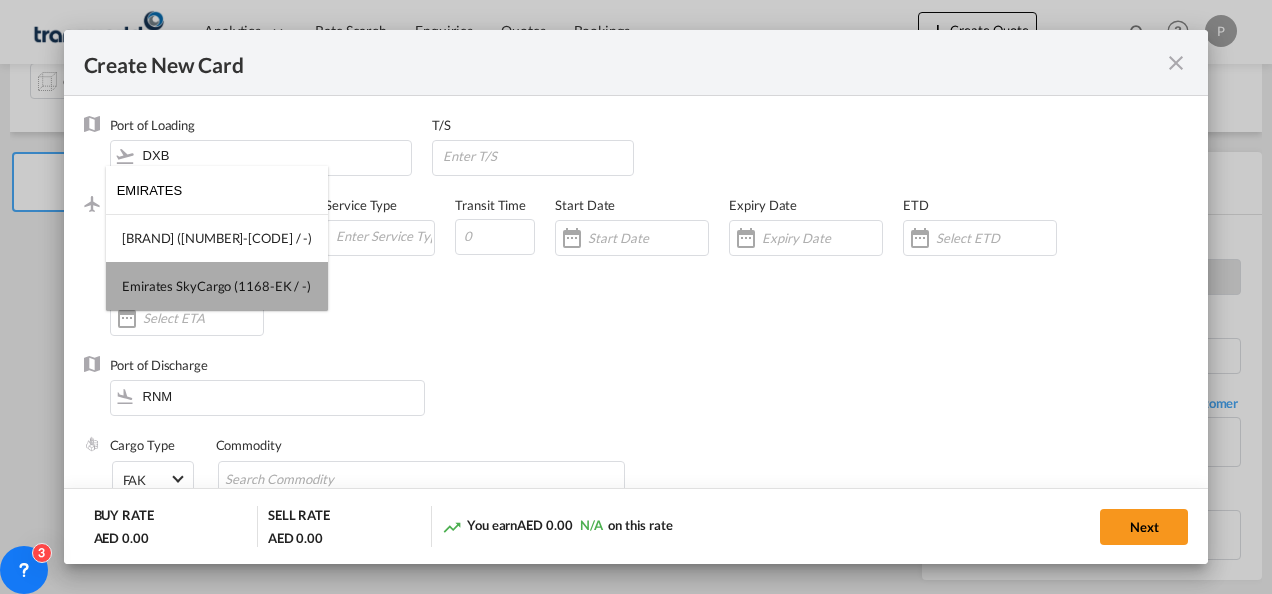 click on "Emirates SkyCargo (1168-EK / -)" at bounding box center [217, 286] 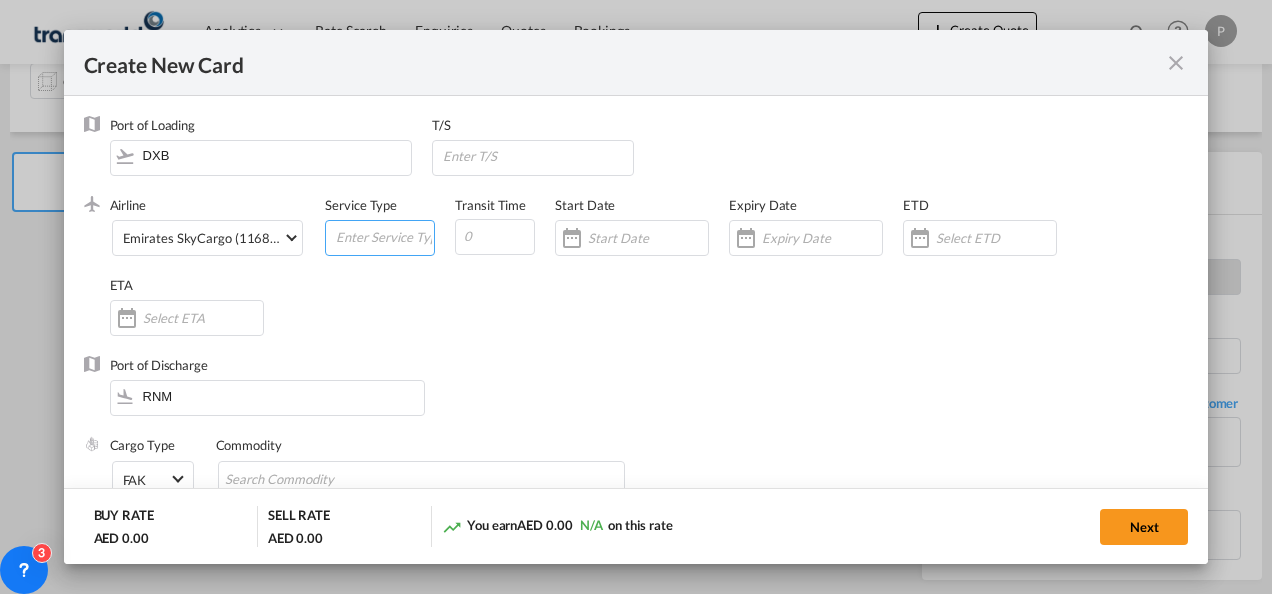 click at bounding box center (384, 236) 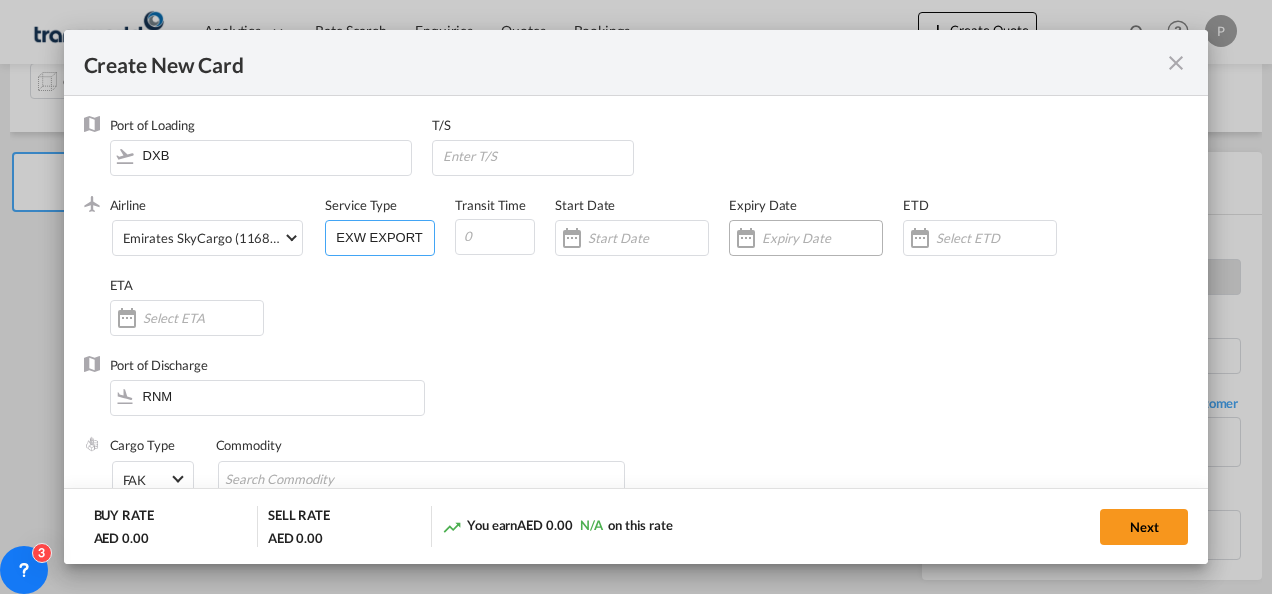 type on "EXW EXPORT" 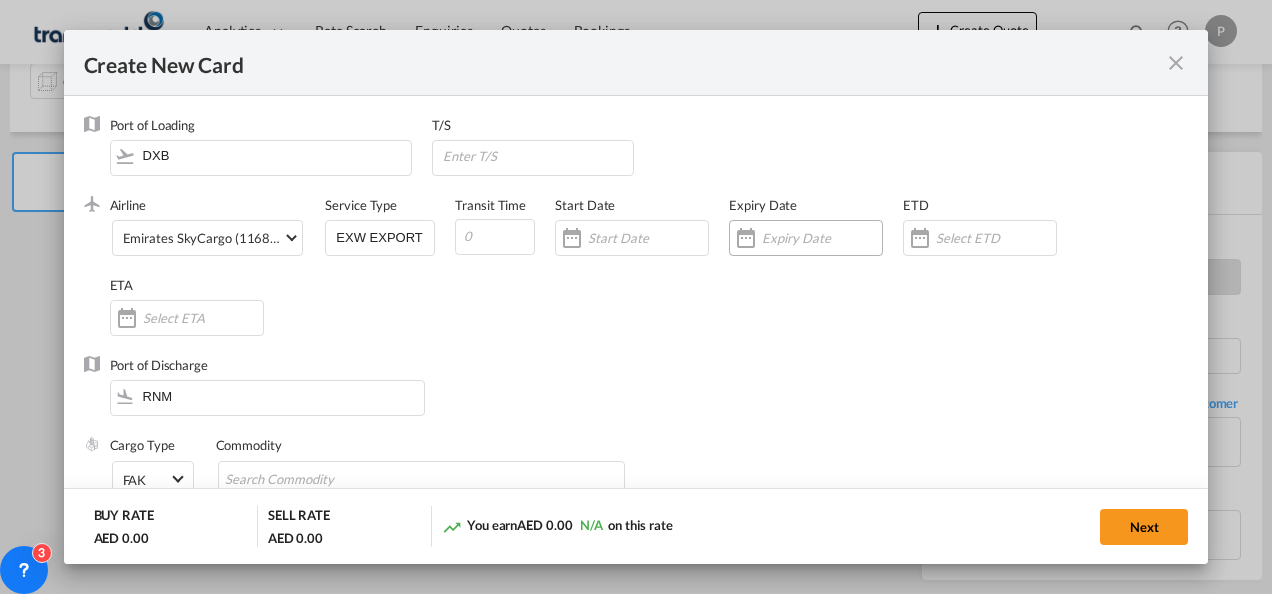 click at bounding box center [746, 238] 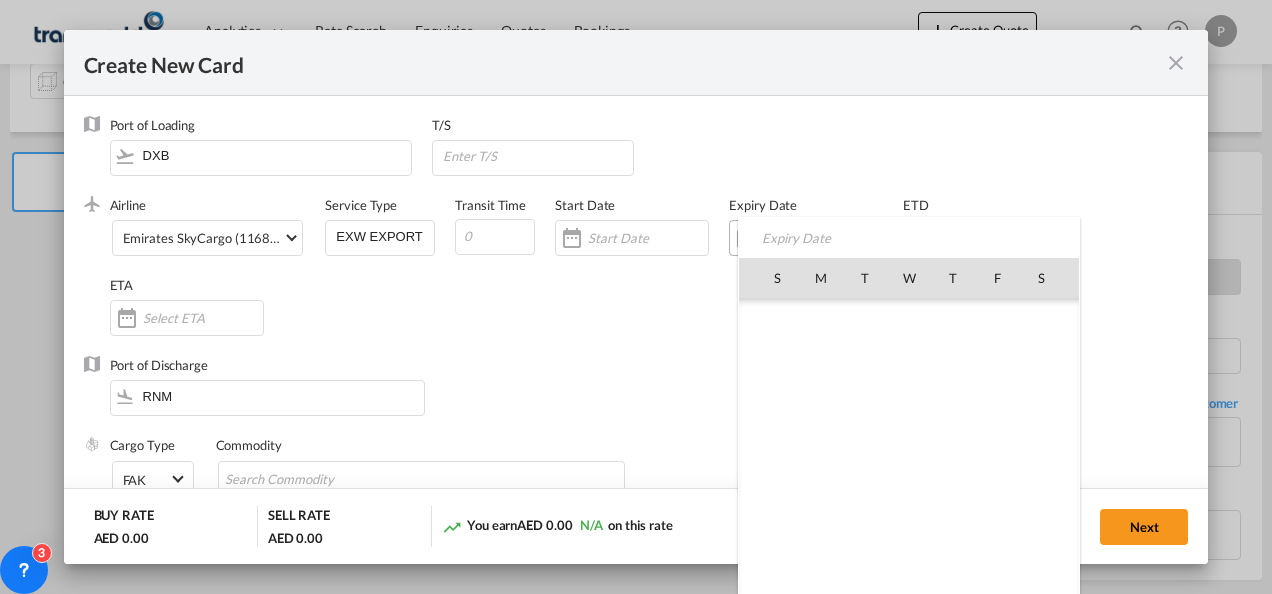 scroll, scrollTop: 462955, scrollLeft: 0, axis: vertical 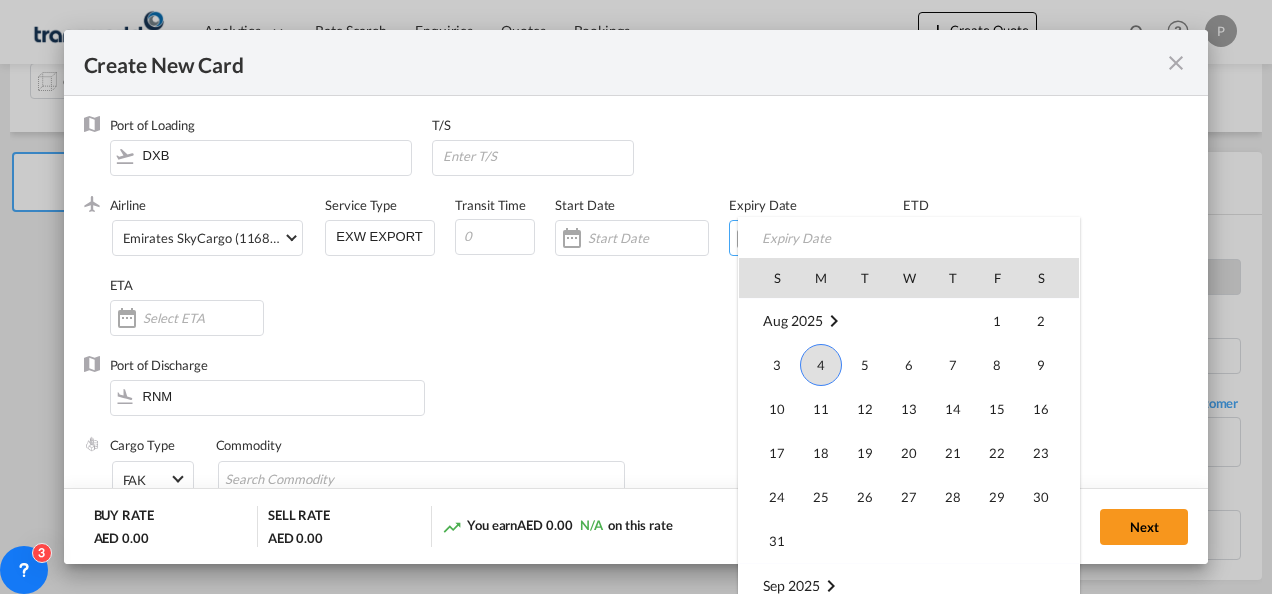 click on "31" at bounding box center [769, 541] 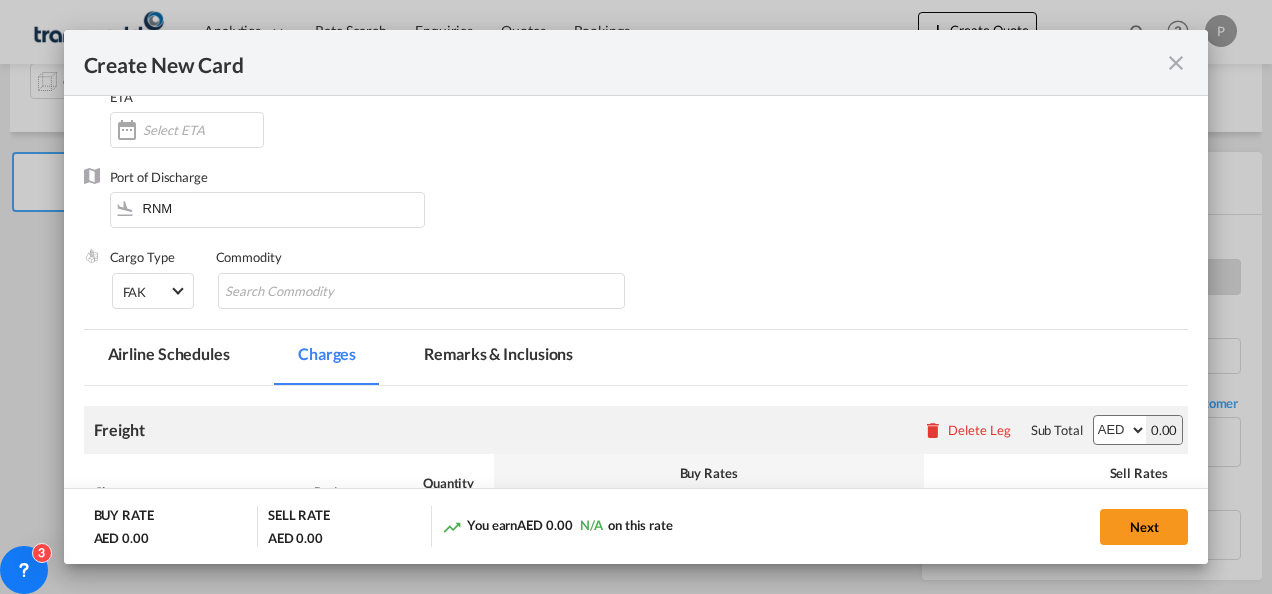 scroll, scrollTop: 195, scrollLeft: 0, axis: vertical 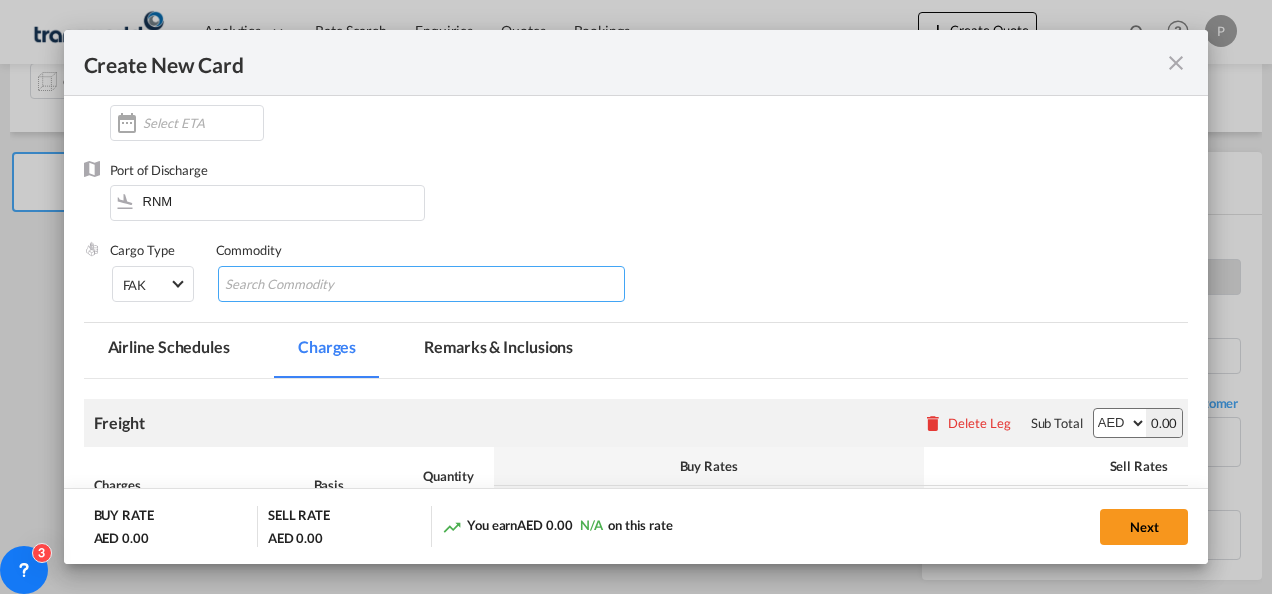 click at bounding box center [316, 285] 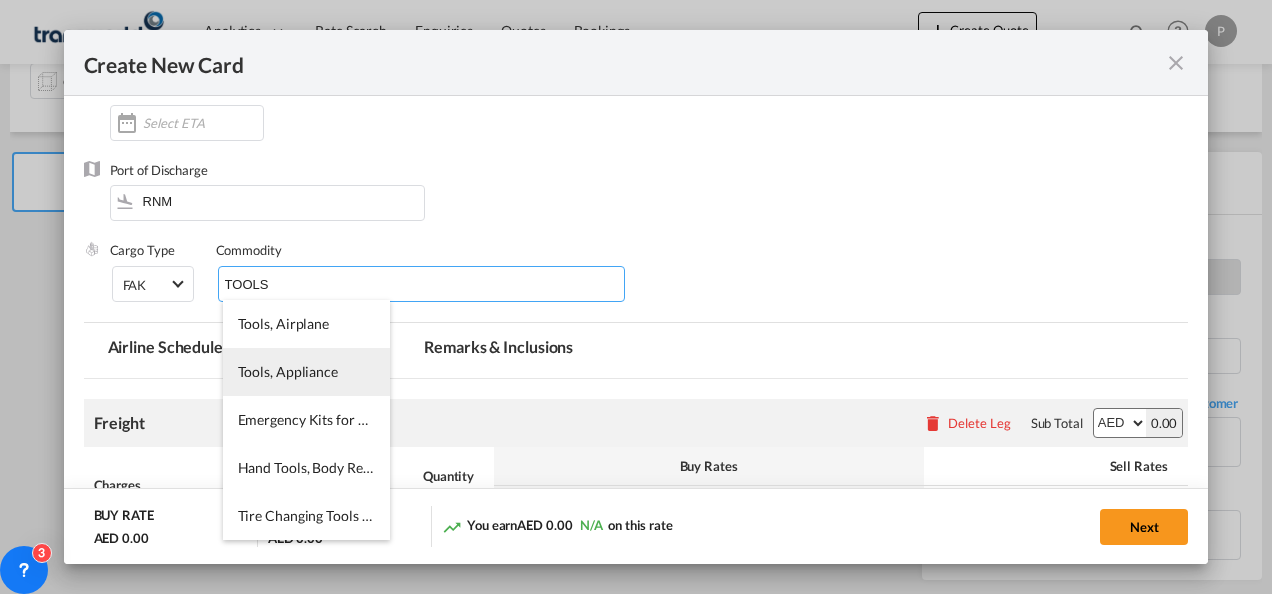 type on "TOOLS" 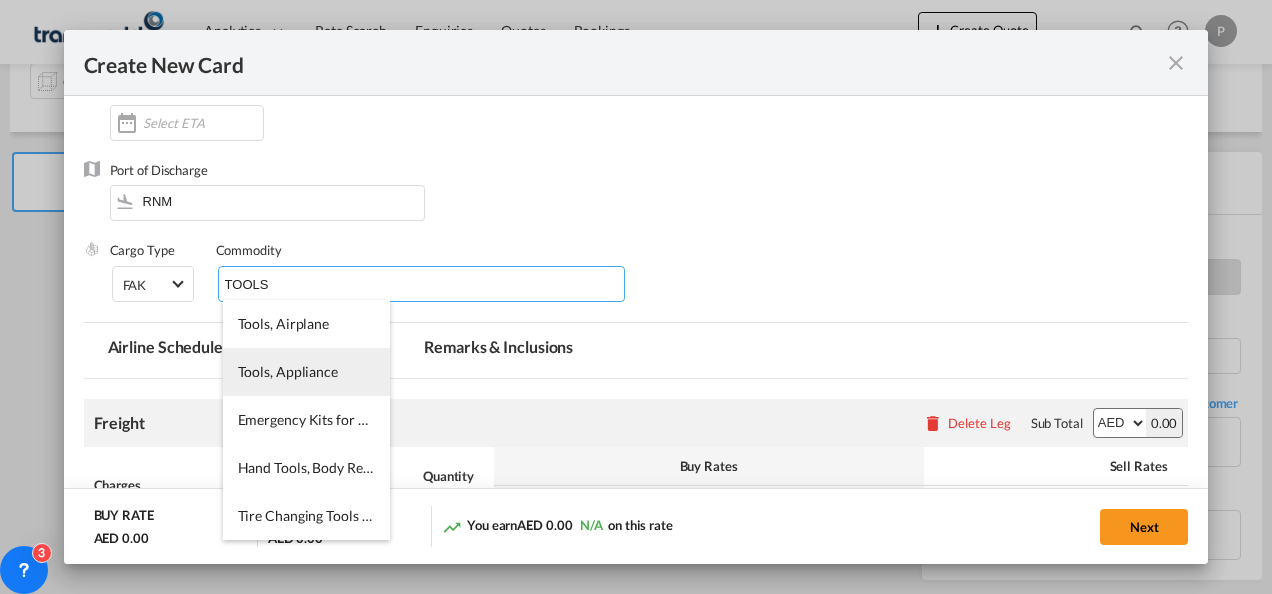 click on "Tools, Appliance" at bounding box center [288, 371] 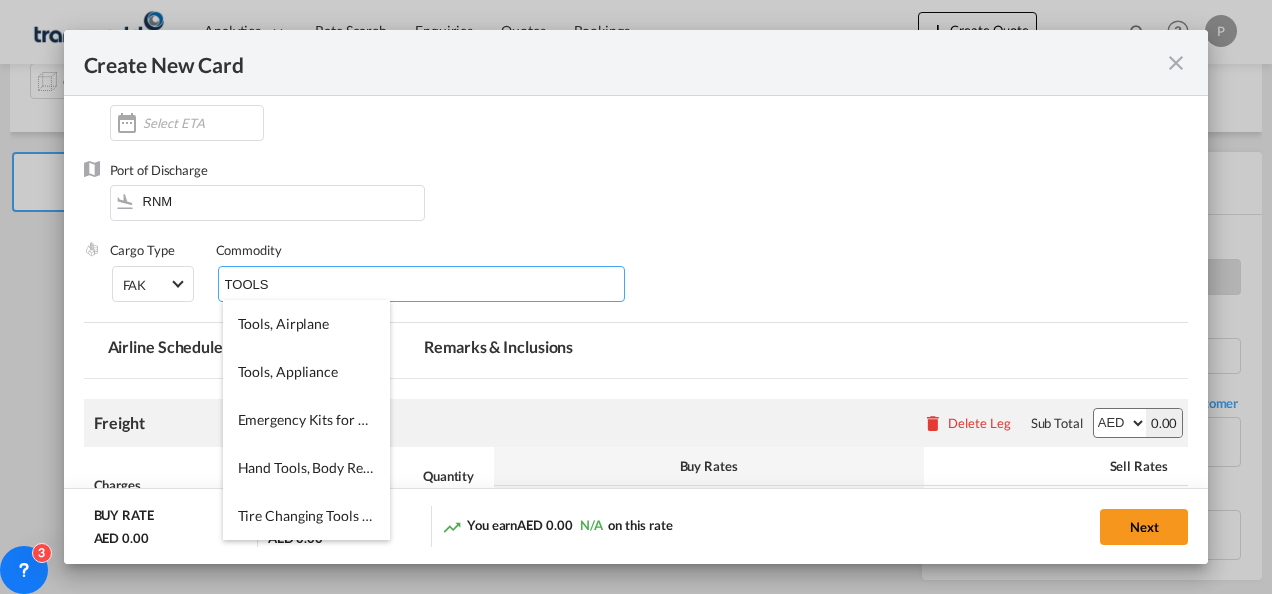 type 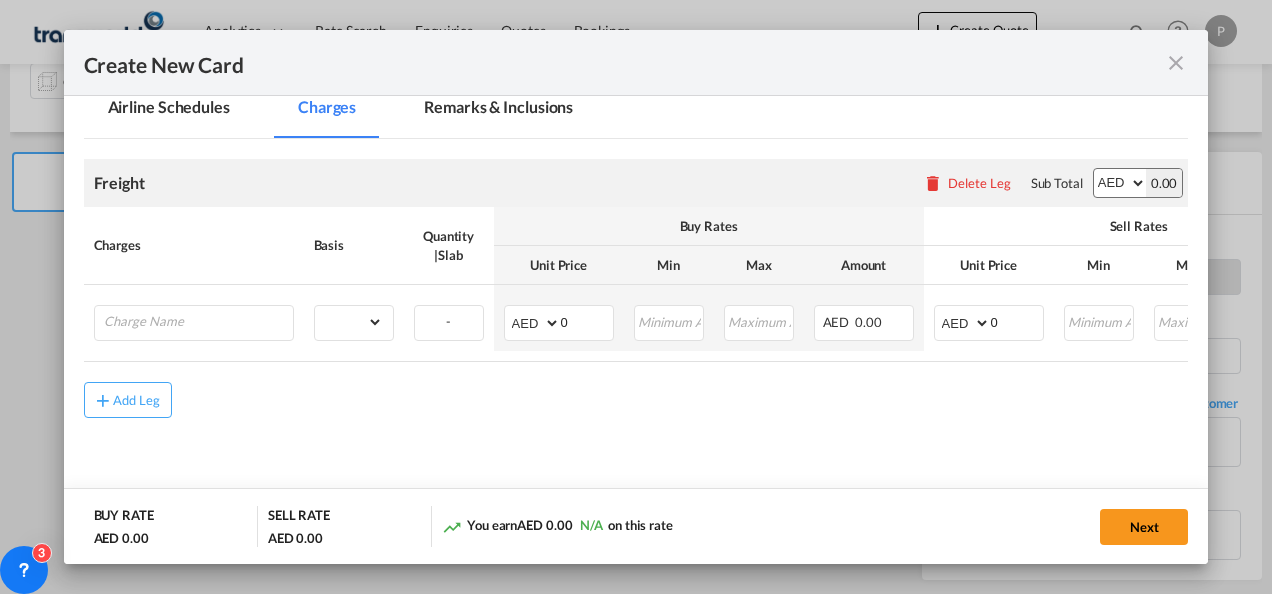scroll, scrollTop: 436, scrollLeft: 0, axis: vertical 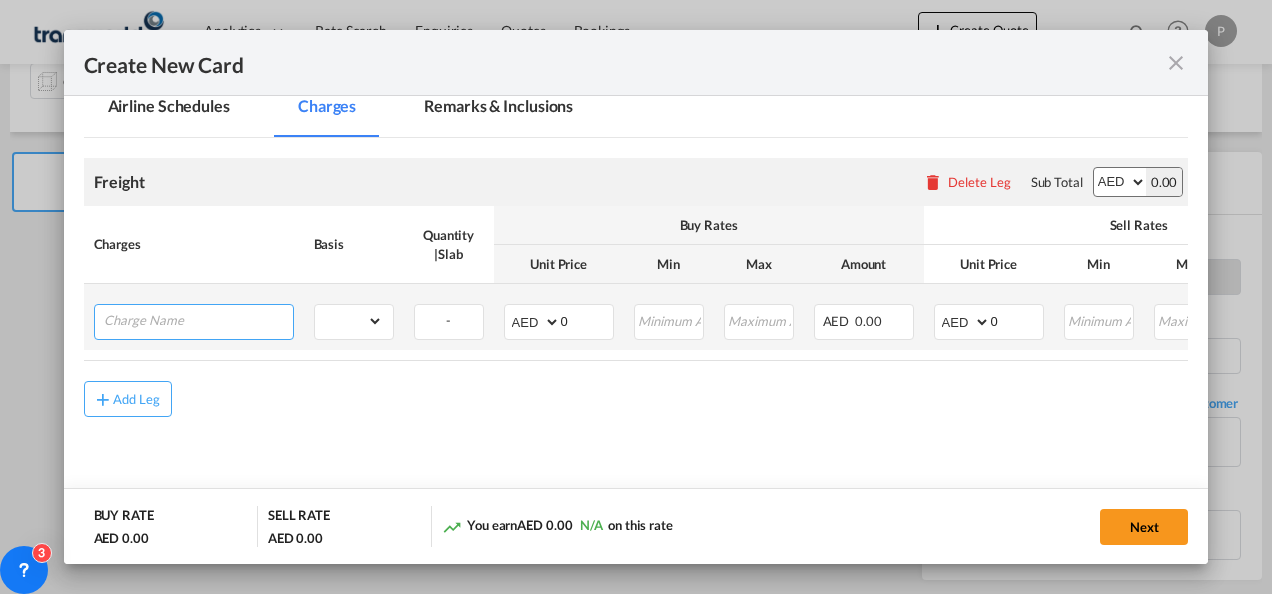 click at bounding box center (198, 320) 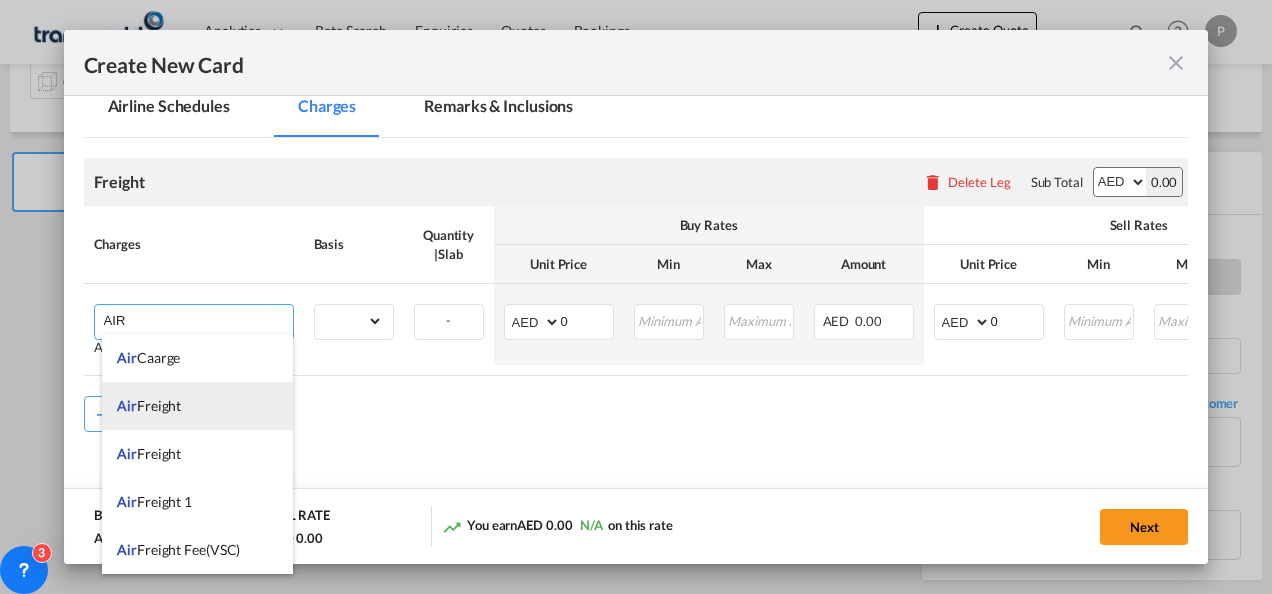 click on "Air  Freight" at bounding box center [197, 406] 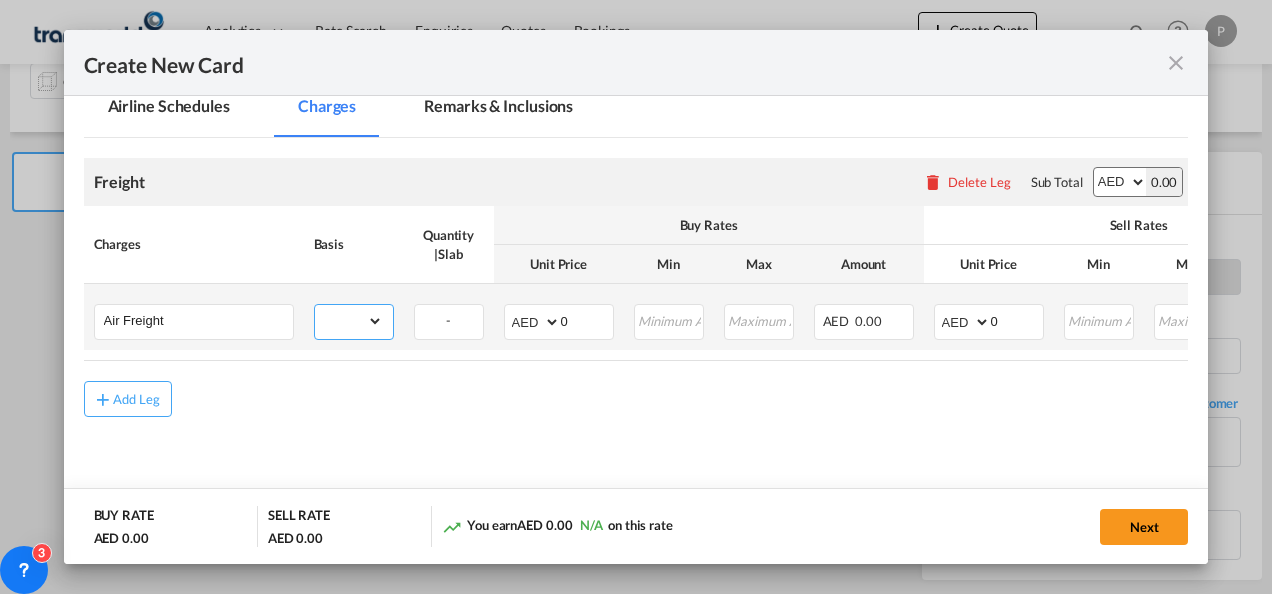 click on "gross_weight
volumetric_weight
per_shipment
per_bl
per_km
% on air freight
per_hawb
per_kg
per_pallet
per_carton
flat
chargeable_weight
per_ton
per_cbm
per_hbl
per_w/m
per_awb
per_sbl
per shipping bill
per_quintal
per_lbs
per_vehicle
per_shift
per_invoice
per_package
per_day
per_revalidation
per_declaration
per_document
per clearance" at bounding box center [349, 321] 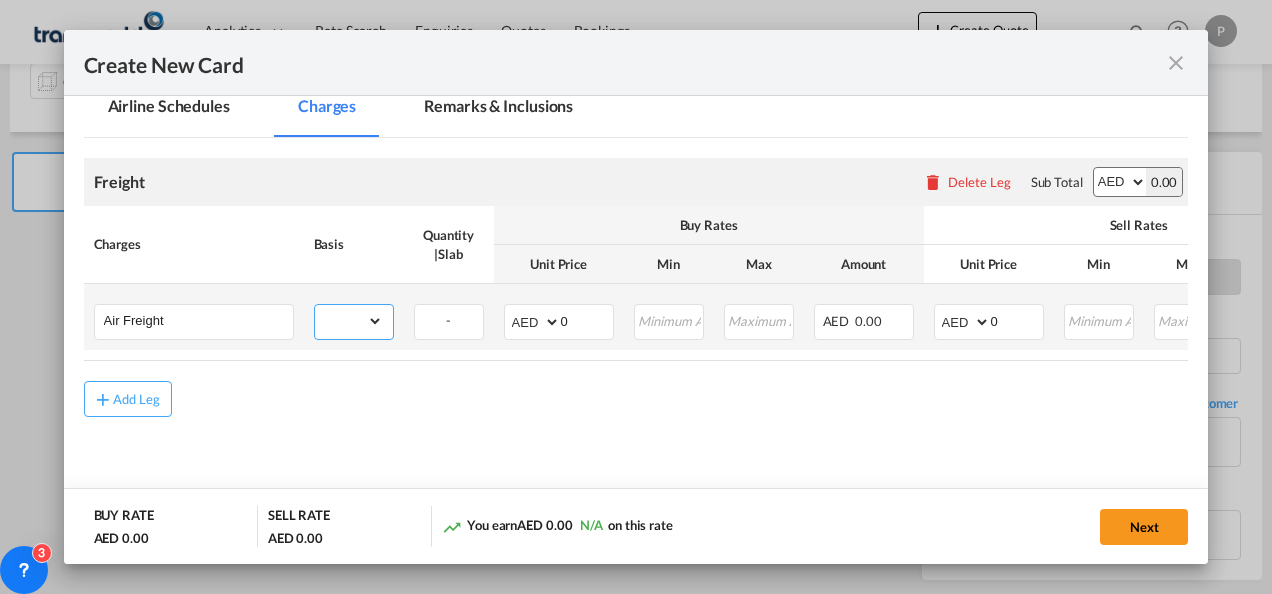 select on "per_shipment" 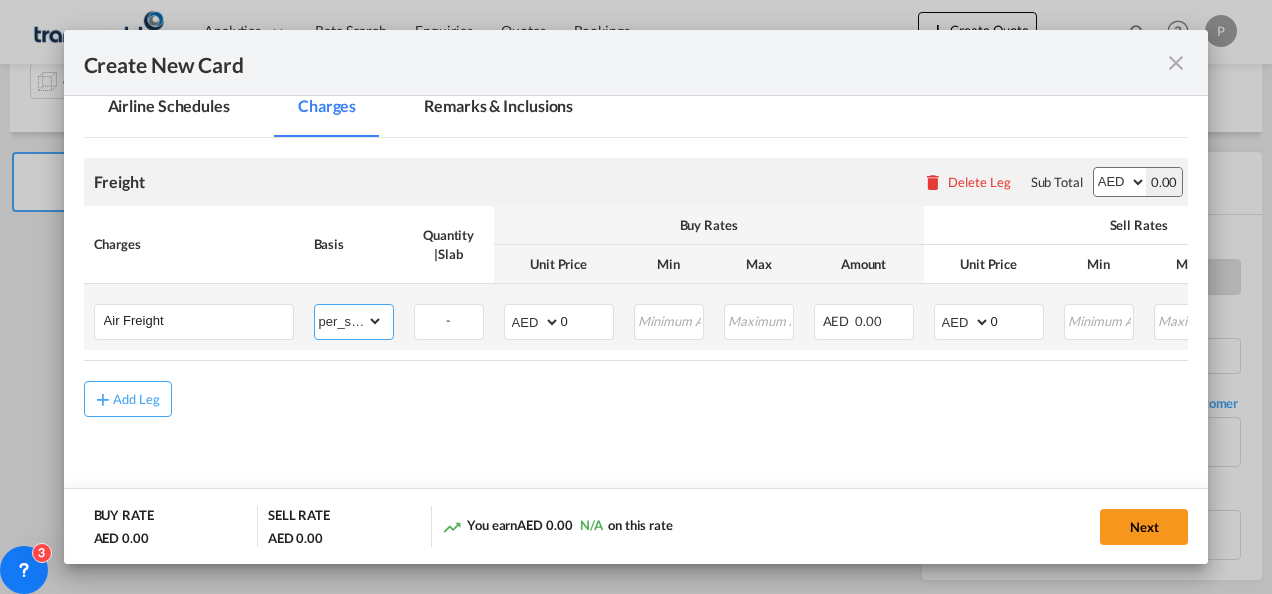 click on "gross_weight
volumetric_weight
per_shipment
per_bl
per_km
% on air freight
per_hawb
per_kg
per_pallet
per_carton
flat
chargeable_weight
per_ton
per_cbm
per_hbl
per_w/m
per_awb
per_sbl
per shipping bill
per_quintal
per_lbs
per_vehicle
per_shift
per_invoice
per_package
per_day
per_revalidation
per_declaration
per_document
per clearance" at bounding box center [349, 321] 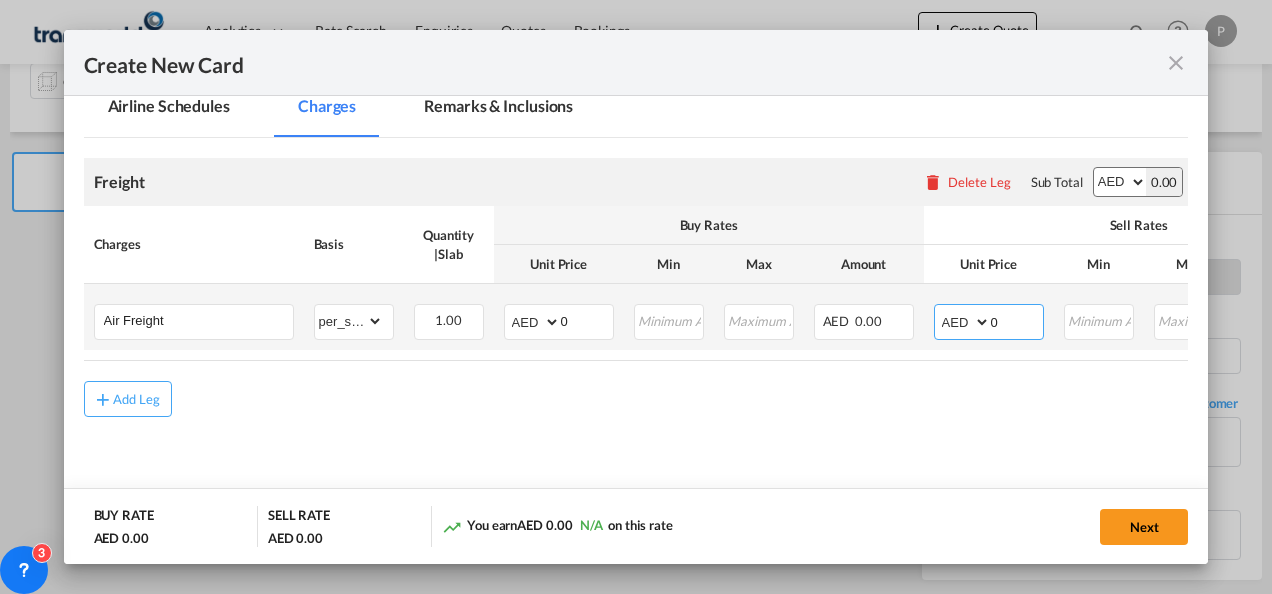 click on "0" at bounding box center [1017, 320] 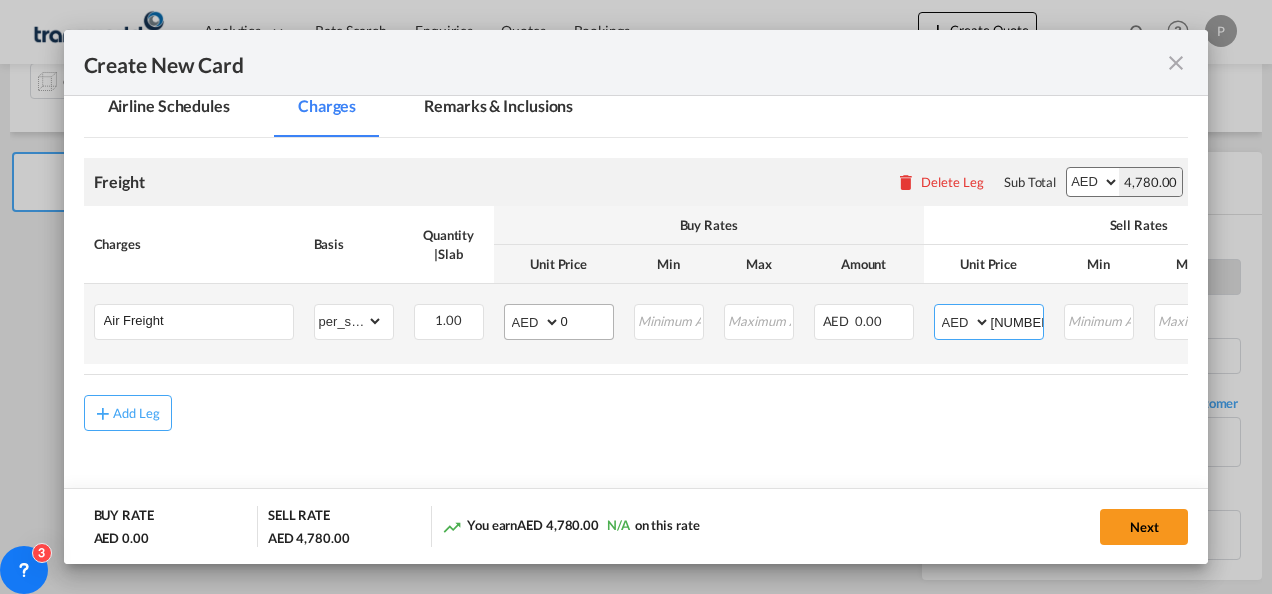 type on "[NUMBER]" 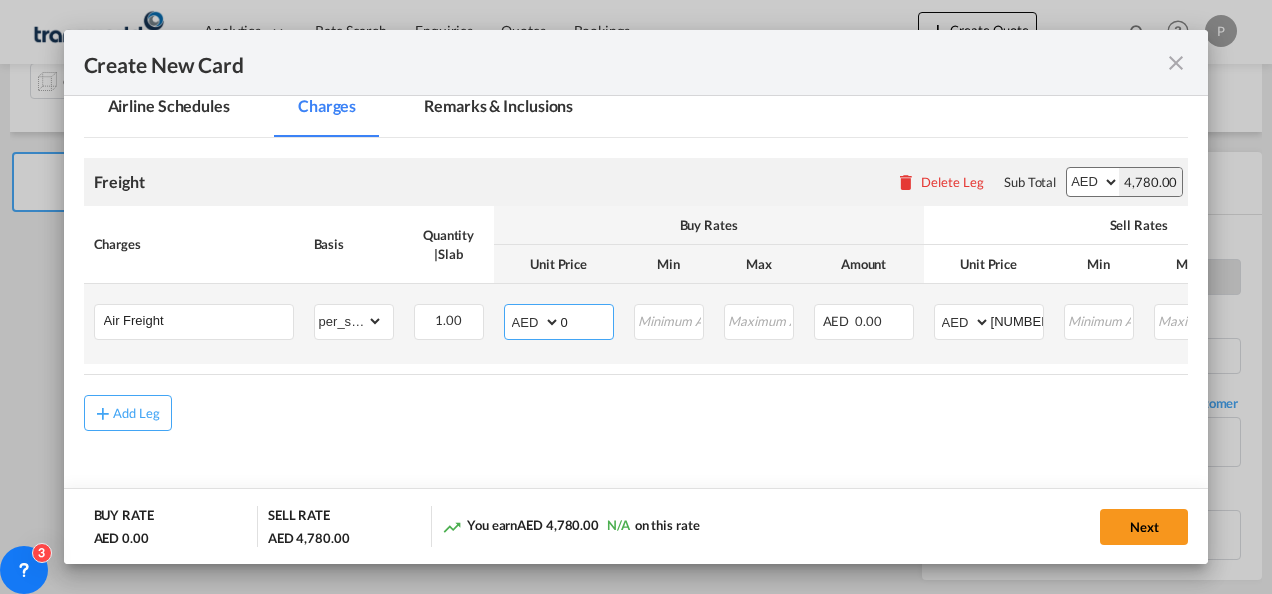 click on "0" at bounding box center [587, 320] 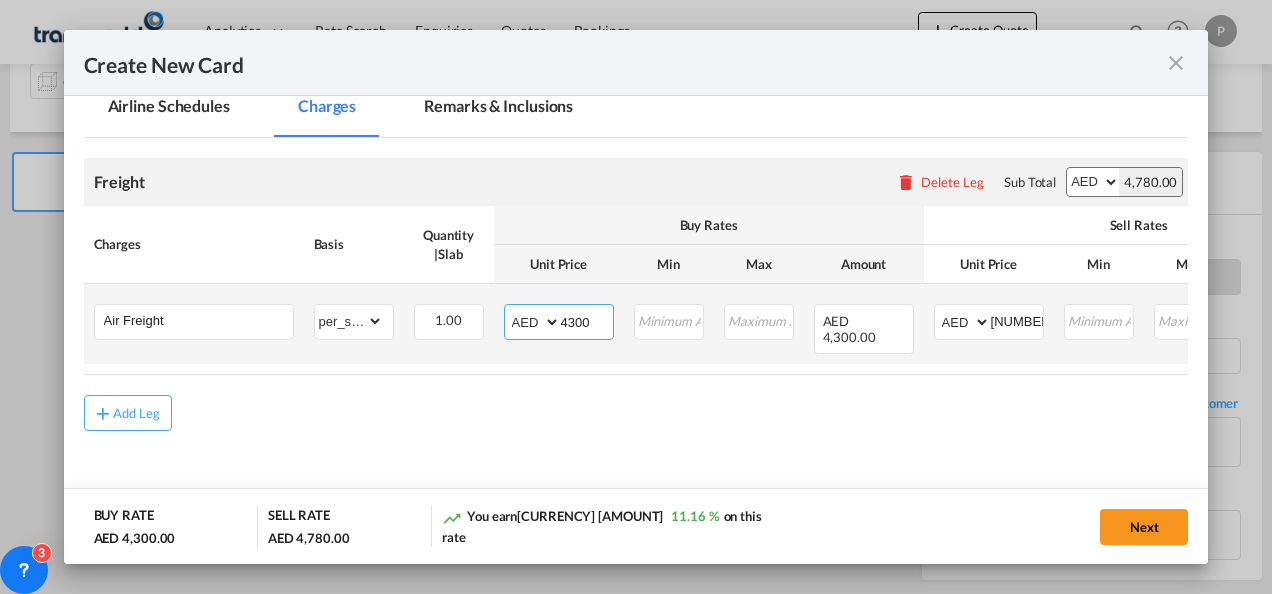 click on "4300" at bounding box center (587, 320) 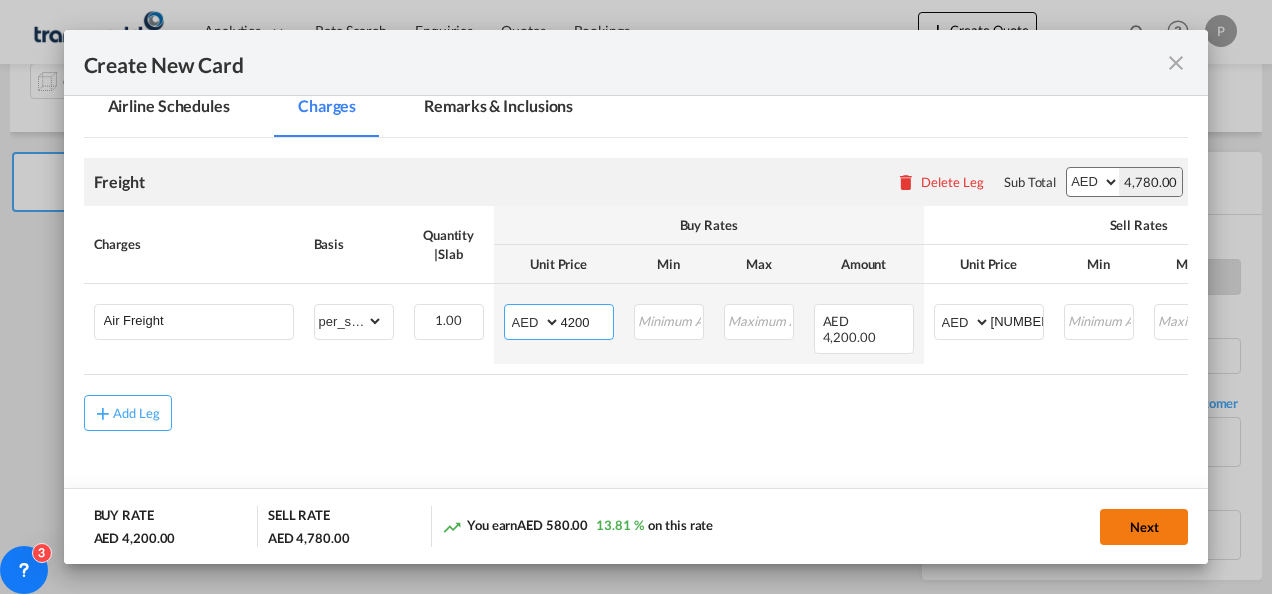 type on "4200" 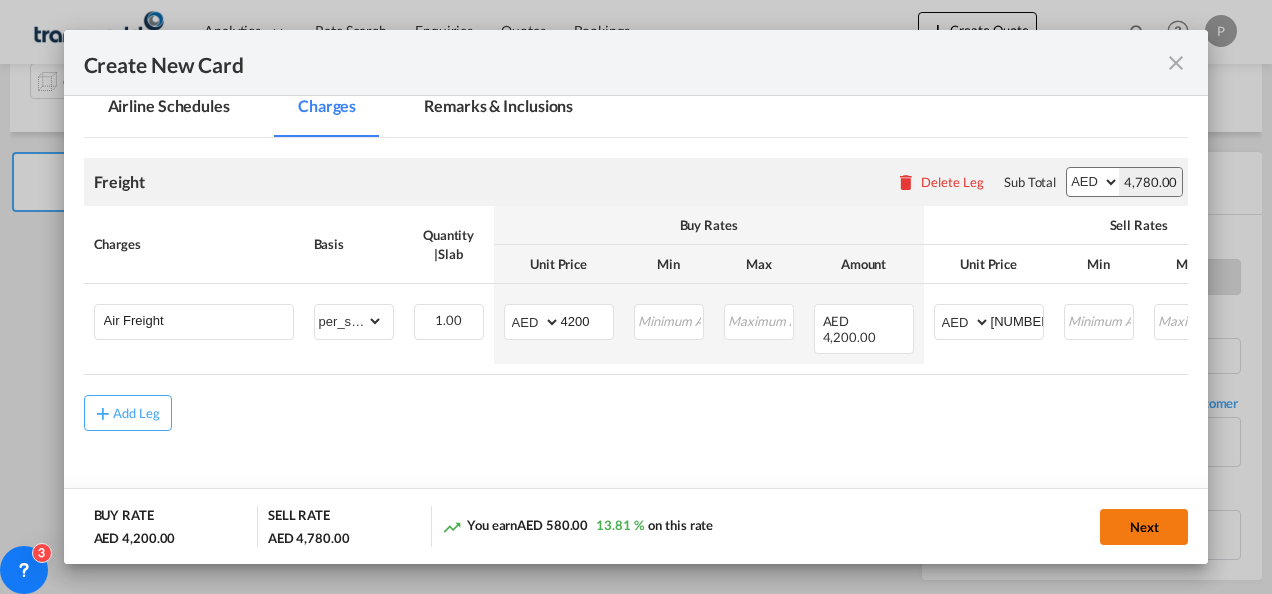 click on "Next" 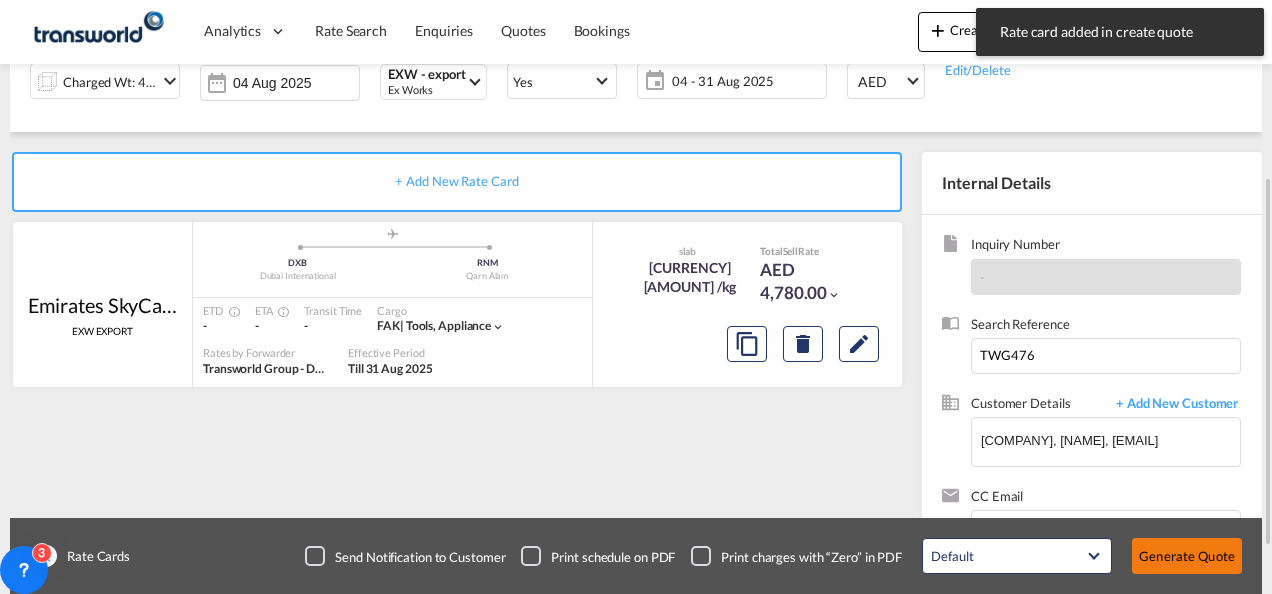 click on "Generate Quote" at bounding box center [1187, 556] 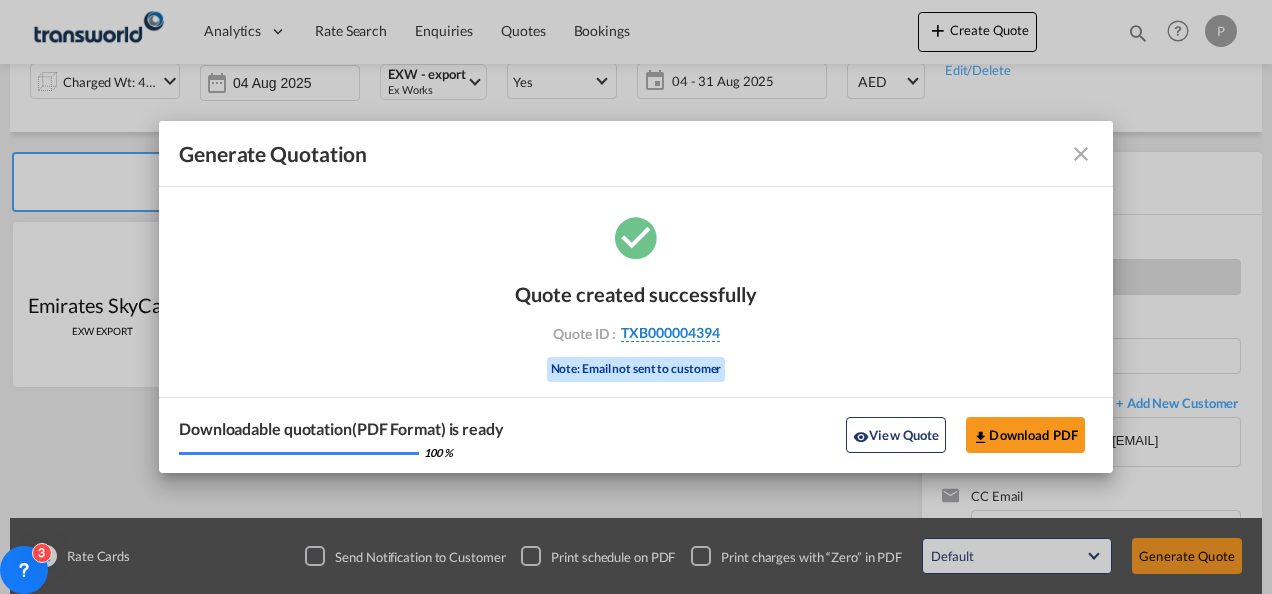 click on "TXB000004394" at bounding box center (670, 333) 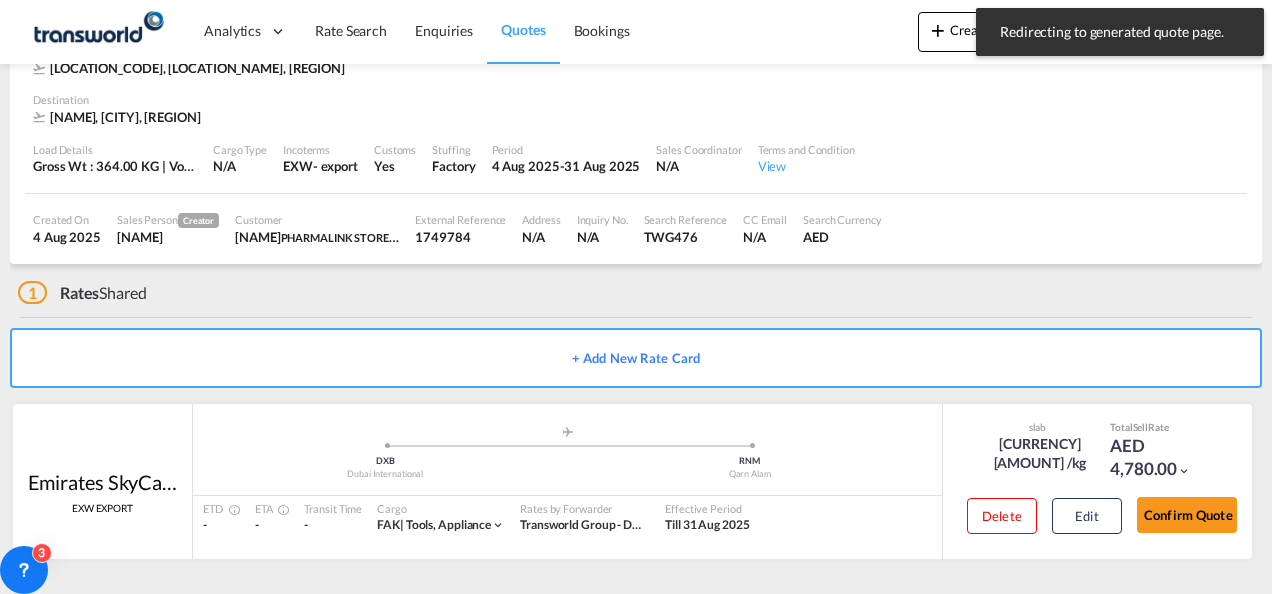scroll, scrollTop: 122, scrollLeft: 0, axis: vertical 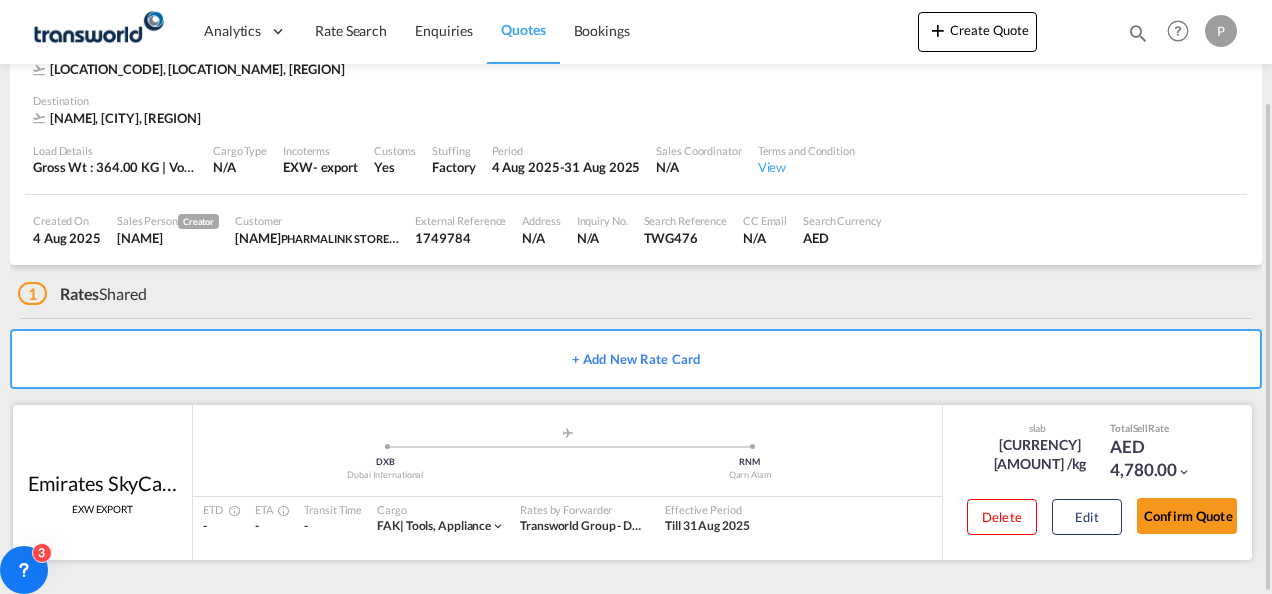 click on "Confirm Quote" at bounding box center (1187, 520) 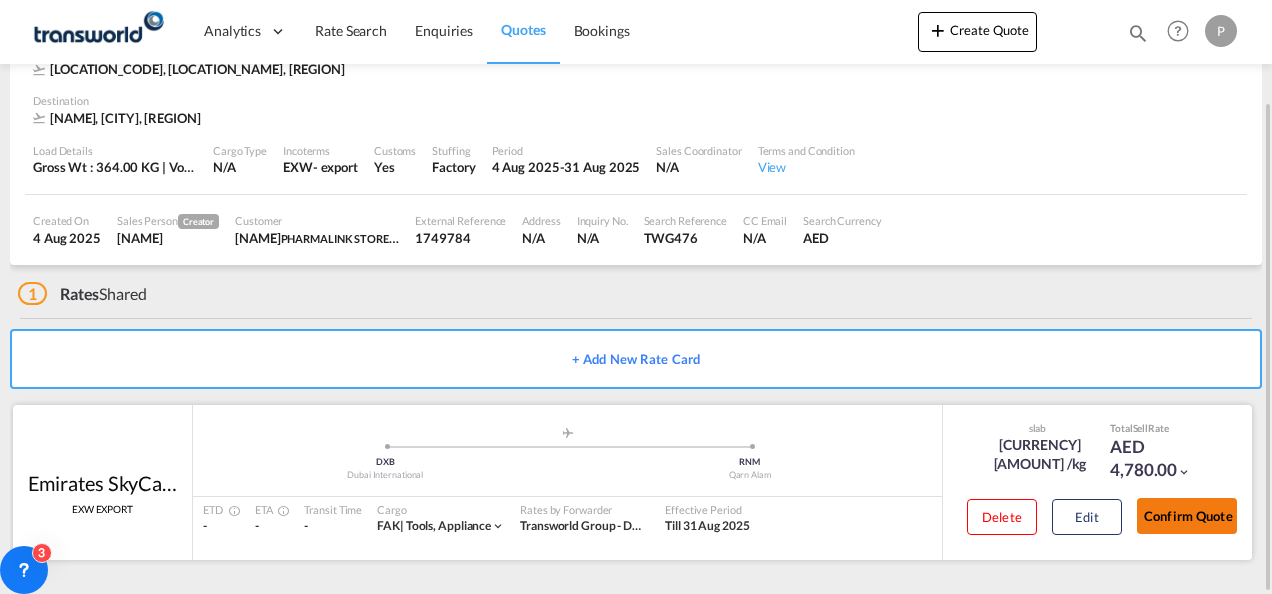 click on "Confirm Quote" at bounding box center [1187, 516] 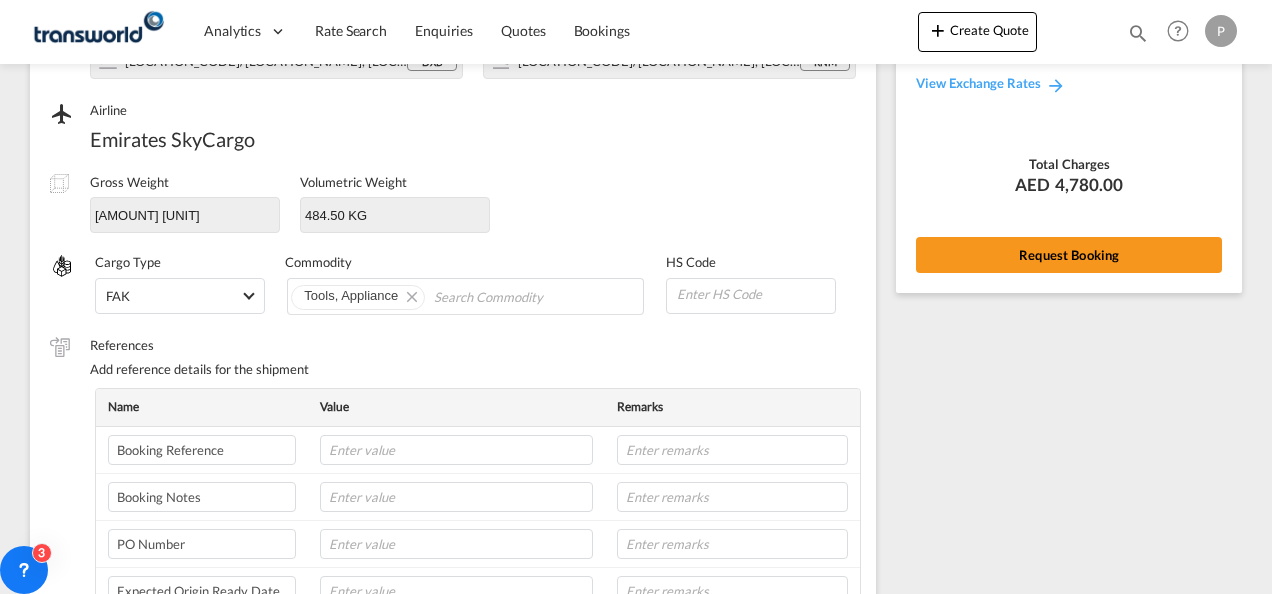 scroll, scrollTop: 0, scrollLeft: 0, axis: both 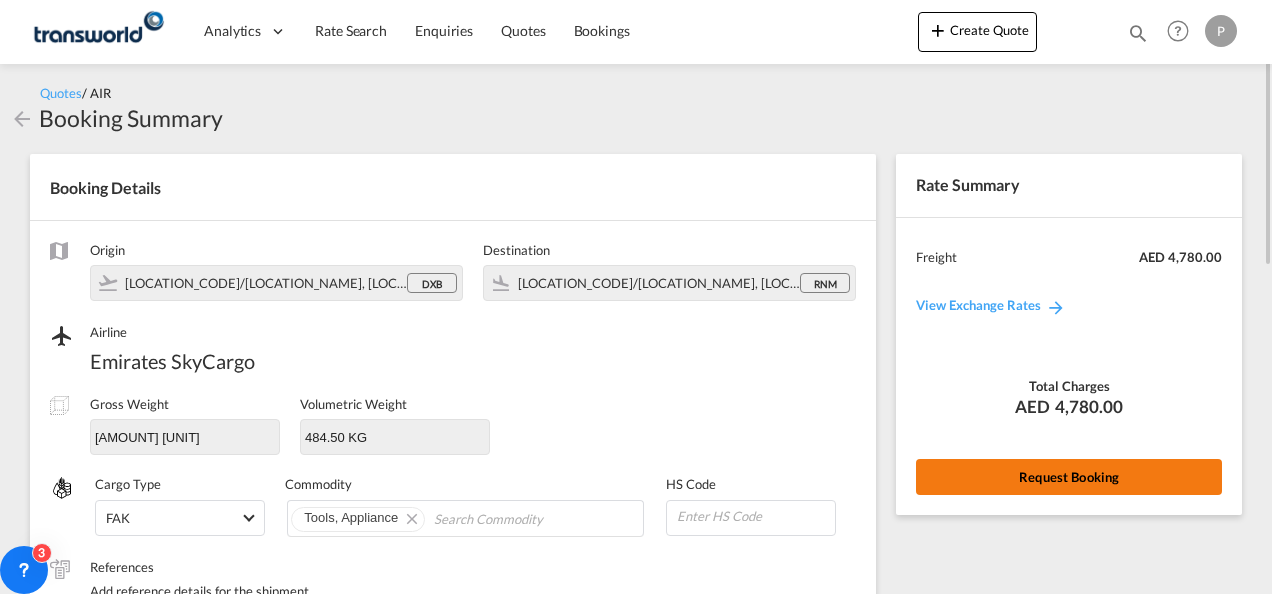 click on "Request Booking" at bounding box center (1069, 477) 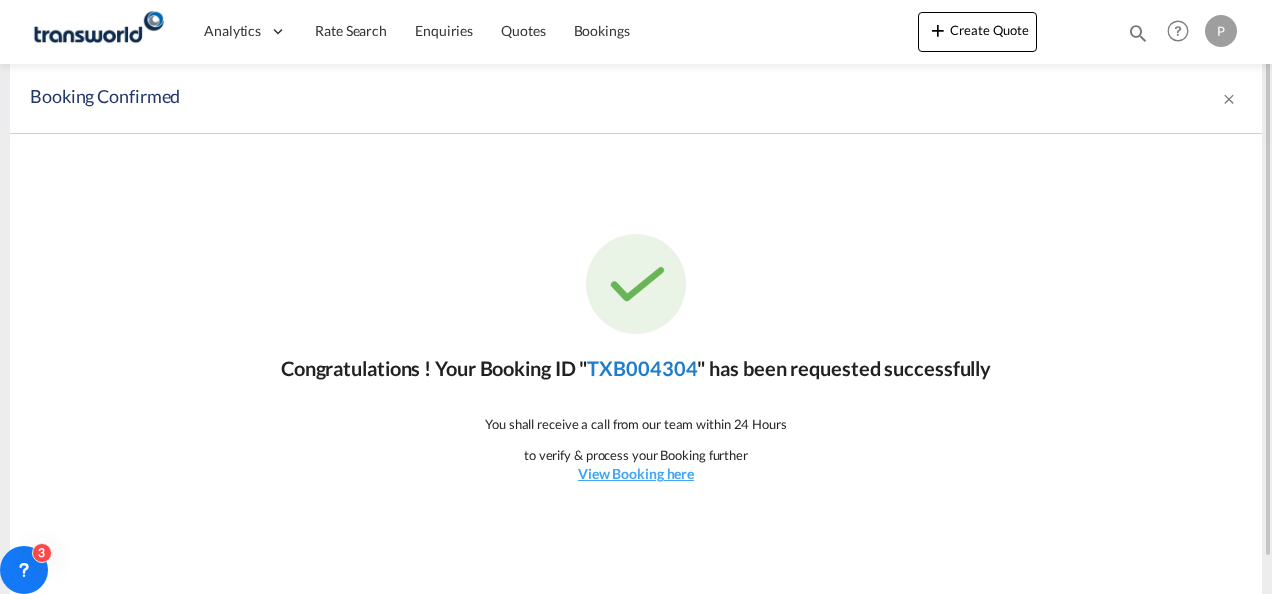click on "TXB004304" 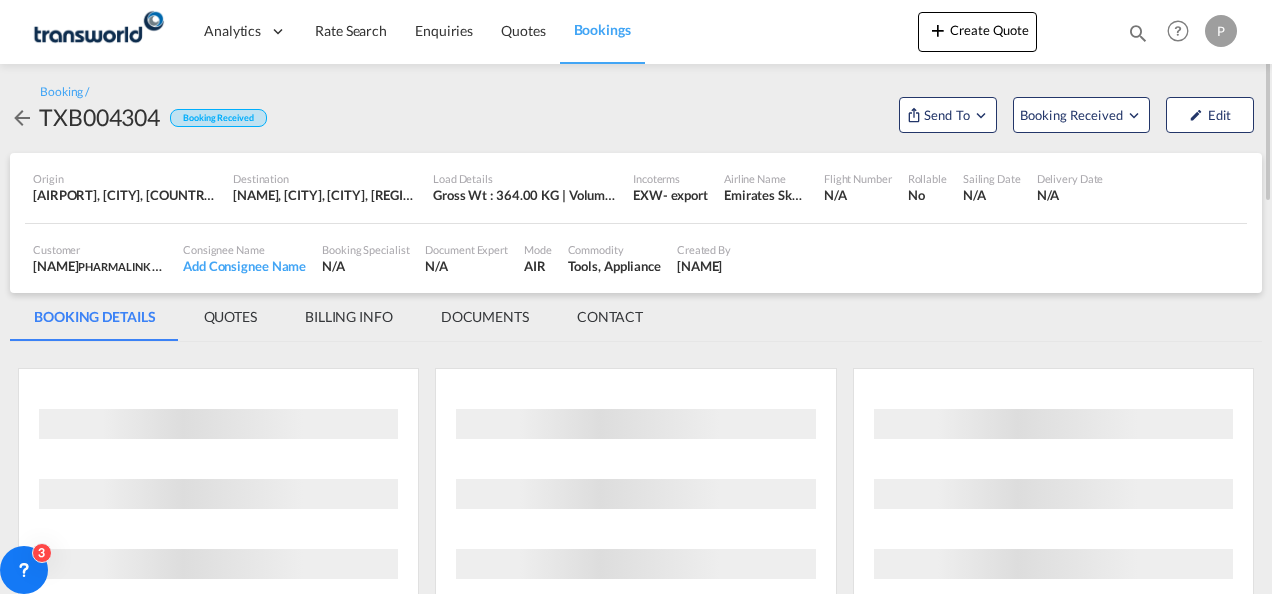 scroll, scrollTop: 0, scrollLeft: 0, axis: both 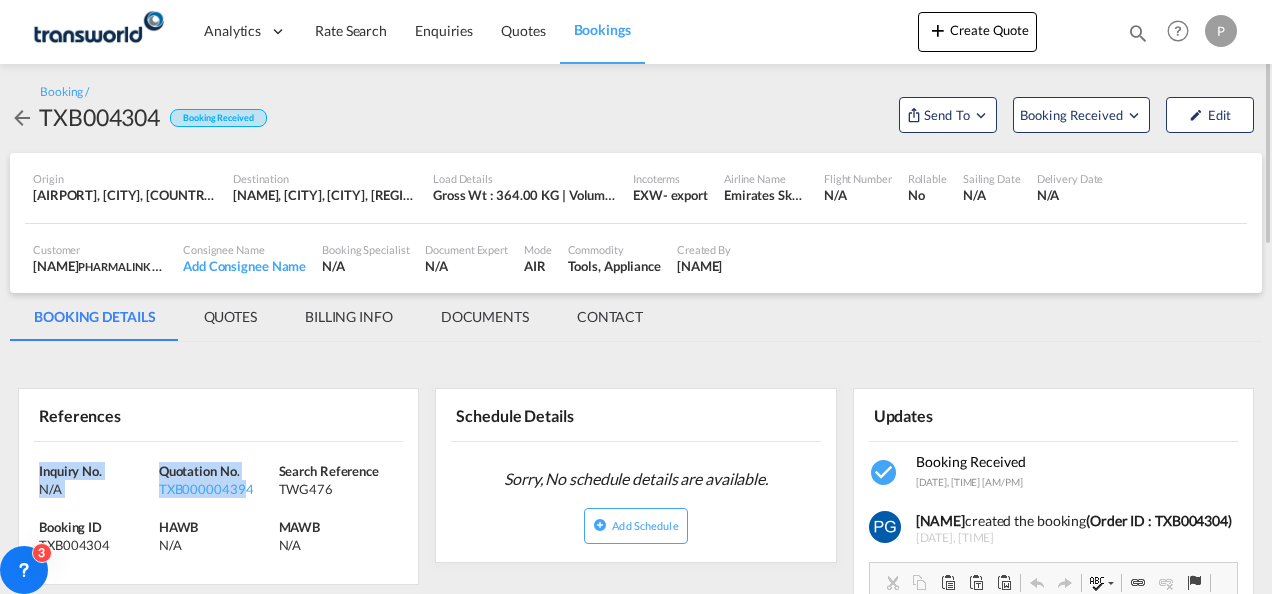 drag, startPoint x: 246, startPoint y: 490, endPoint x: 154, endPoint y: 473, distance: 93.55747 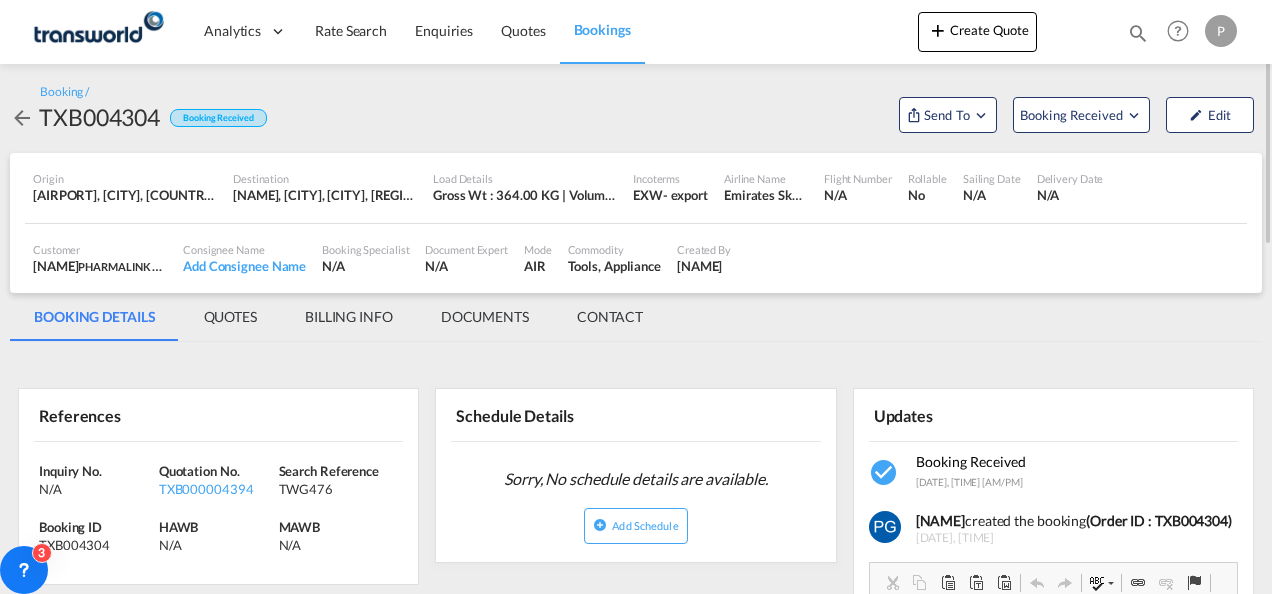 drag, startPoint x: 154, startPoint y: 473, endPoint x: 261, endPoint y: 503, distance: 111.12605 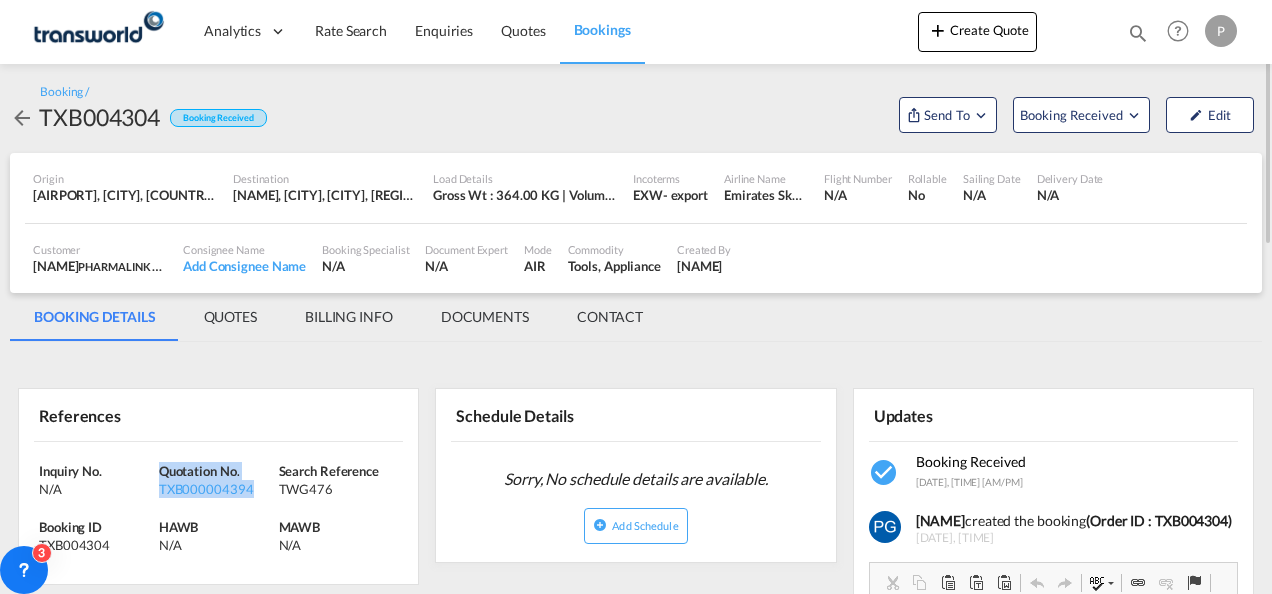 drag, startPoint x: 261, startPoint y: 503, endPoint x: 180, endPoint y: 464, distance: 89.89995 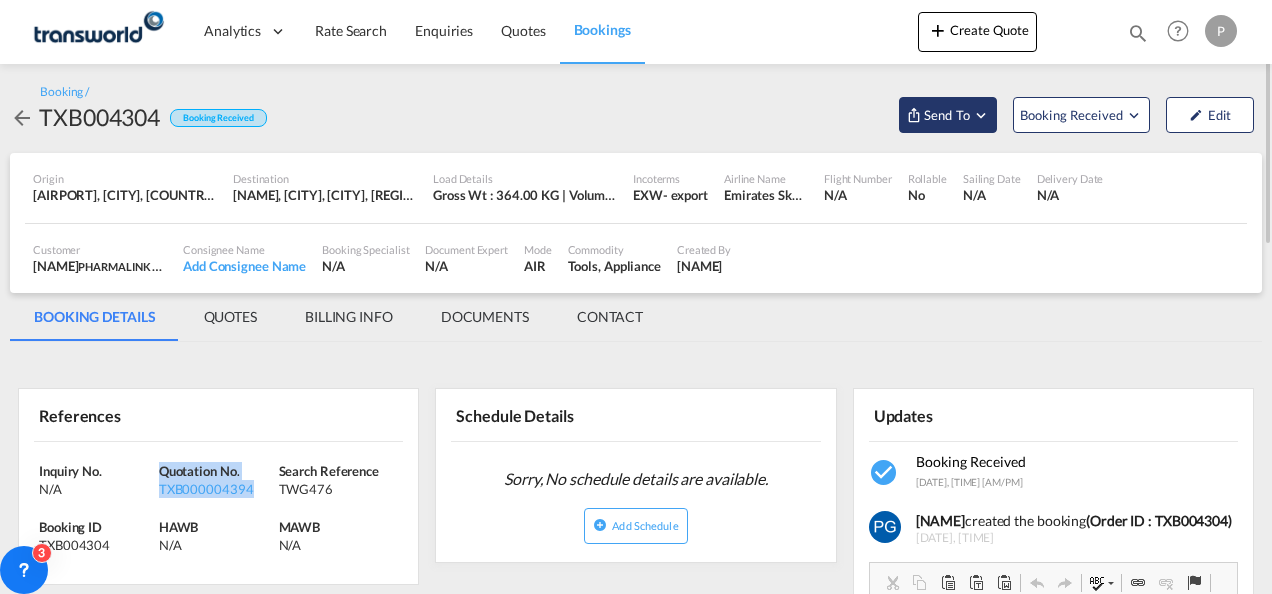 click on "Send To" at bounding box center (947, 115) 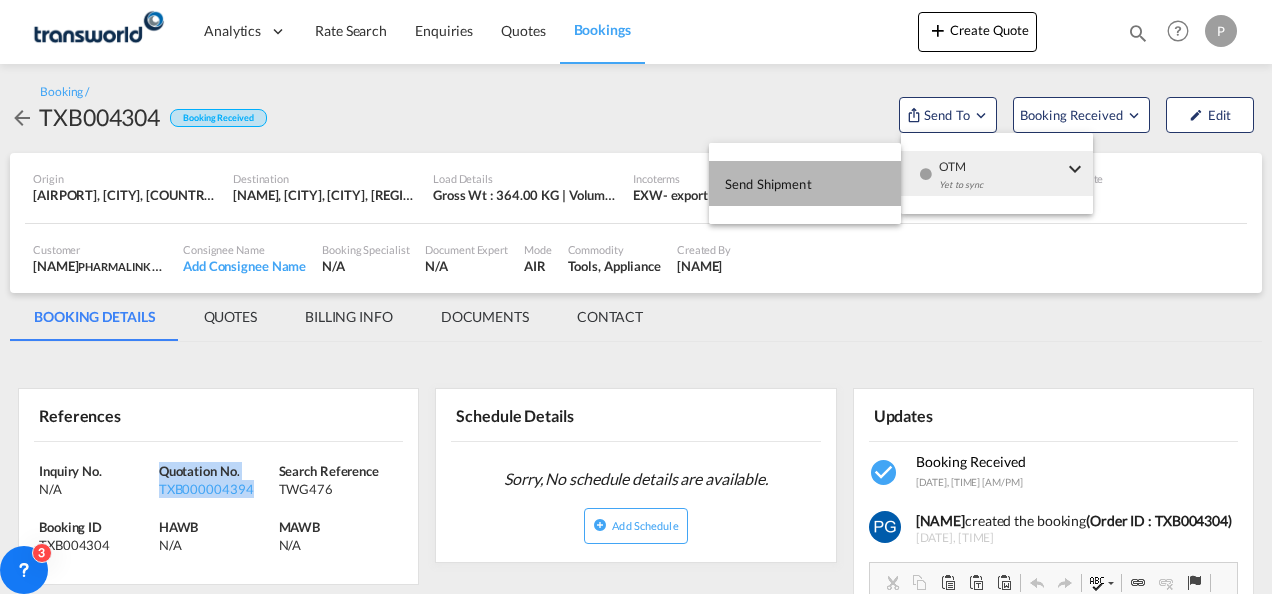 click on "Send Shipment" at bounding box center (805, 183) 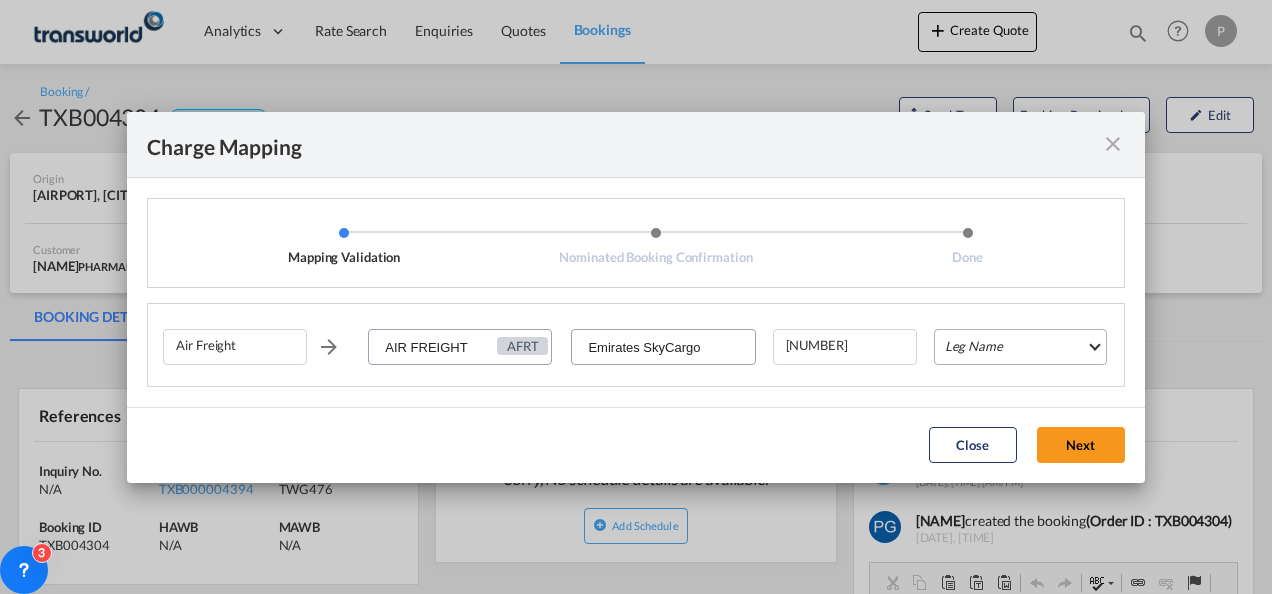 click on "Leg Name HANDLING ORIGIN HANDLING DESTINATION OTHERS TL PICK UP CUSTOMS ORIGIN AIR CUSTOMS DESTINATION TL DELIVERY" at bounding box center (1020, 347) 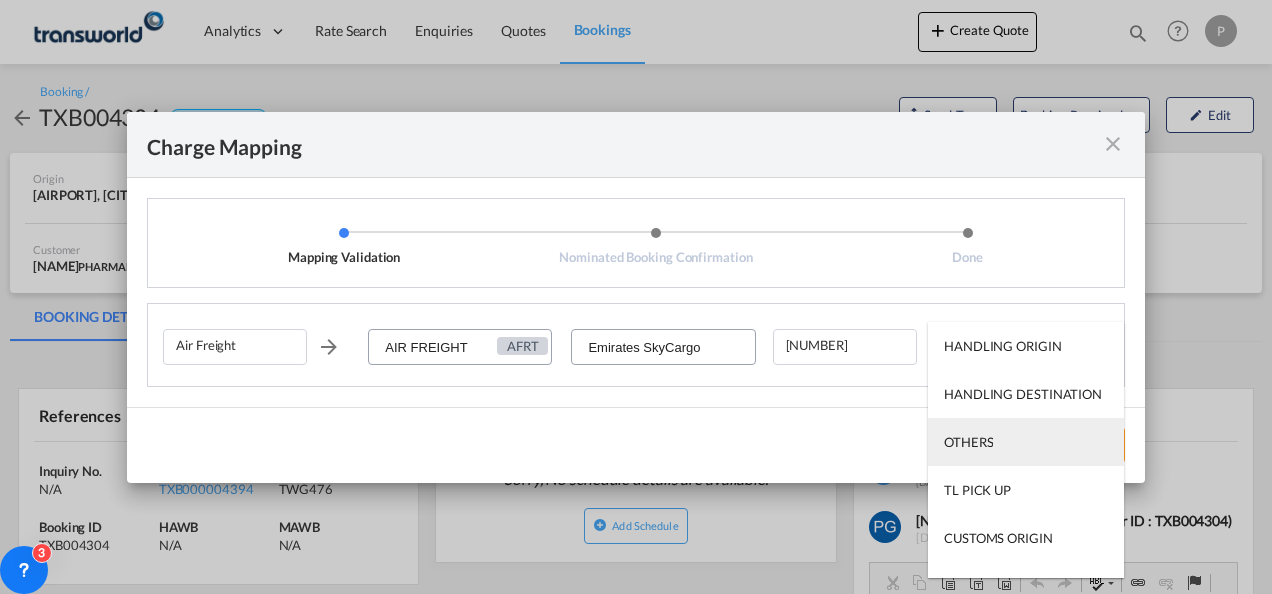 scroll, scrollTop: 128, scrollLeft: 0, axis: vertical 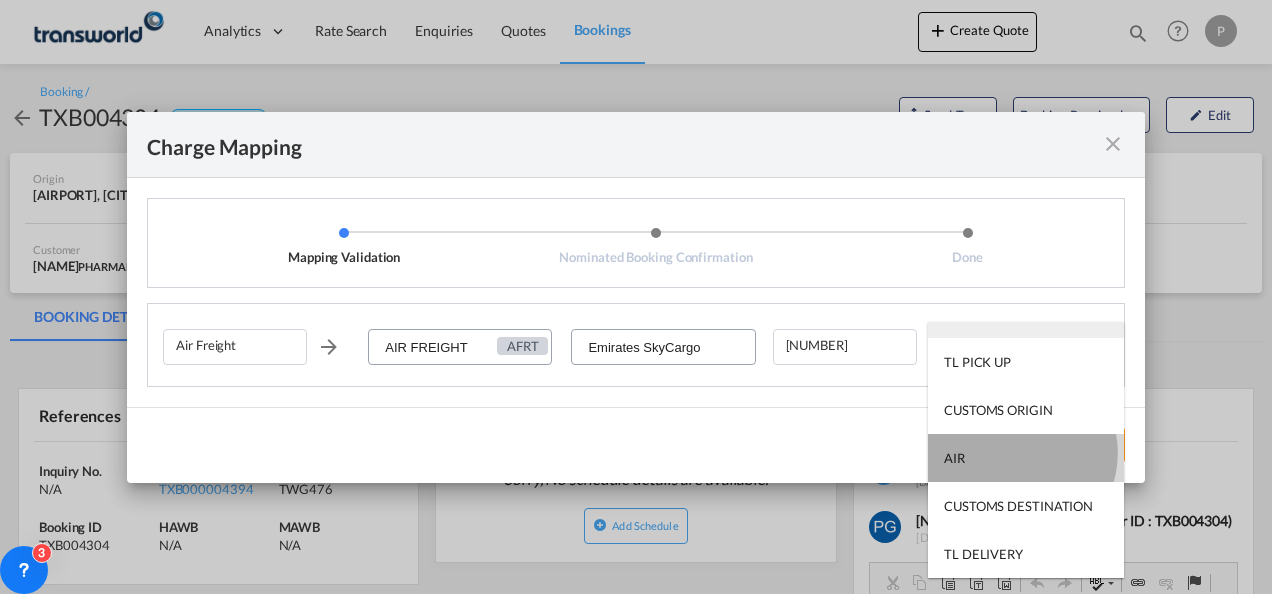 click on "AIR" at bounding box center (1026, 458) 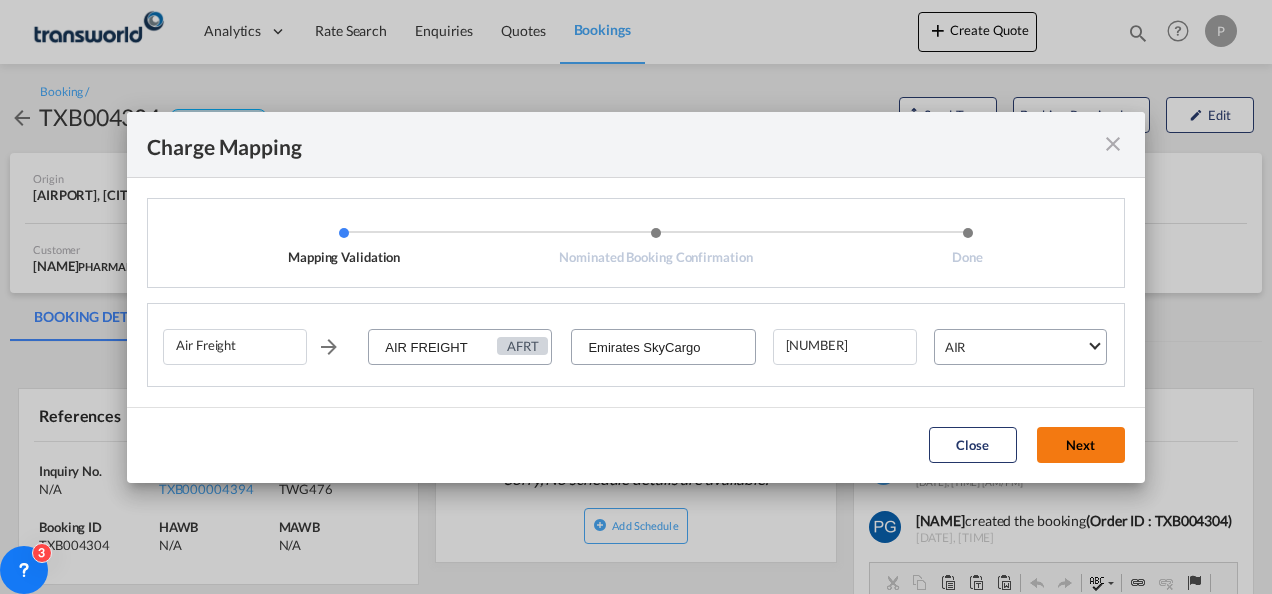 click on "Next" 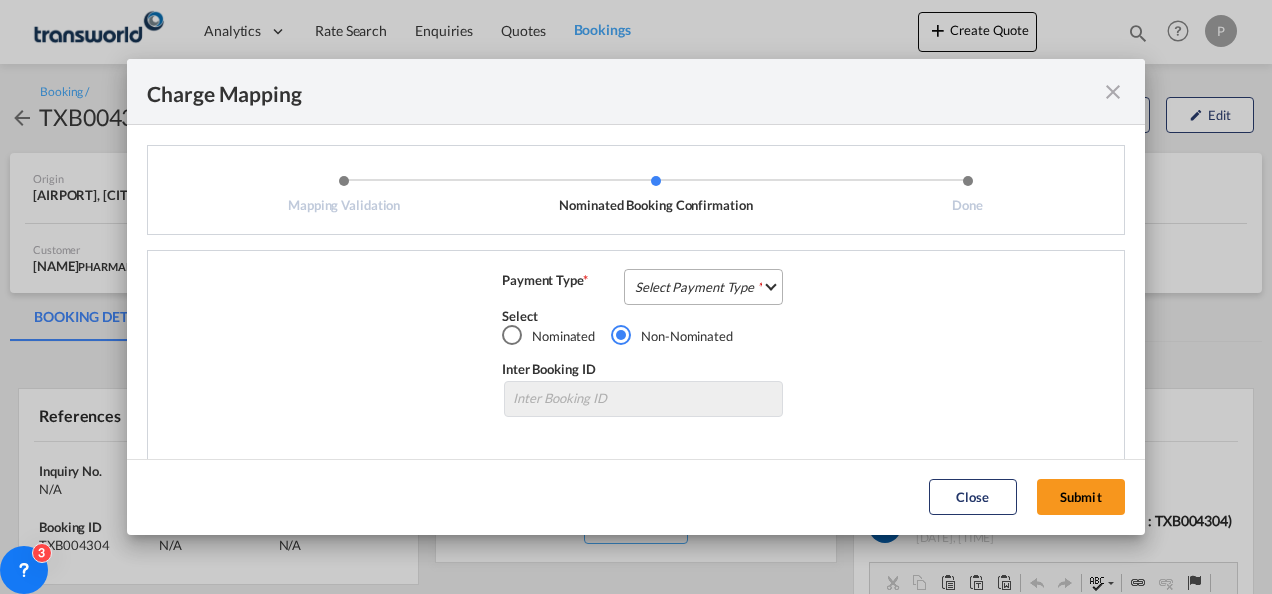 click on "Select Payment Type
COLLECT
PREPAID" at bounding box center (703, 287) 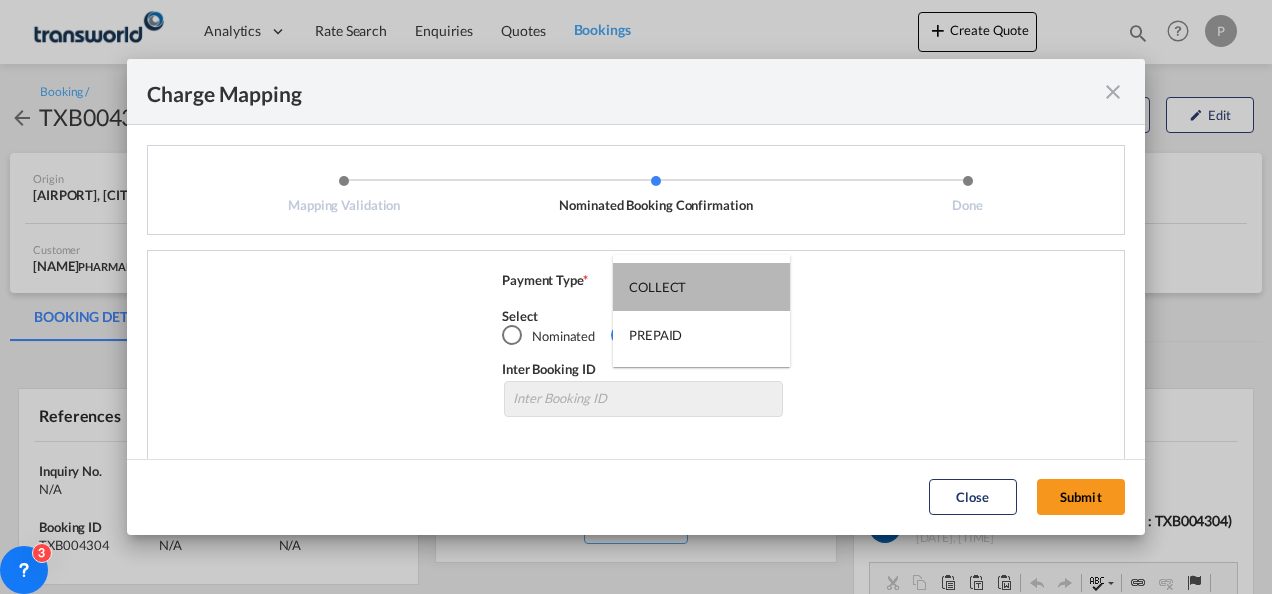 click on "COLLECT" at bounding box center (701, 287) 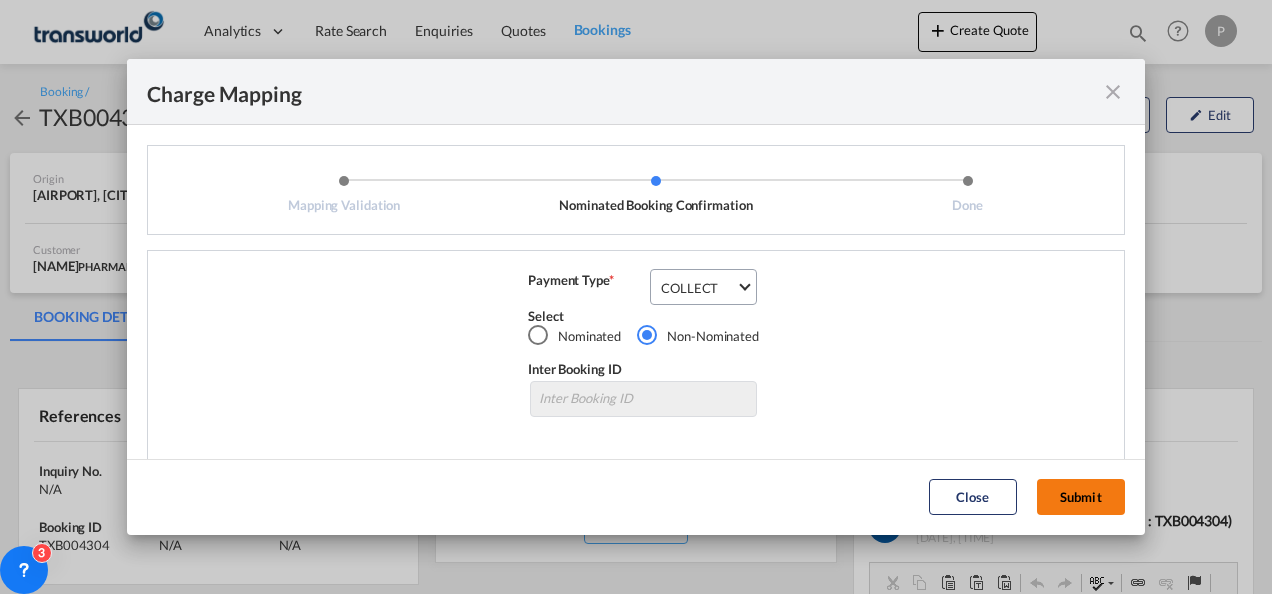 click on "Submit" 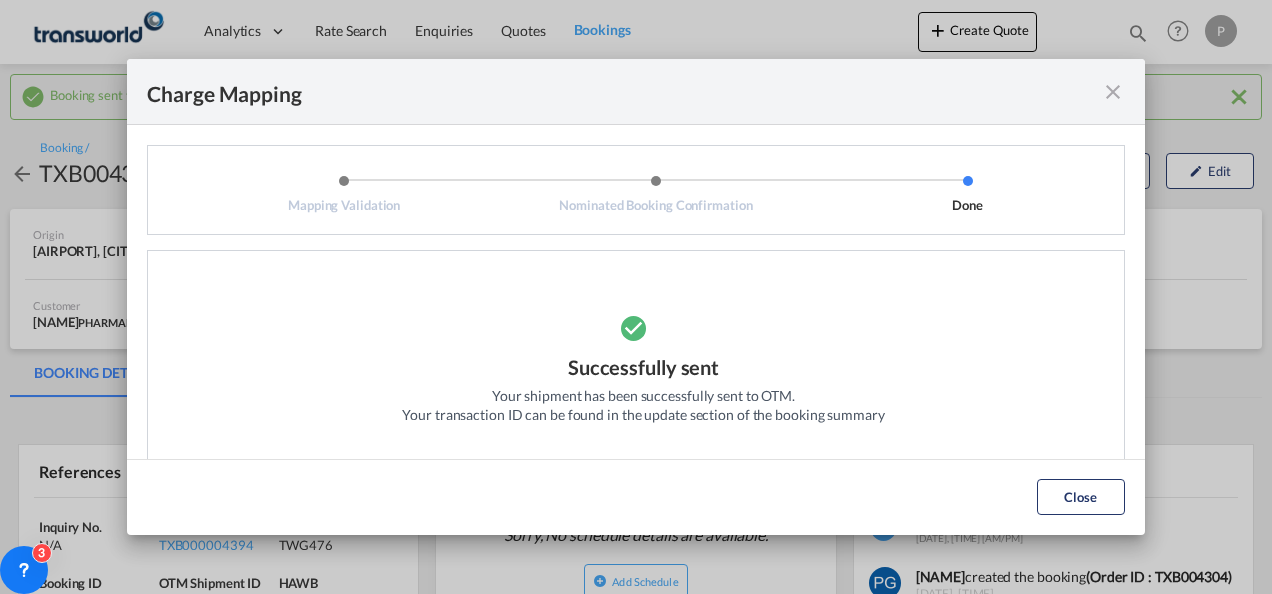 click at bounding box center [1113, 92] 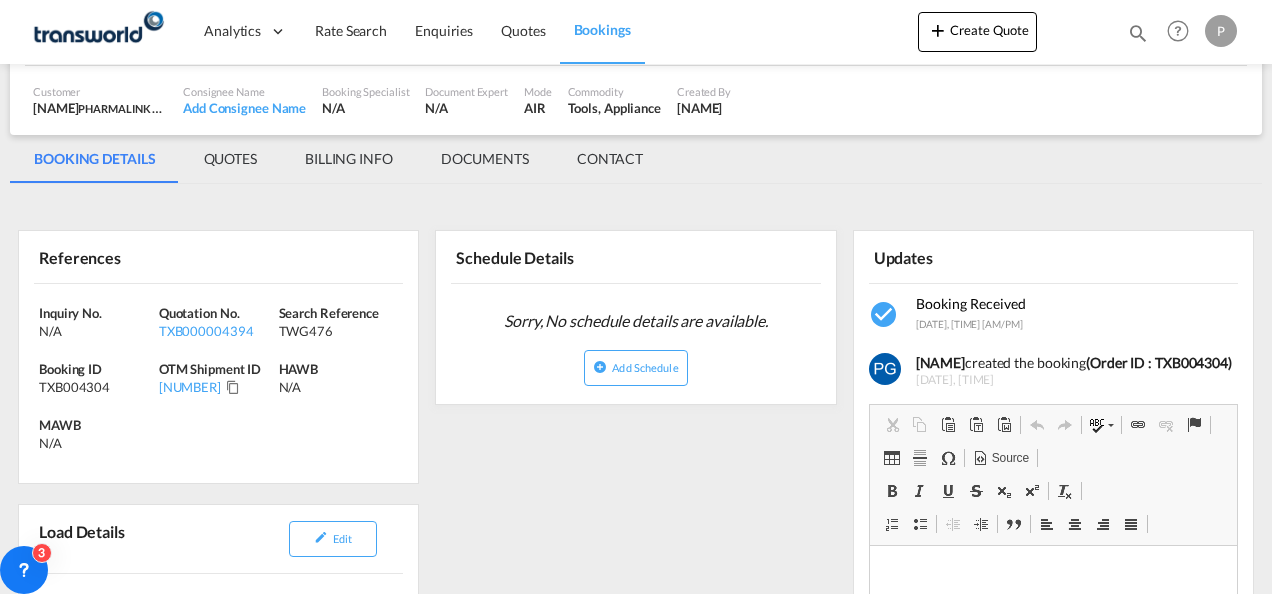 scroll, scrollTop: 235, scrollLeft: 0, axis: vertical 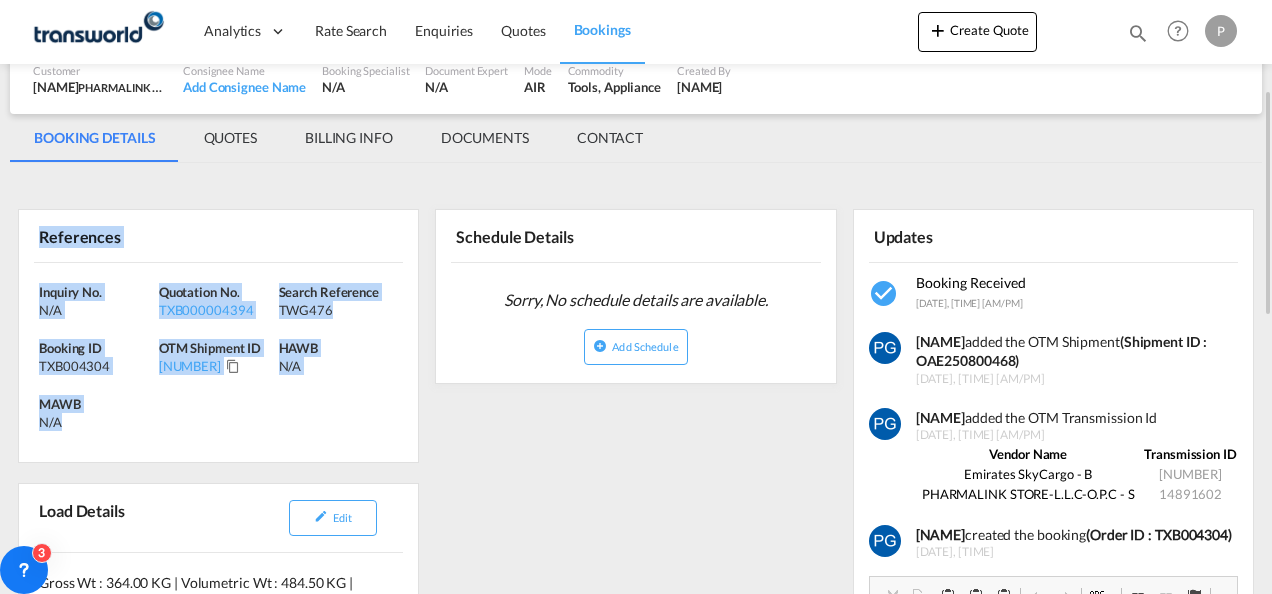 drag, startPoint x: 32, startPoint y: 236, endPoint x: 104, endPoint y: 422, distance: 199.44925 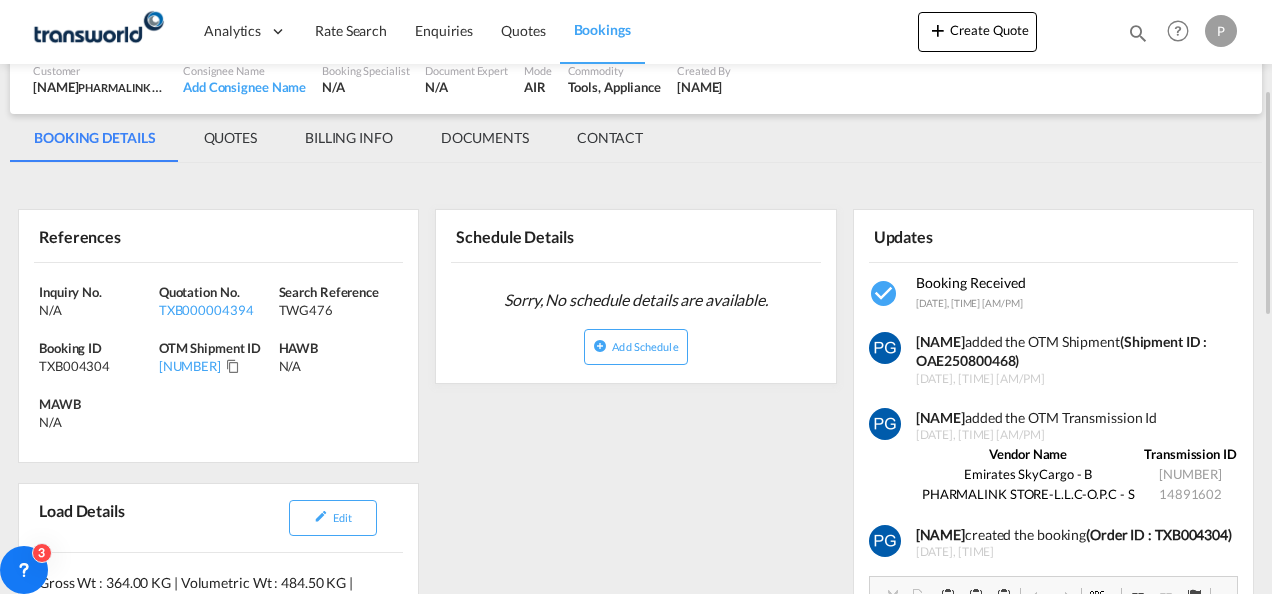 click on "[CONTACT] [COMPANY] Email [EMAIL] Phone - Address - Expiry Date [DATE] Consignee + Add Notify Party + Add CHA + Add Add New Party Updates Booking Received" at bounding box center [636, 728] 